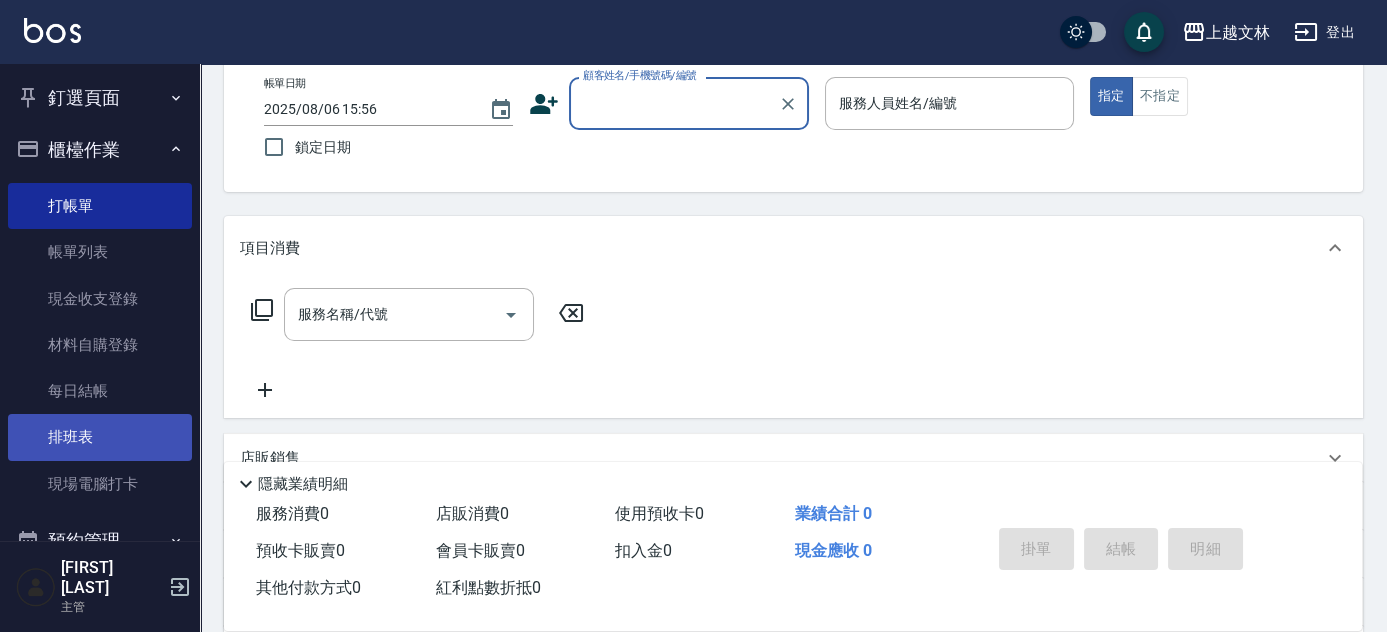 scroll, scrollTop: 108, scrollLeft: 0, axis: vertical 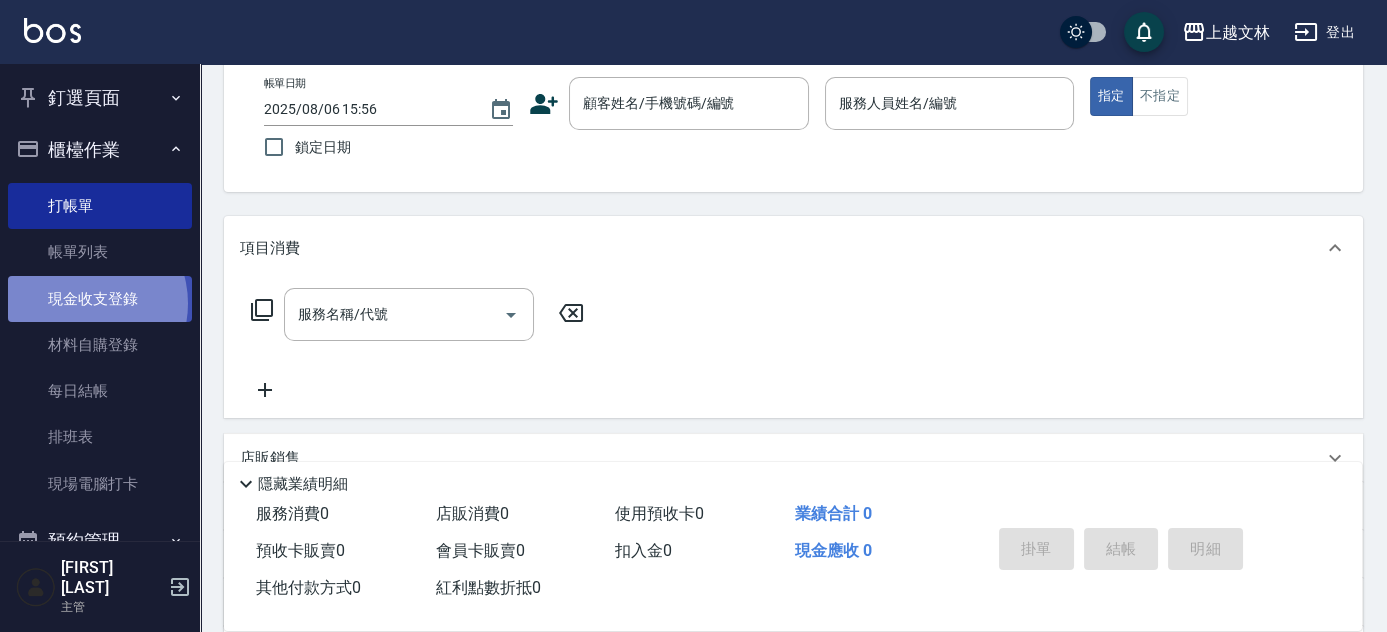 click on "現金收支登錄" at bounding box center (100, 299) 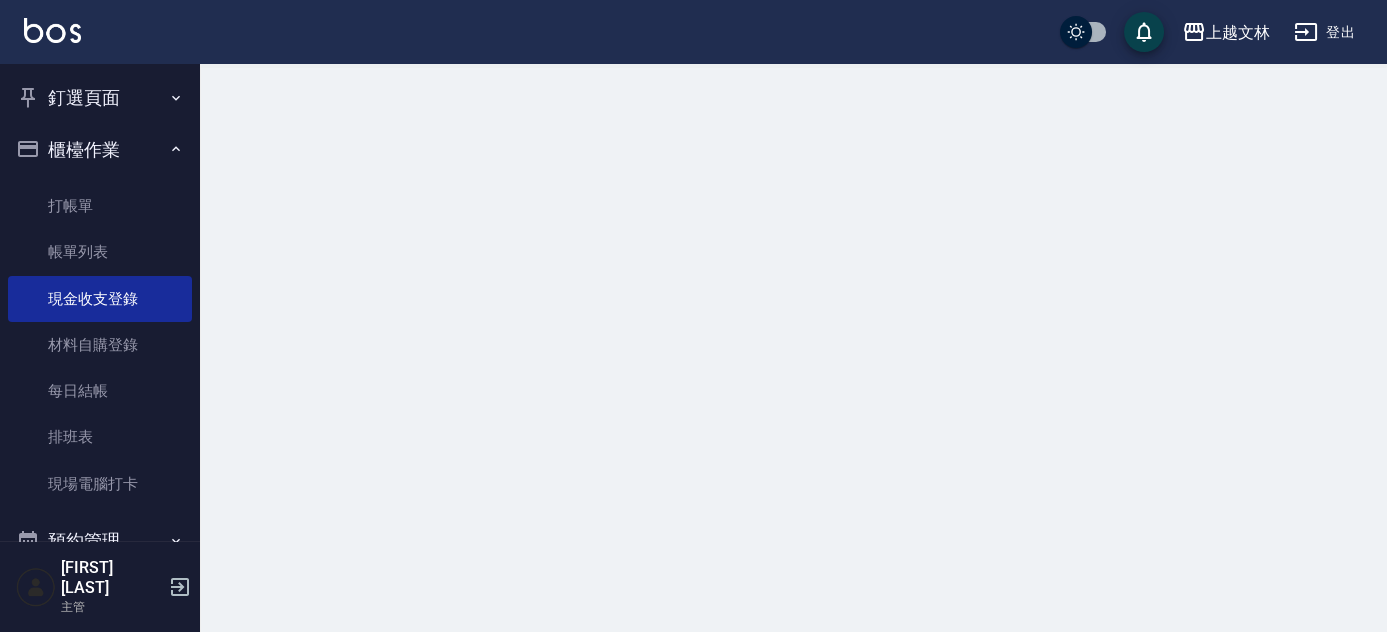 scroll, scrollTop: 0, scrollLeft: 0, axis: both 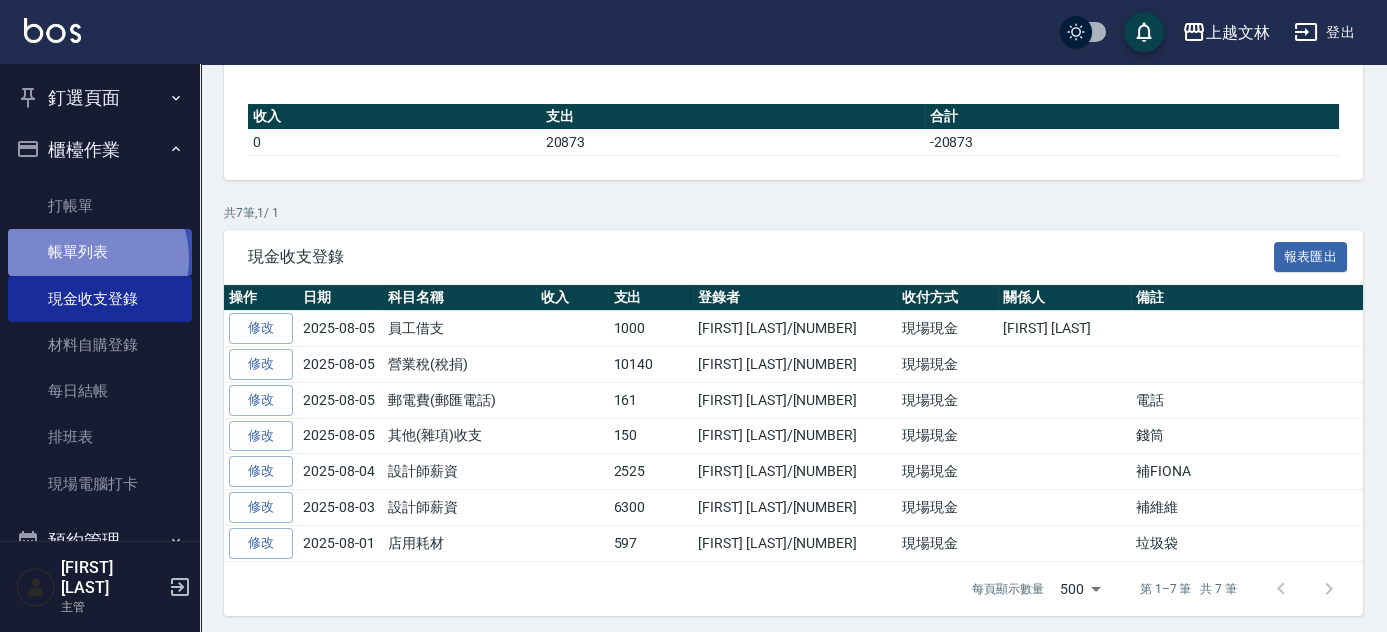 click on "帳單列表" at bounding box center [100, 252] 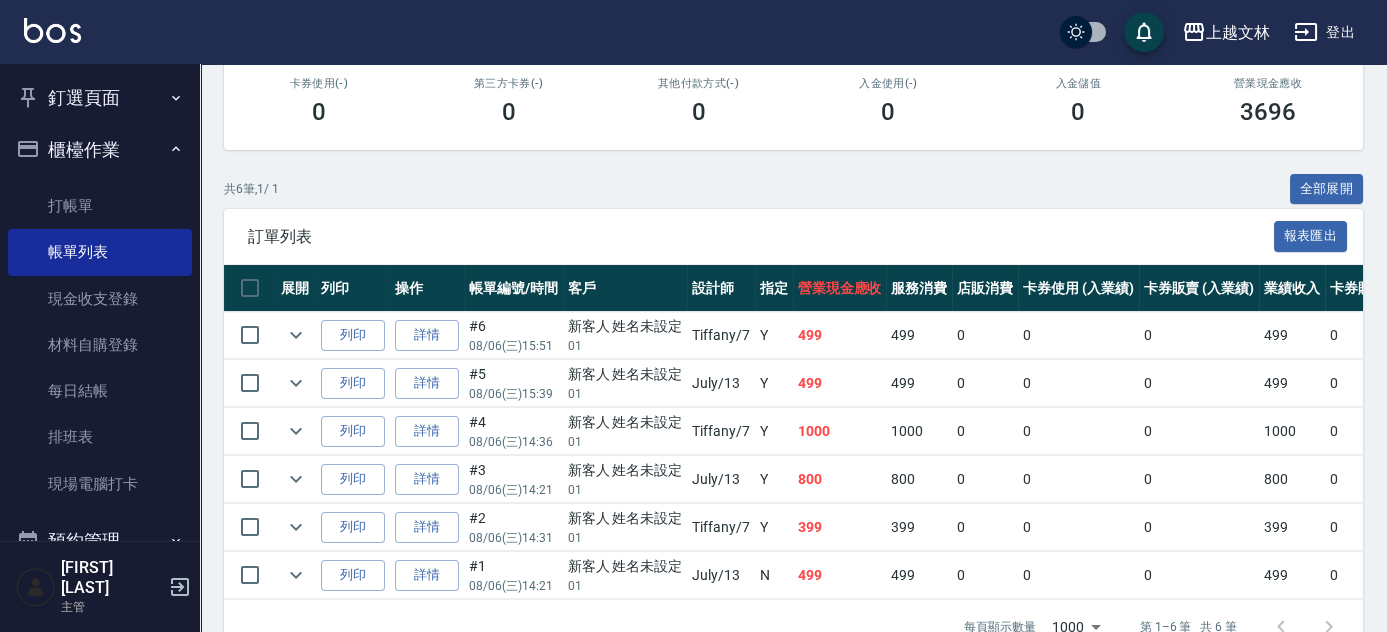 scroll, scrollTop: 361, scrollLeft: 0, axis: vertical 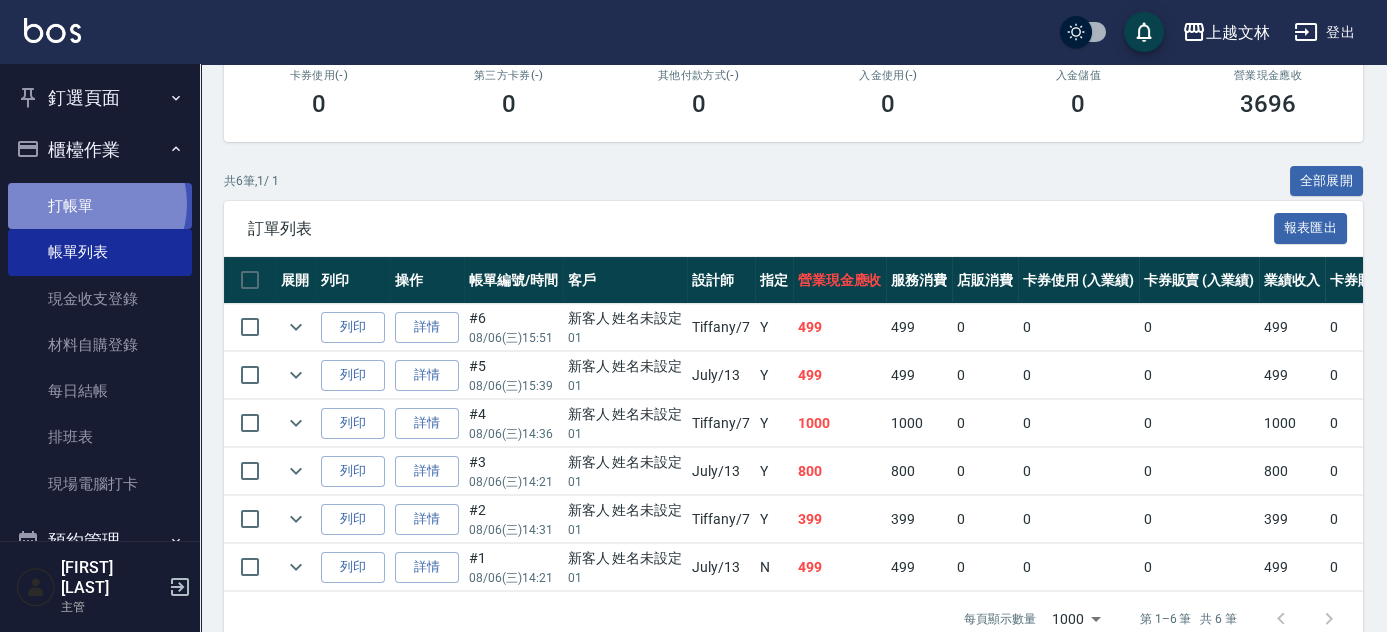 click on "打帳單" at bounding box center (100, 206) 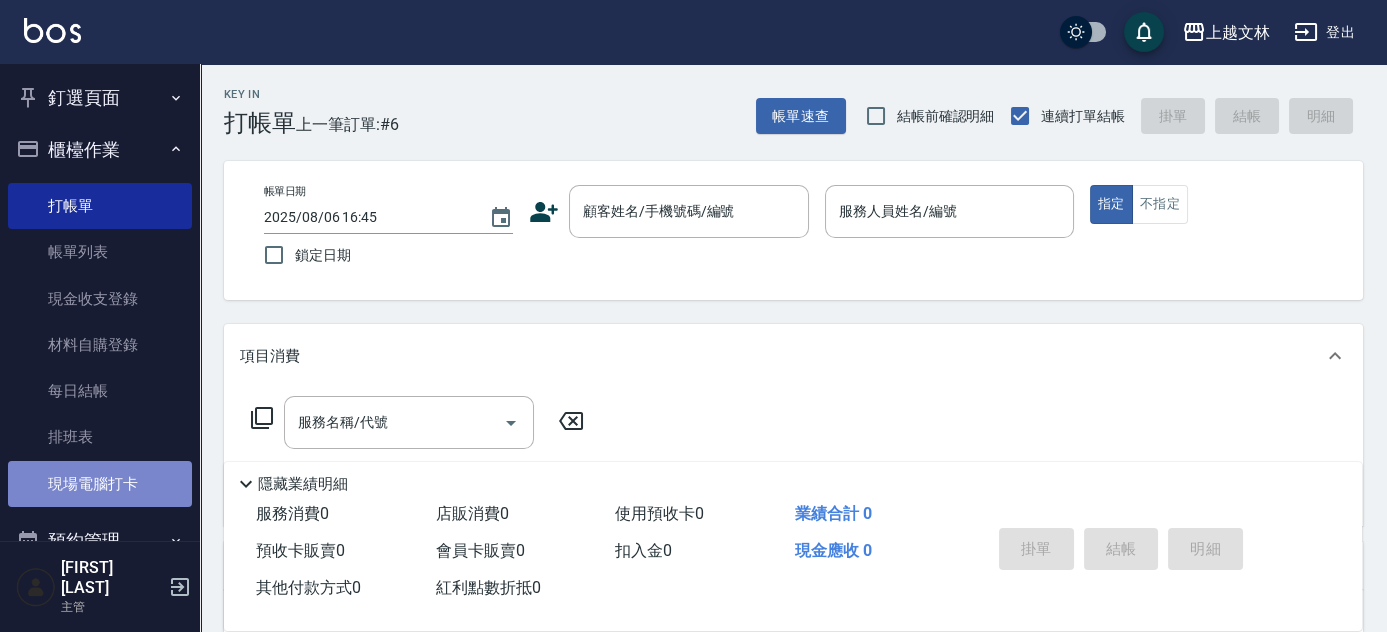 click on "現場電腦打卡" at bounding box center (100, 484) 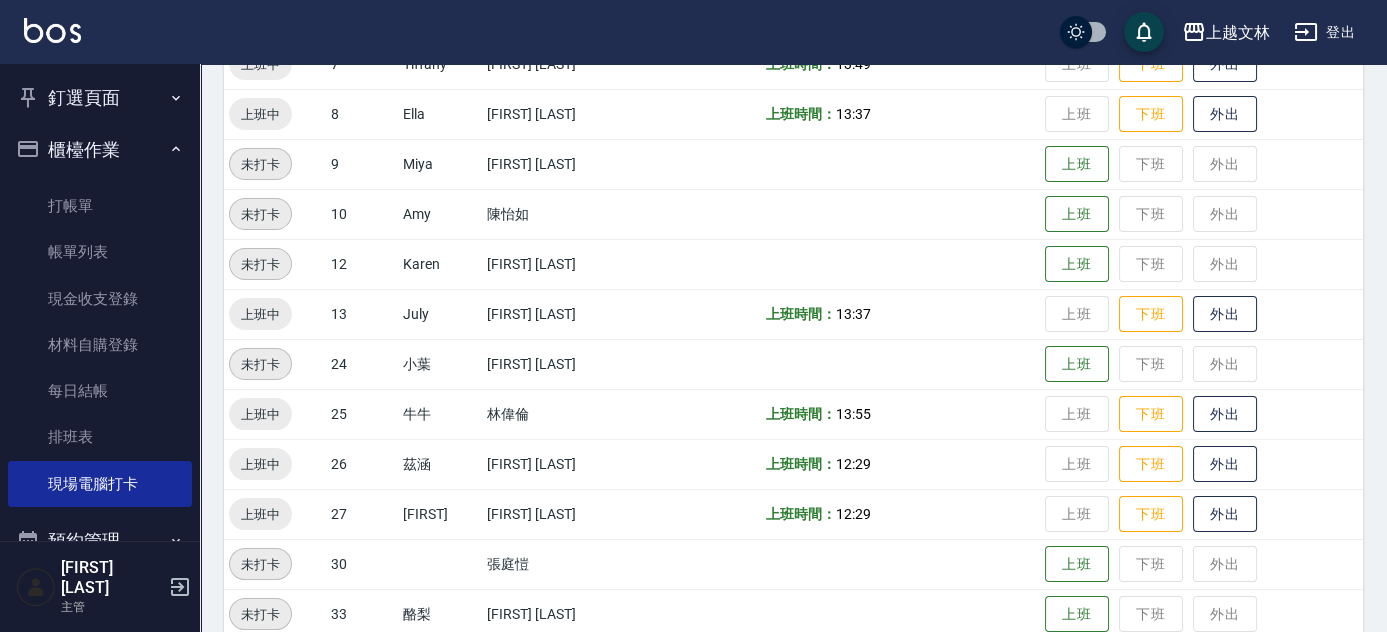 scroll, scrollTop: 556, scrollLeft: 0, axis: vertical 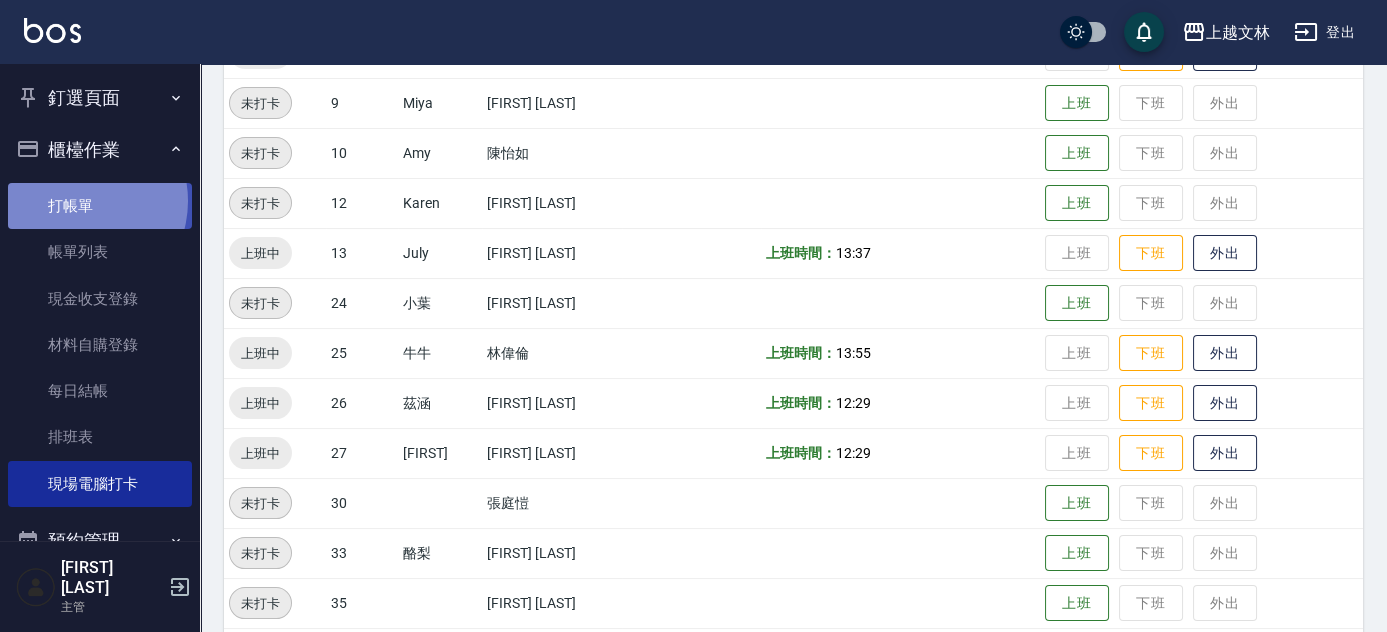 click on "打帳單" at bounding box center (100, 206) 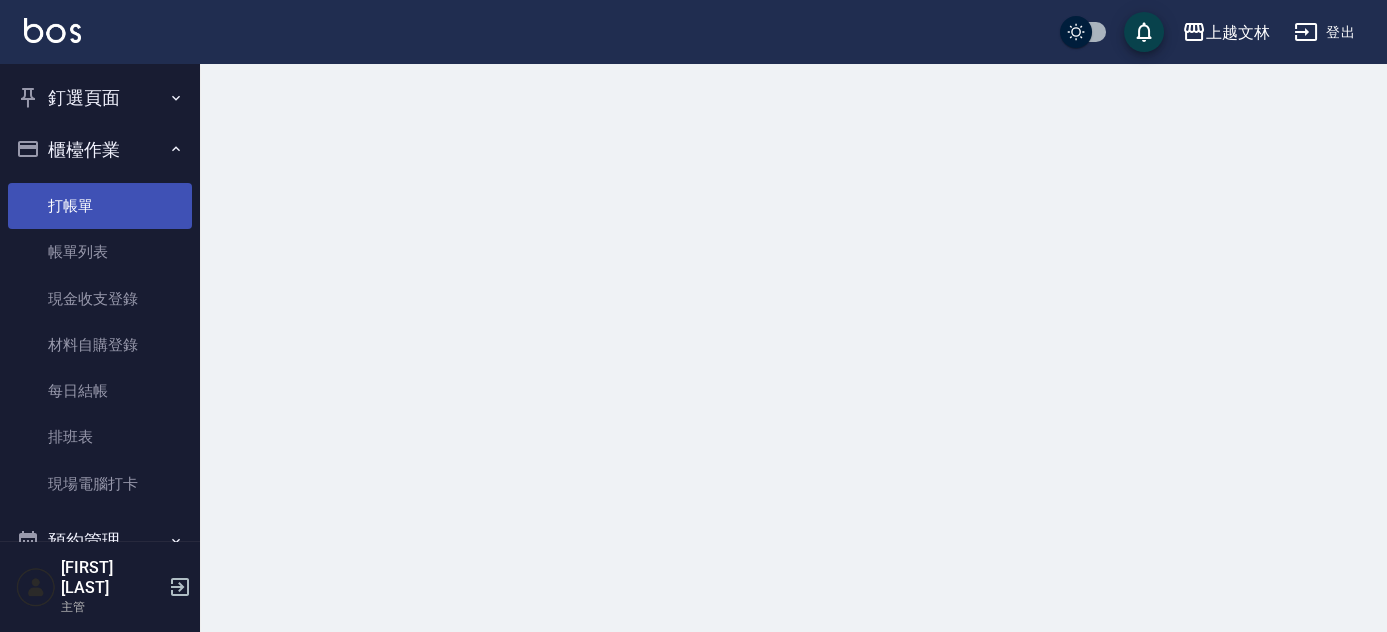 scroll, scrollTop: 0, scrollLeft: 0, axis: both 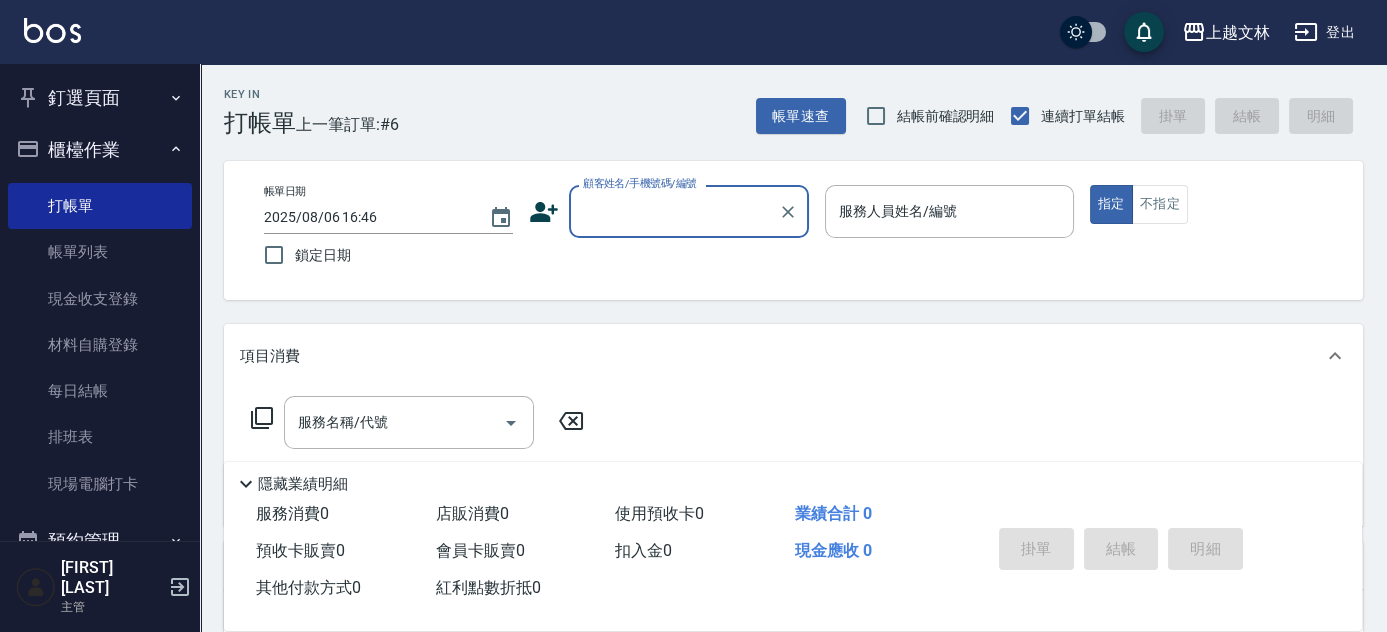 click on "顧客姓名/手機號碼/編號" at bounding box center [674, 211] 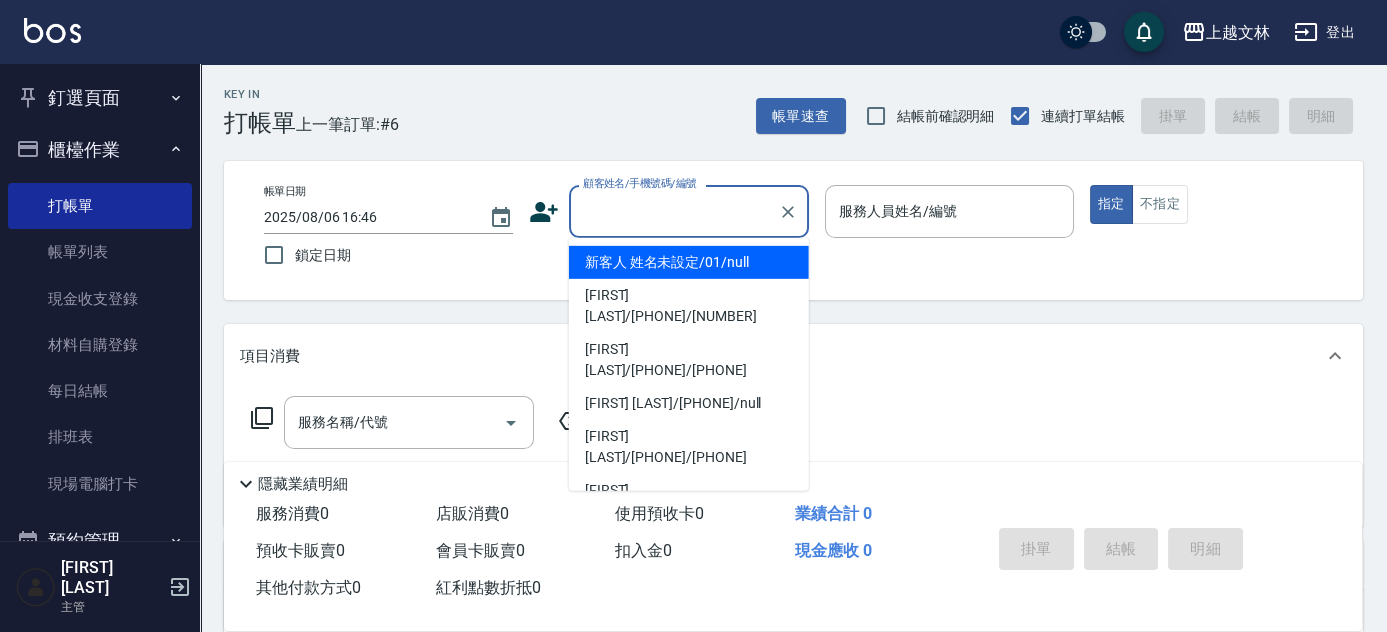 click on "新客人 姓名未設定/01/null" at bounding box center (689, 262) 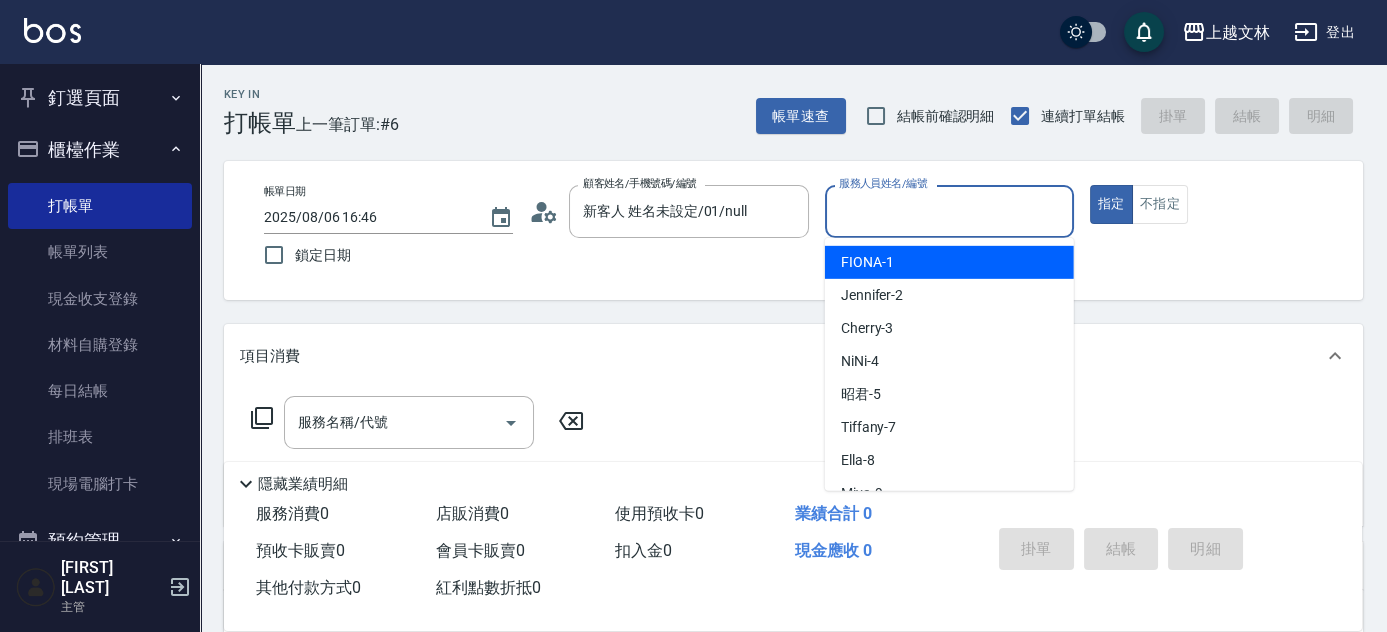 click on "服務人員姓名/編號" at bounding box center (949, 211) 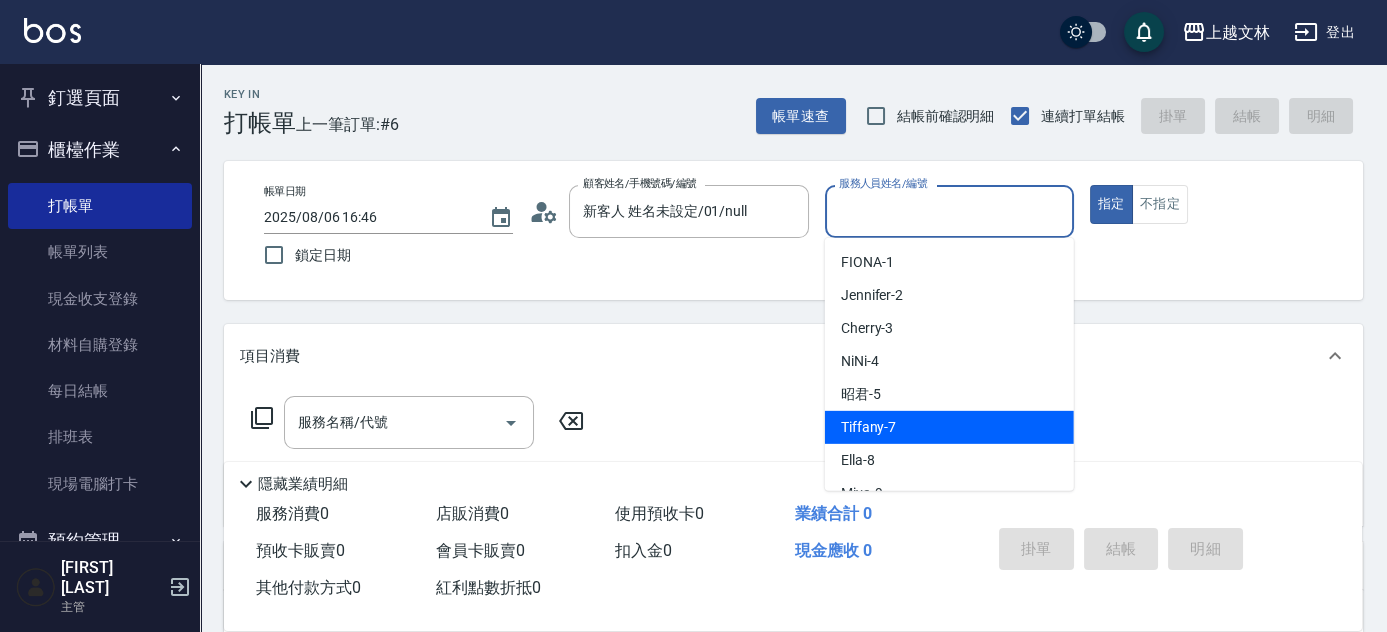 click on "Tiffany -7" at bounding box center [869, 427] 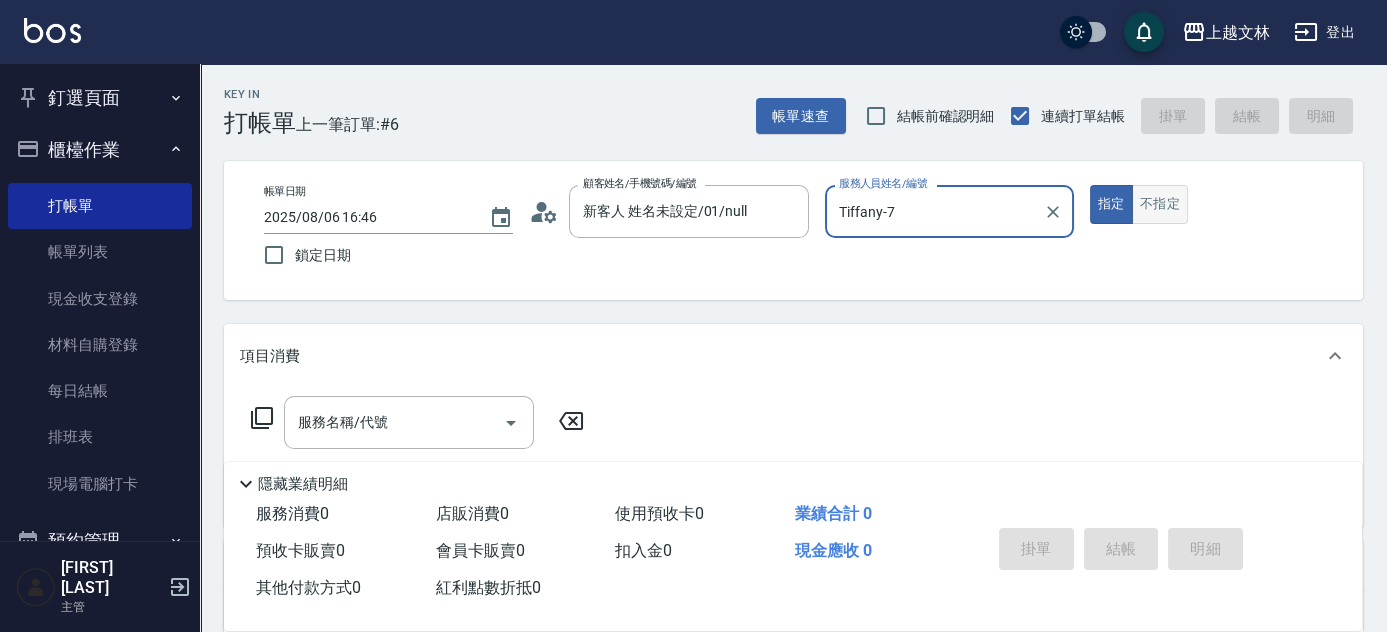 click on "不指定" at bounding box center [1160, 204] 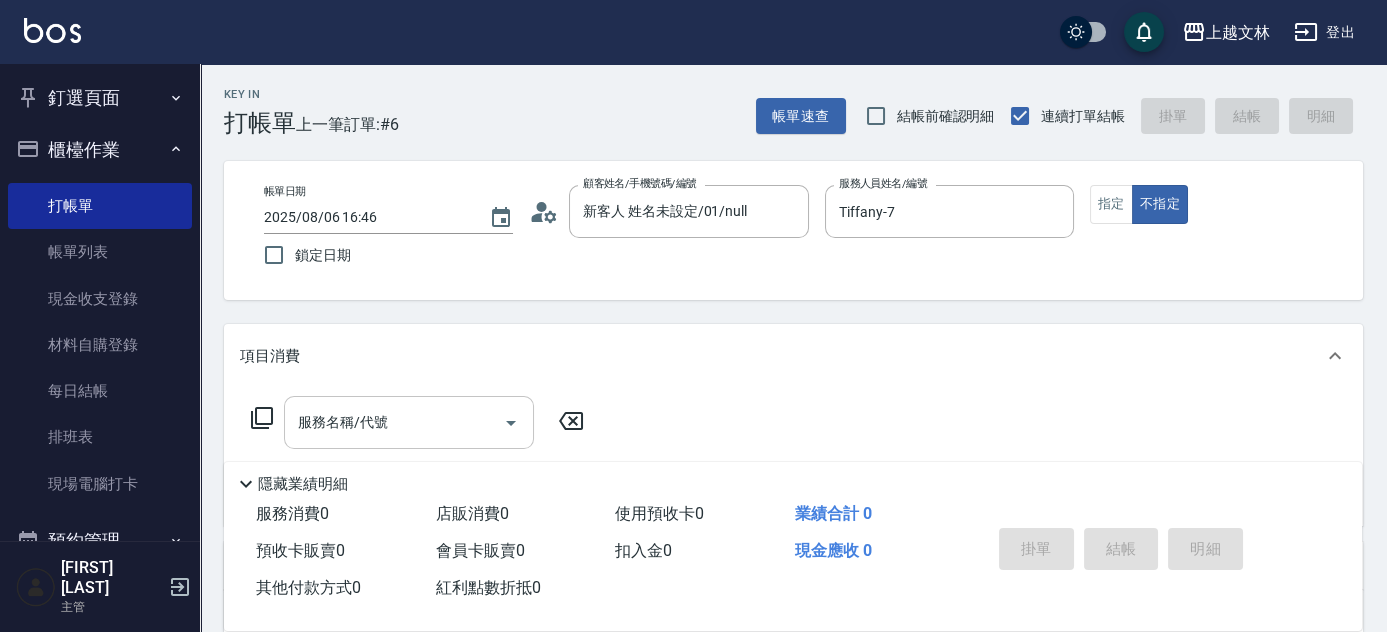 click on "服務名稱/代號" at bounding box center (394, 422) 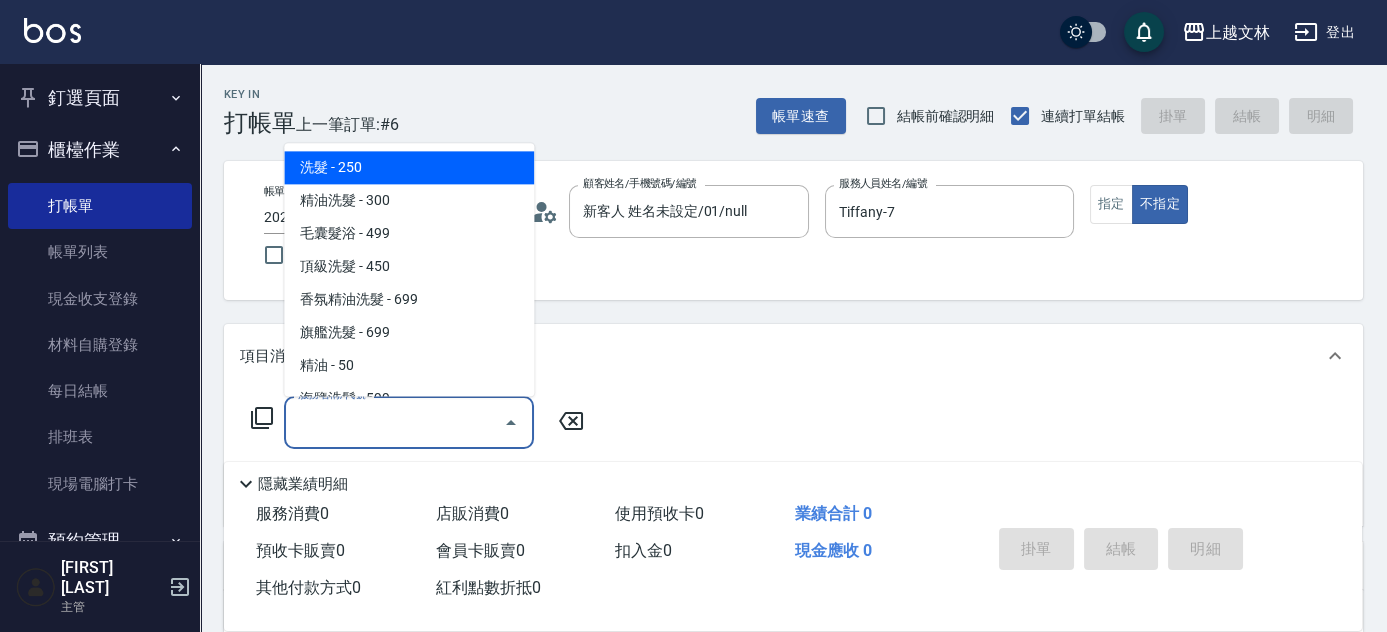 click on "洗髮 - 250" at bounding box center [409, 168] 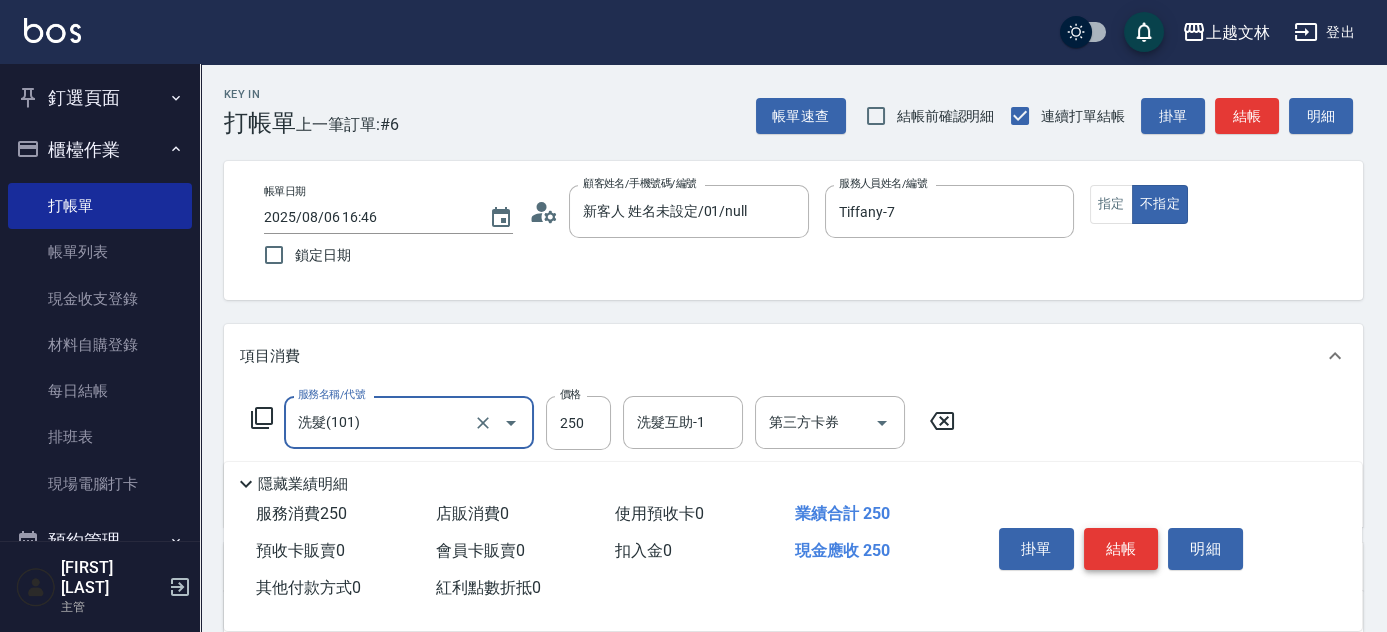 click on "結帳" at bounding box center (1121, 549) 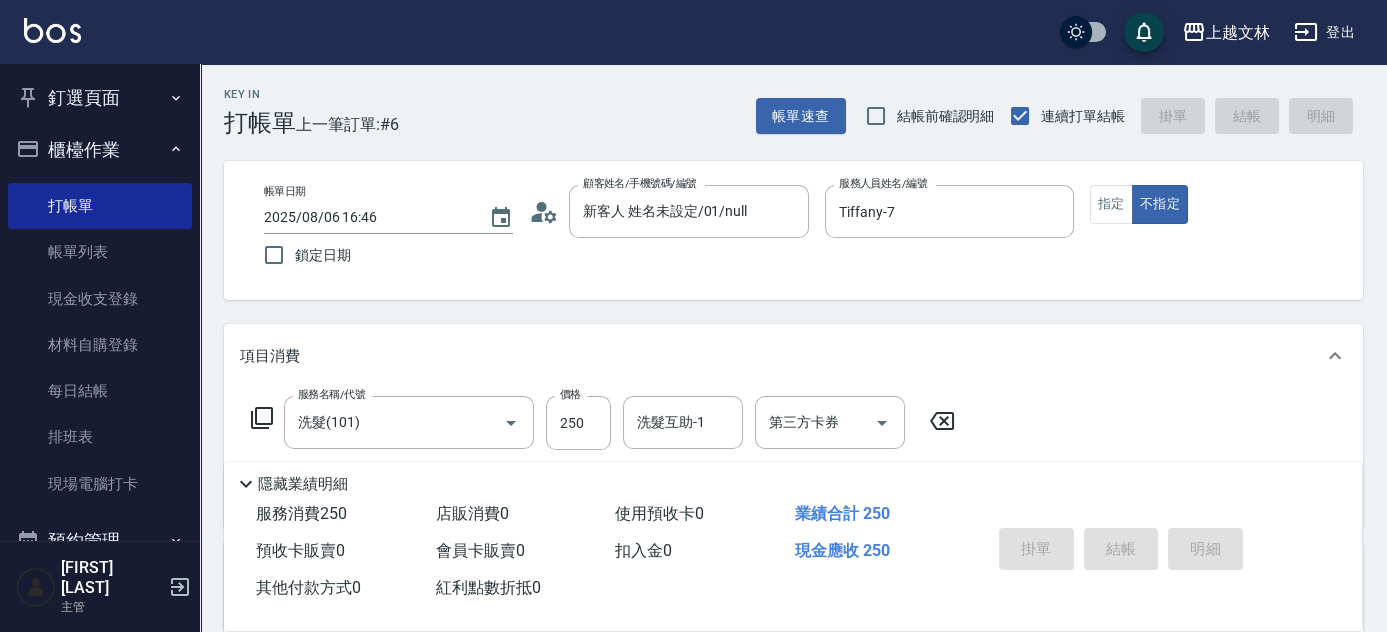 type on "2025/08/06 16:48" 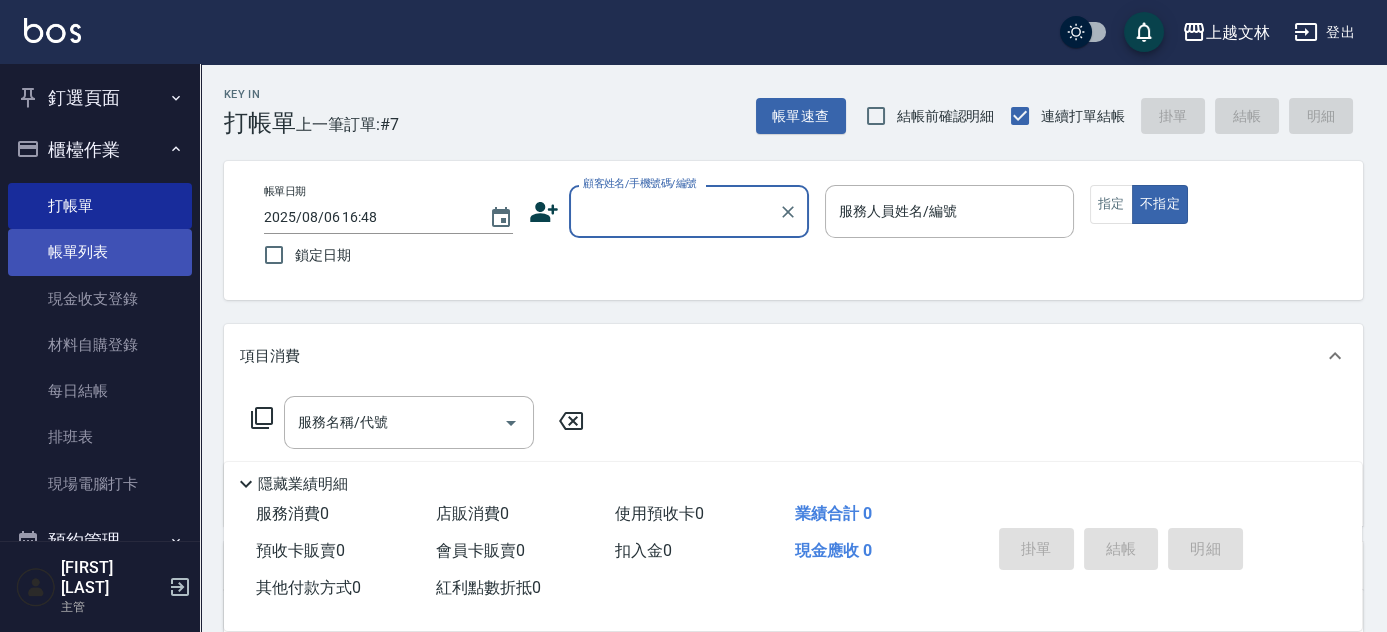 click on "帳單列表" at bounding box center [100, 252] 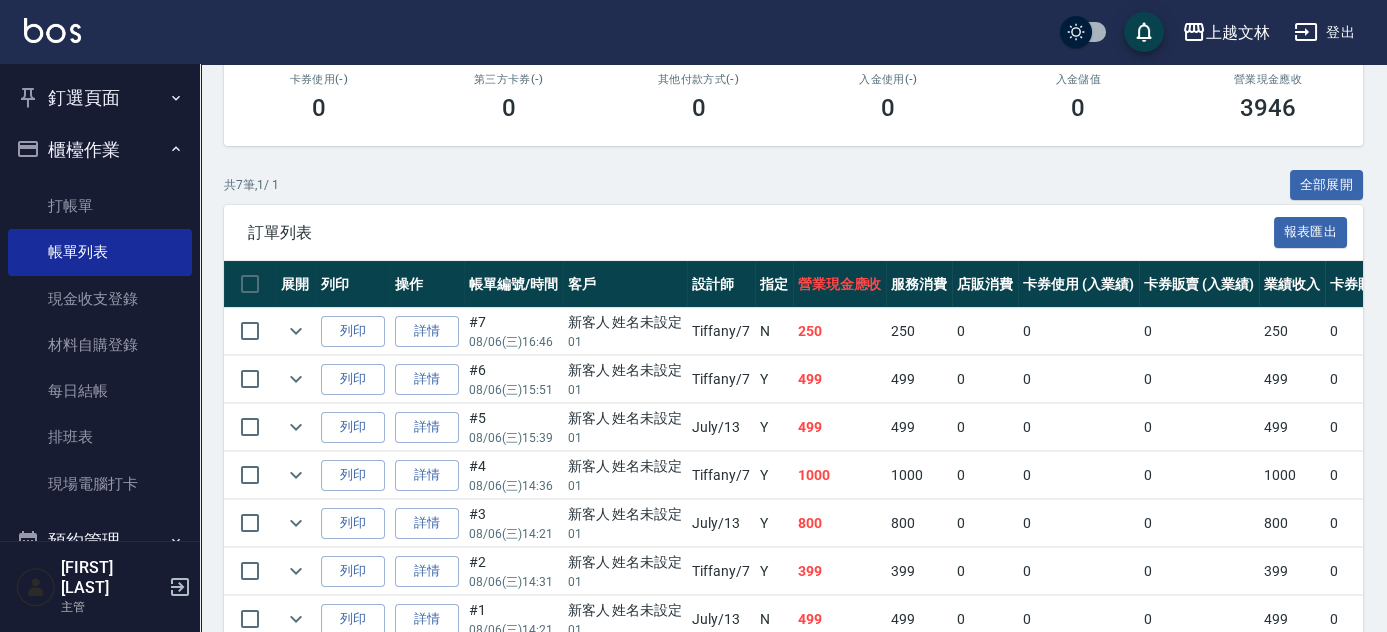 scroll, scrollTop: 360, scrollLeft: 0, axis: vertical 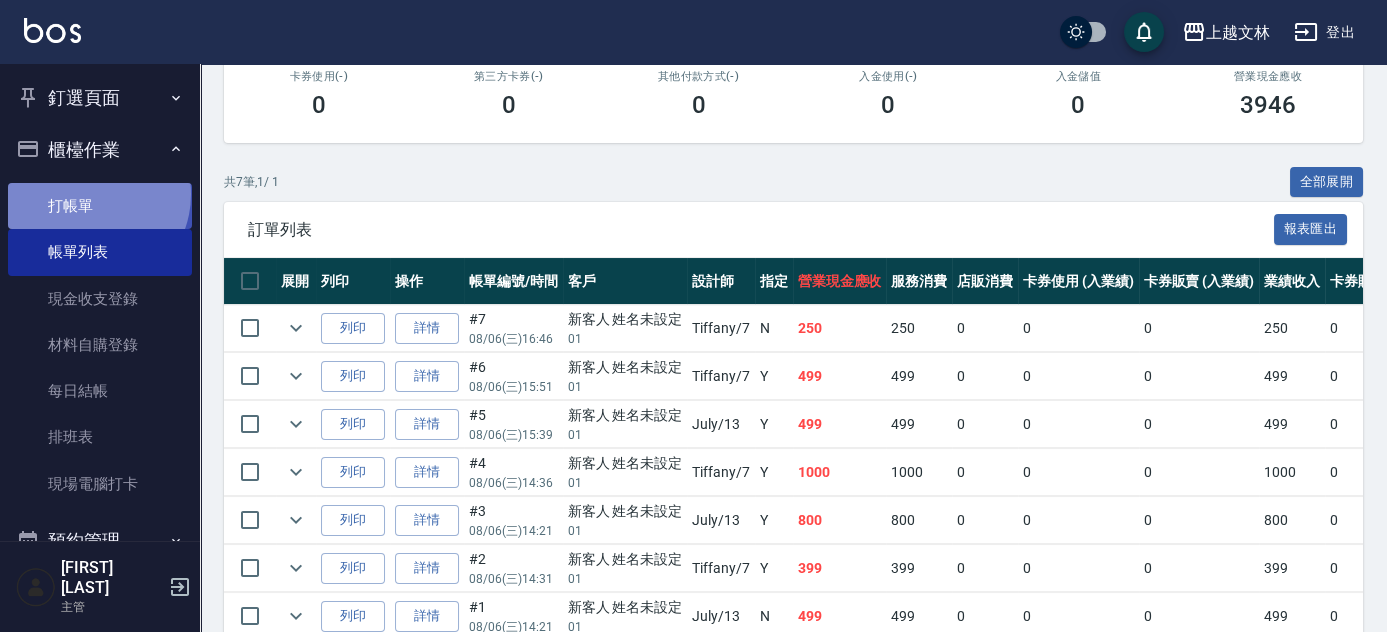 click on "打帳單" at bounding box center [100, 206] 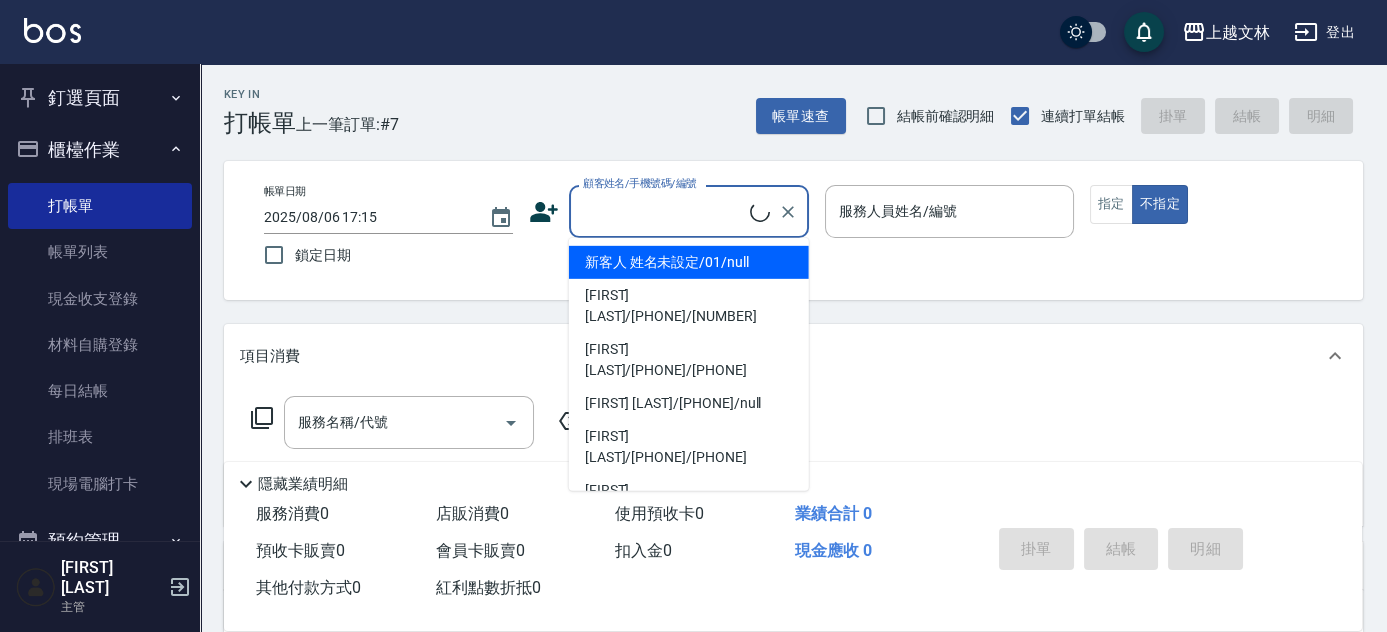 click on "顧客姓名/手機號碼/編號" at bounding box center (664, 211) 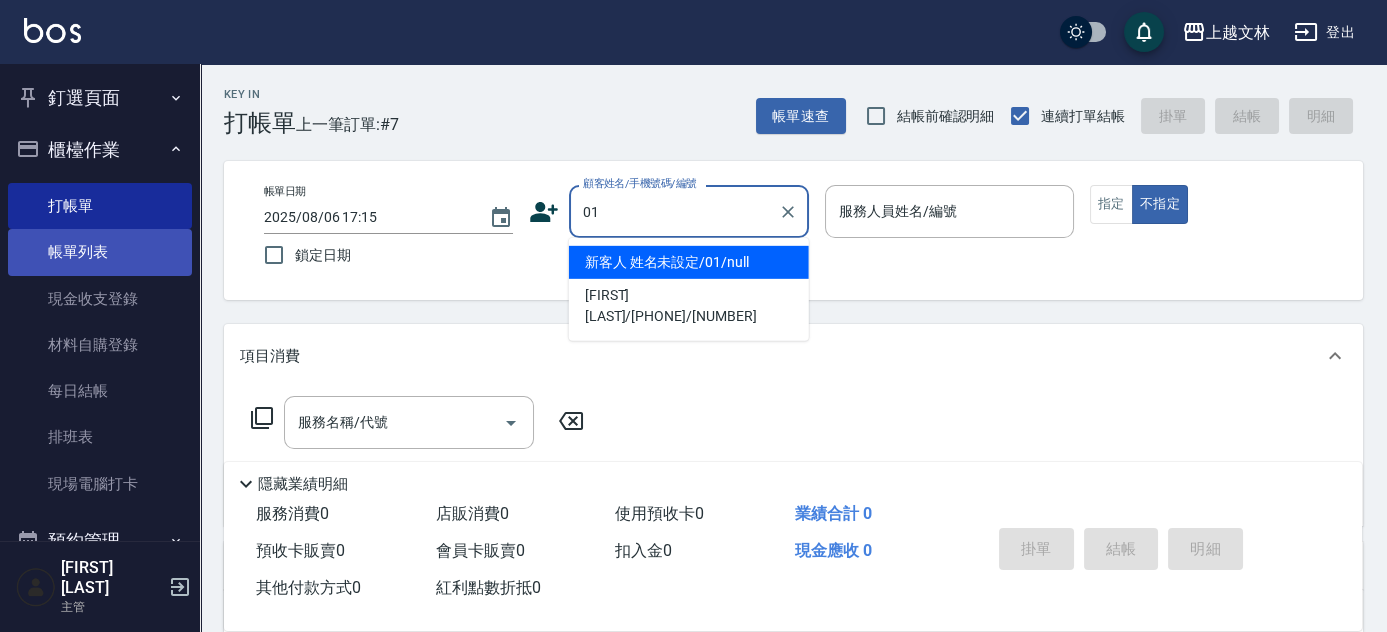 type on "新客人 姓名未設定/01/null" 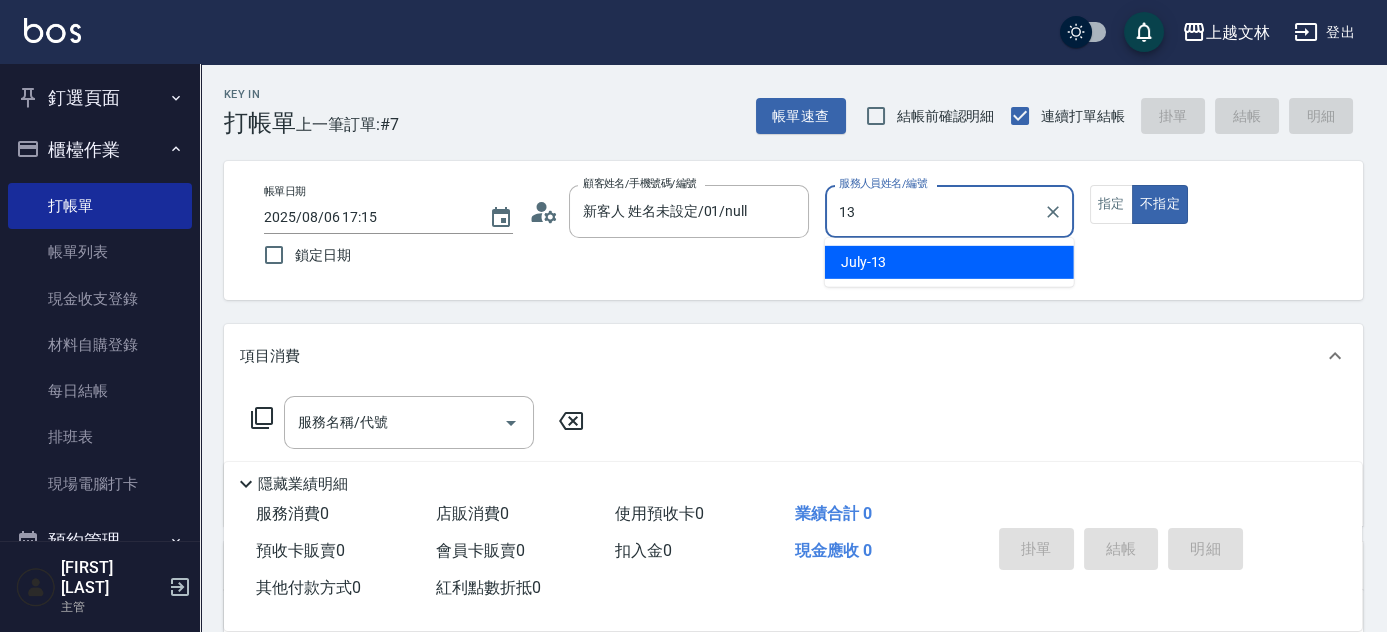 type on "July-13" 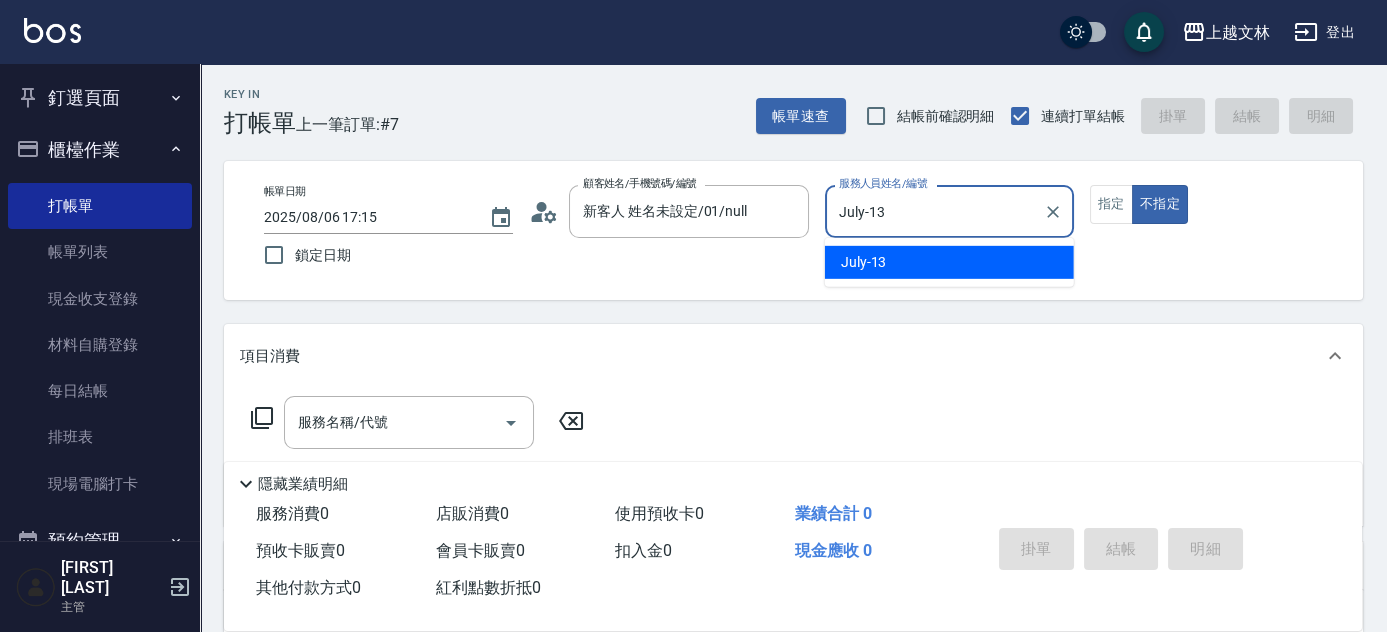 type on "false" 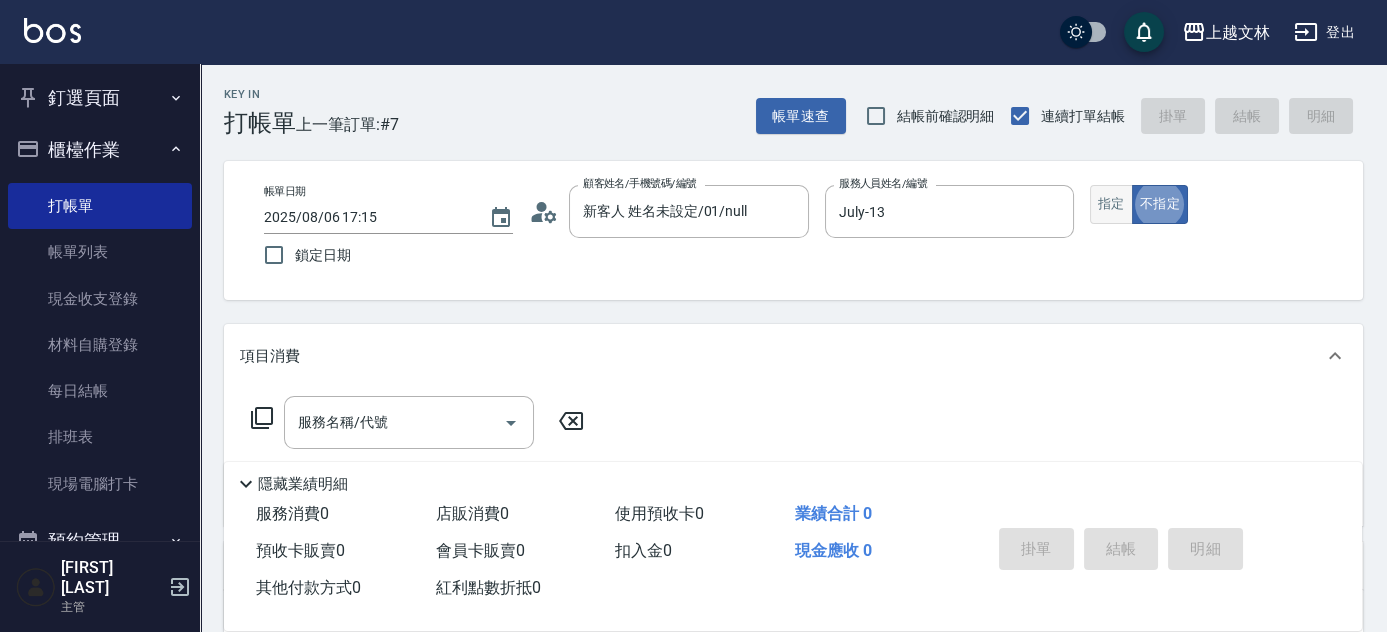 click on "指定" at bounding box center (1111, 204) 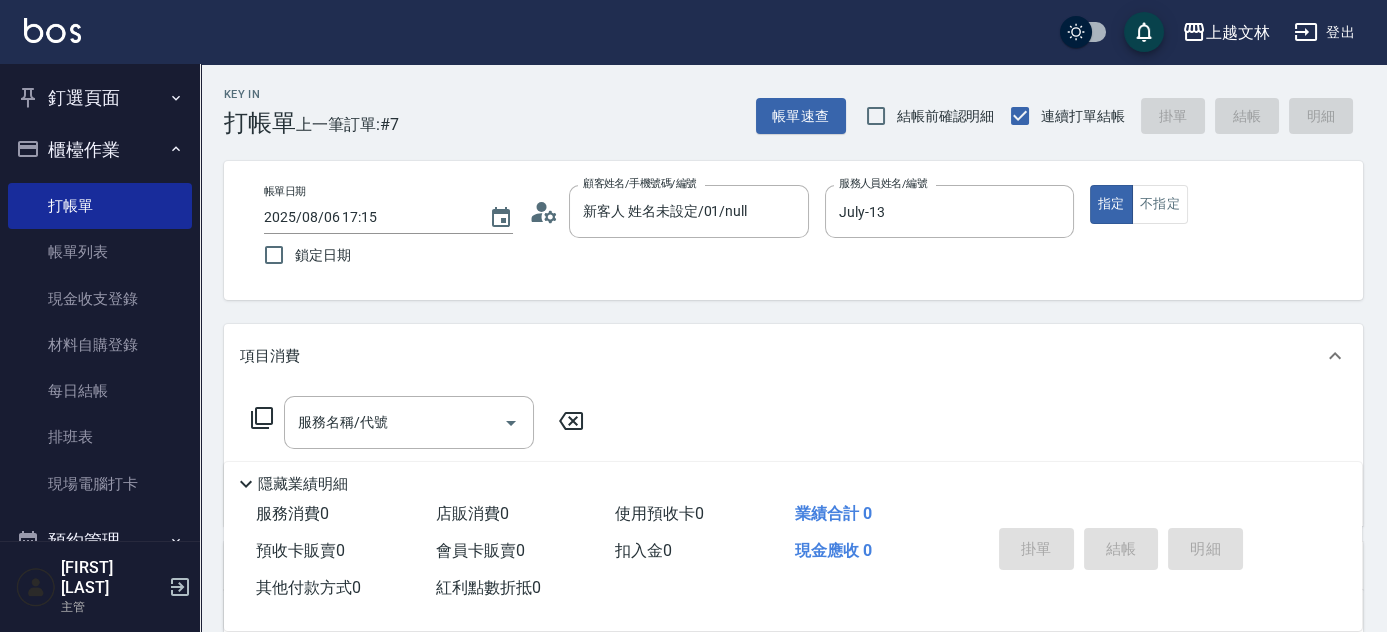 click on "服務名稱/代號 服務名稱/代號" at bounding box center (409, 422) 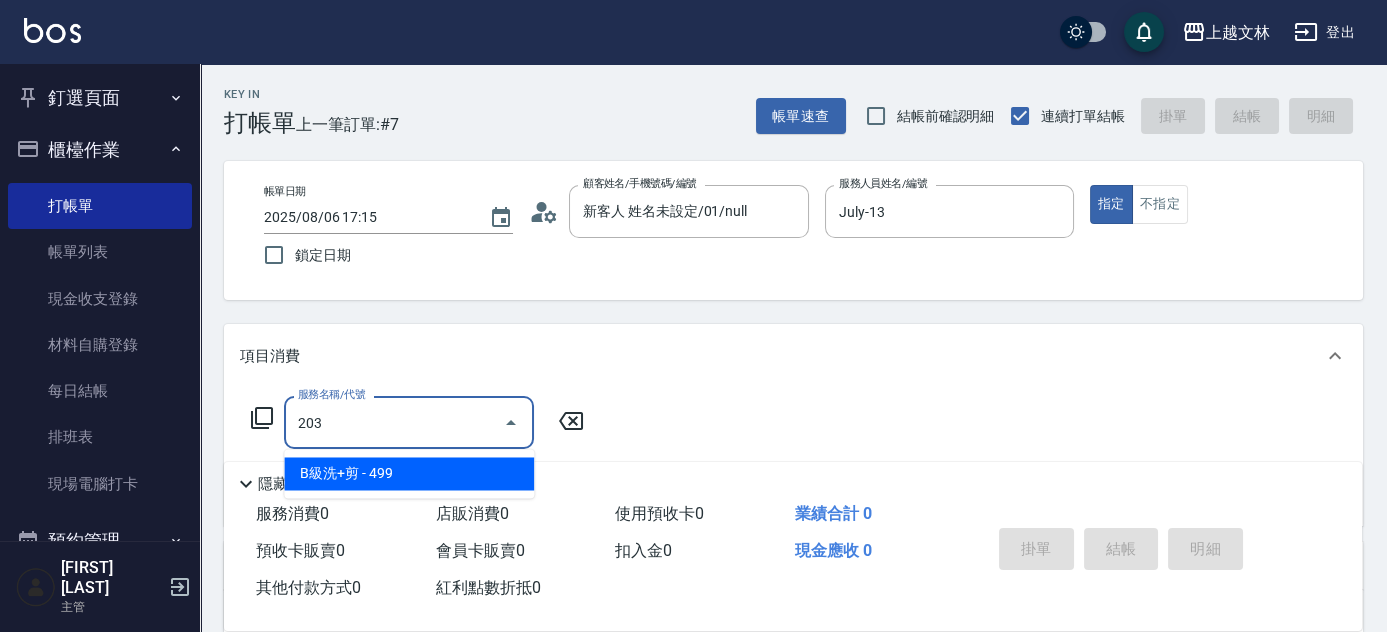 type on "B級洗+剪(203)" 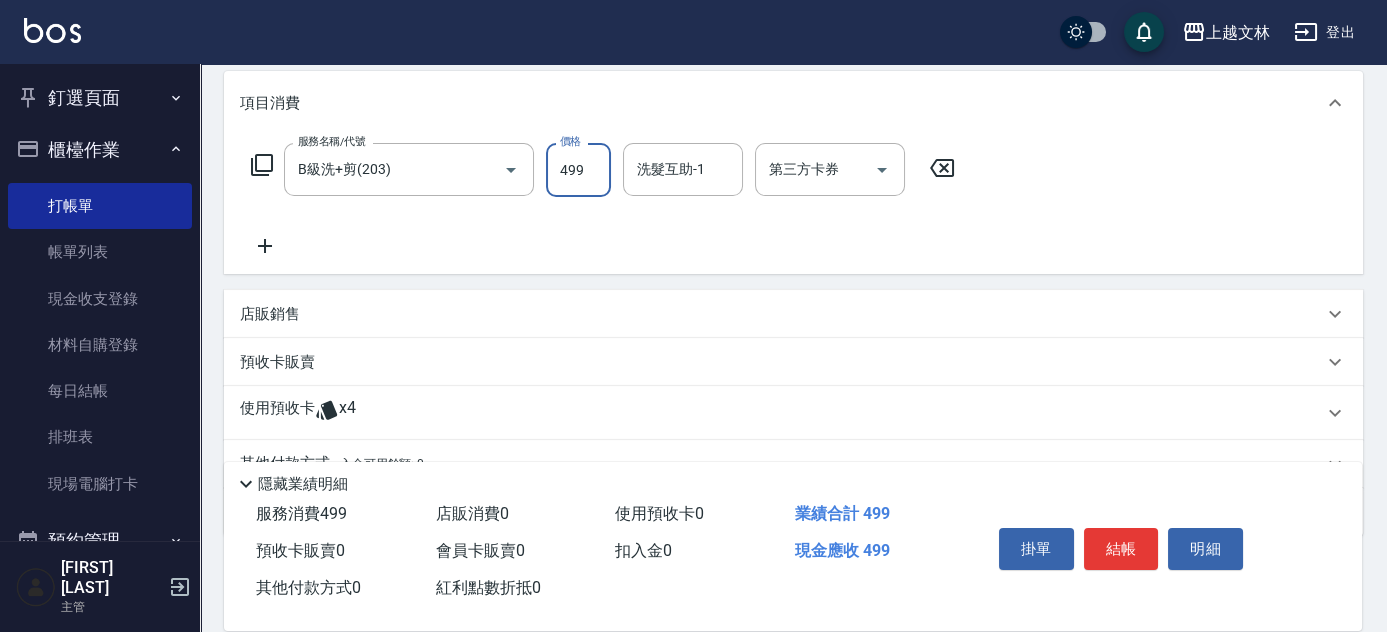 scroll, scrollTop: 261, scrollLeft: 0, axis: vertical 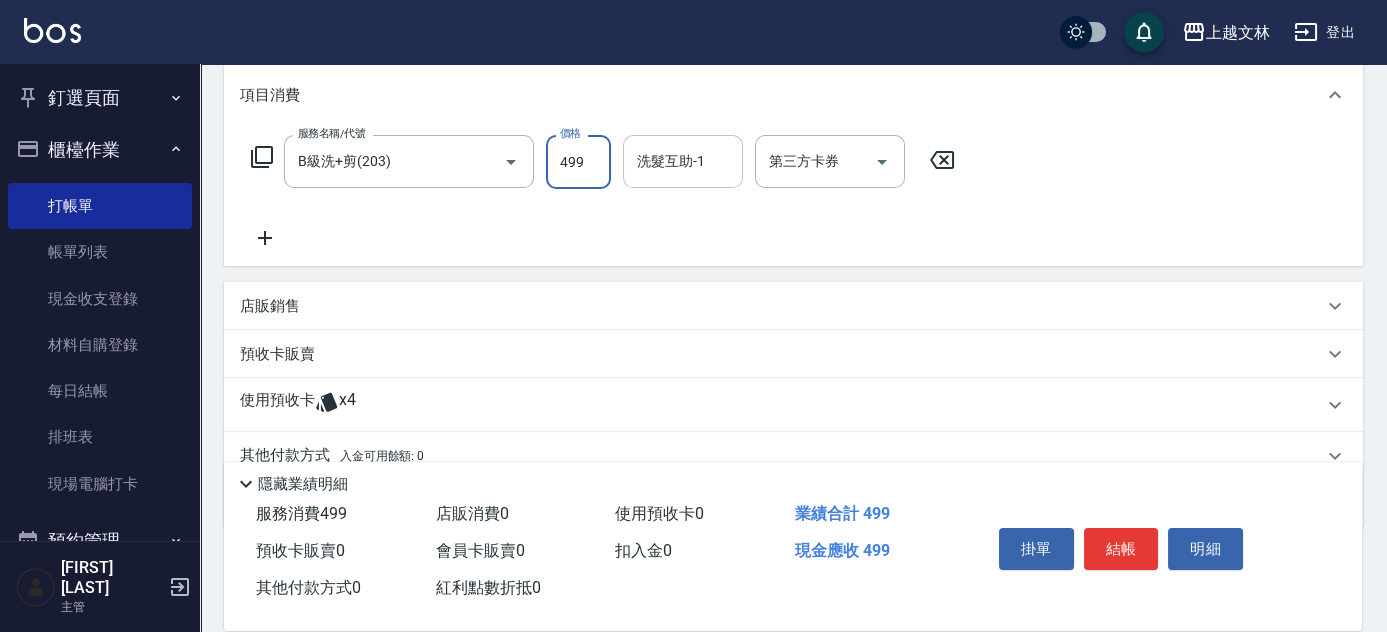 click on "洗髮互助-1" at bounding box center (683, 161) 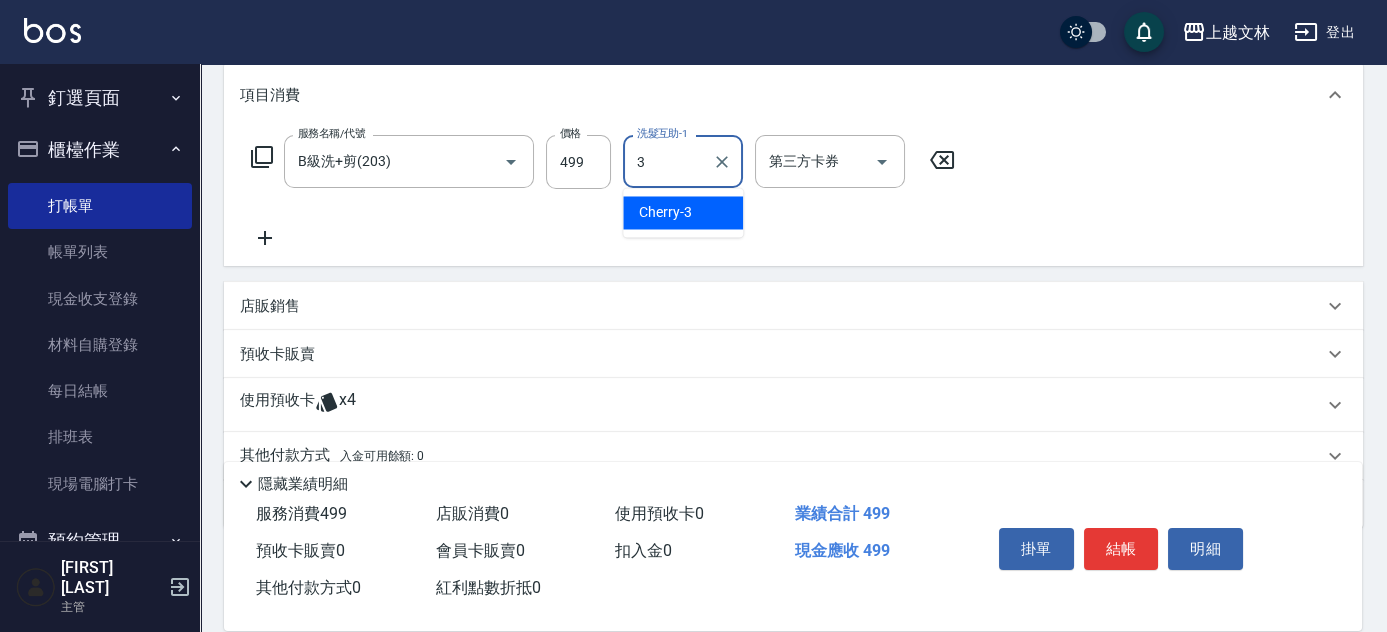 type on "Cherry-3" 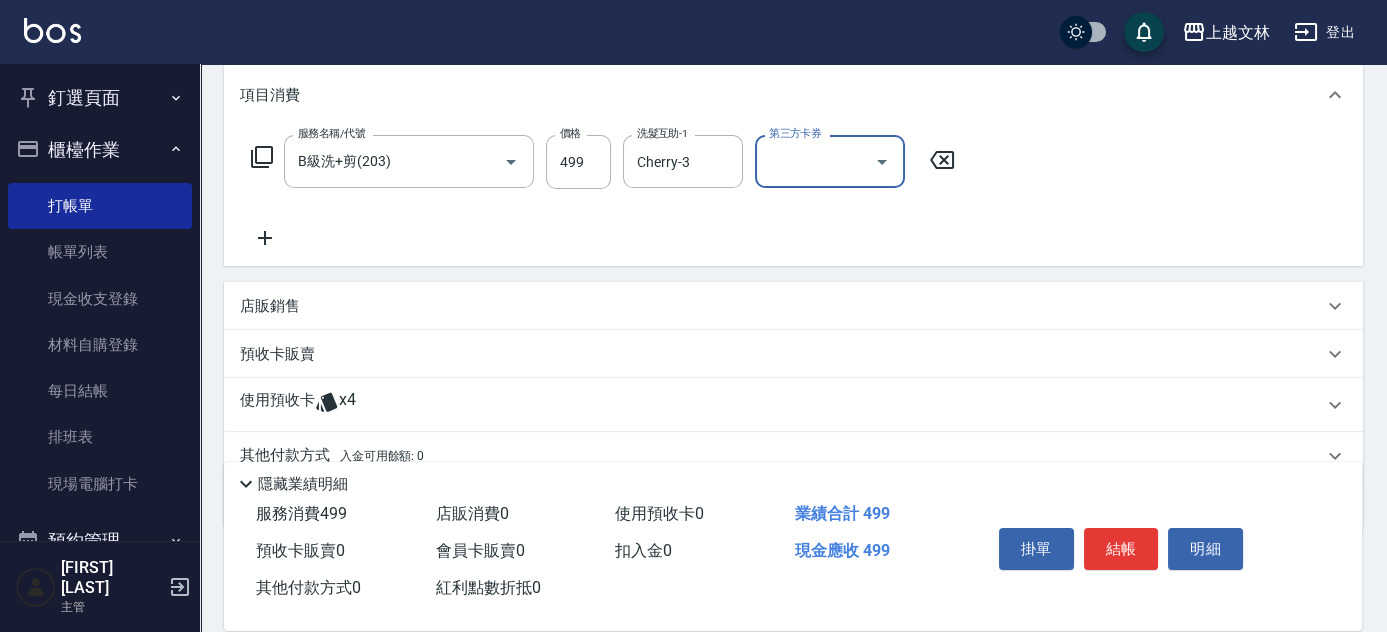 click 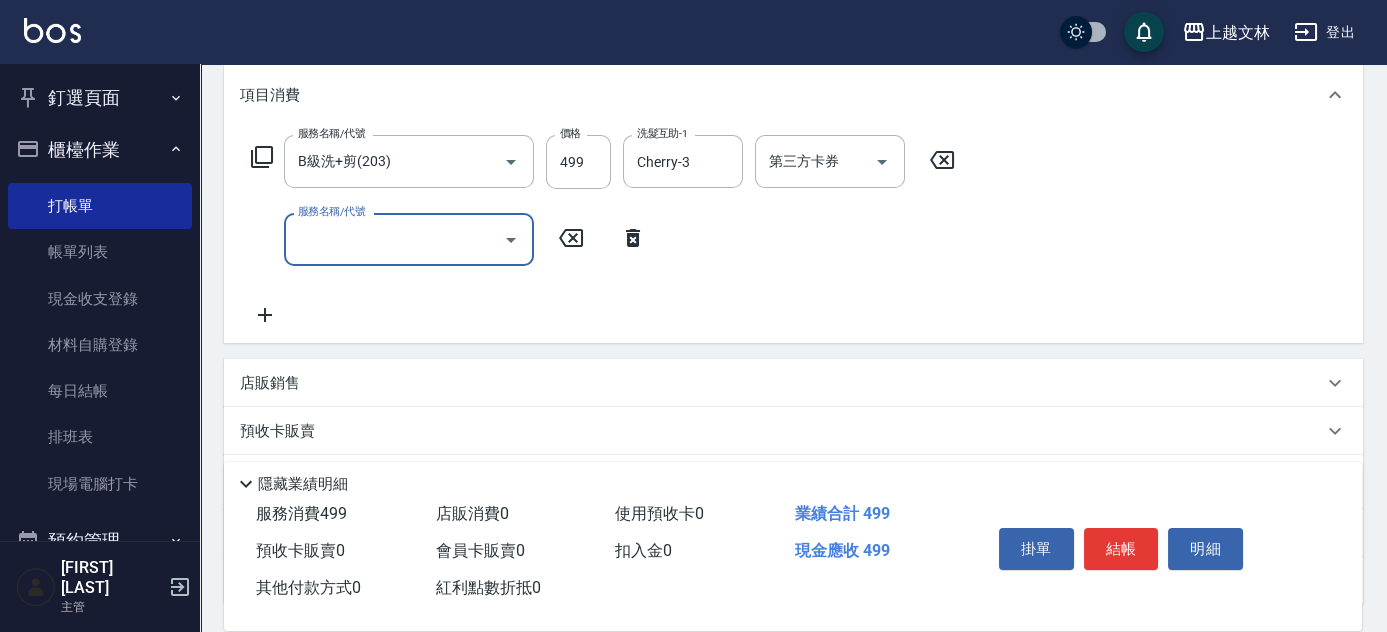 click on "服務名稱/代號" at bounding box center (394, 239) 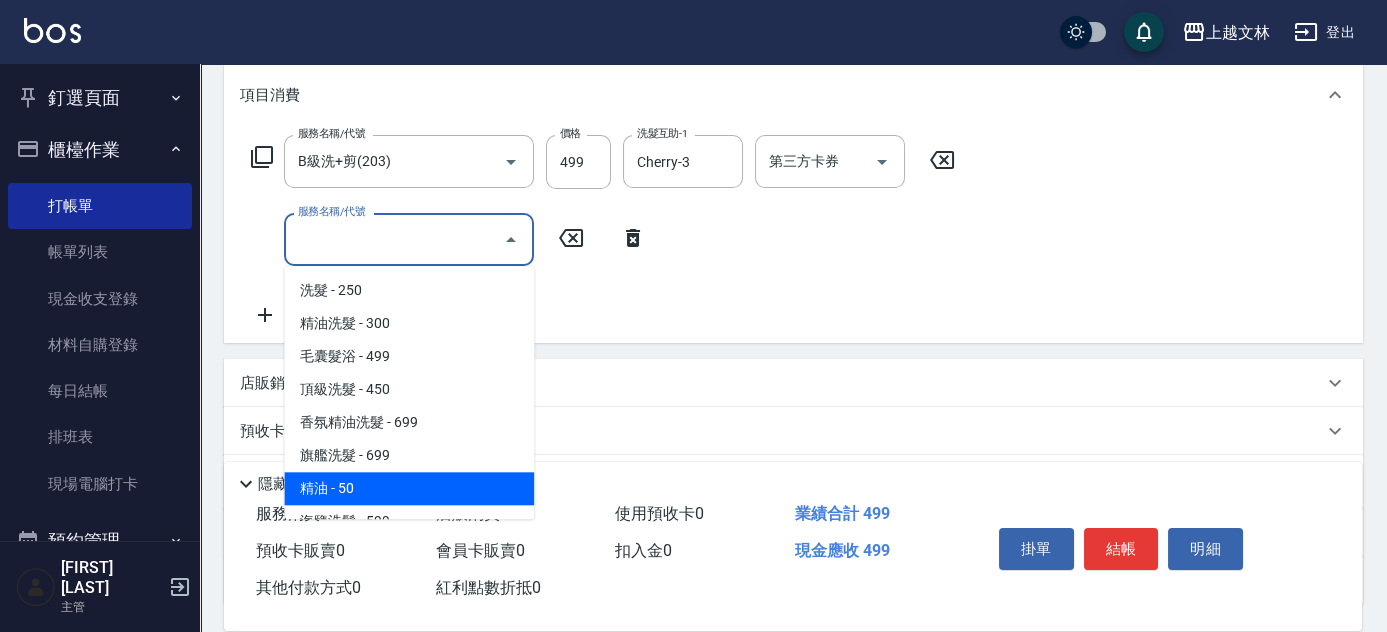 click on "精油 - 50" at bounding box center (409, 488) 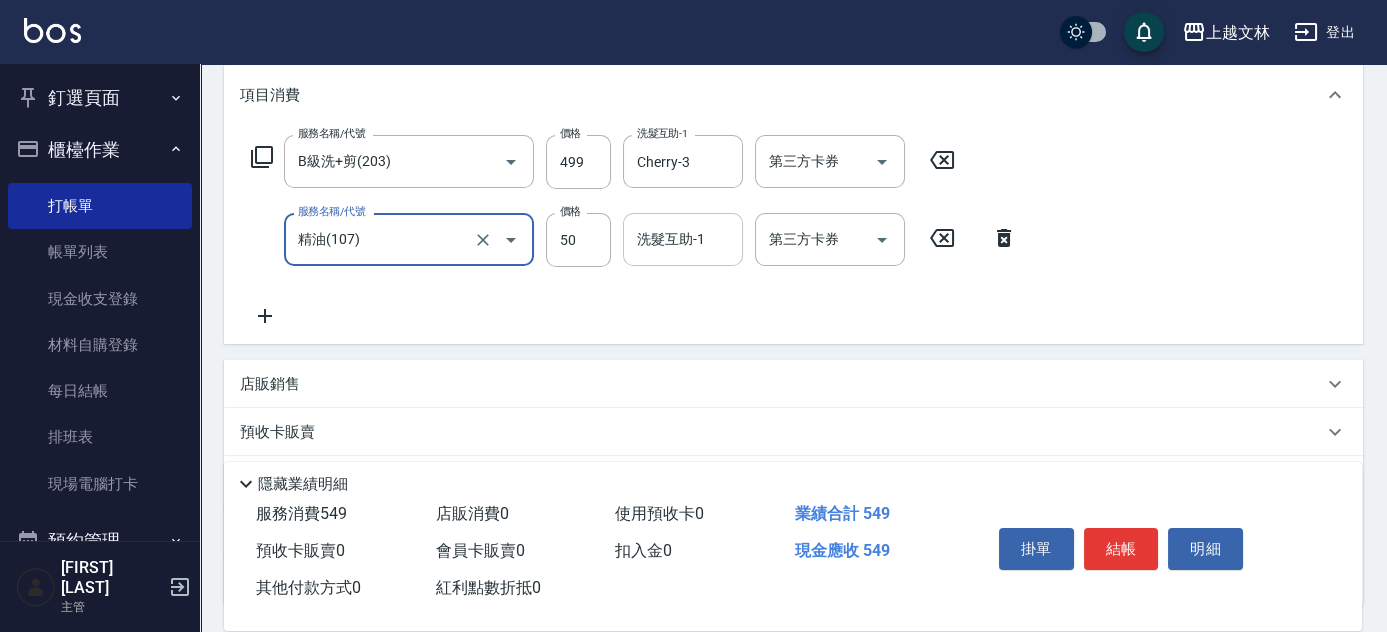 click on "洗髮互助-1 洗髮互助-1" at bounding box center (683, 239) 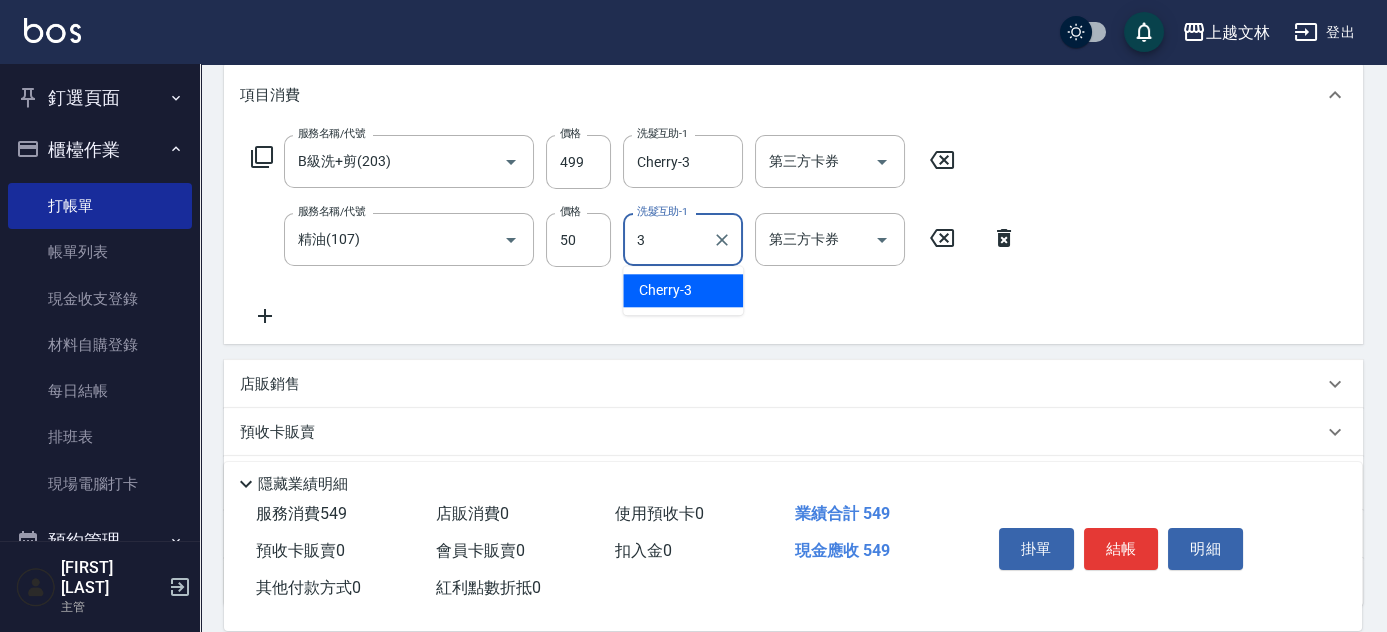 type on "Cherry-3" 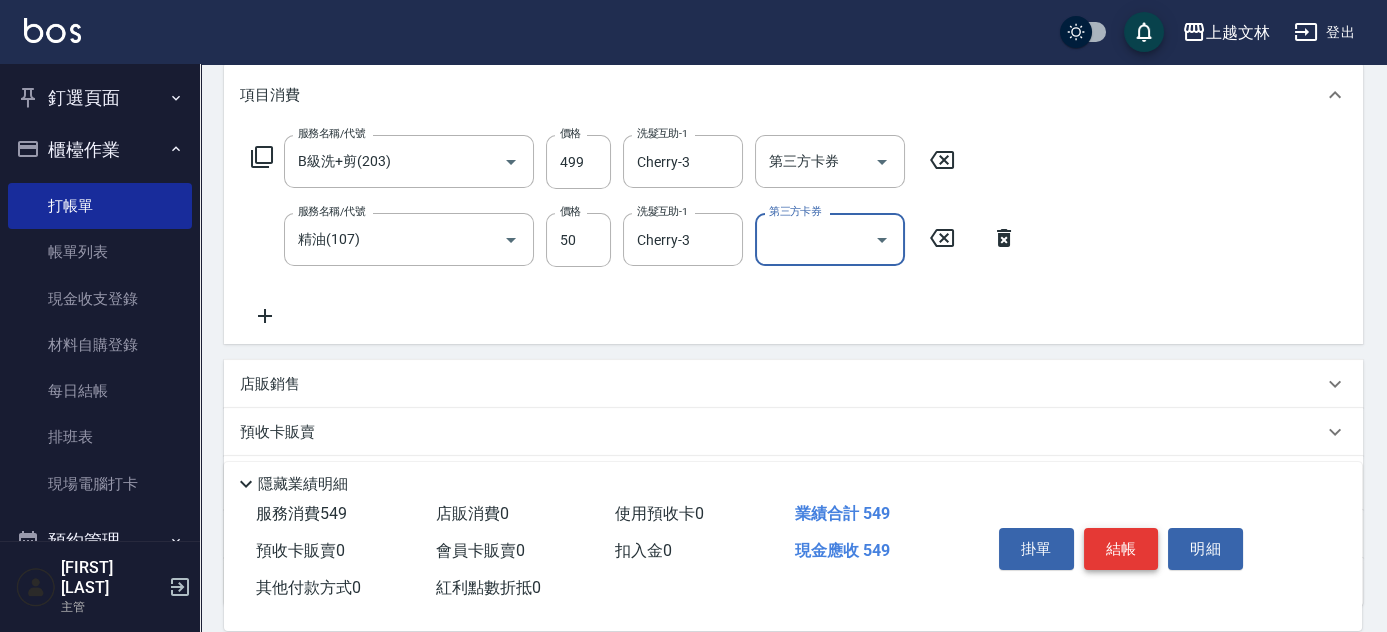 click on "結帳" at bounding box center (1121, 549) 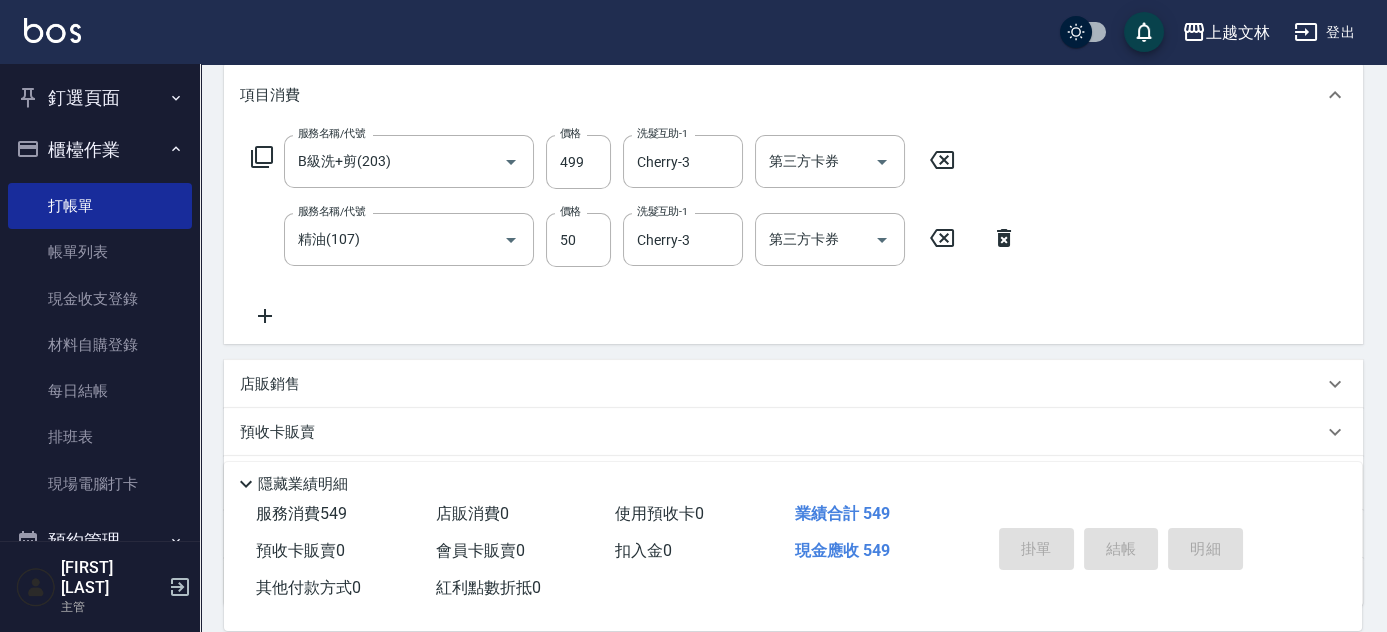 type on "2025/08/06 17:16" 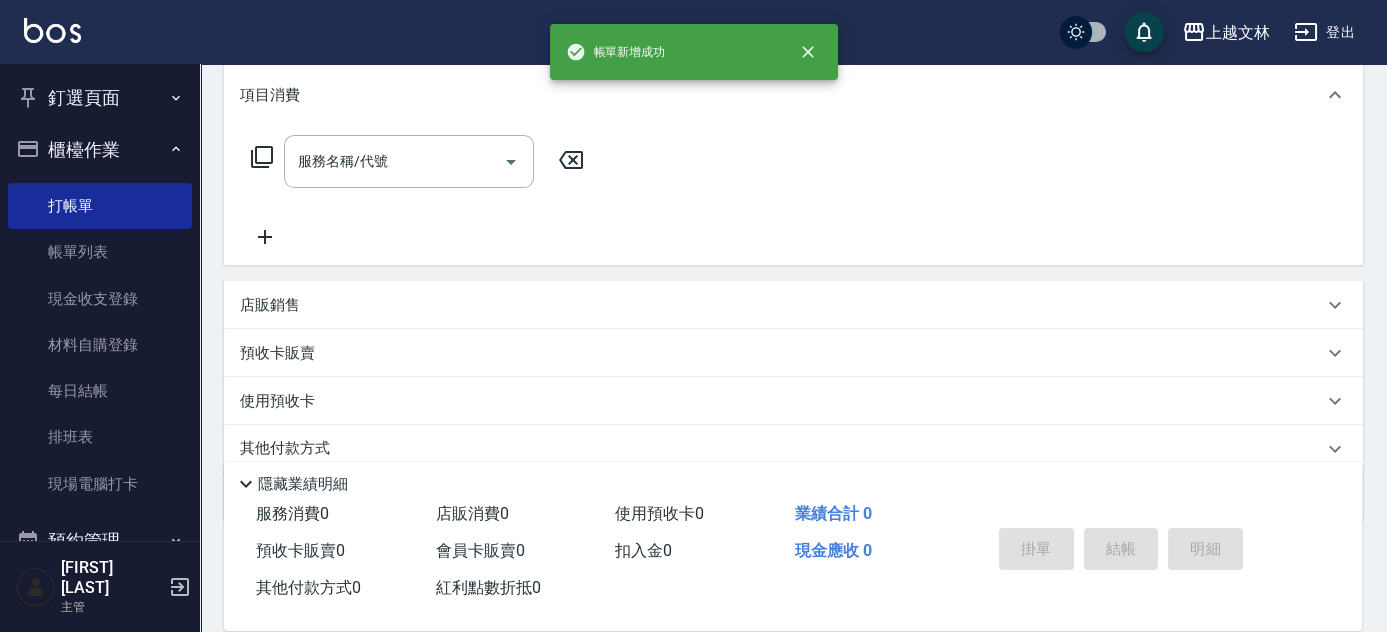 scroll, scrollTop: 0, scrollLeft: 0, axis: both 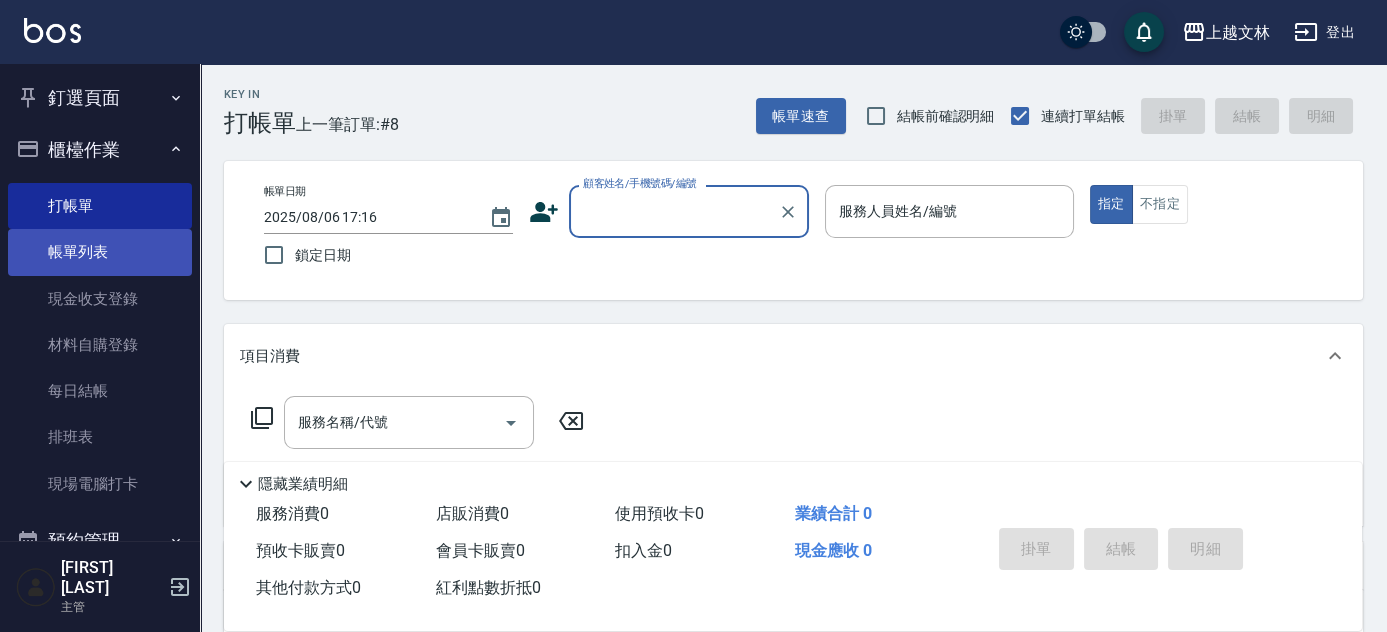 click on "帳單列表" at bounding box center [100, 252] 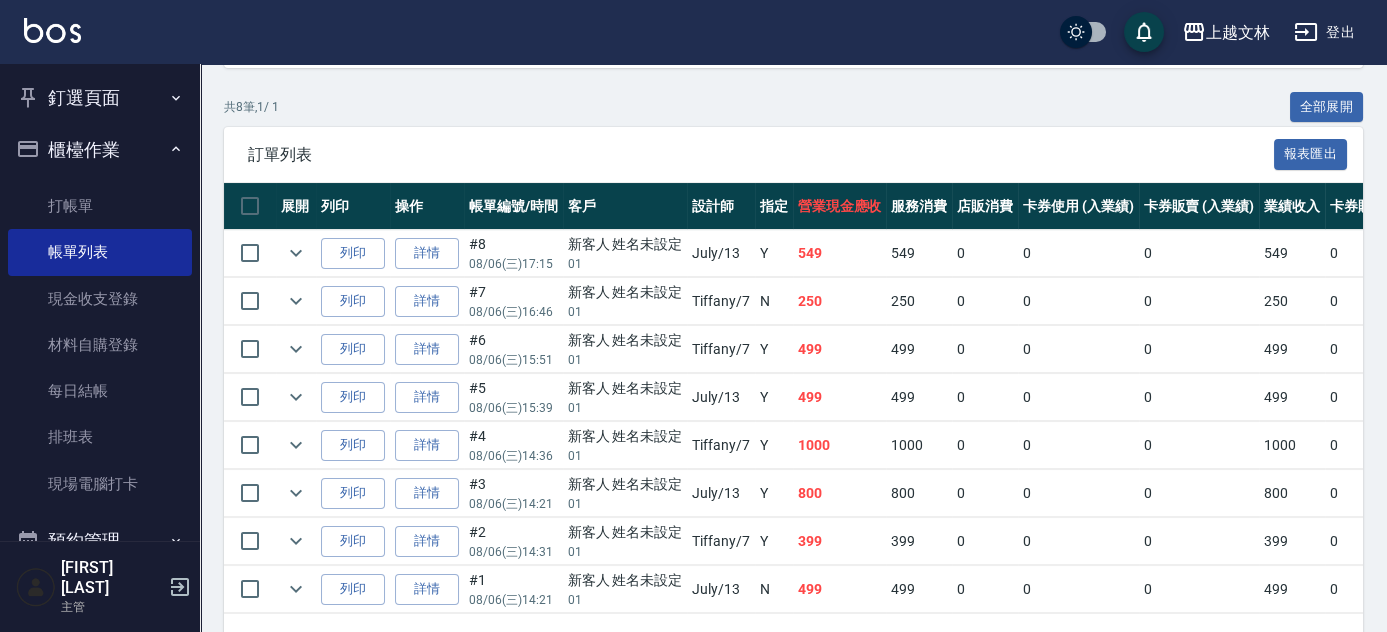 scroll, scrollTop: 453, scrollLeft: 0, axis: vertical 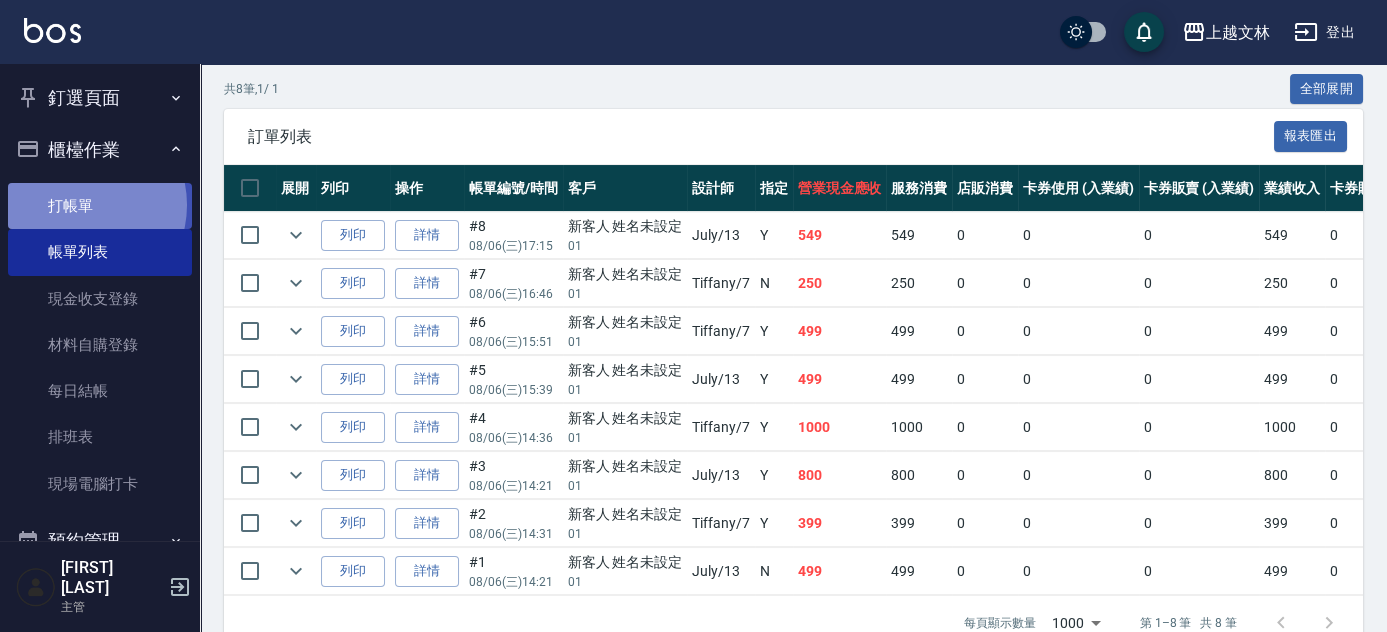 click on "打帳單" at bounding box center [100, 206] 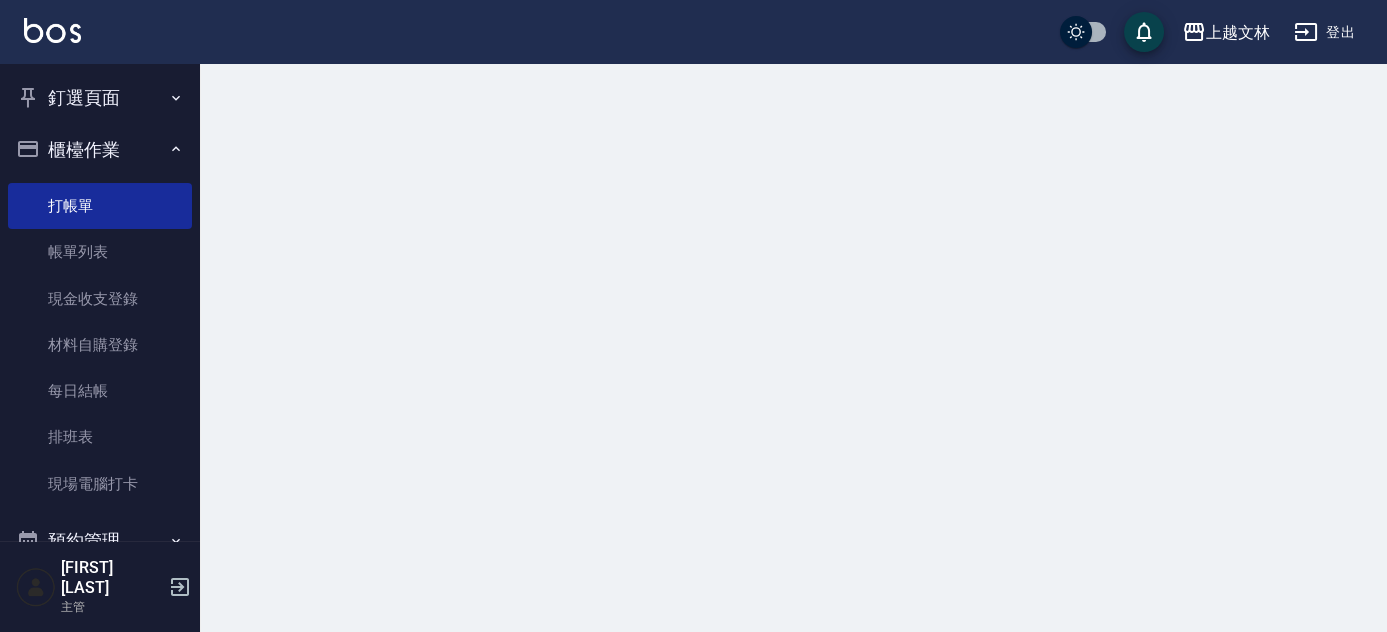 scroll, scrollTop: 0, scrollLeft: 0, axis: both 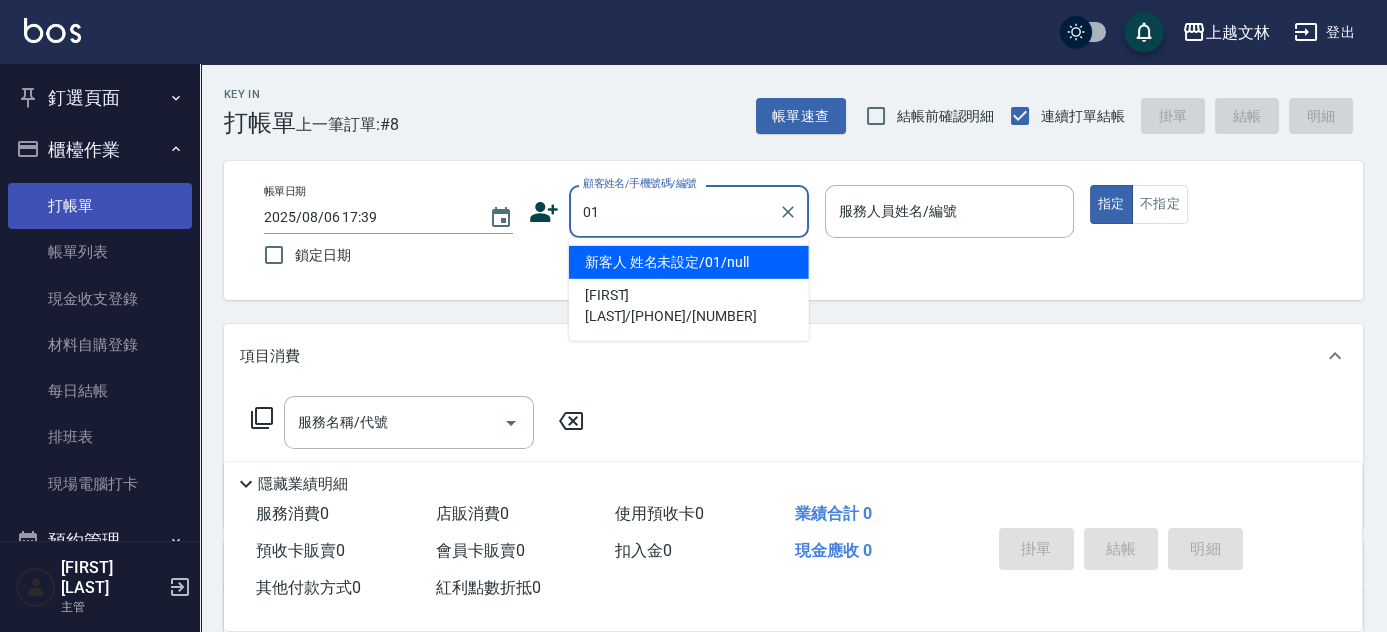 type on "01" 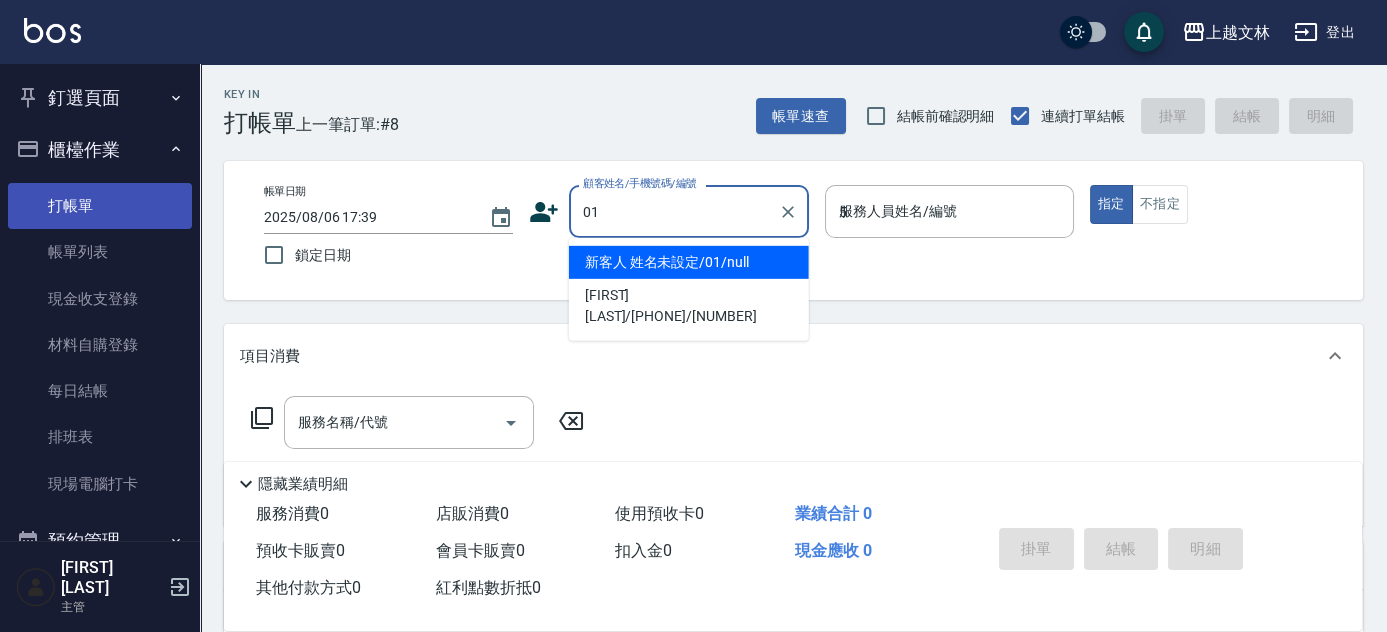 type on "新客人 姓名未設定/01/null" 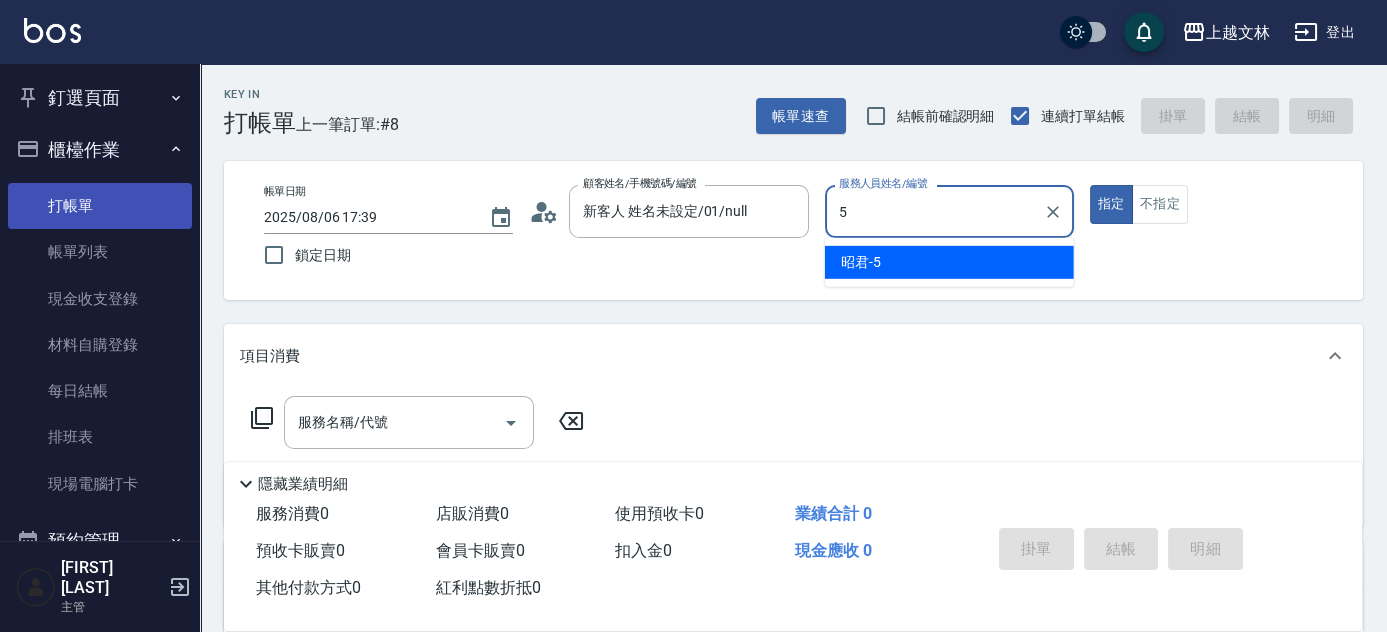 type on "5" 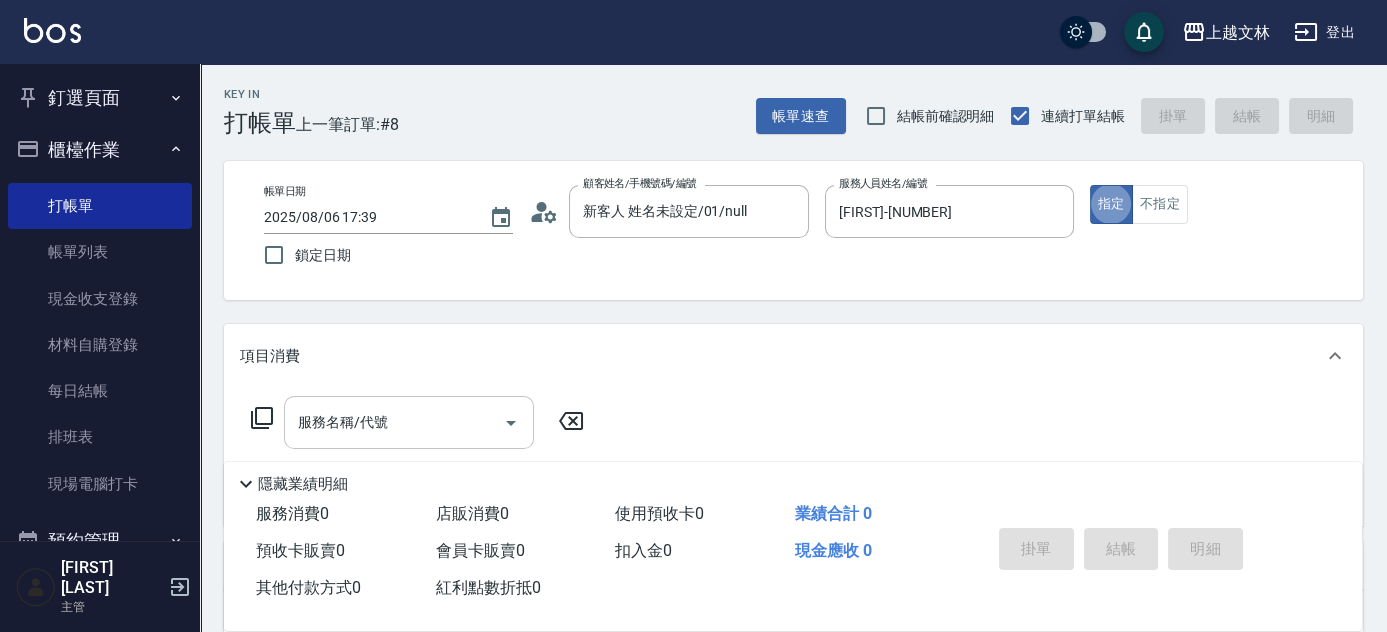 click on "服務名稱/代號 服務名稱/代號" at bounding box center (409, 422) 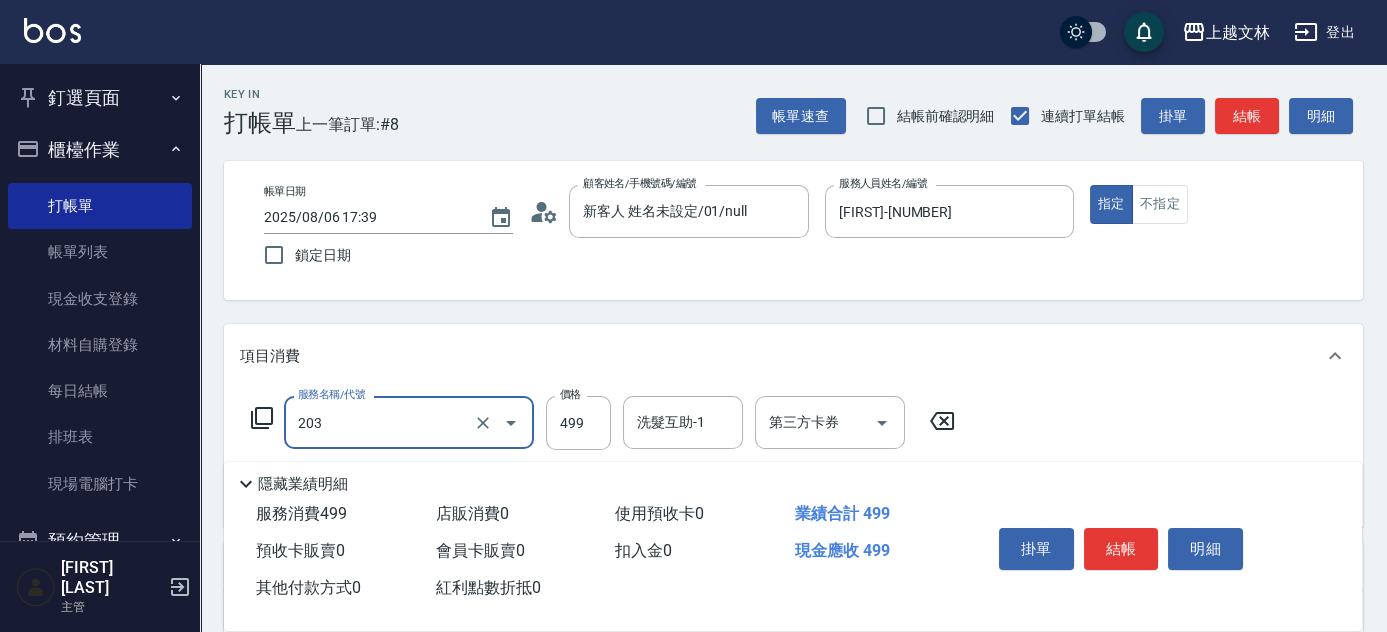 type on "B級洗+剪(203)" 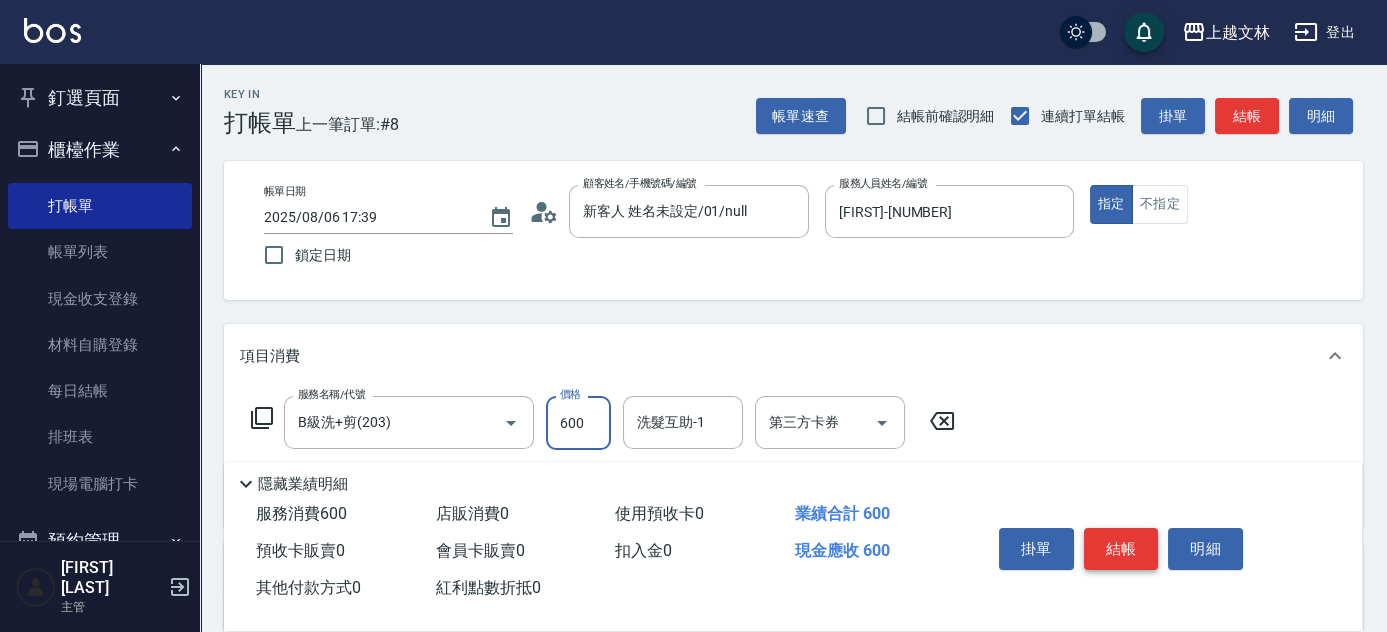 type on "600" 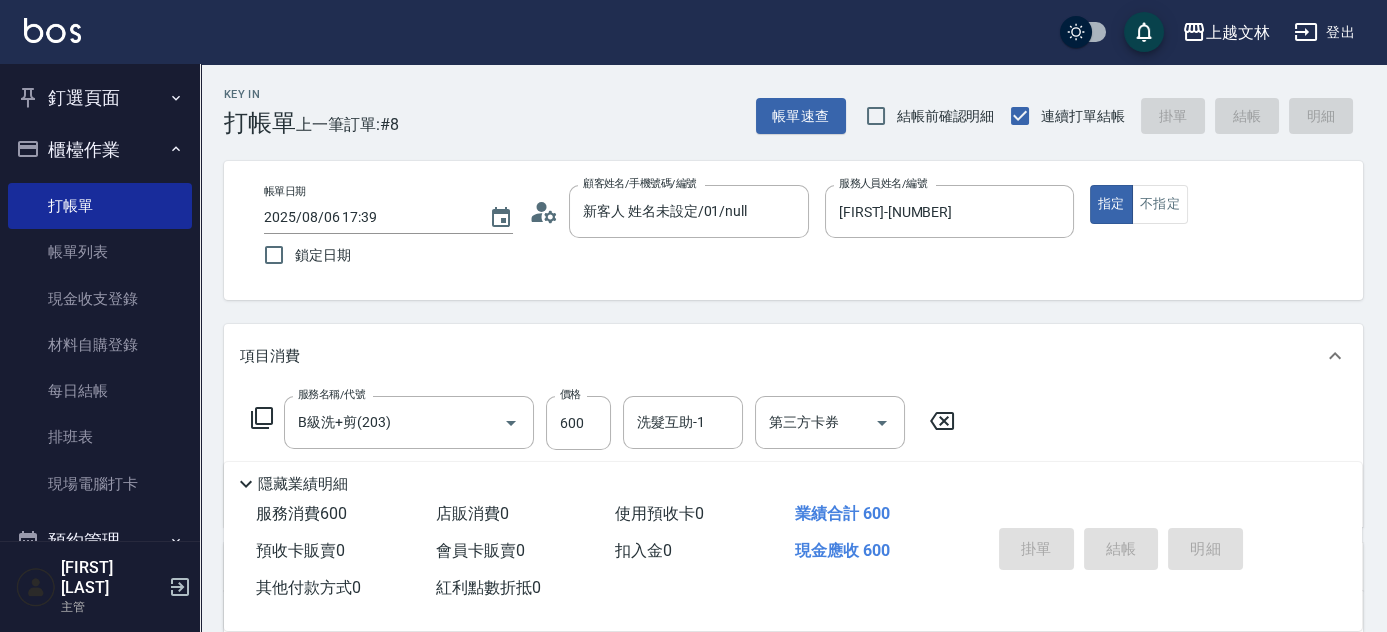 type on "2025/08/06 18:06" 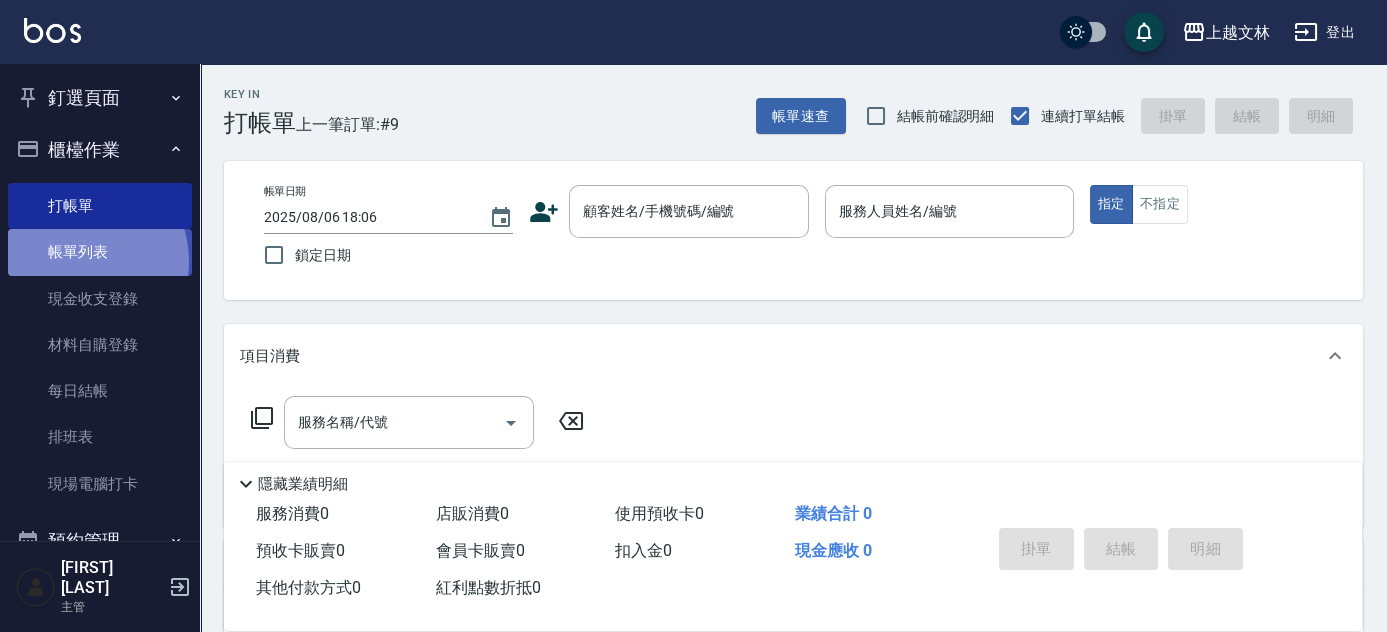 click on "帳單列表" at bounding box center [100, 252] 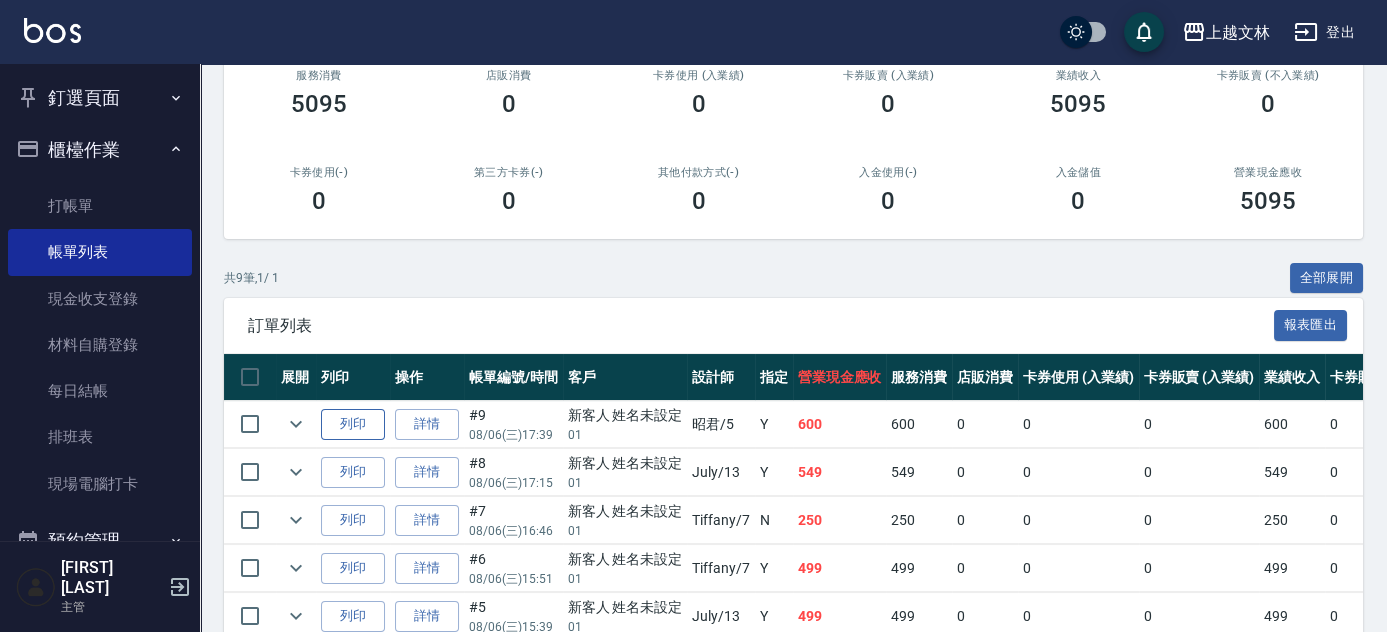 scroll, scrollTop: 272, scrollLeft: 0, axis: vertical 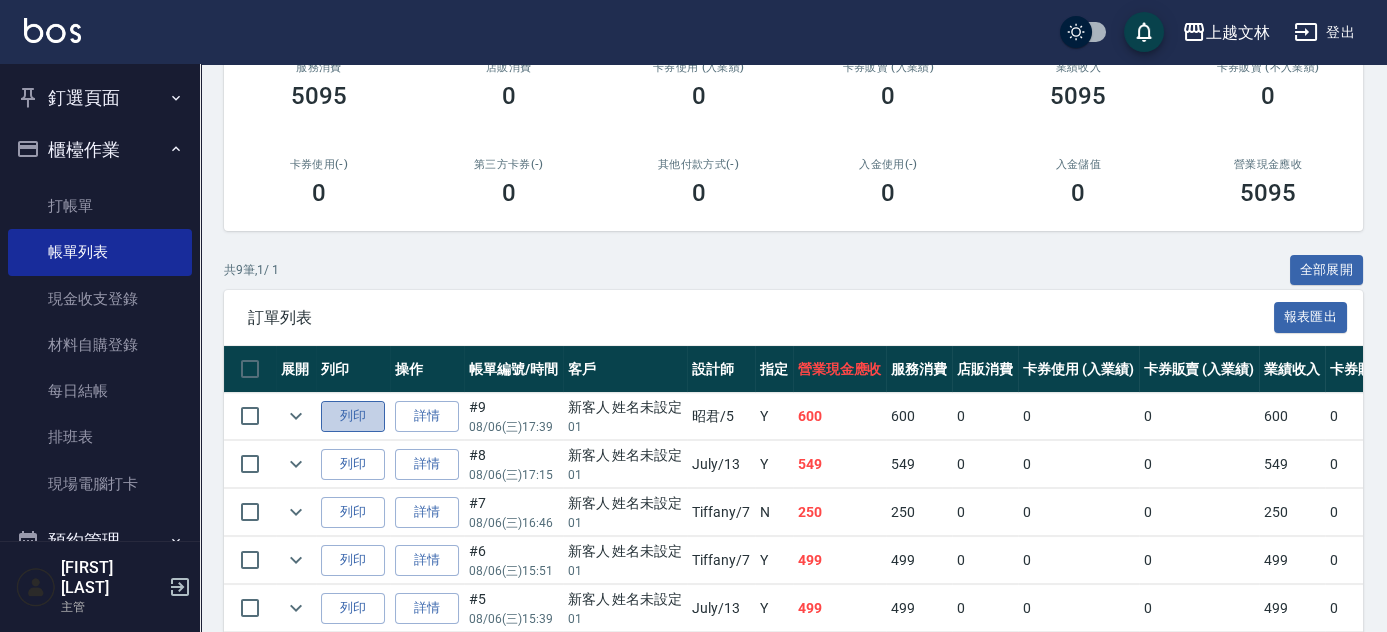 click on "列印" at bounding box center (353, 416) 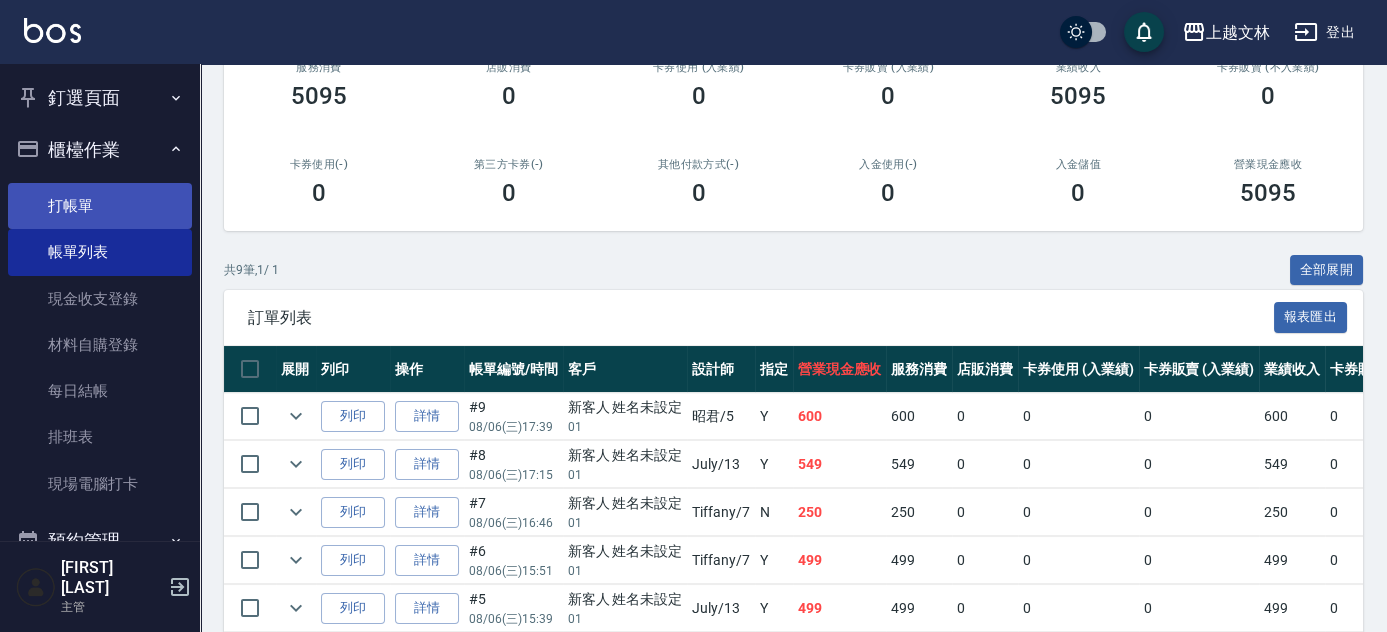 click on "打帳單" at bounding box center [100, 206] 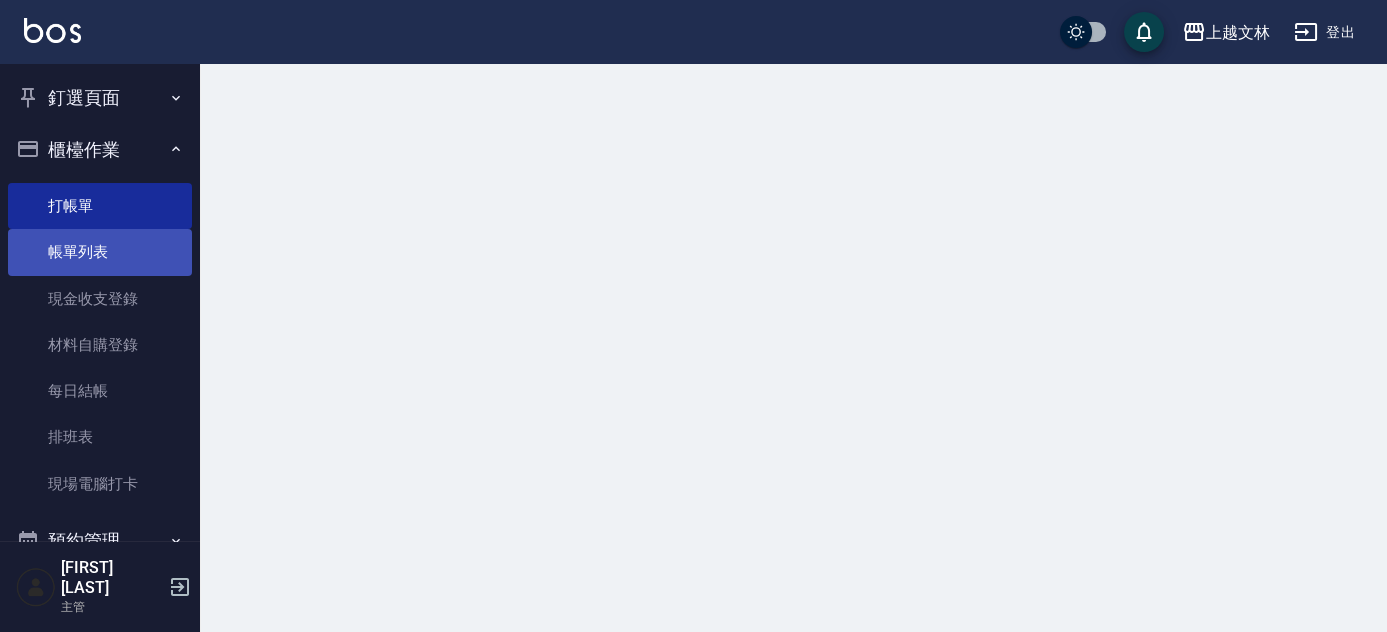 scroll, scrollTop: 0, scrollLeft: 0, axis: both 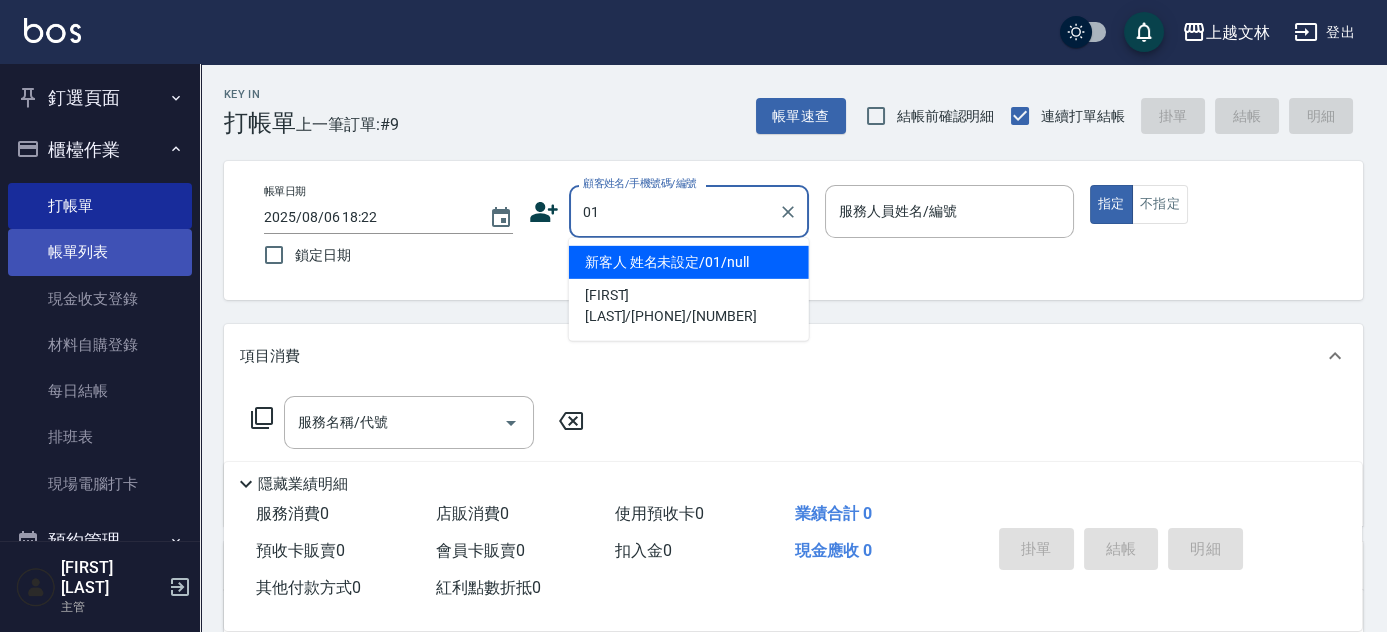 type on "新客人 姓名未設定/01/null" 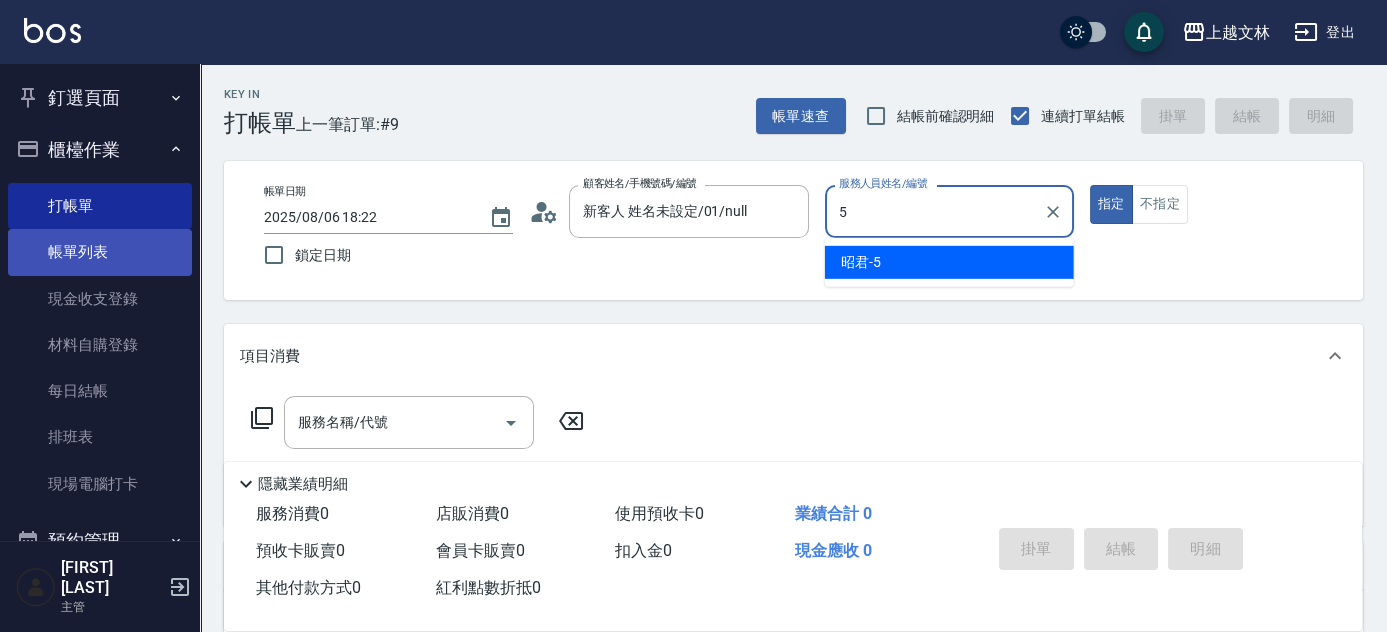 type on "5" 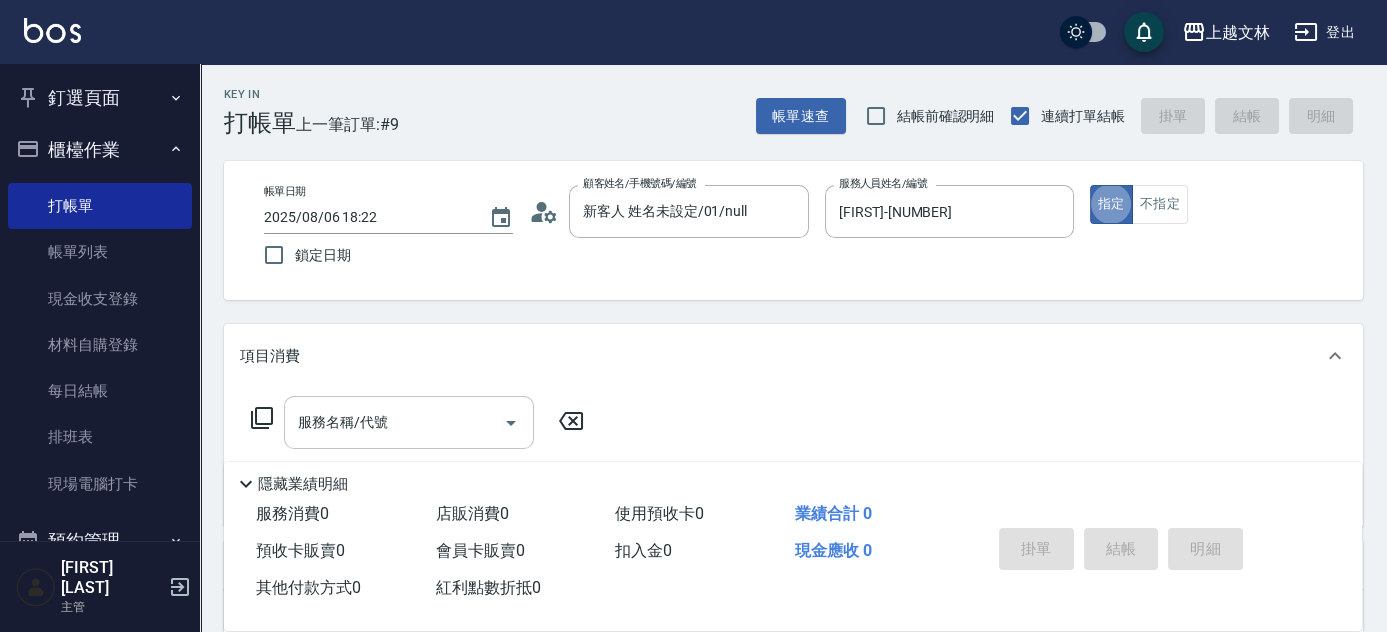 click on "服務名稱/代號 服務名稱/代號" at bounding box center (409, 422) 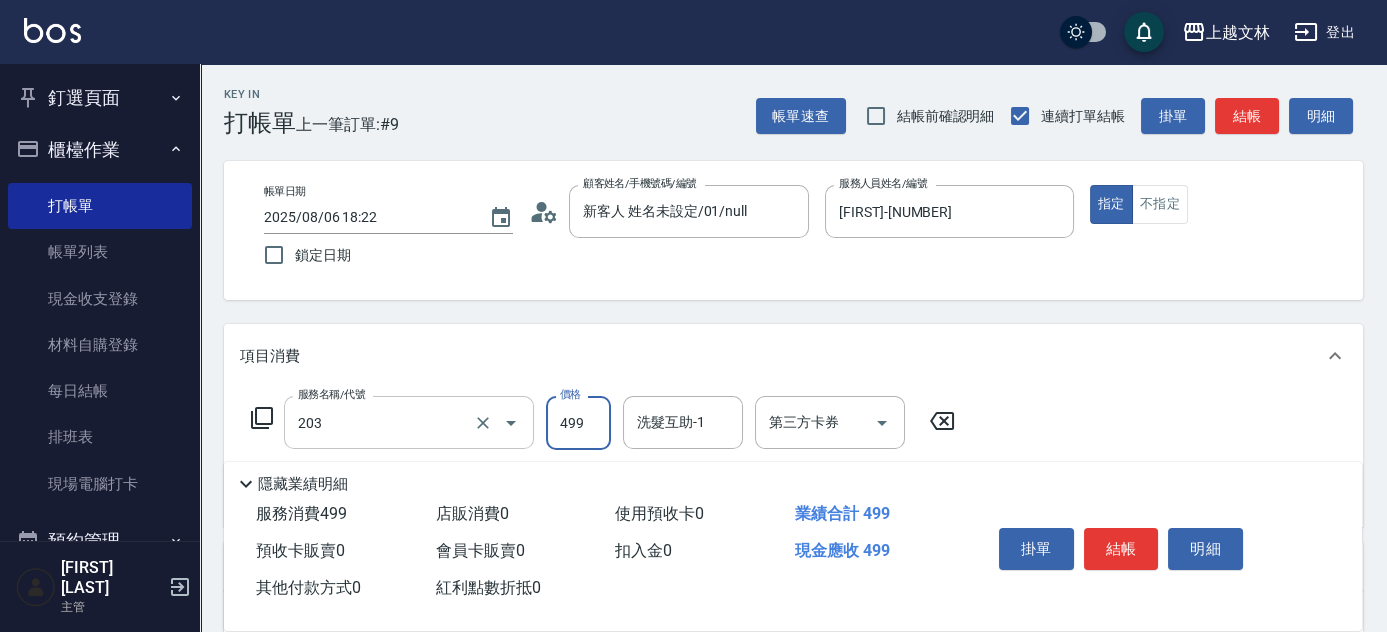 type on "B級洗+剪(203)" 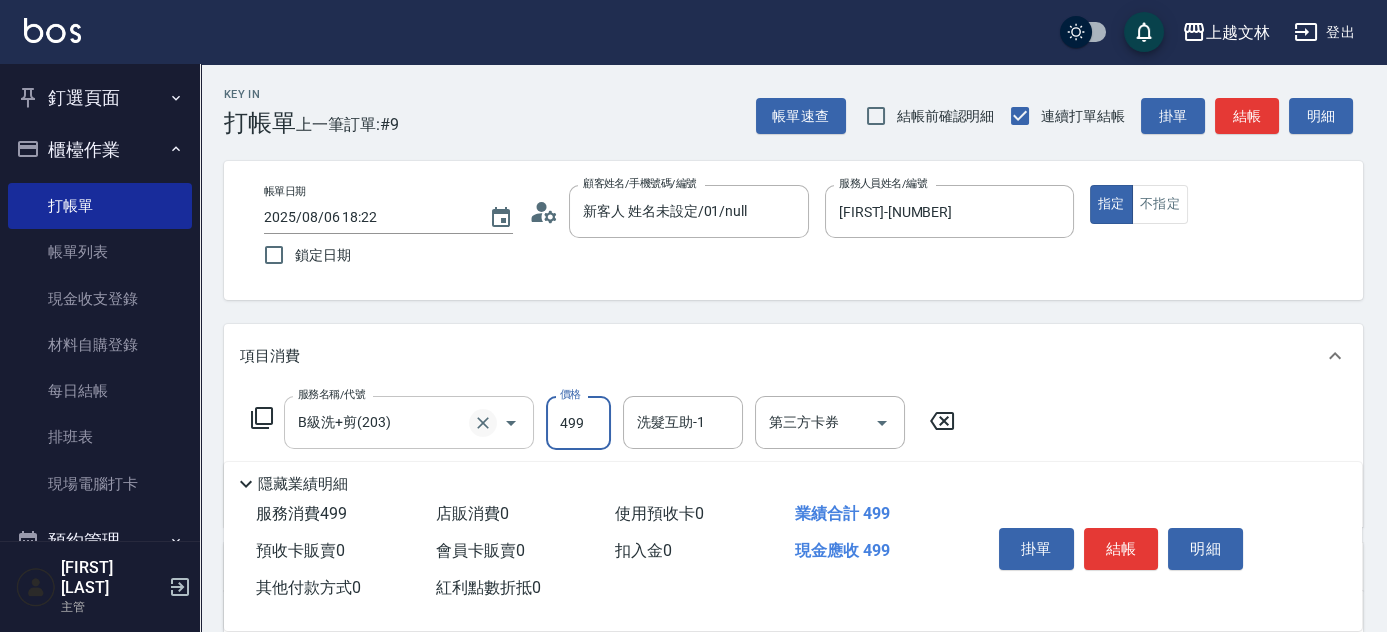click 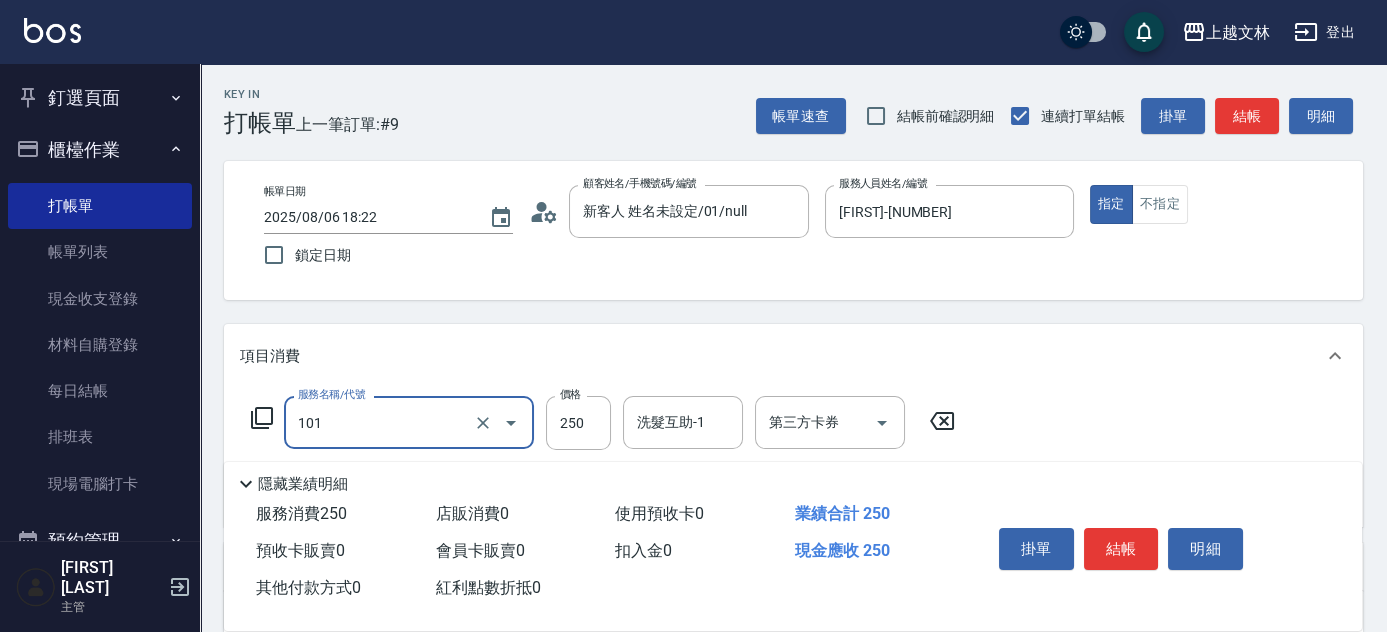 type on "洗髮(101)" 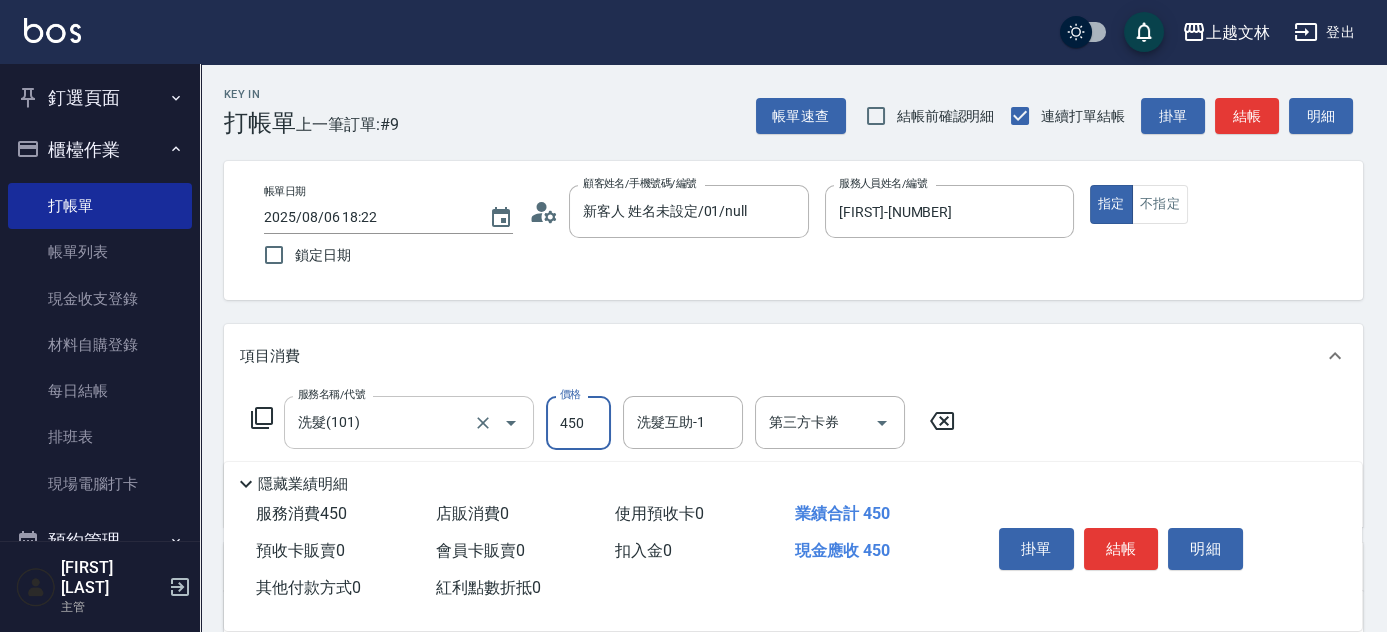 type on "450" 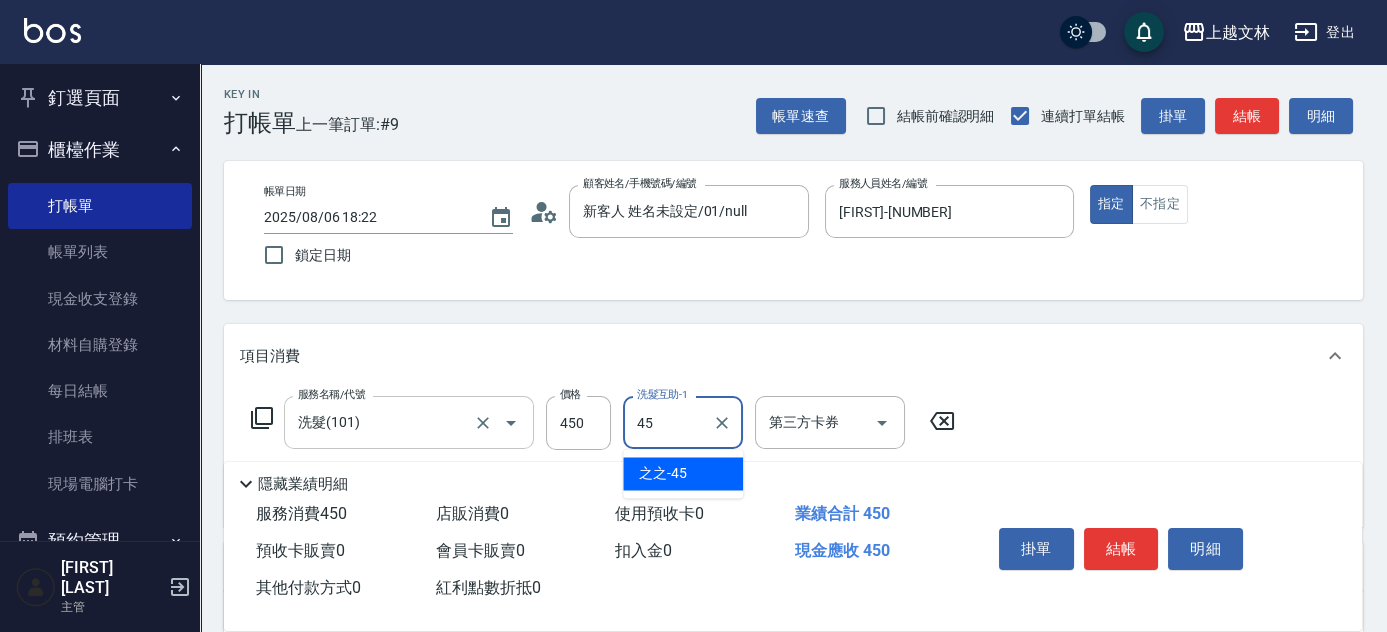 type on "之之-45" 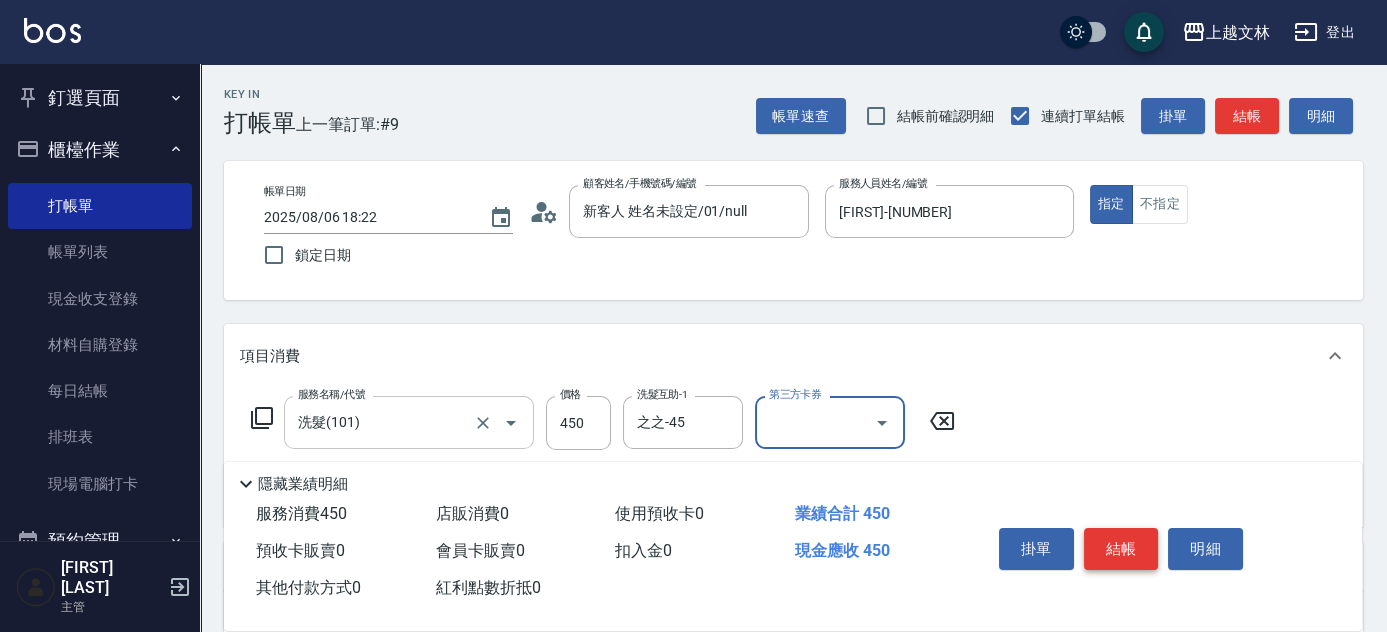 click on "結帳" at bounding box center [1121, 549] 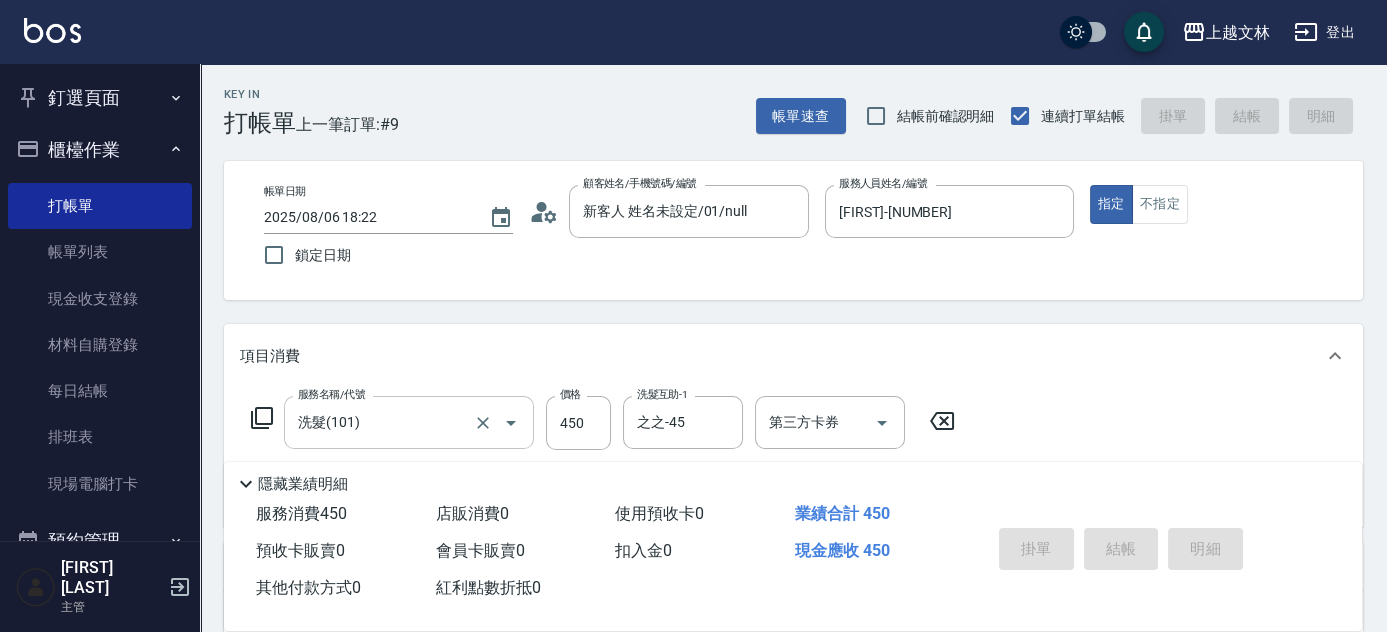type on "2025/08/06 18:28" 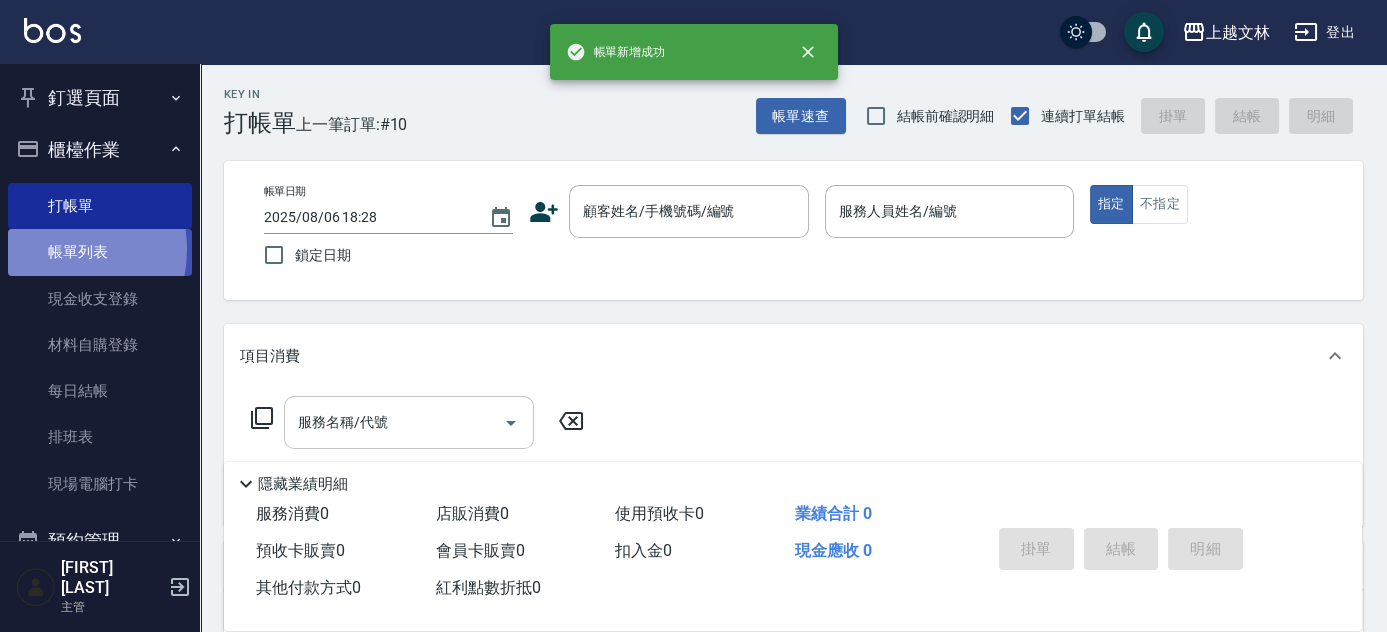 click on "帳單列表" at bounding box center [100, 252] 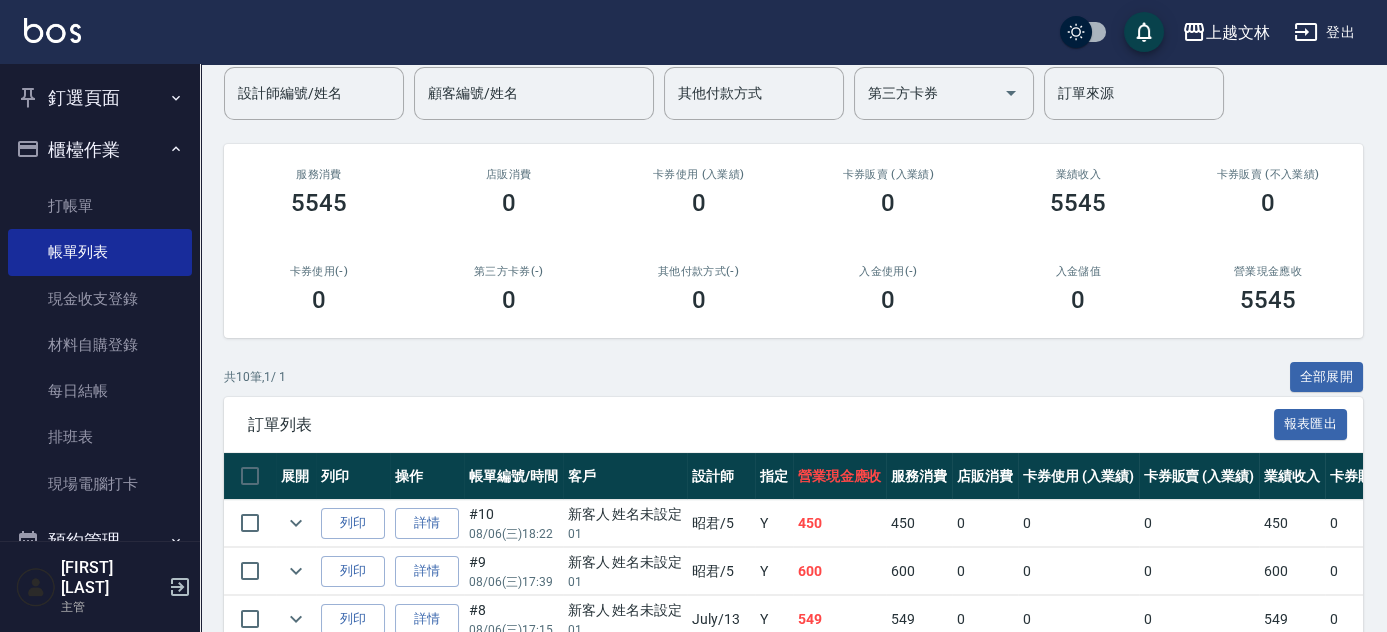 scroll, scrollTop: 272, scrollLeft: 0, axis: vertical 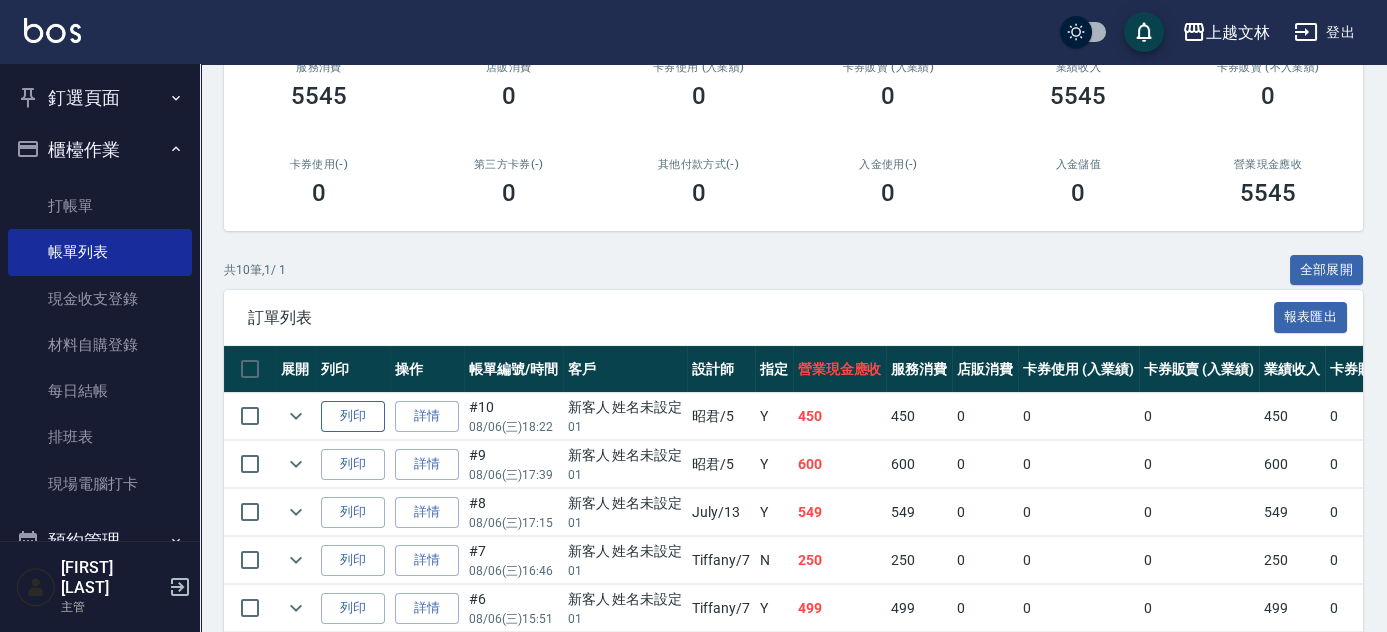click on "列印" at bounding box center [353, 416] 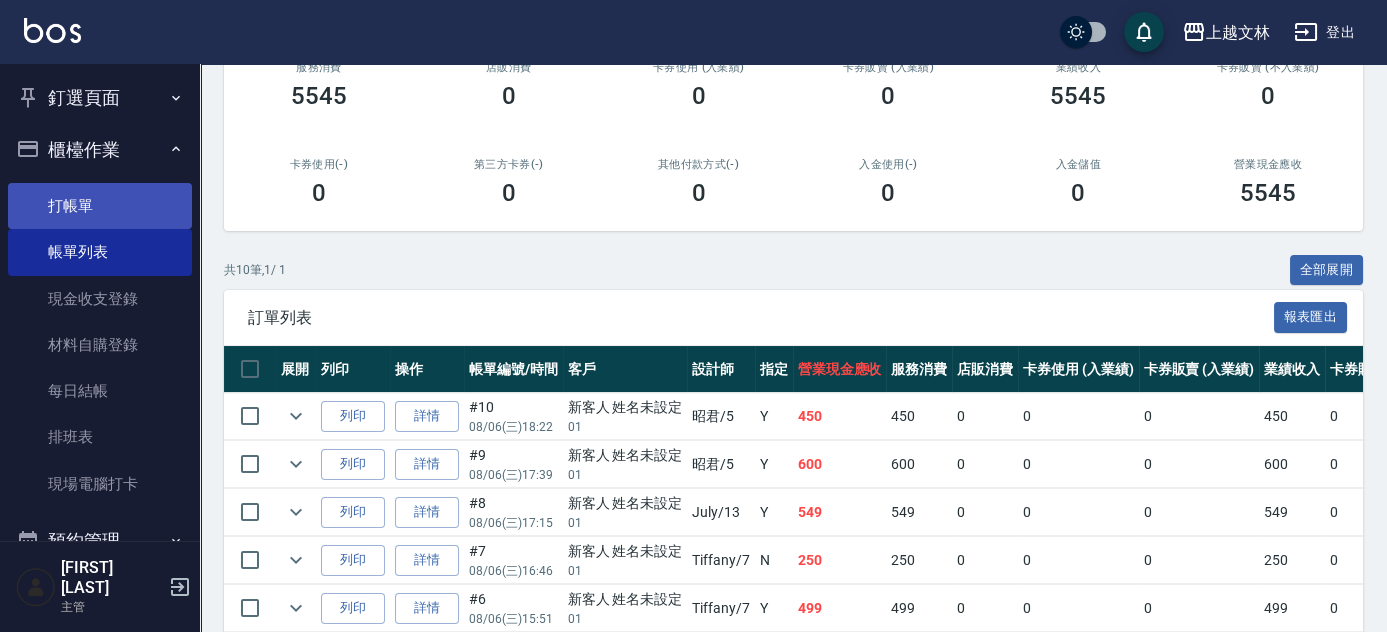 click on "打帳單" at bounding box center (100, 206) 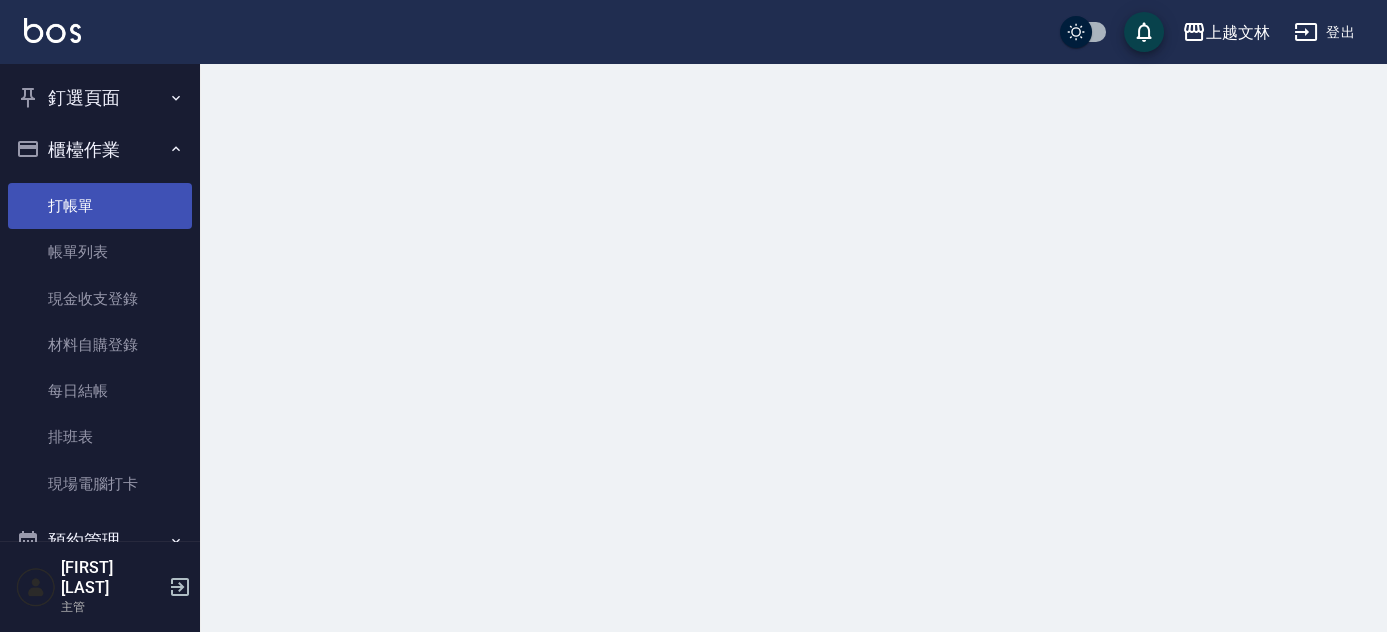 scroll, scrollTop: 0, scrollLeft: 0, axis: both 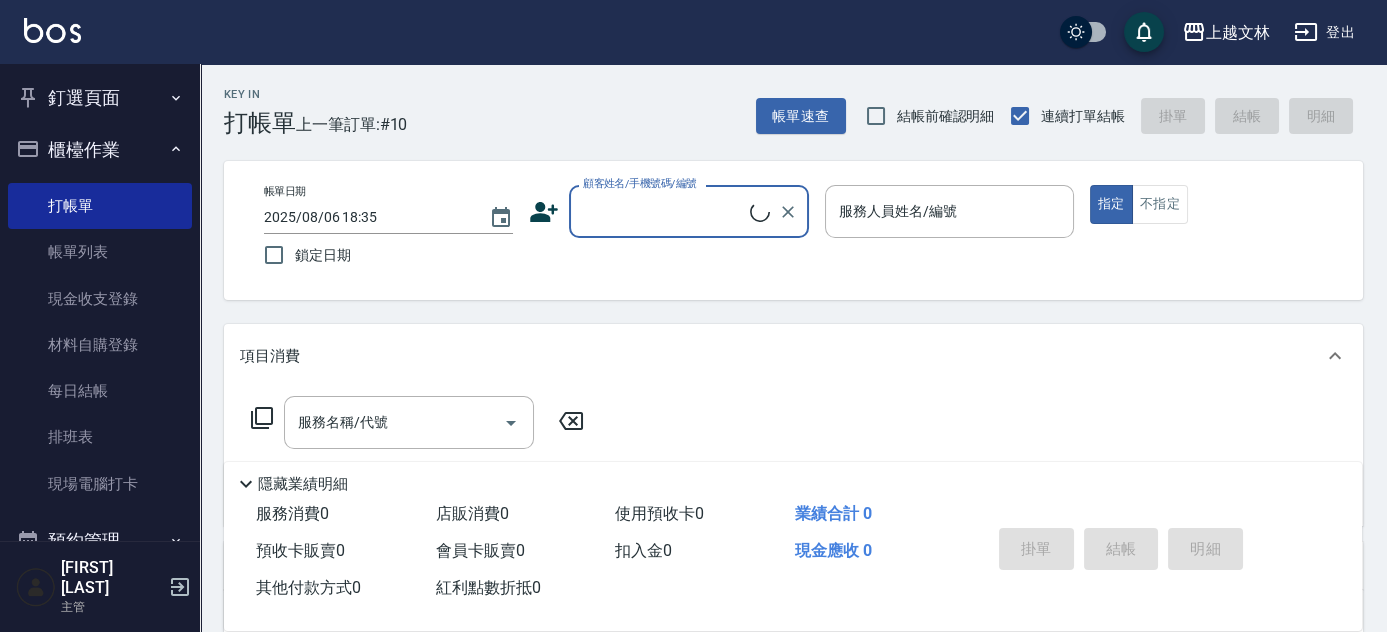 click on "顧客姓名/手機號碼/編號" at bounding box center [664, 211] 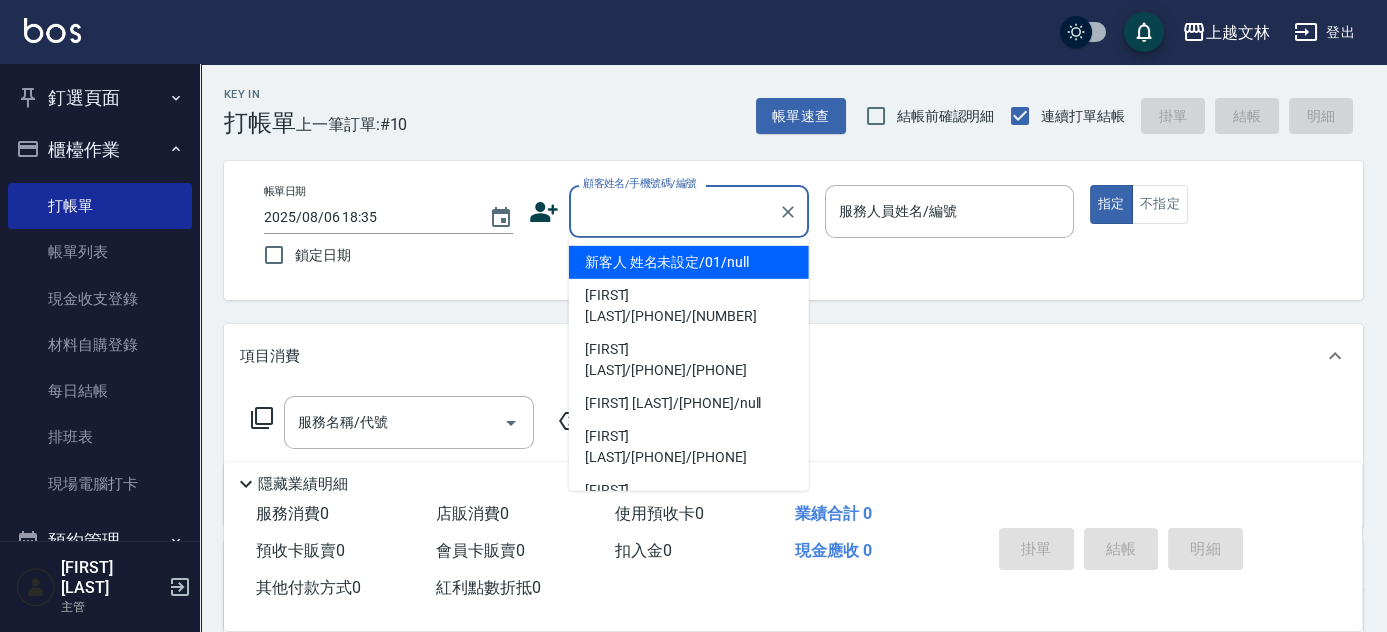 click on "顧客姓名/手機號碼/編號" at bounding box center (674, 211) 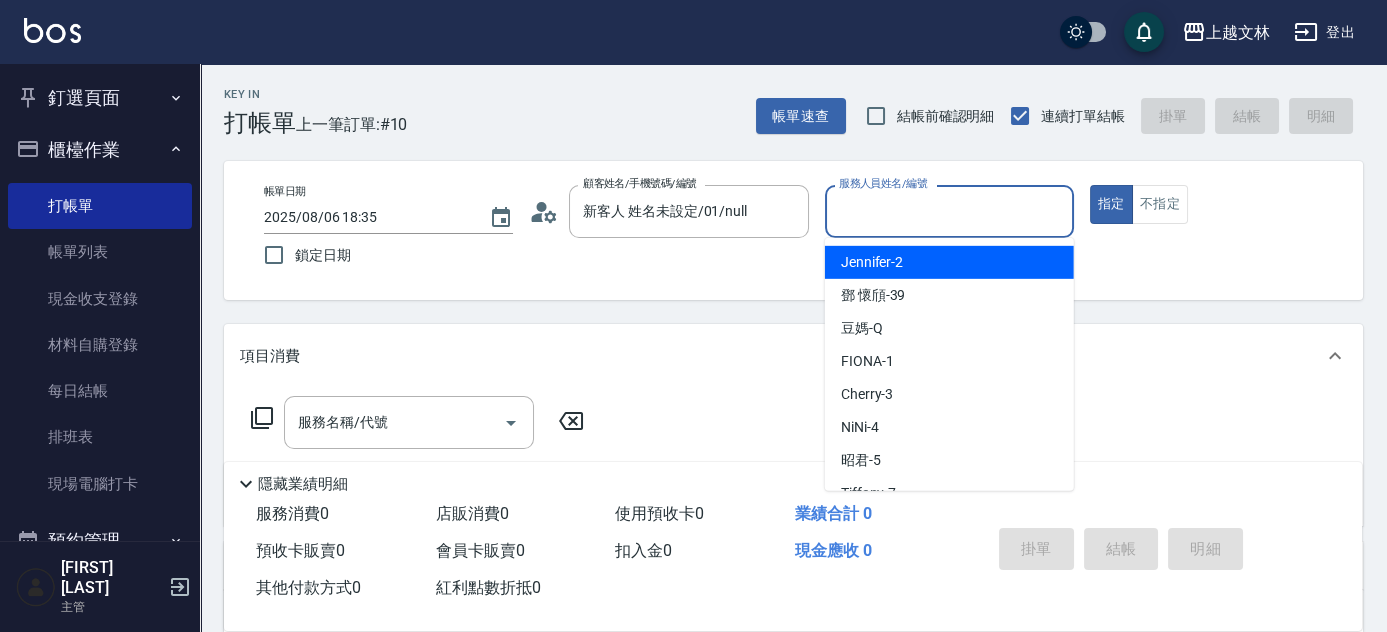 click on "服務人員姓名/編號" at bounding box center (949, 211) 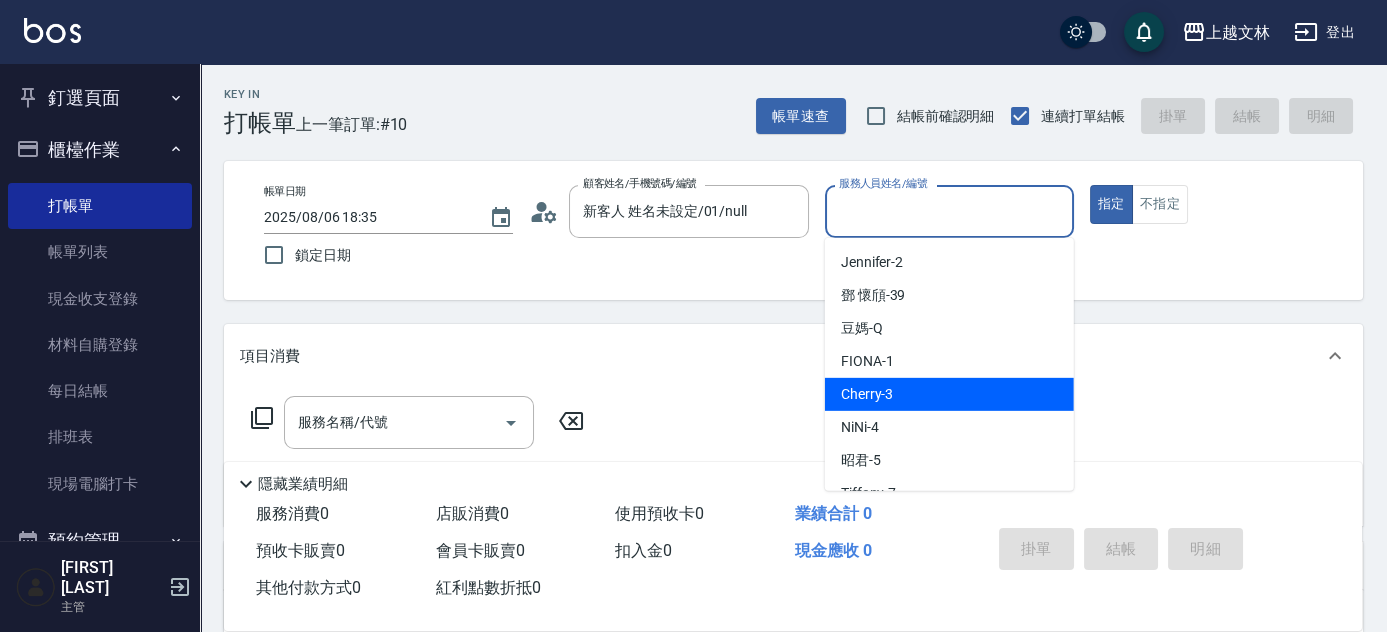 click on "Cherry -3" at bounding box center [949, 394] 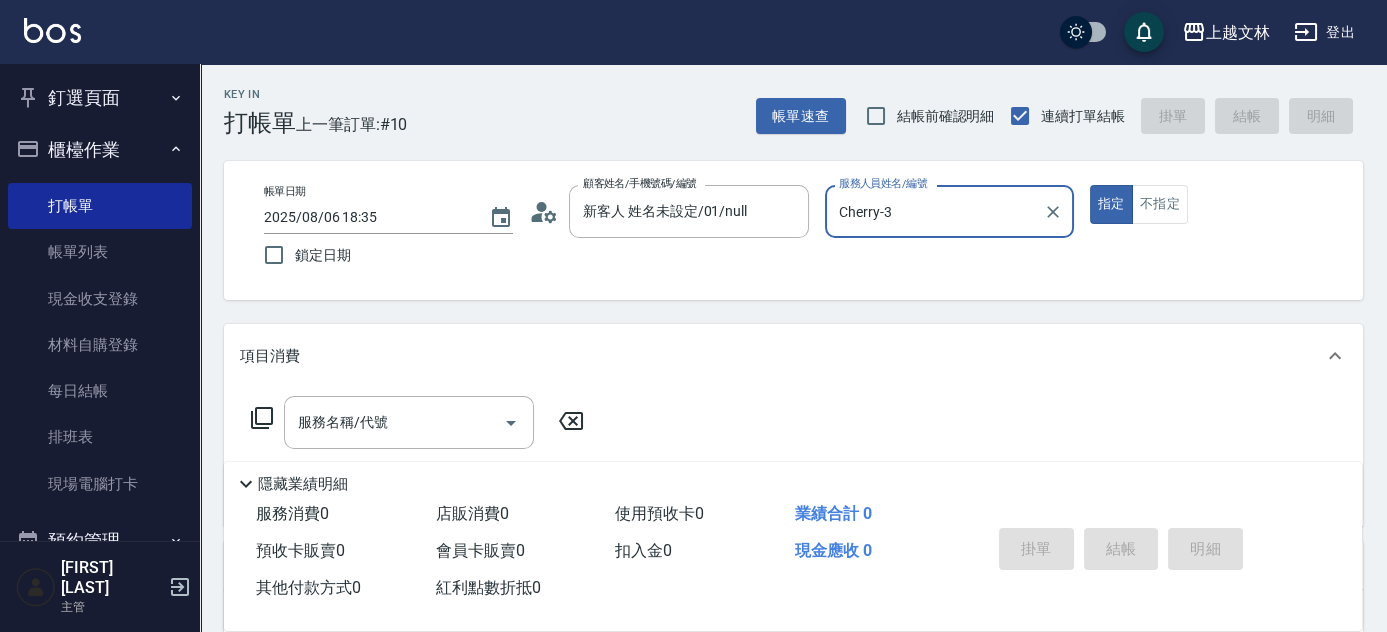 type on "Cherry-3" 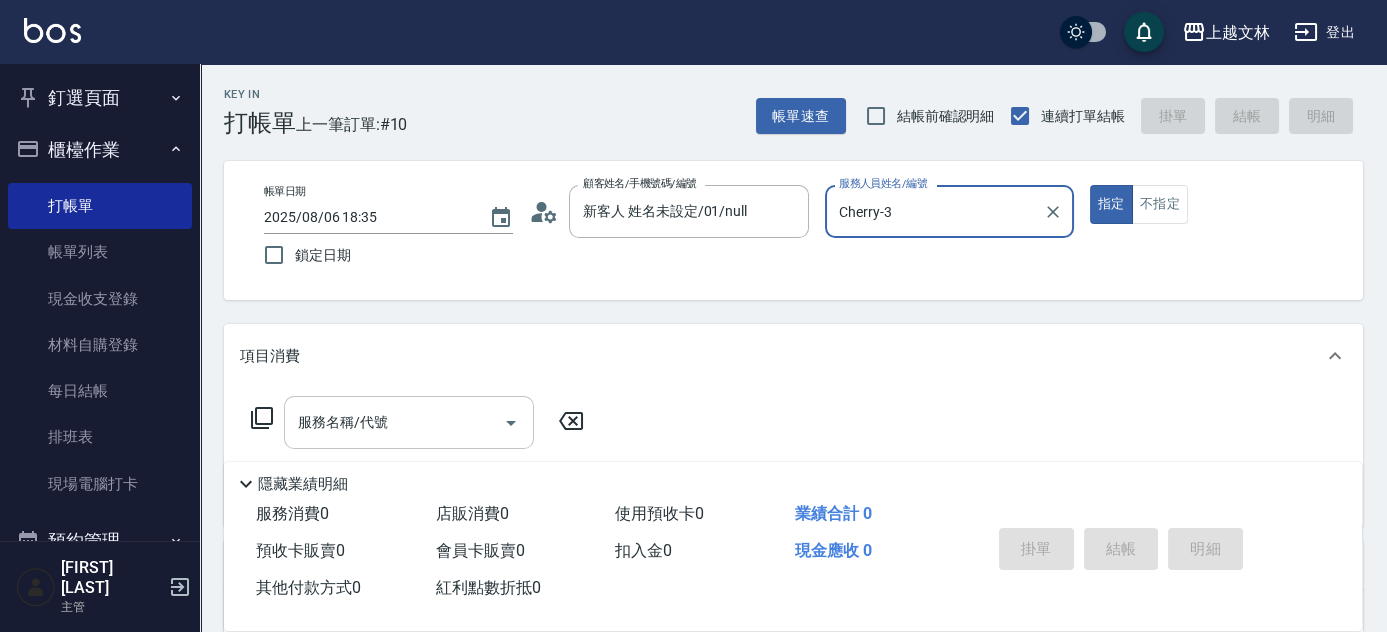 click on "服務名稱/代號" at bounding box center (394, 422) 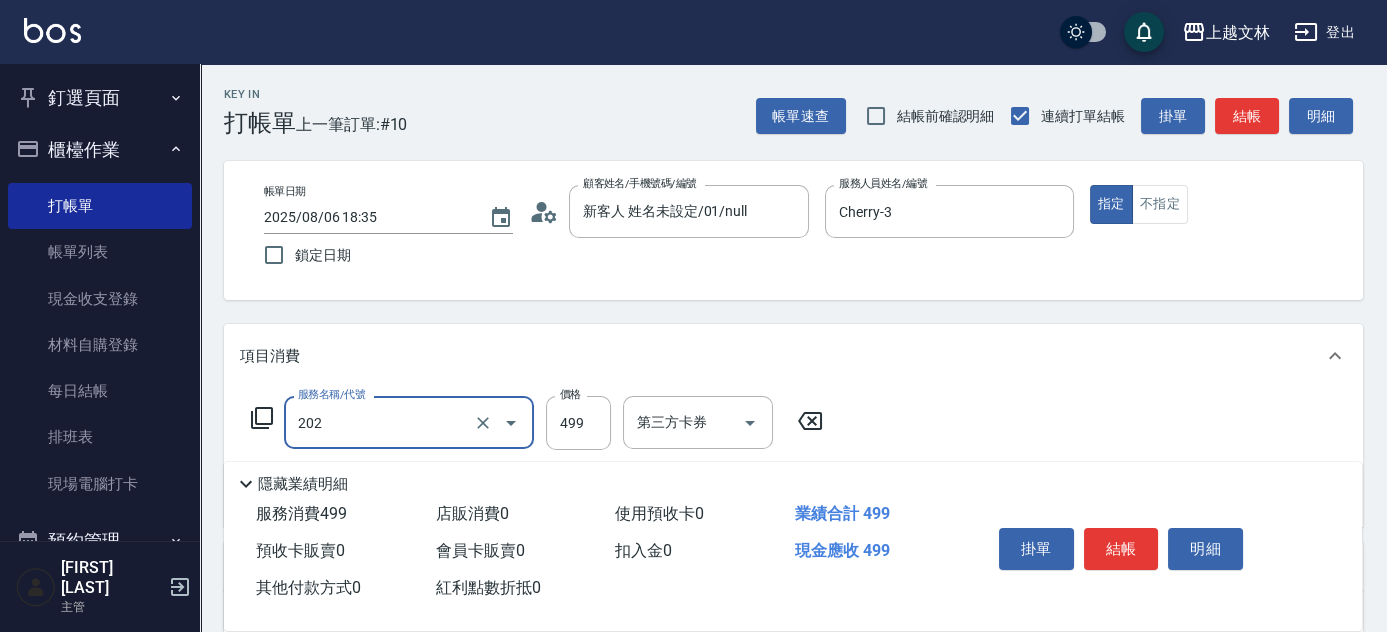 type on "A級單剪(202)" 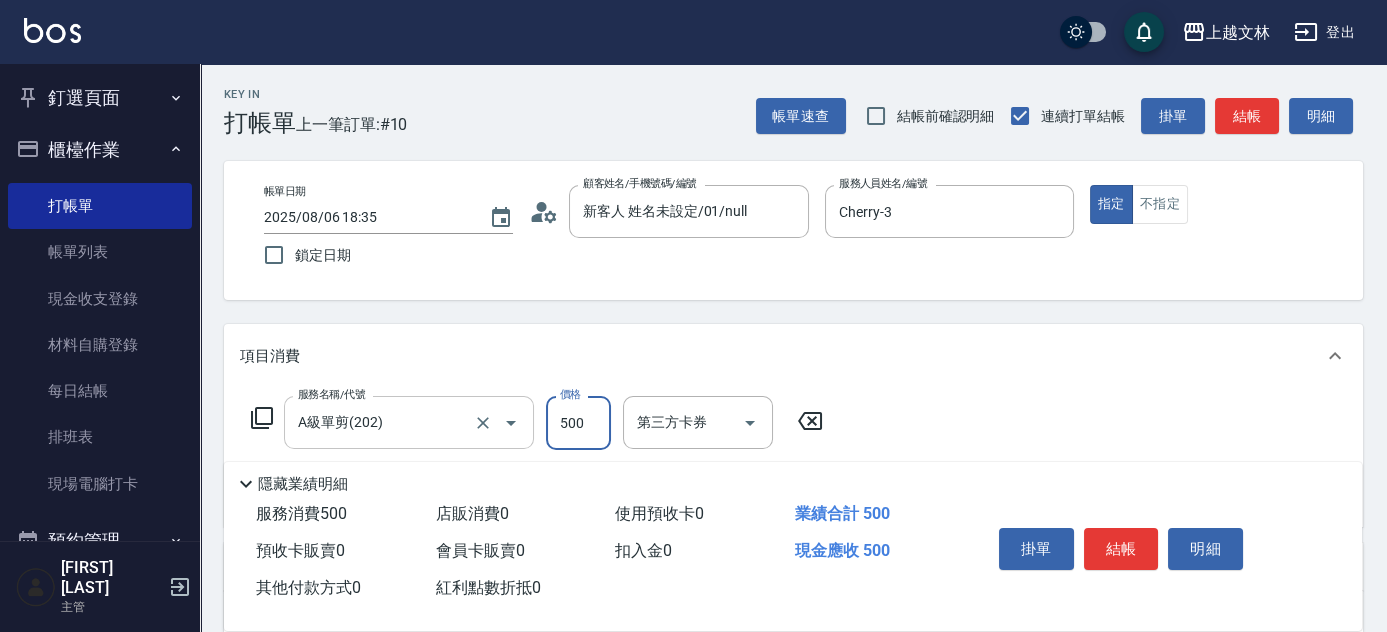 type on "500" 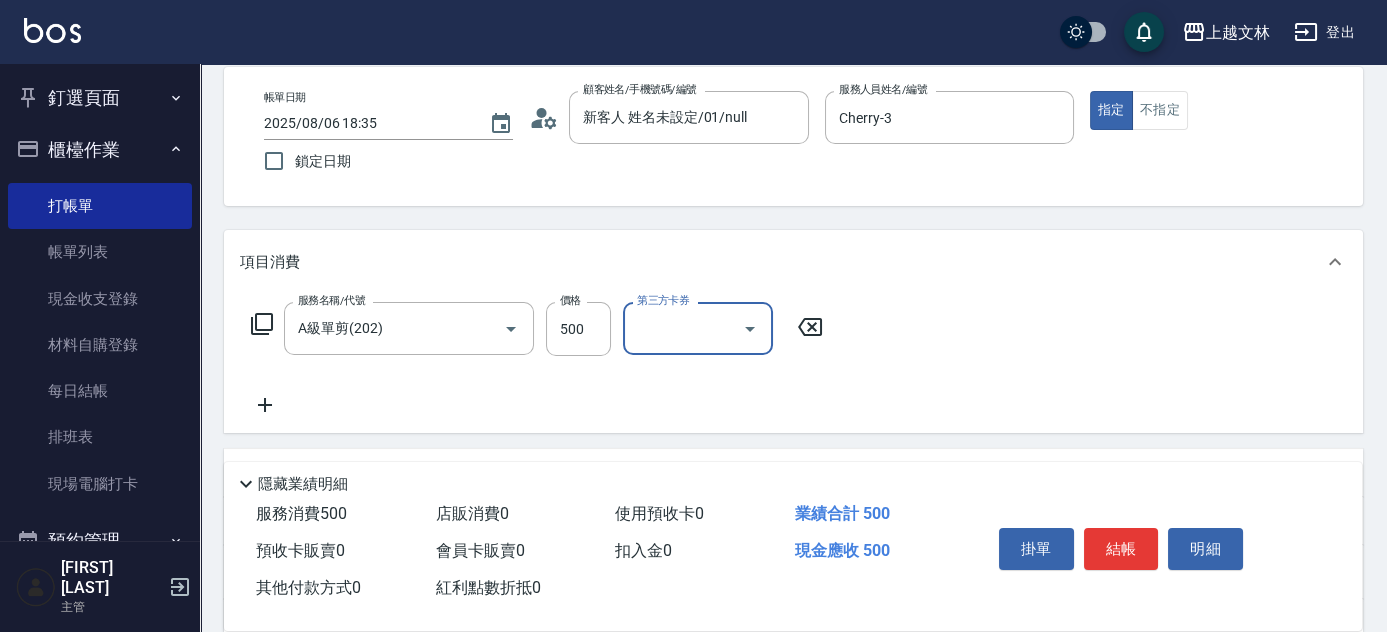 scroll, scrollTop: 136, scrollLeft: 0, axis: vertical 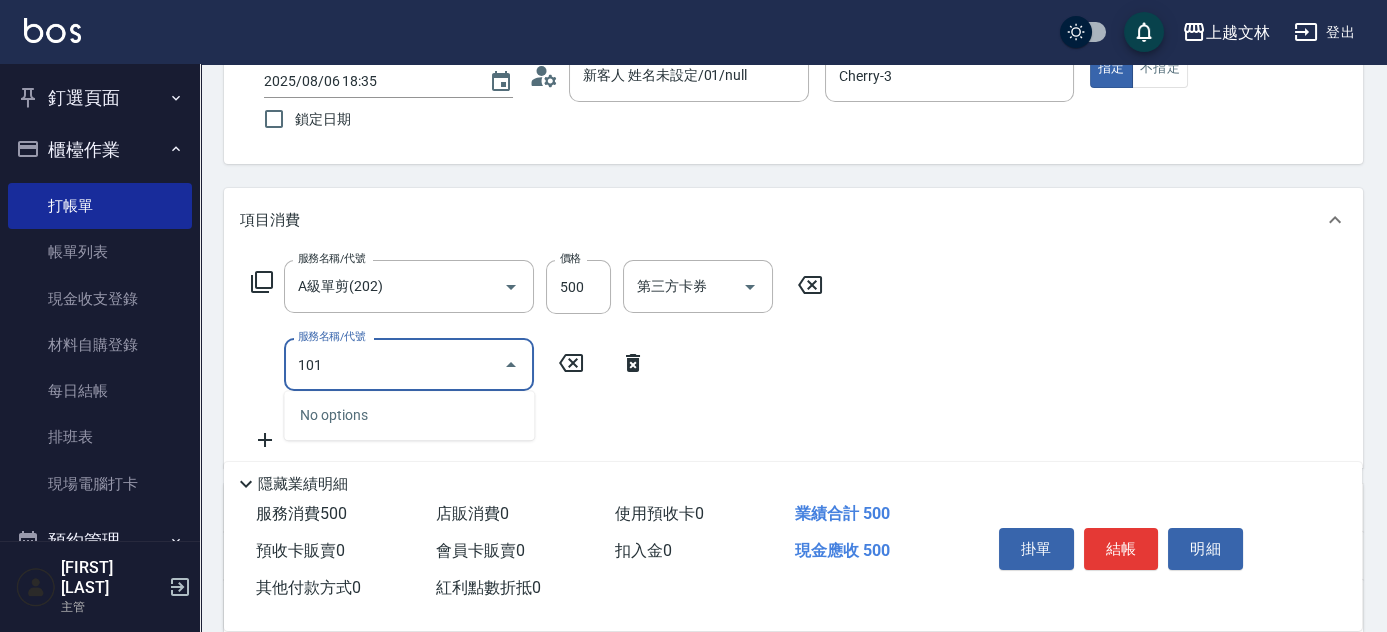 type on "洗髮(101)" 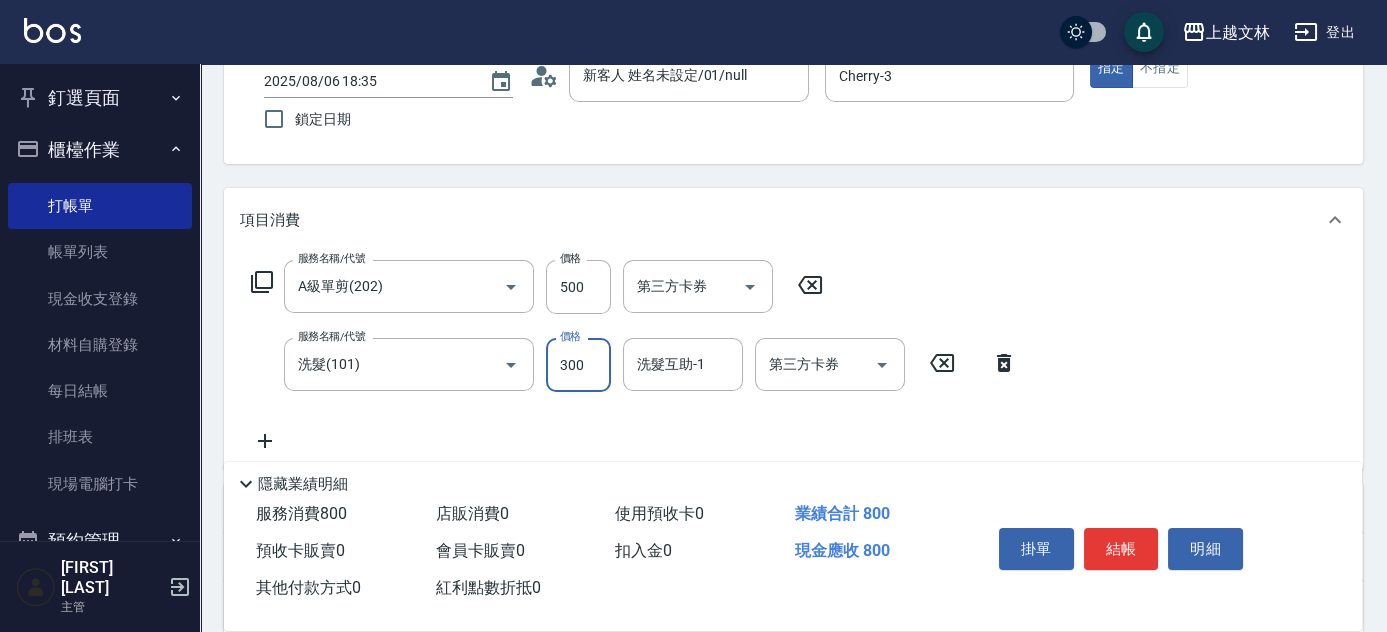 type on "300" 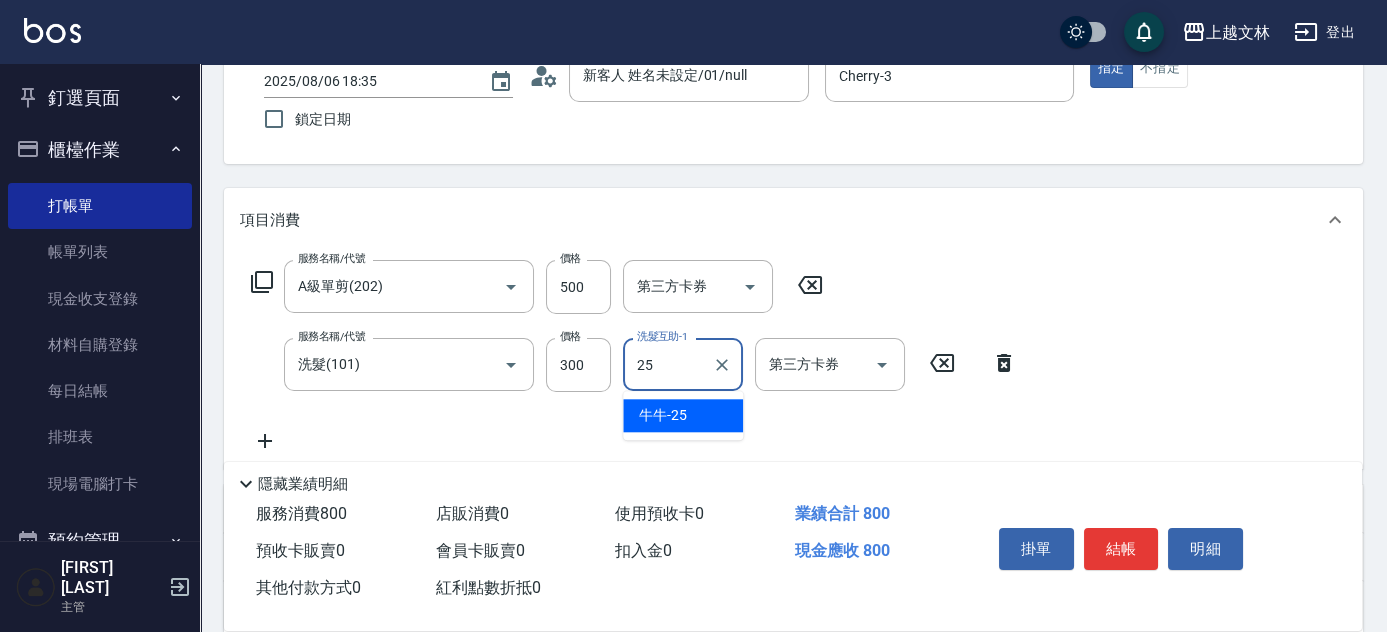 type on "牛牛-25" 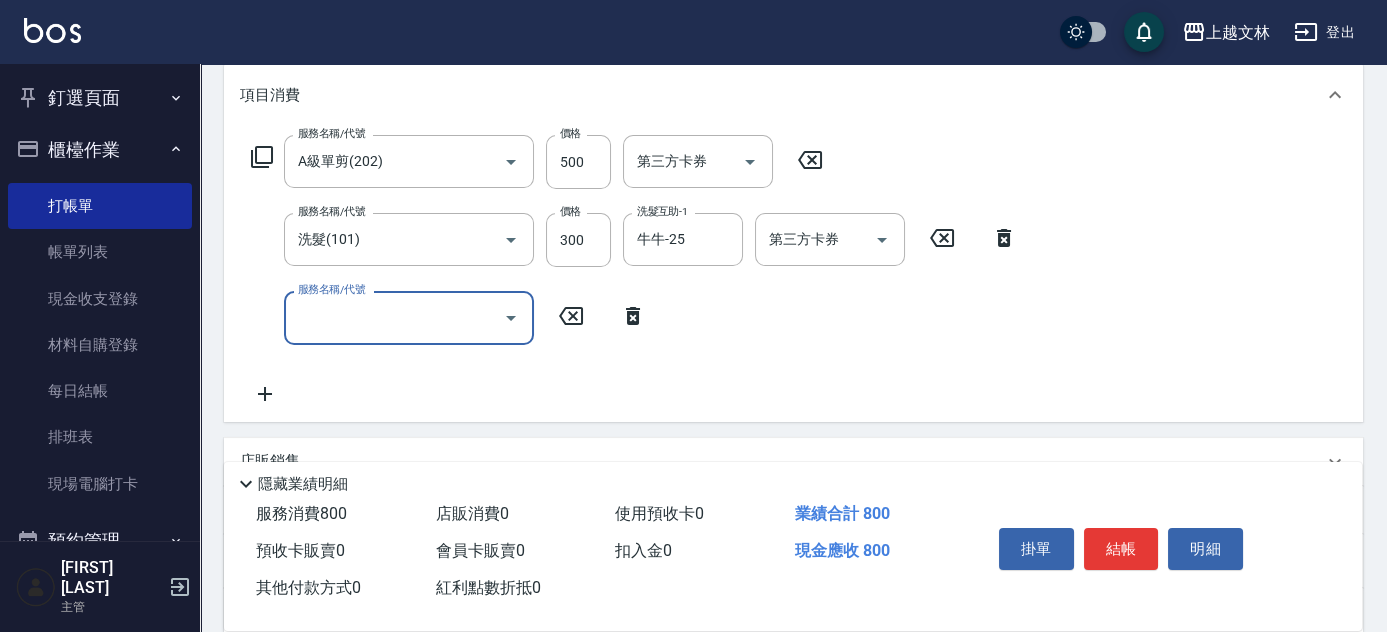 scroll, scrollTop: 285, scrollLeft: 0, axis: vertical 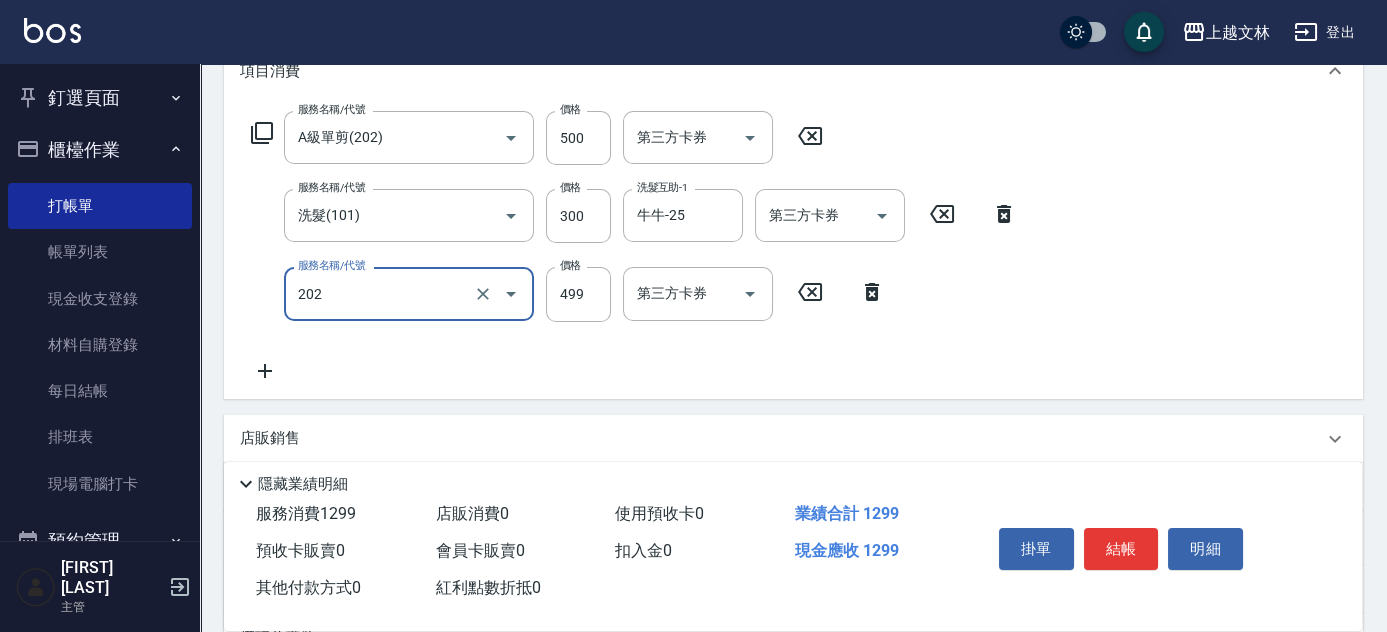 type on "A級單剪(202)" 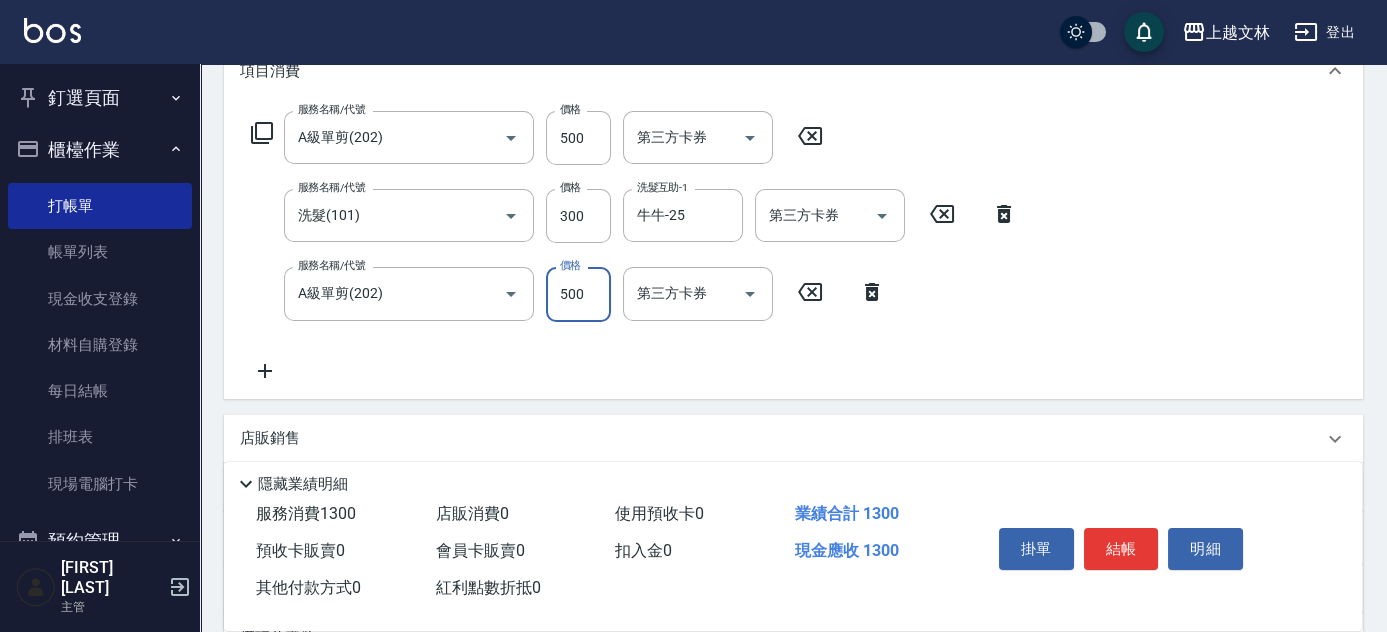 type on "500" 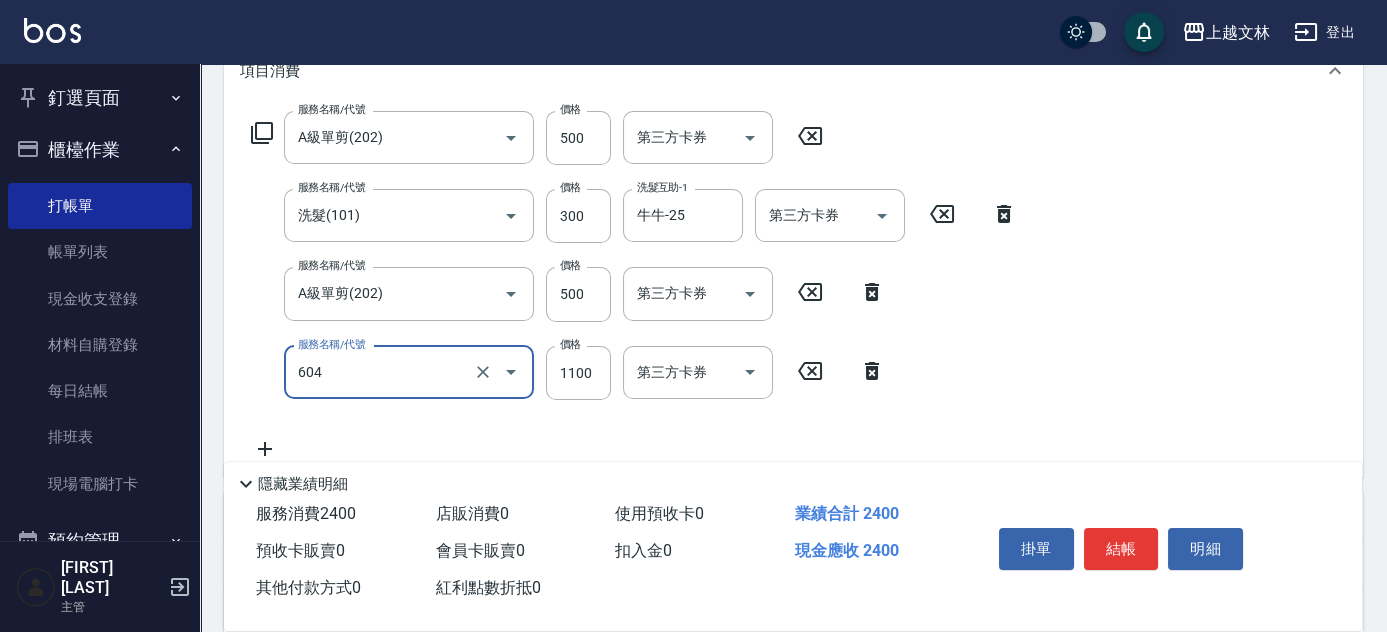 type on "2200淨化卡使用(604)" 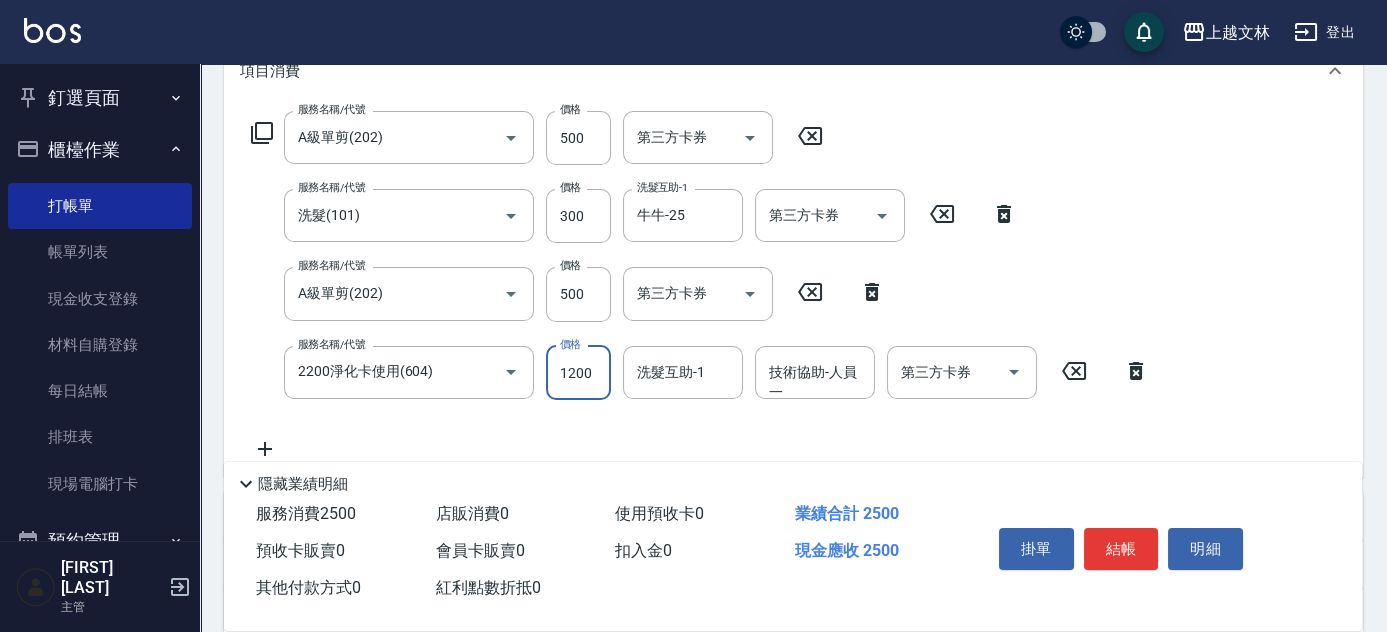 type on "1200" 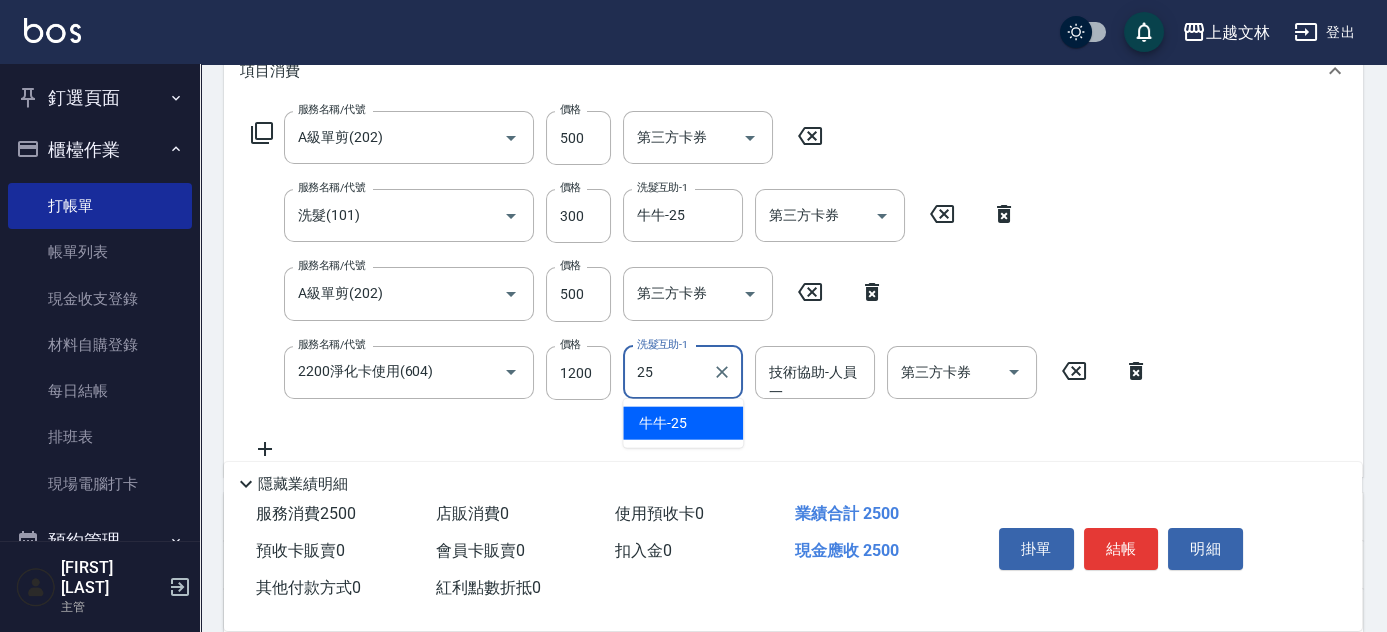 type on "牛牛-25" 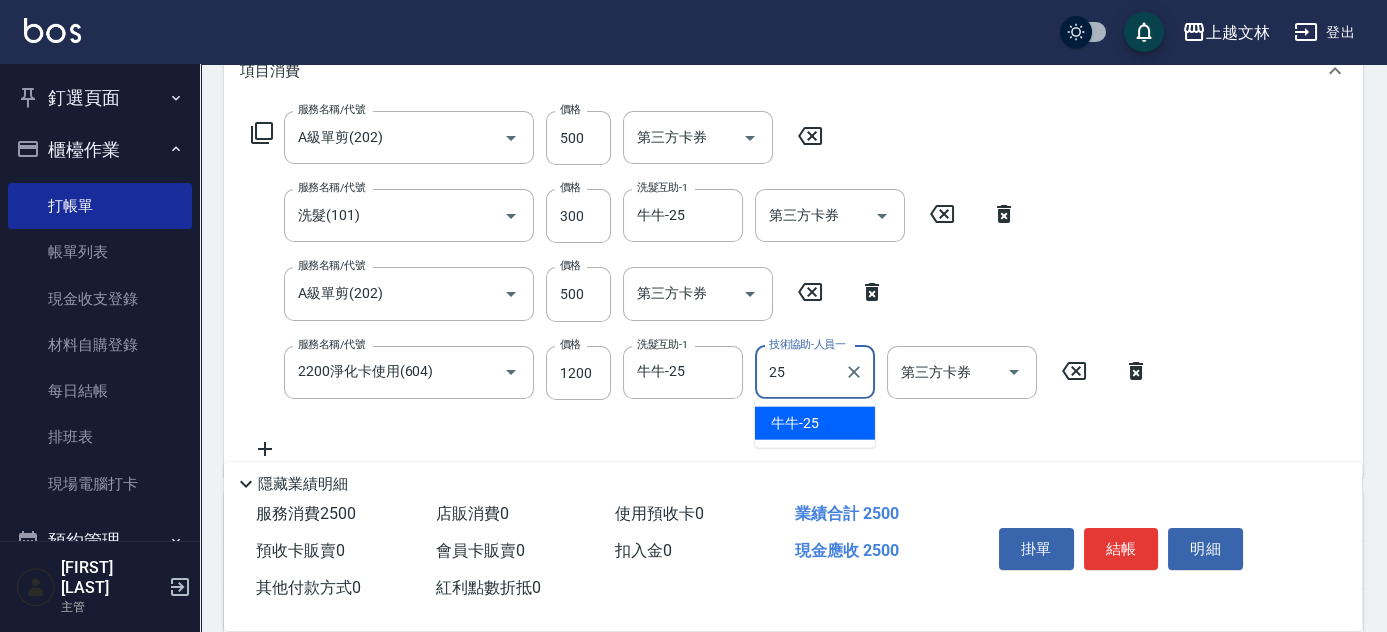 type on "牛牛-25" 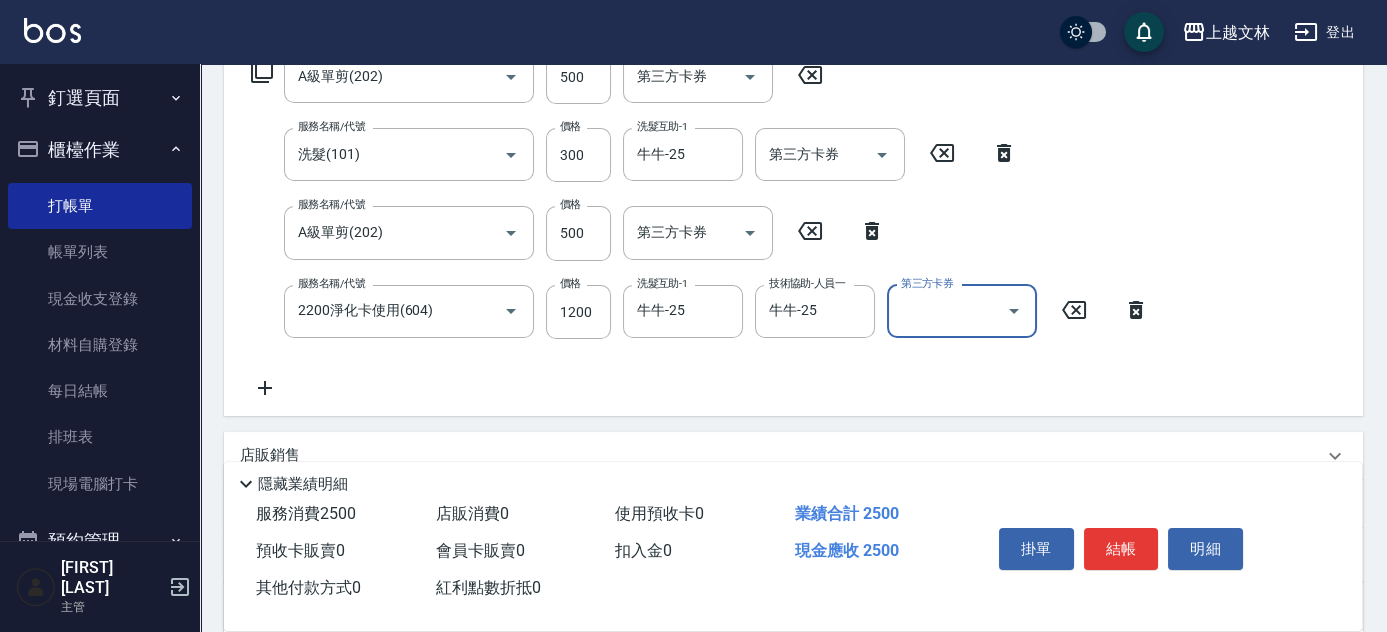 scroll, scrollTop: 496, scrollLeft: 0, axis: vertical 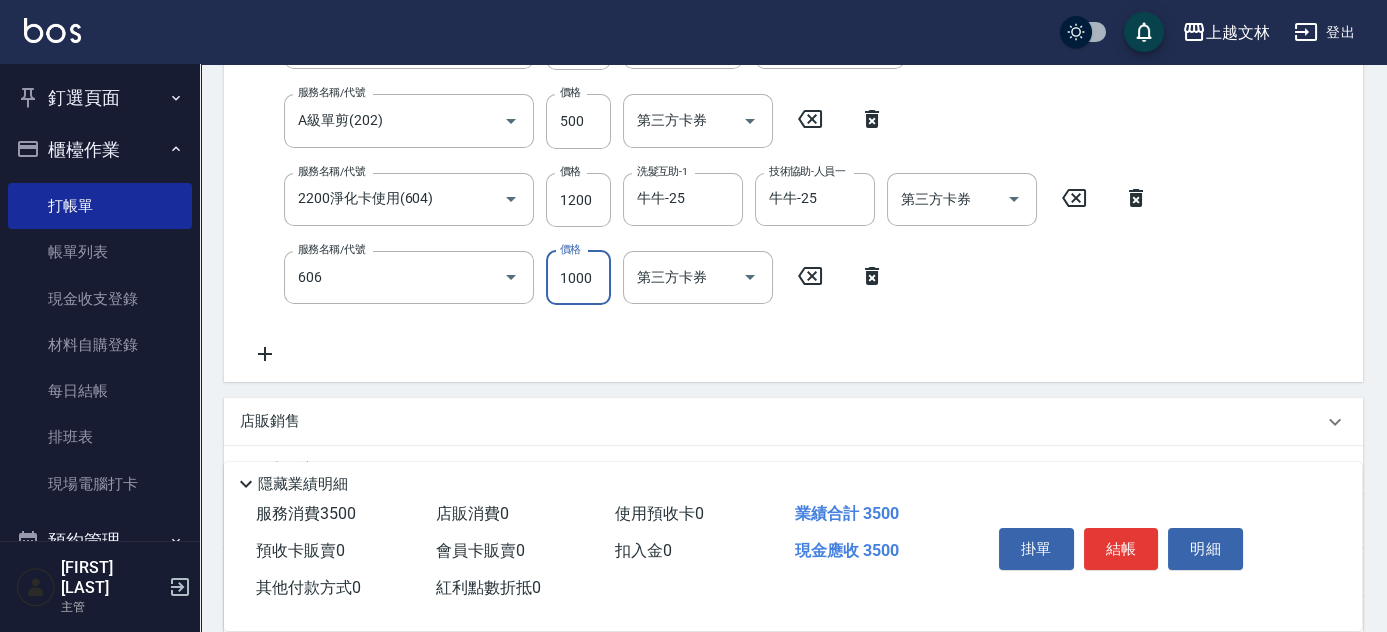 type on "2000蘆薈卡使用(606)" 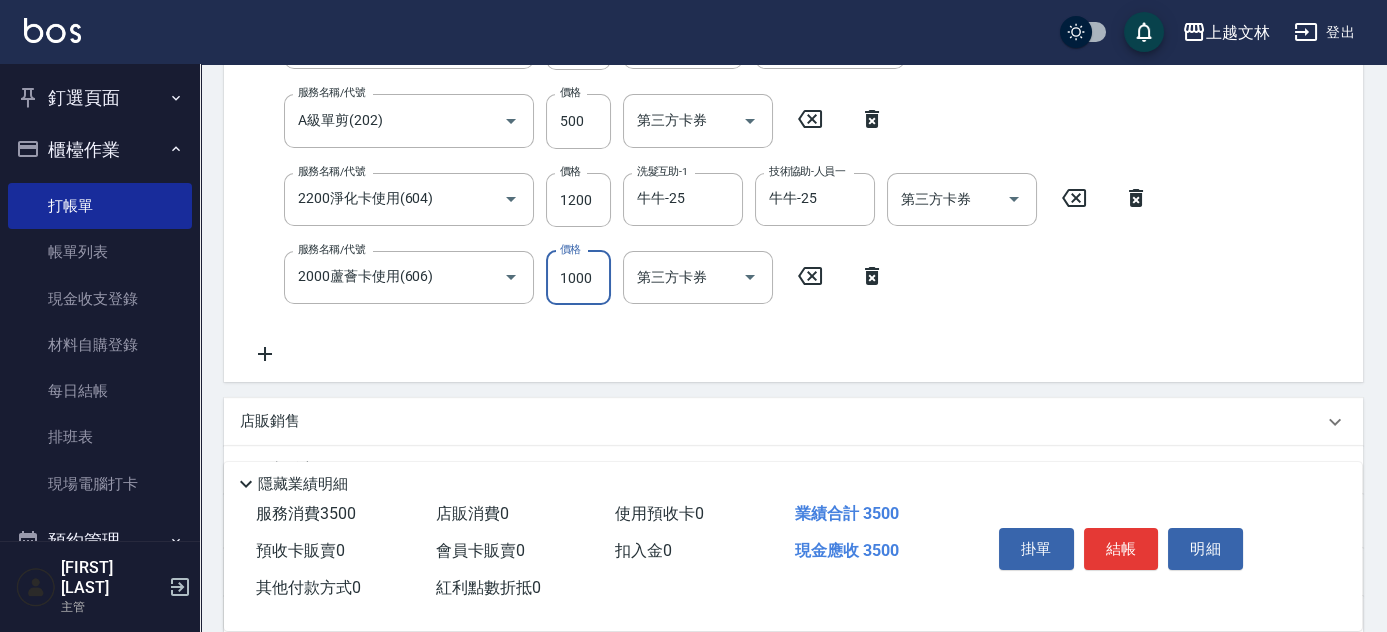 scroll, scrollTop: 130, scrollLeft: 0, axis: vertical 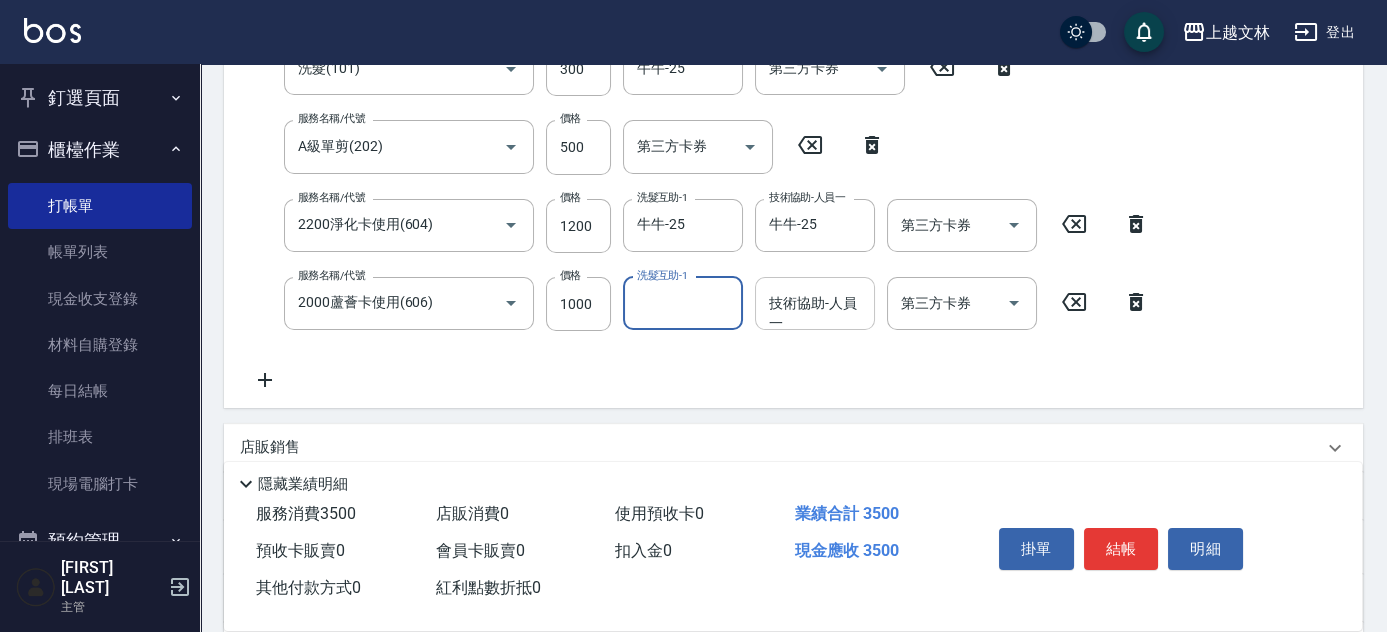 click on "技術協助-人員一" at bounding box center (815, 303) 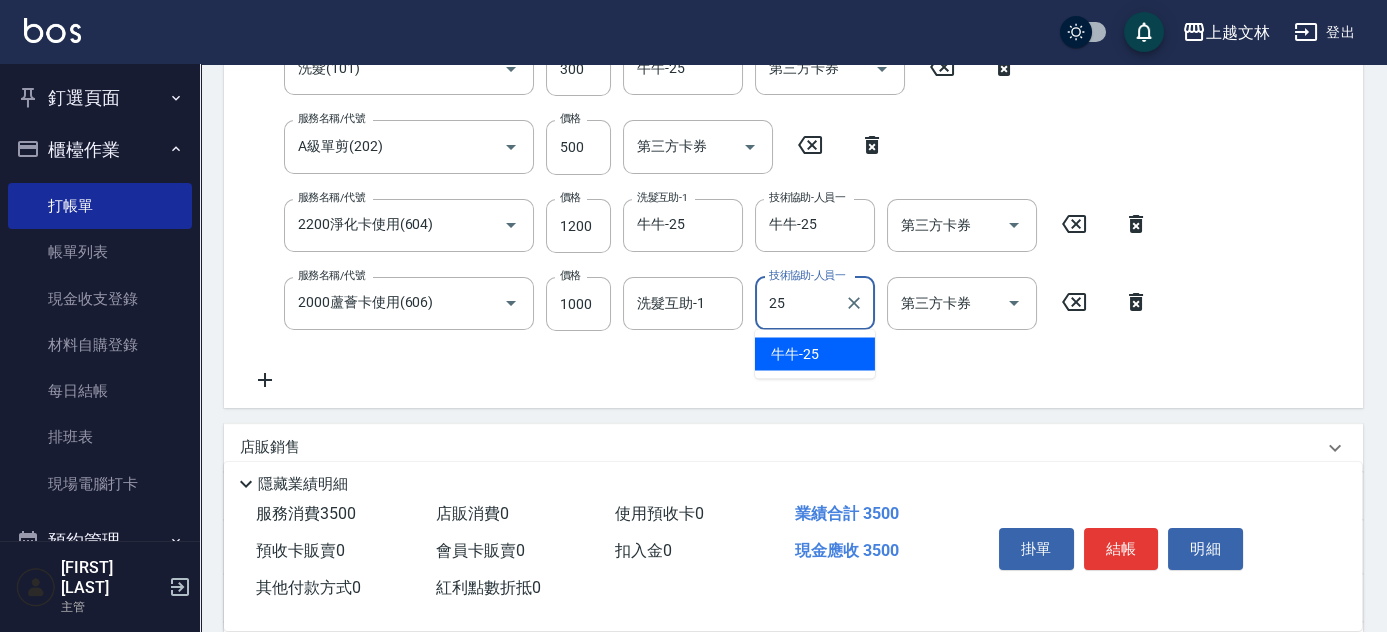 type on "牛牛-25" 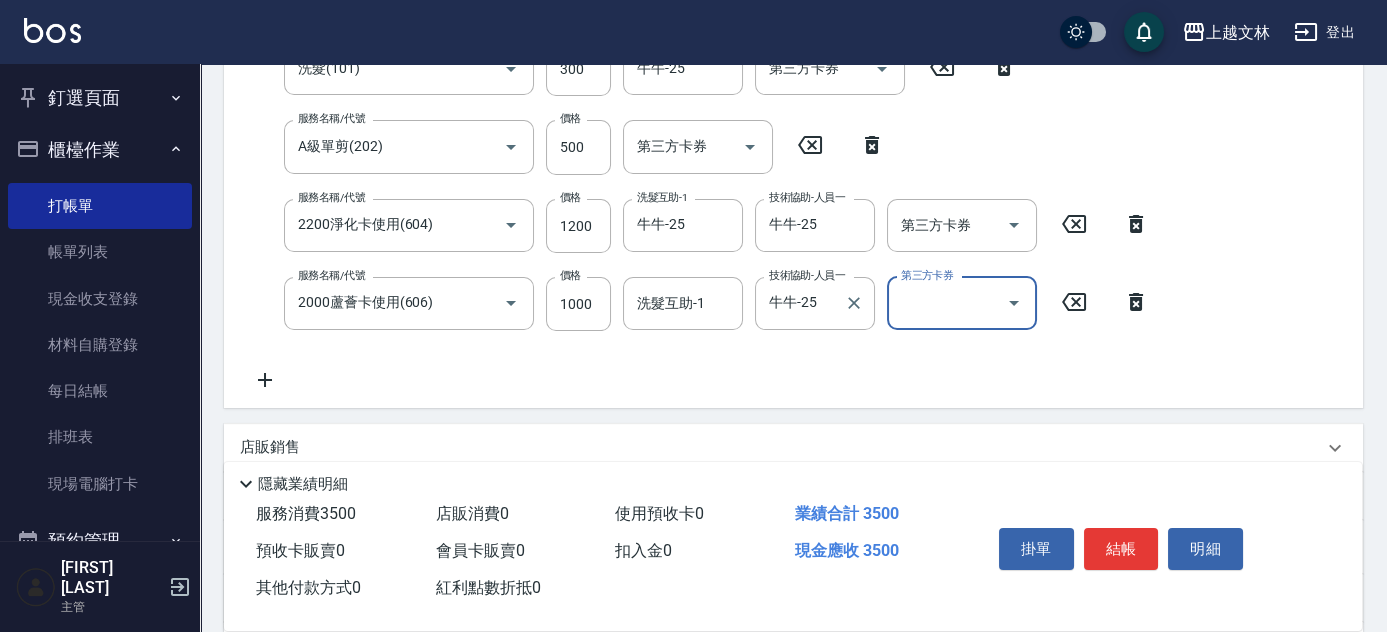 scroll, scrollTop: 405, scrollLeft: 0, axis: vertical 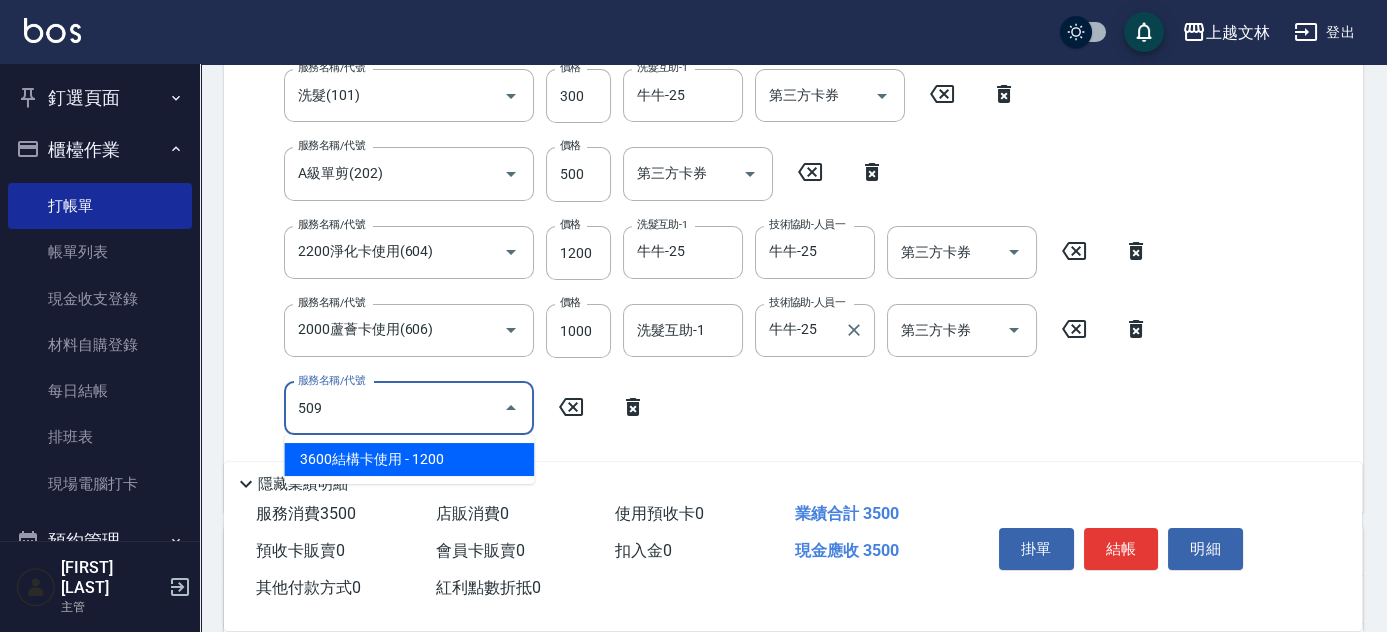 type on "3600結構卡使用(509)" 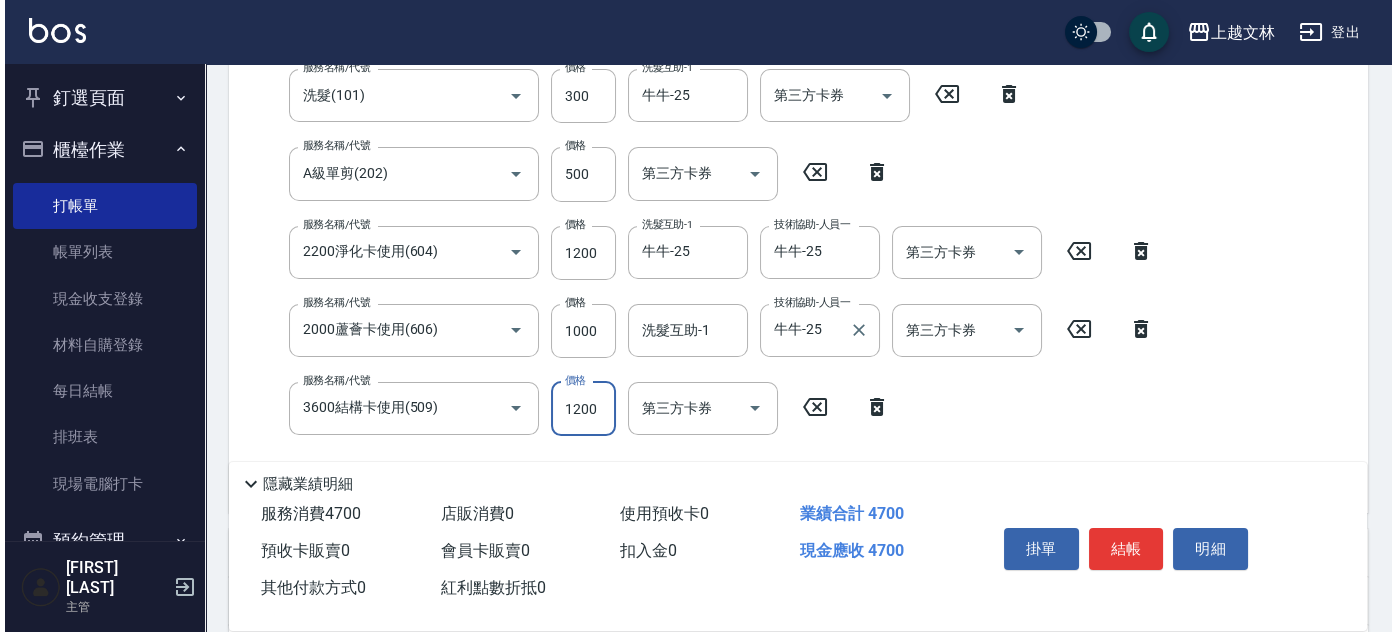 scroll, scrollTop: 396, scrollLeft: 0, axis: vertical 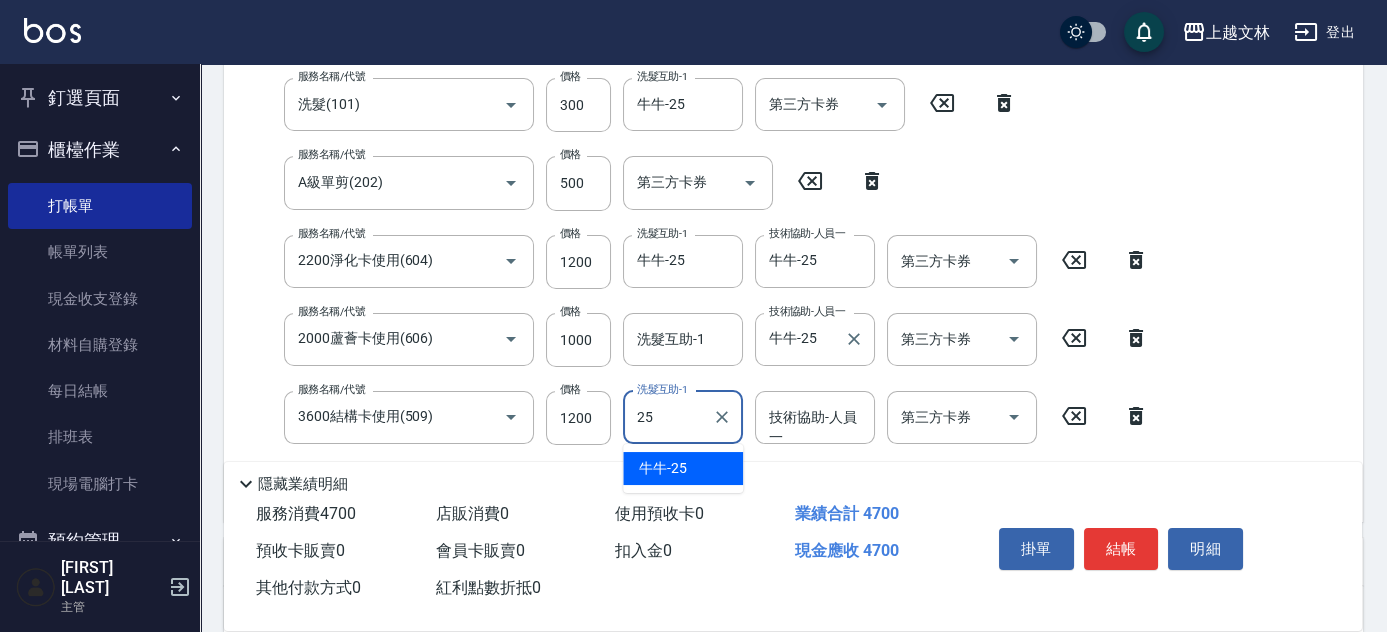 type on "牛牛-25" 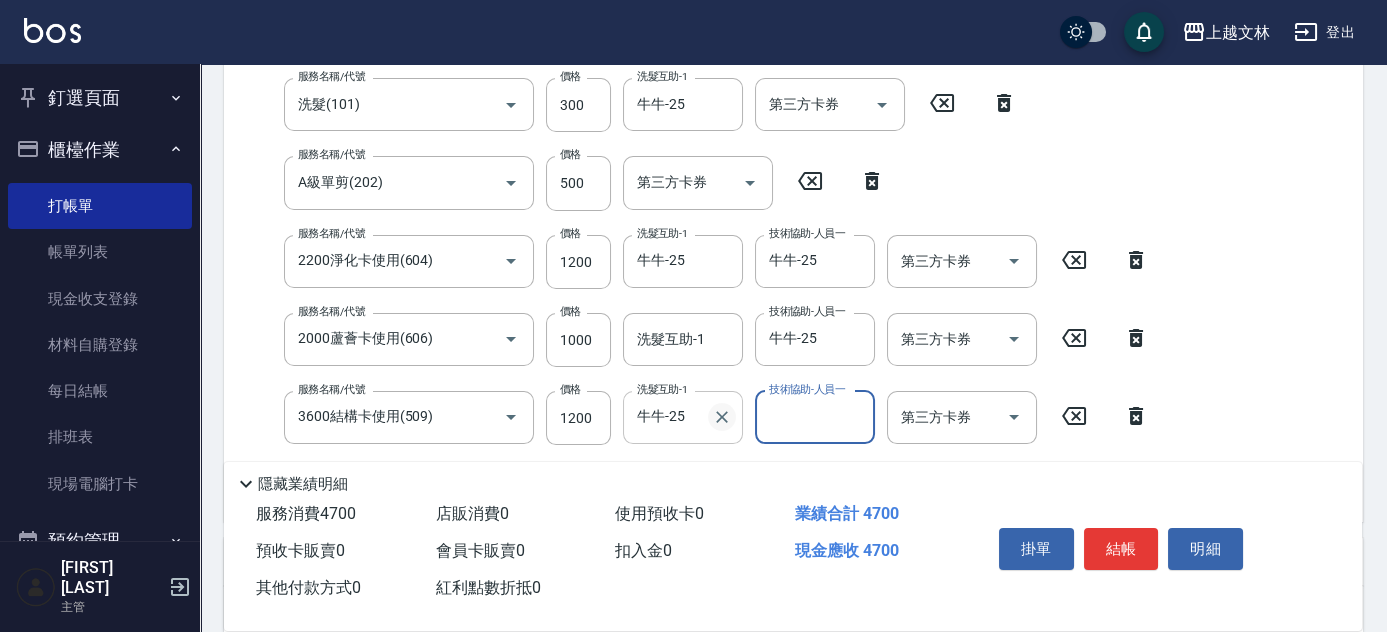 click 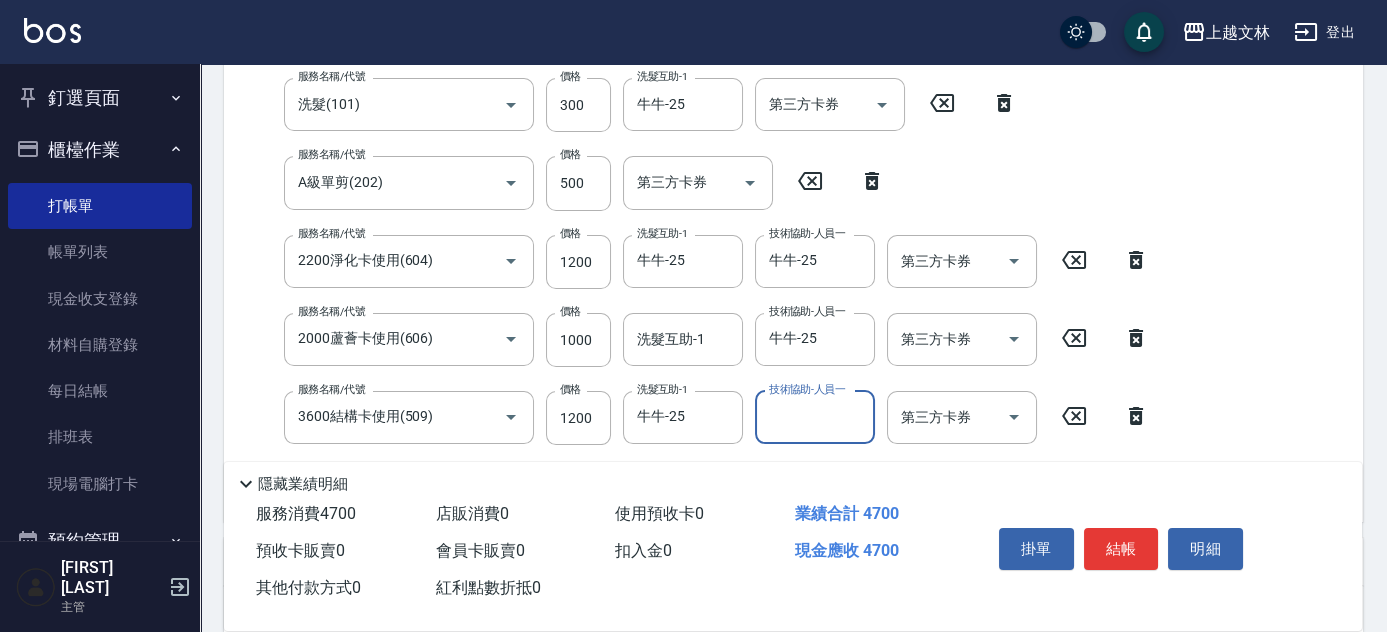 type 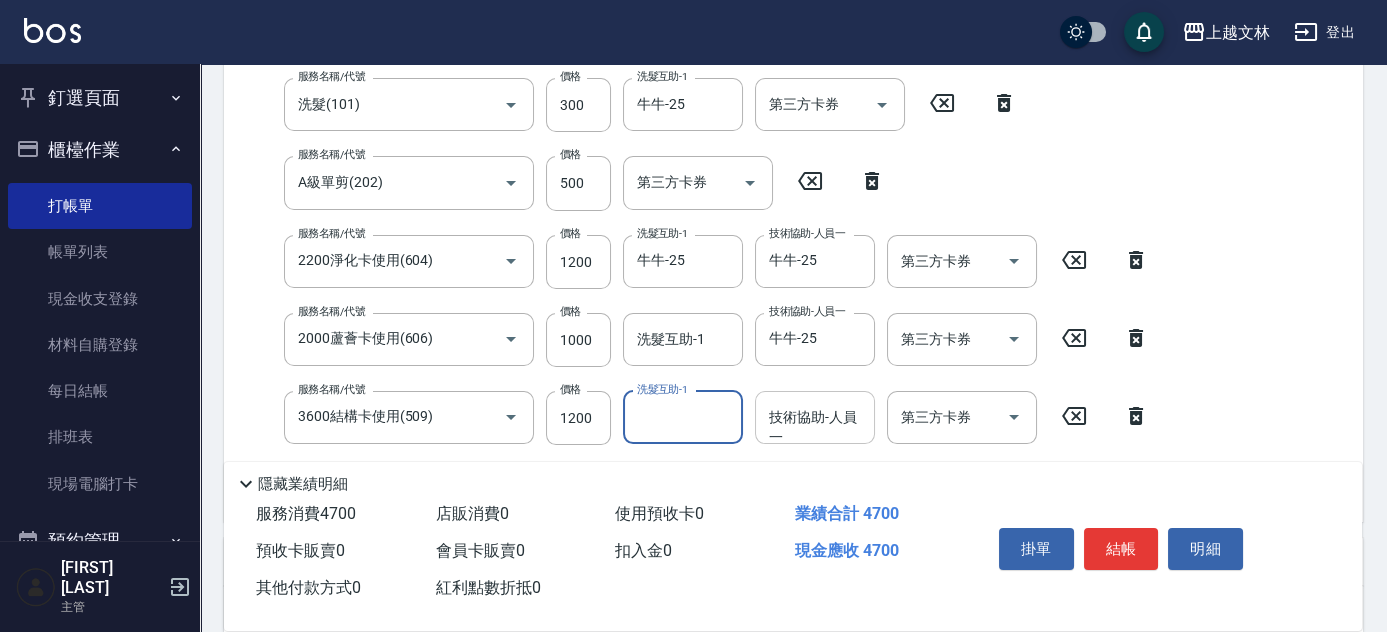 click on "技術協助-人員一" at bounding box center (815, 417) 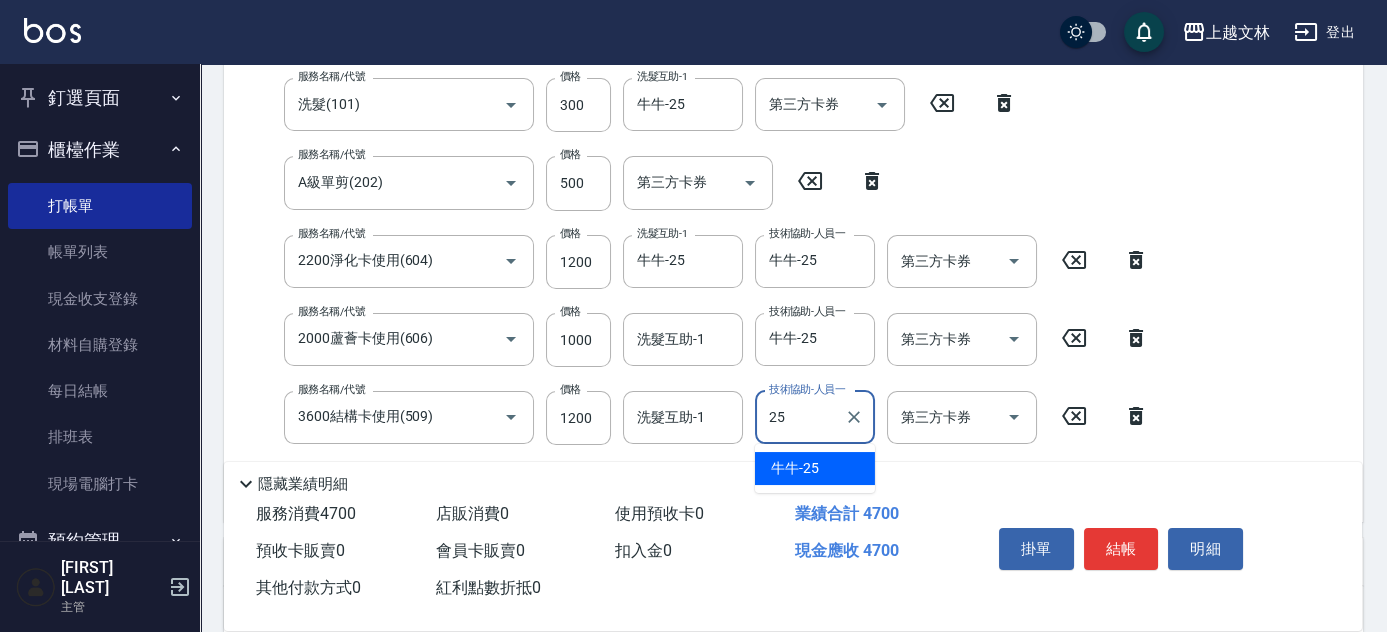 type on "牛牛-25" 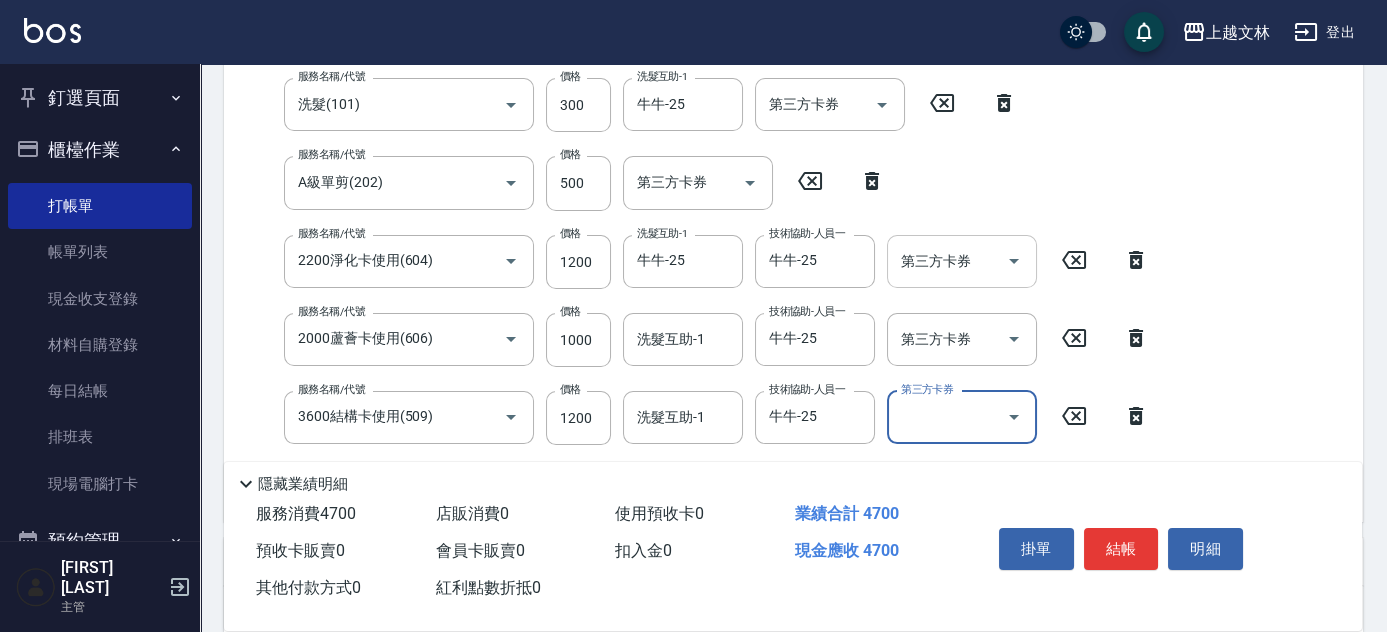 click on "第三方卡券 第三方卡券" at bounding box center [962, 261] 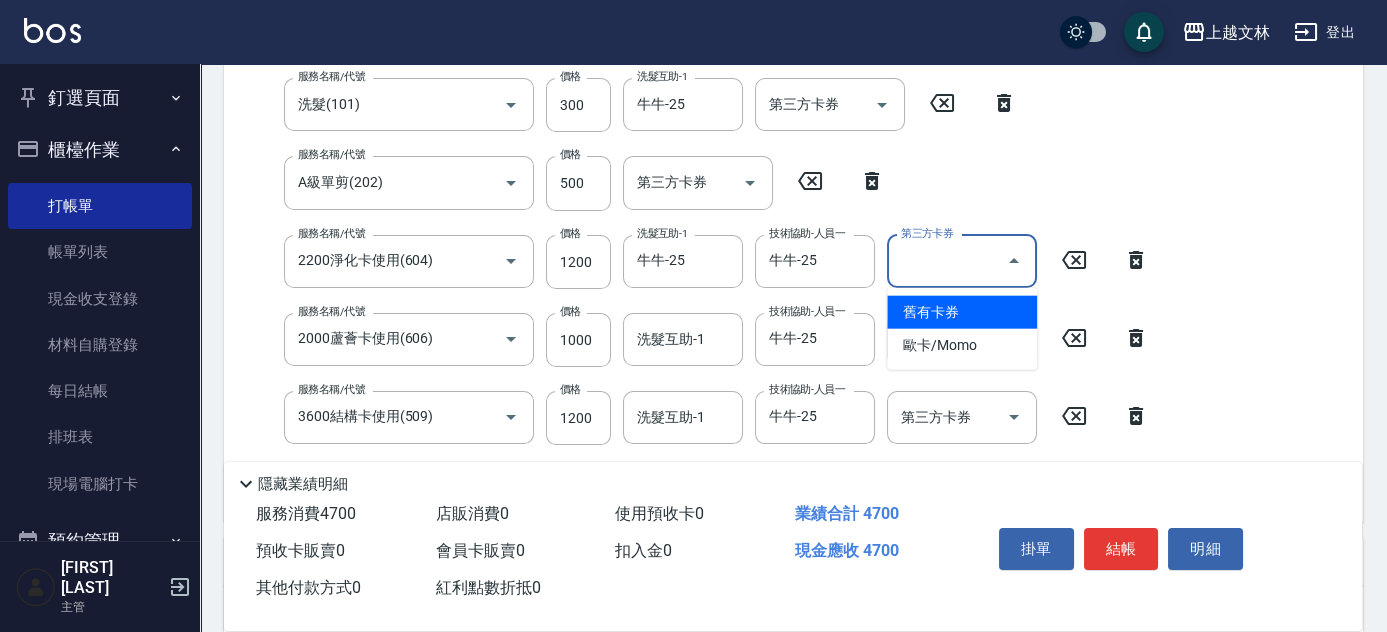 click on "舊有卡券" at bounding box center (962, 312) 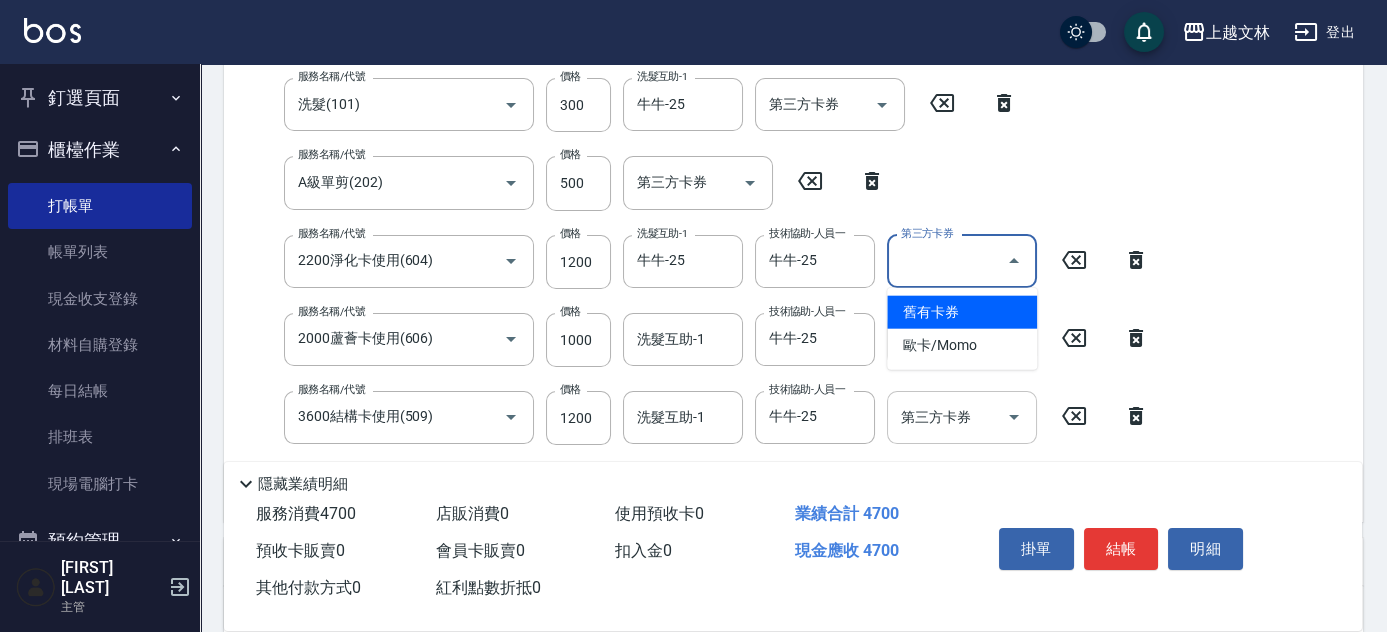 type on "舊有卡券" 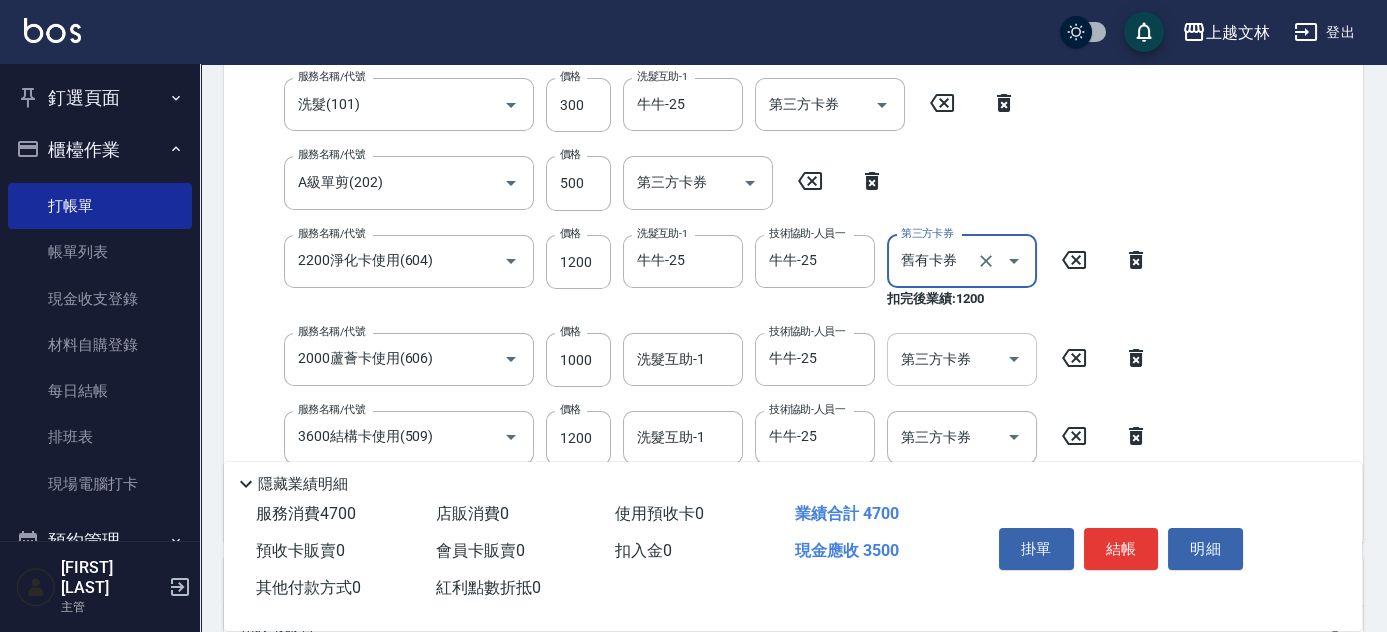 click on "第三方卡券" at bounding box center (947, 359) 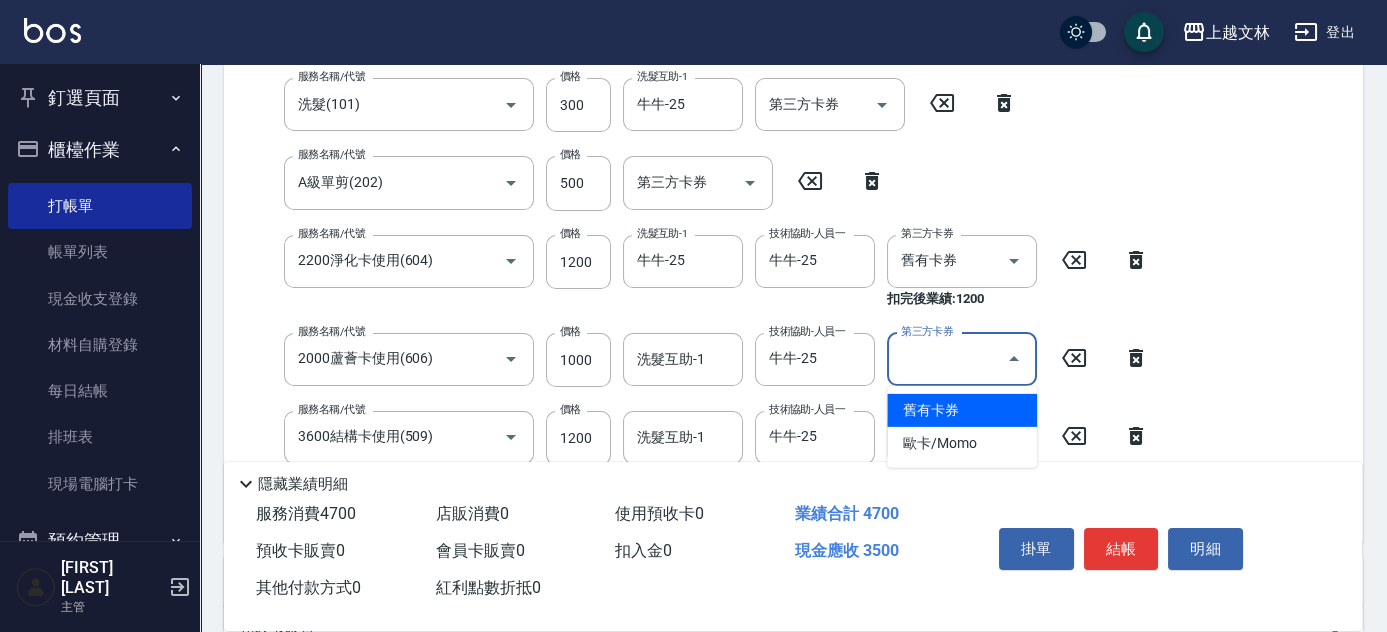 click on "舊有卡券" at bounding box center (962, 410) 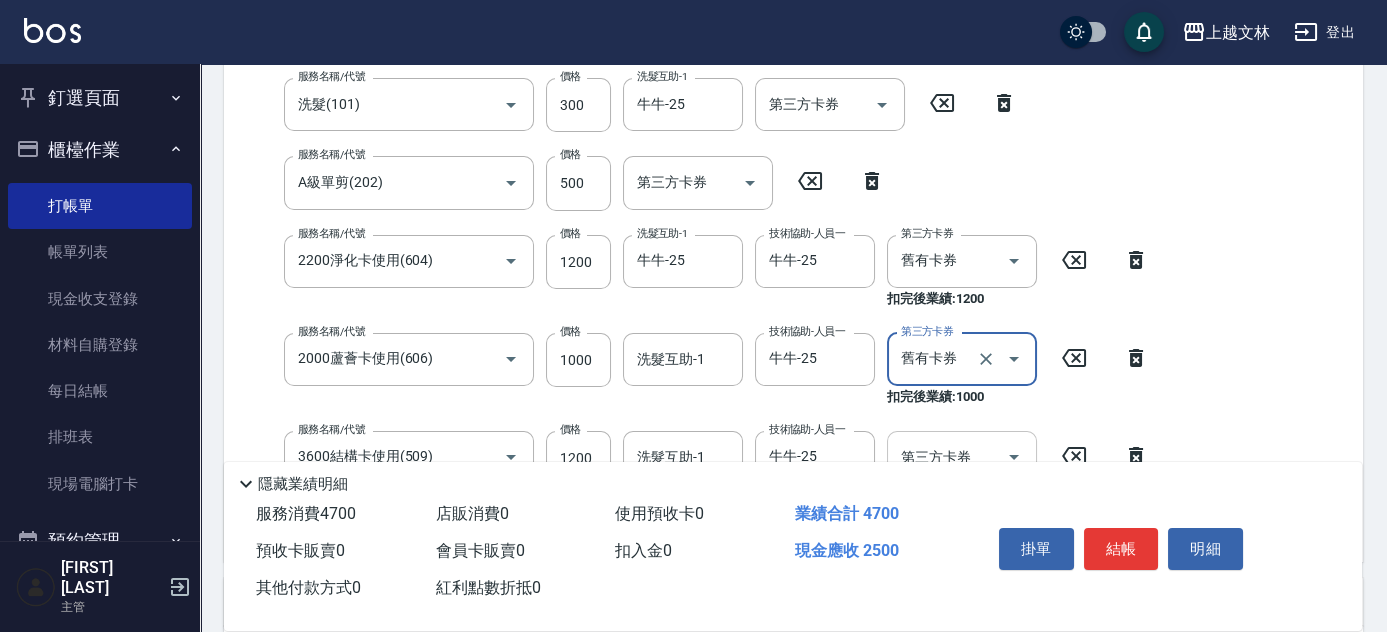 click on "第三方卡券" at bounding box center [962, 457] 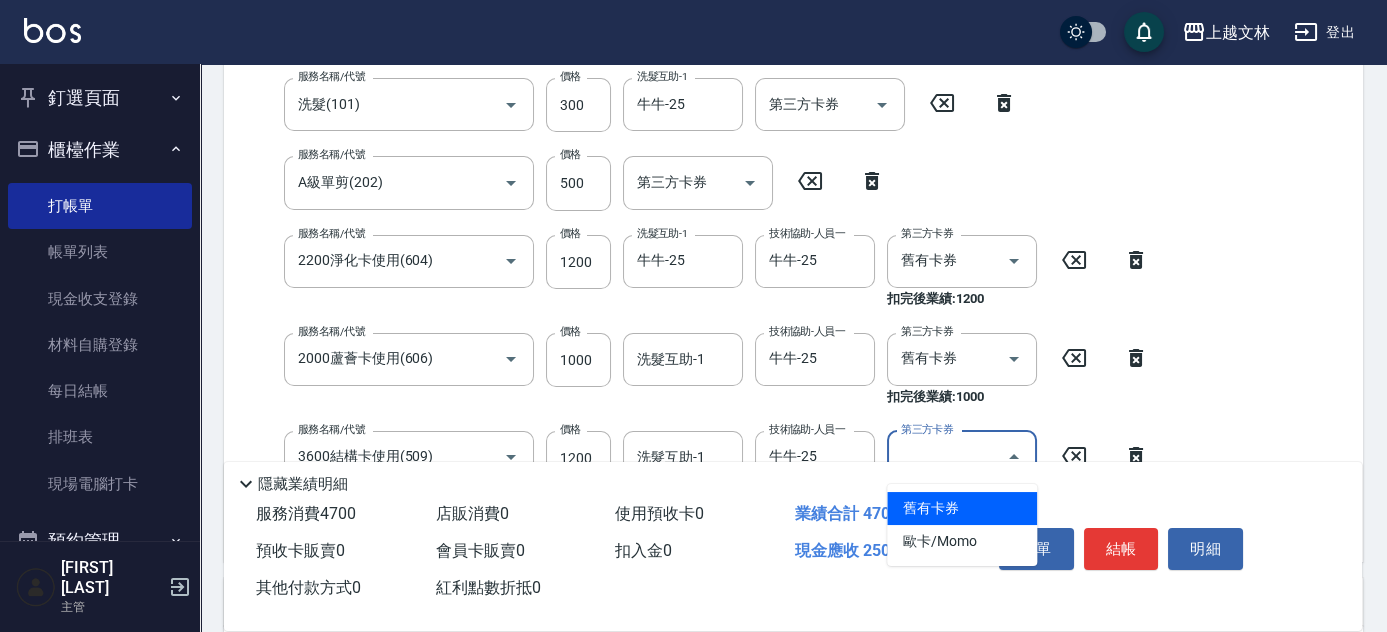 drag, startPoint x: 956, startPoint y: 497, endPoint x: 976, endPoint y: 494, distance: 20.22375 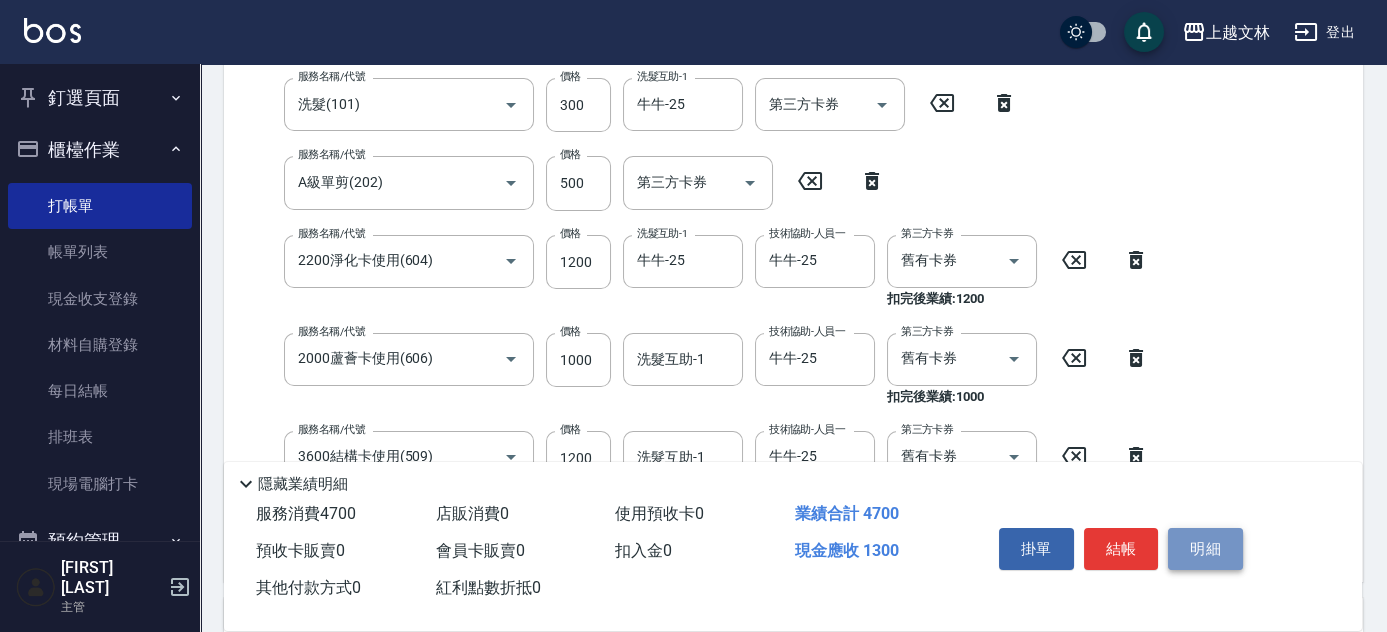click on "明細" at bounding box center (1205, 549) 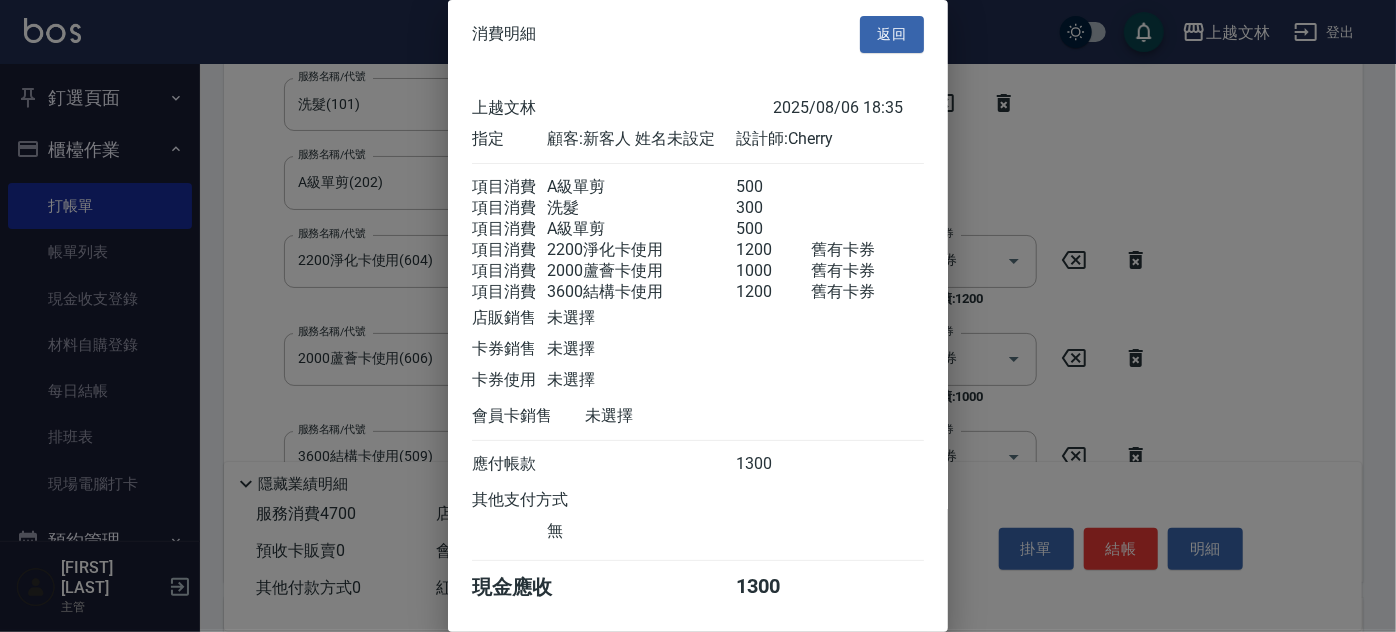 scroll, scrollTop: 82, scrollLeft: 0, axis: vertical 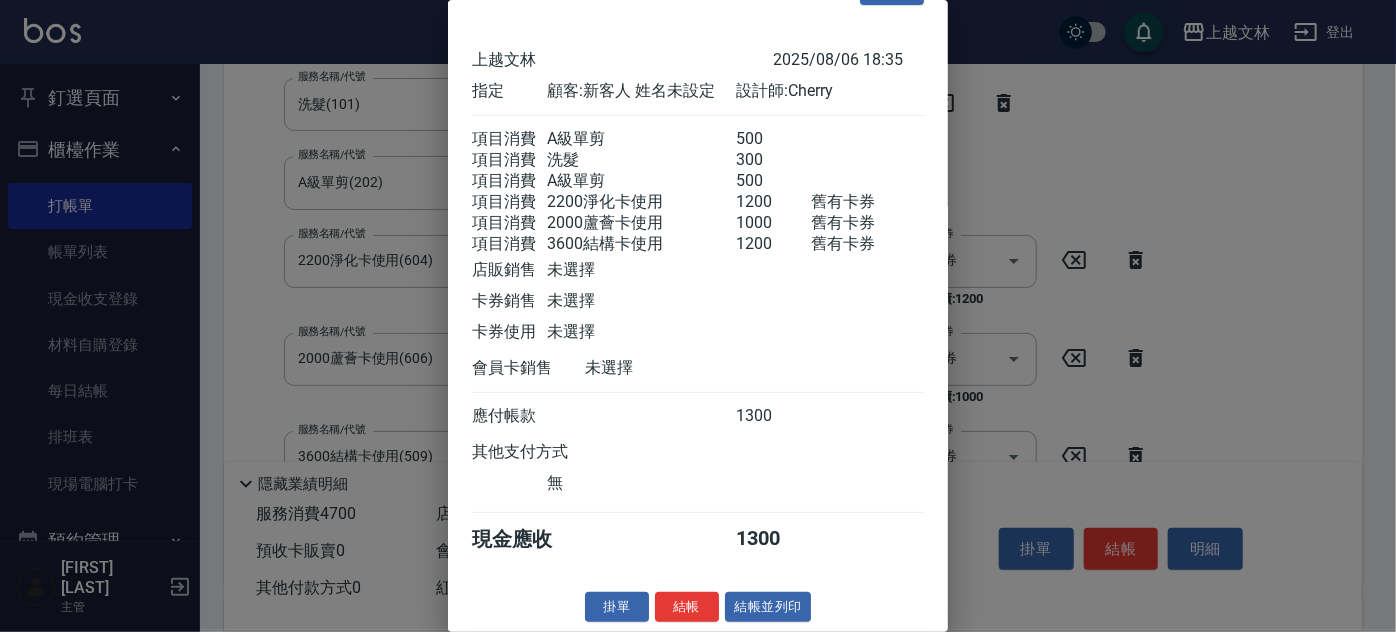 click on "結帳並列印" at bounding box center [768, 607] 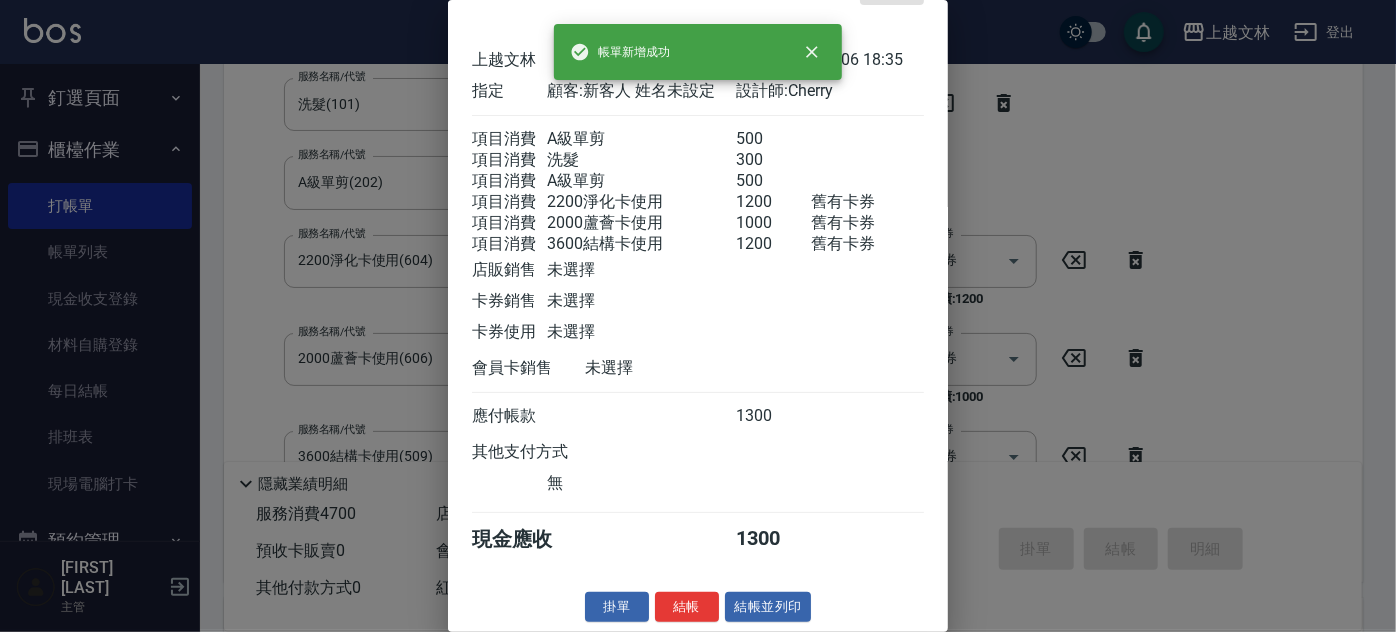 type on "2025/08/06 18:37" 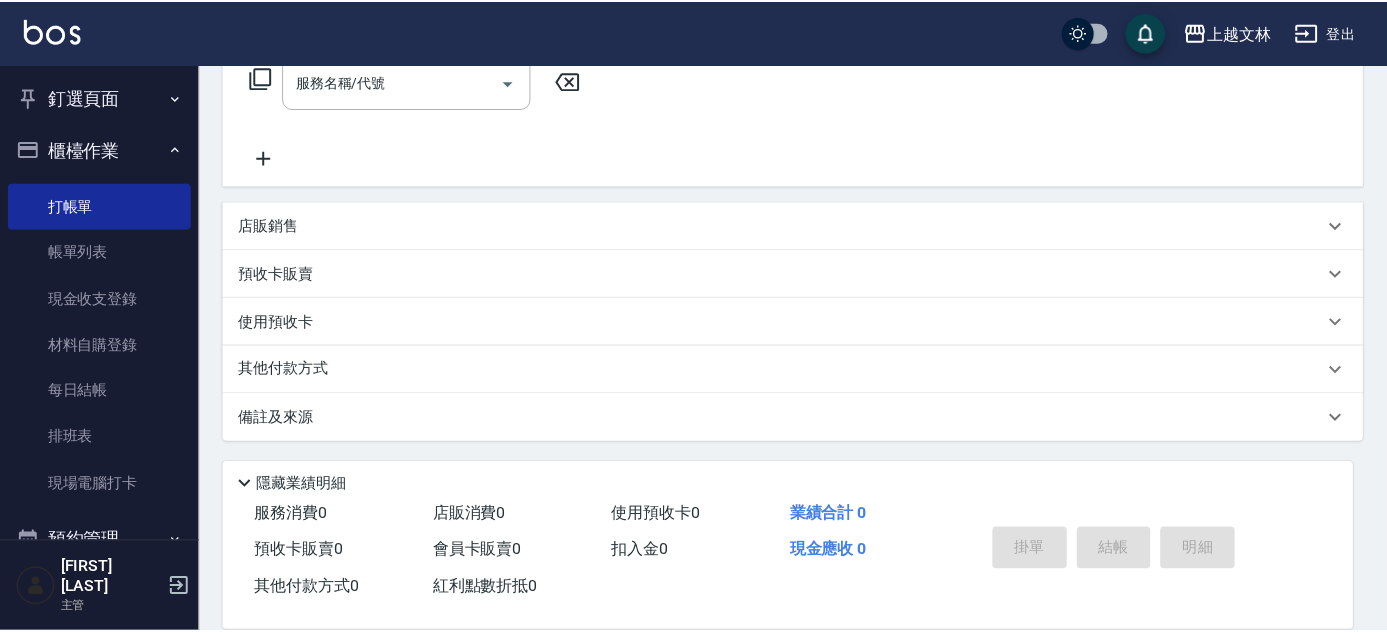 scroll, scrollTop: 0, scrollLeft: 0, axis: both 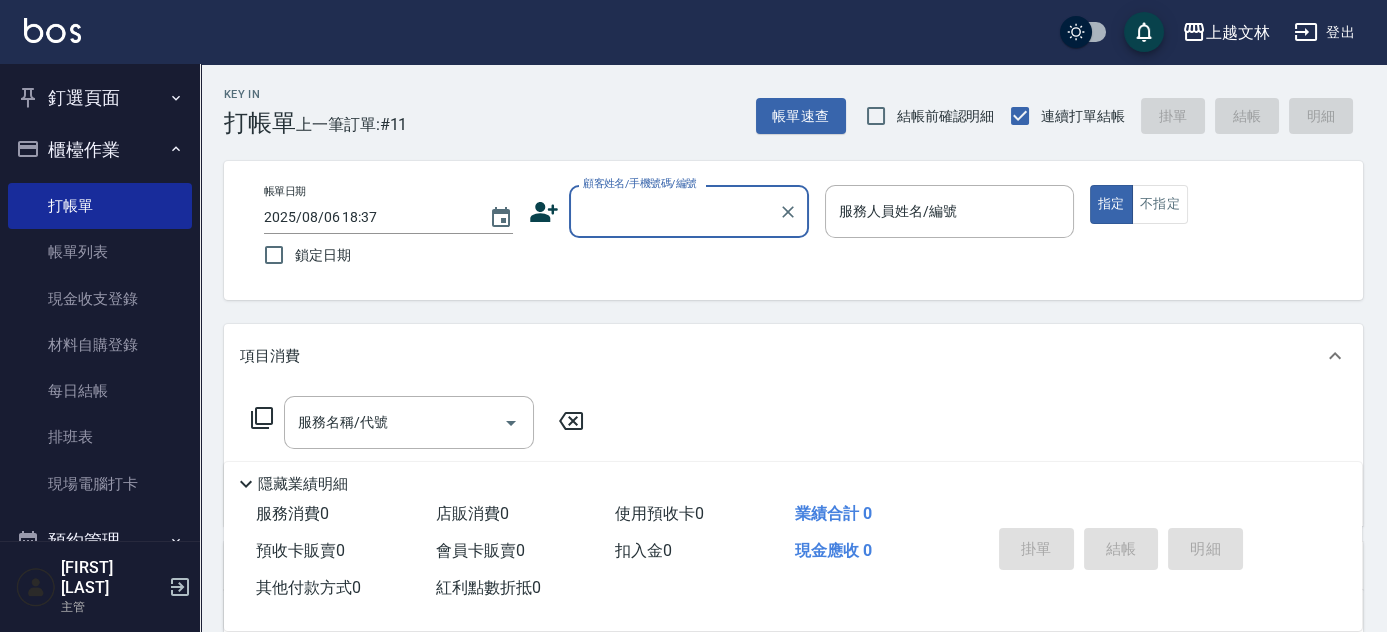 click on "顧客姓名/手機號碼/編號" at bounding box center [674, 211] 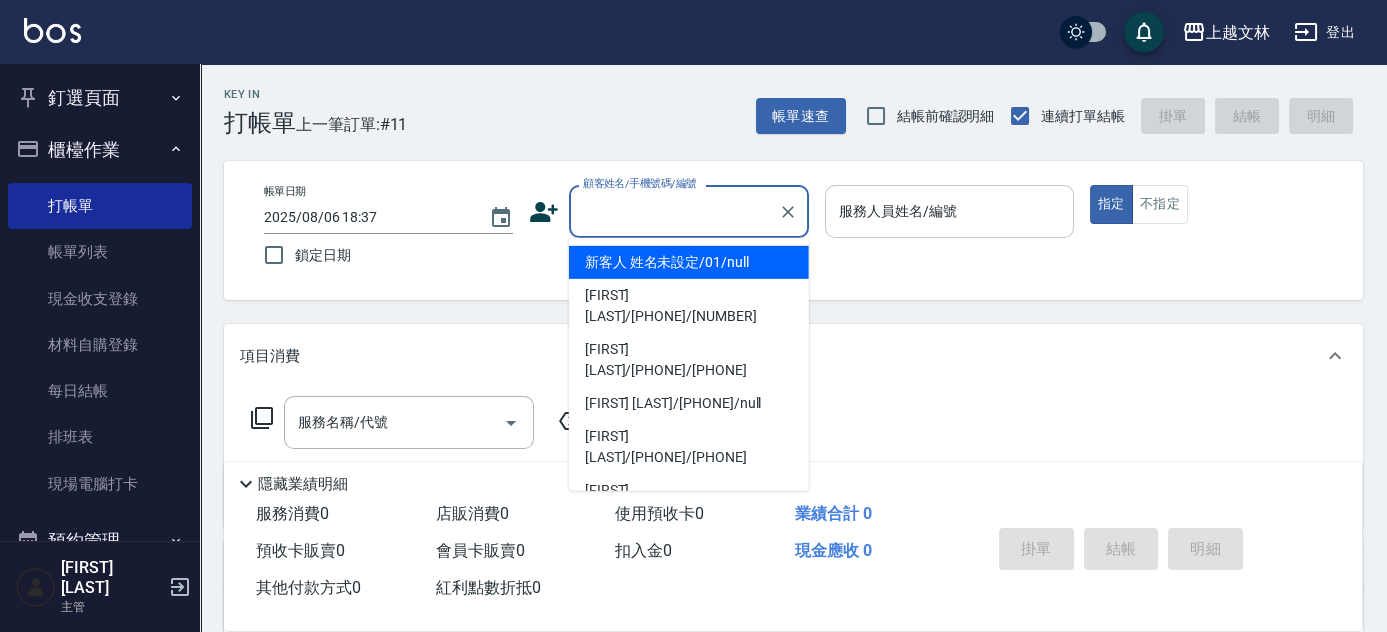 drag, startPoint x: 680, startPoint y: 251, endPoint x: 846, endPoint y: 224, distance: 168.18144 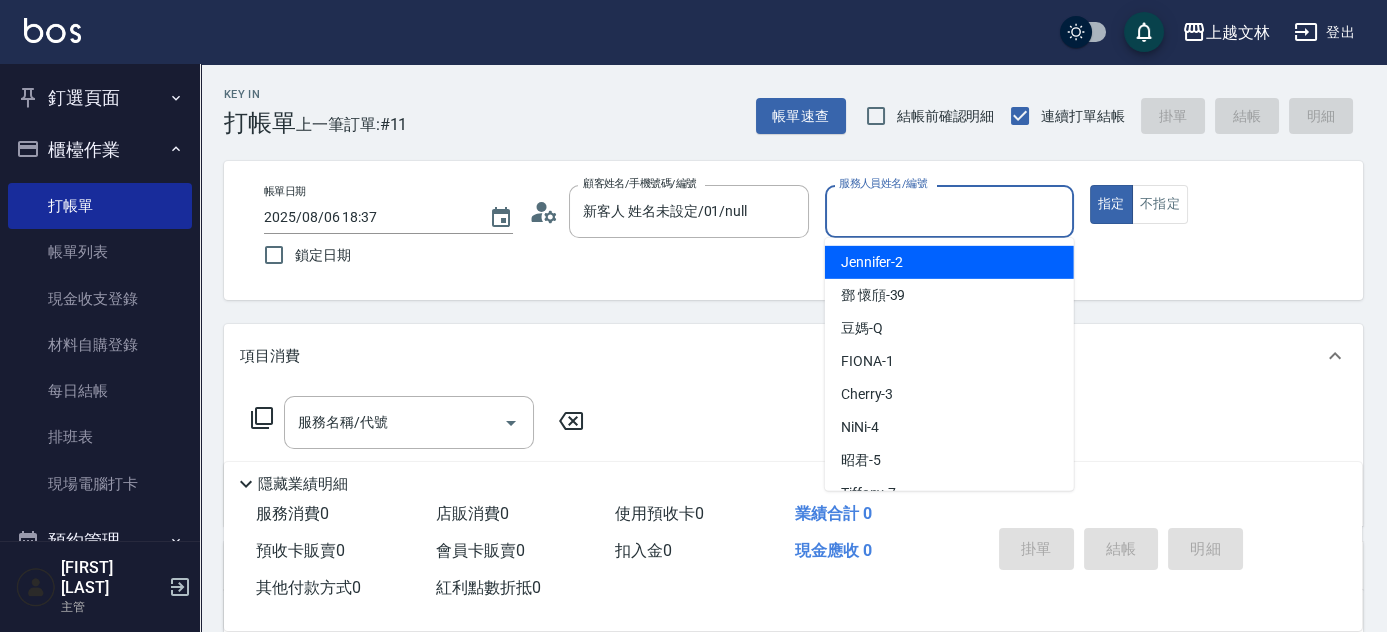 click on "服務人員姓名/編號" at bounding box center (949, 211) 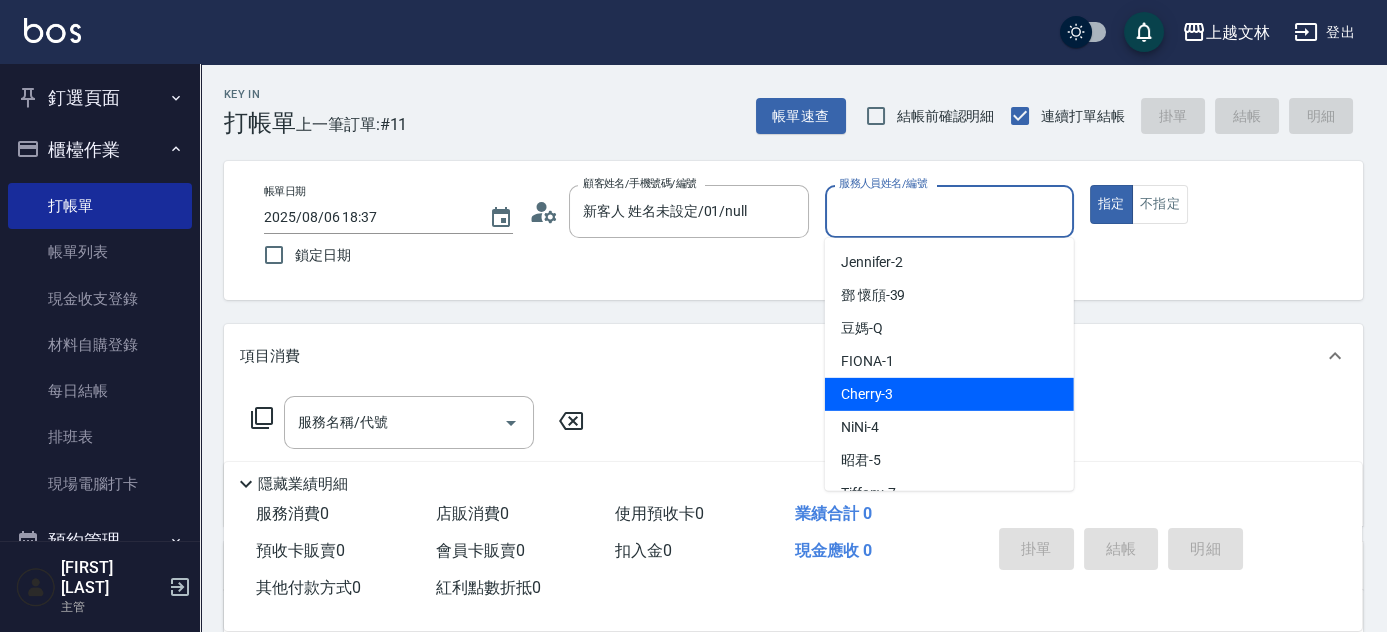 click on "Cherry -3" at bounding box center [949, 394] 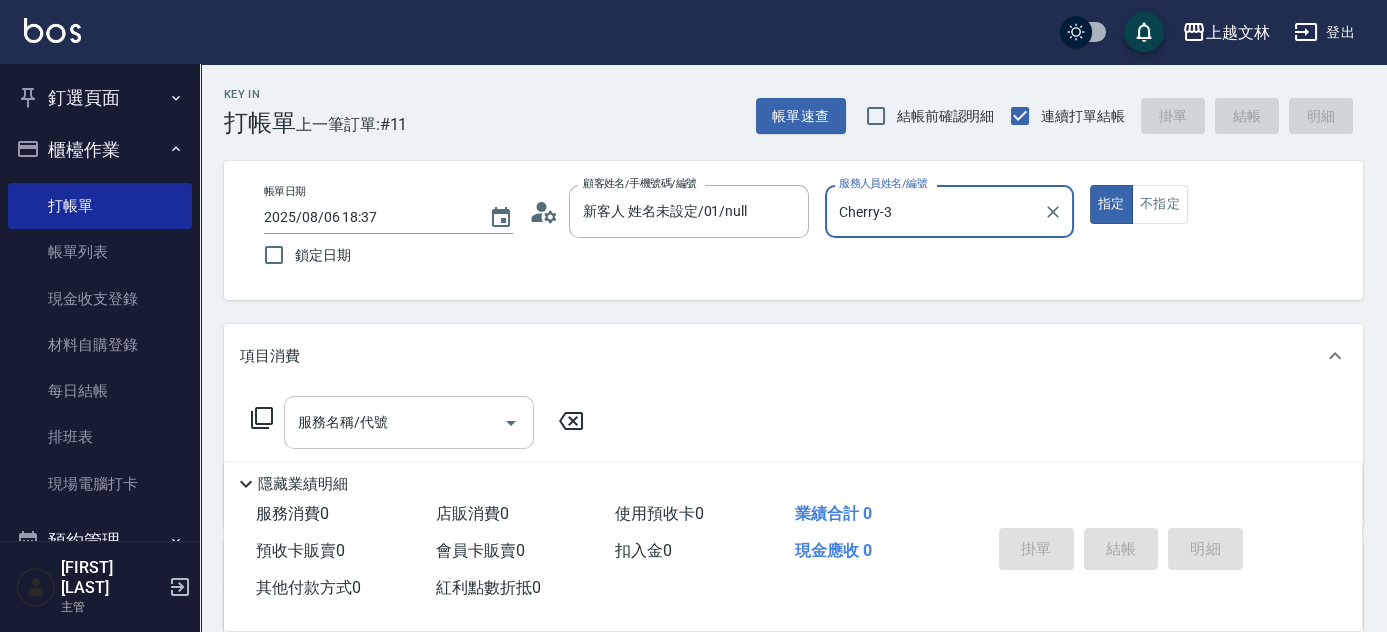 click on "服務名稱/代號" at bounding box center (394, 422) 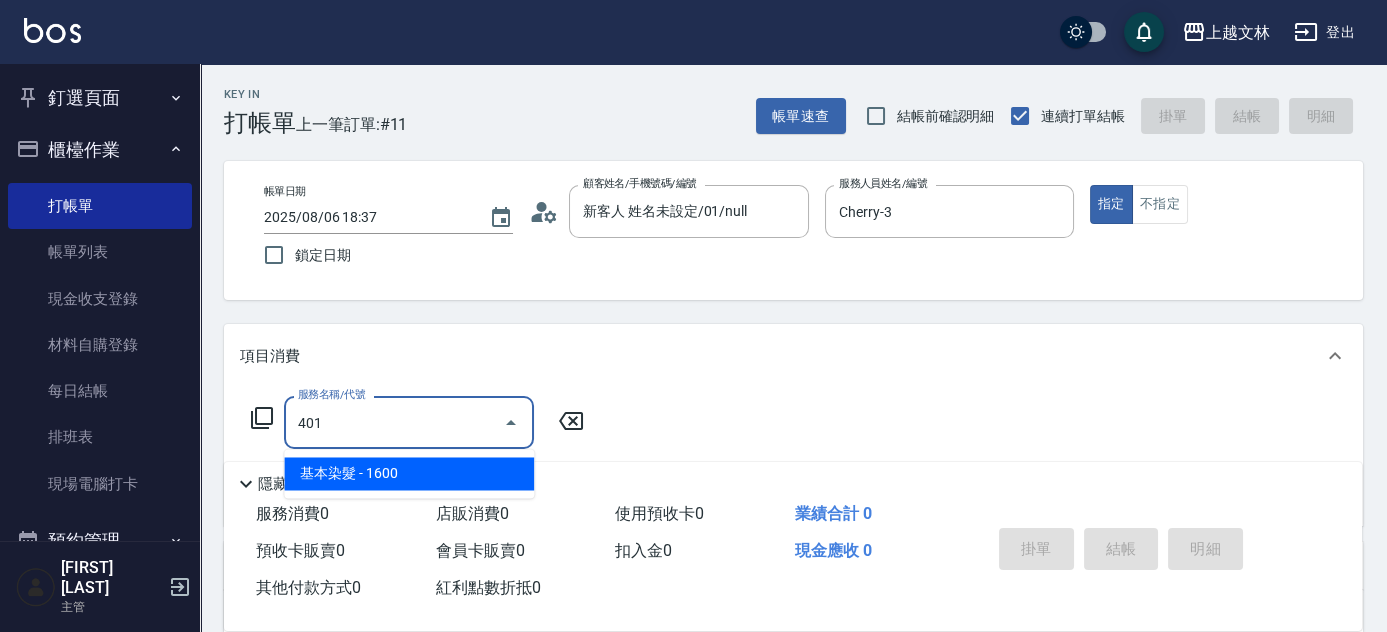 type on "基本染髮(401)" 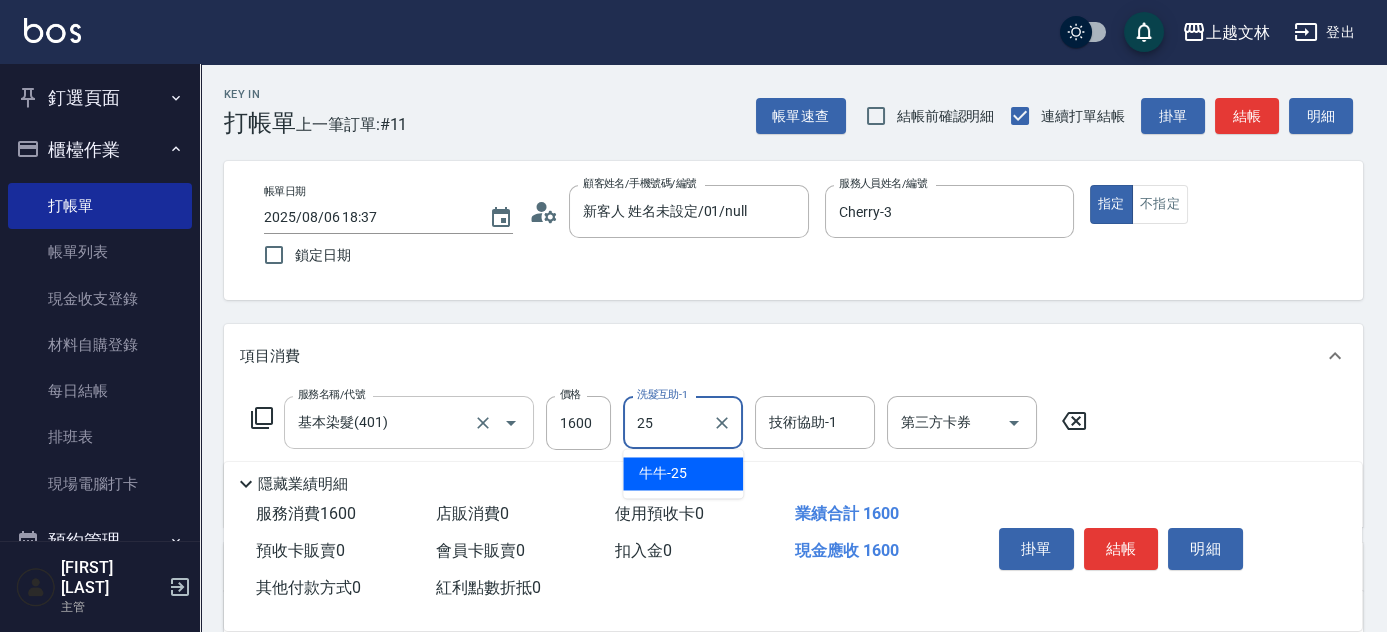 type on "牛牛-25" 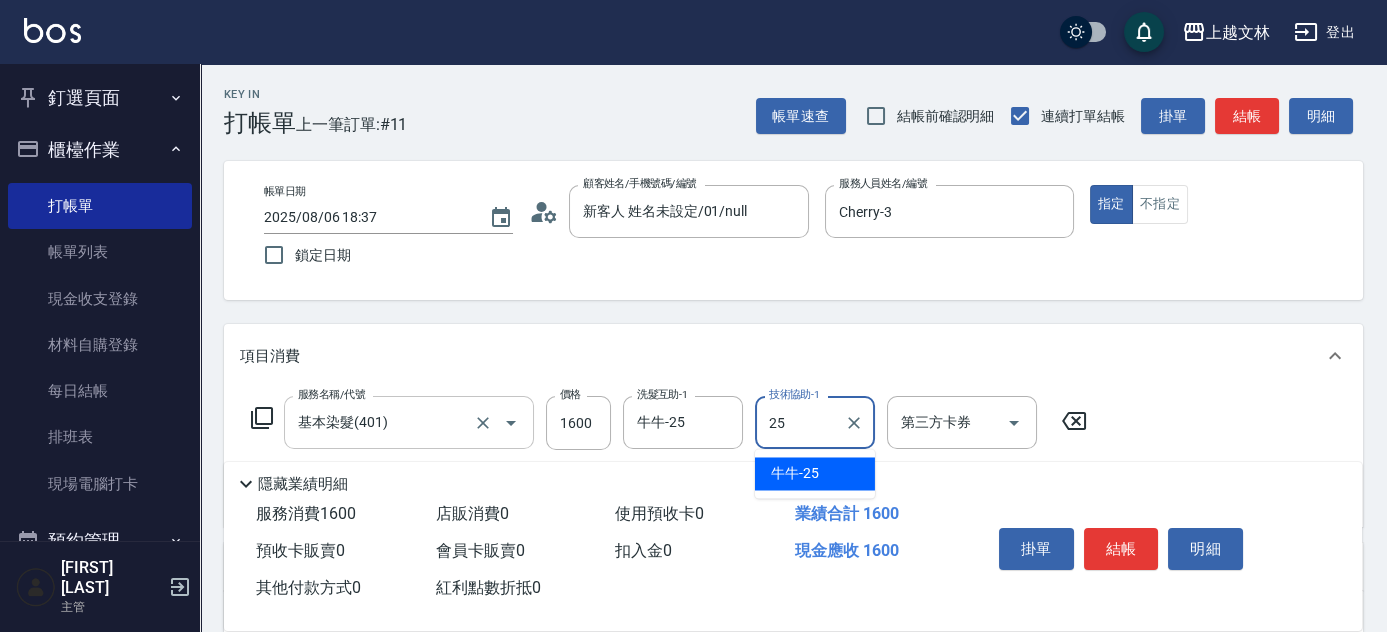 type on "牛牛-25" 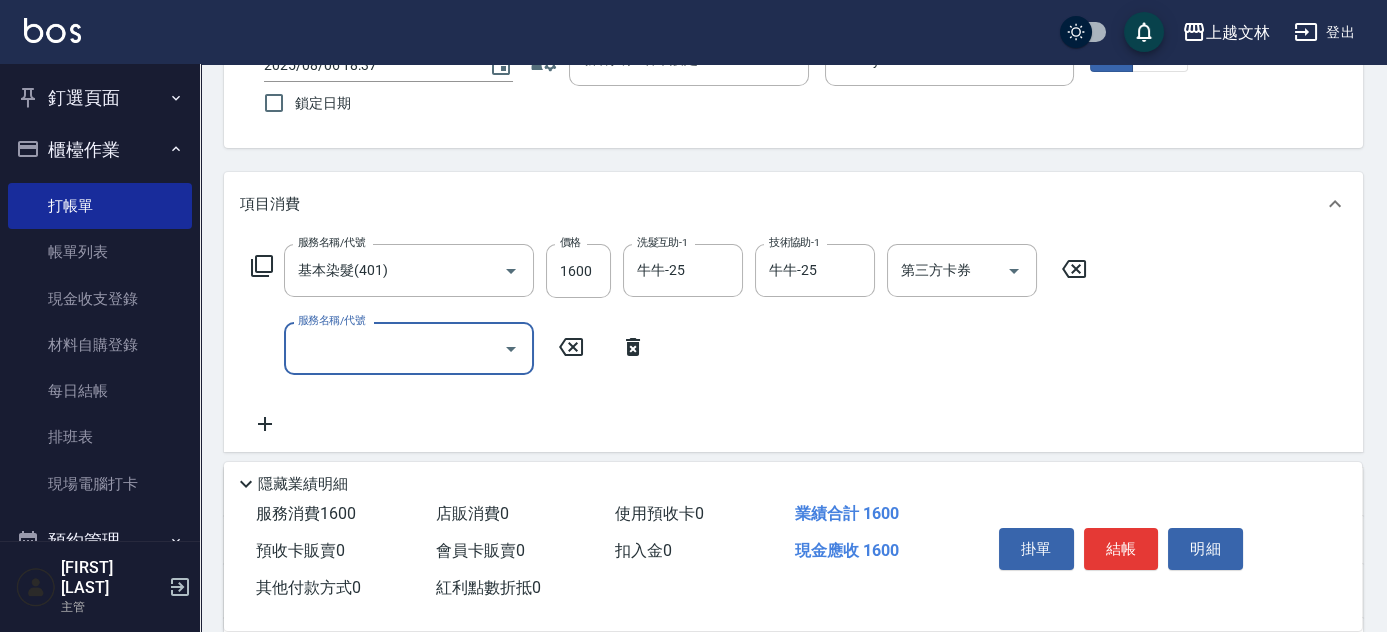 scroll, scrollTop: 154, scrollLeft: 0, axis: vertical 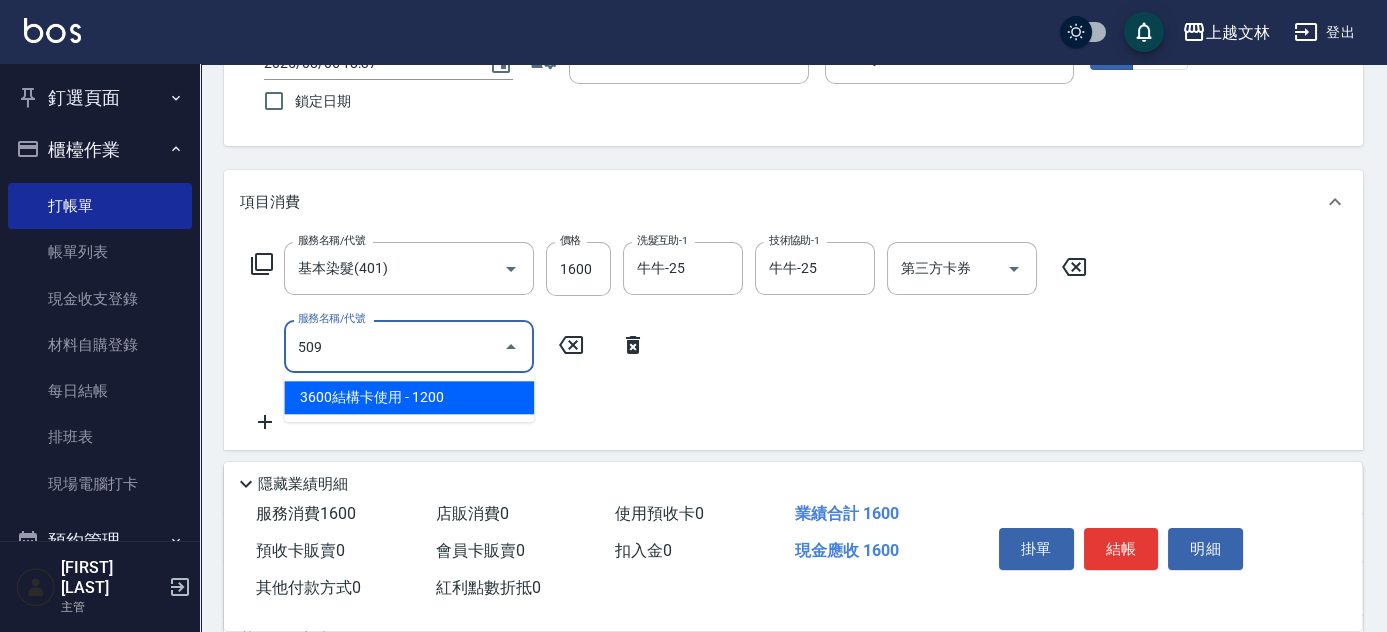 type on "3600結構卡使用(509)" 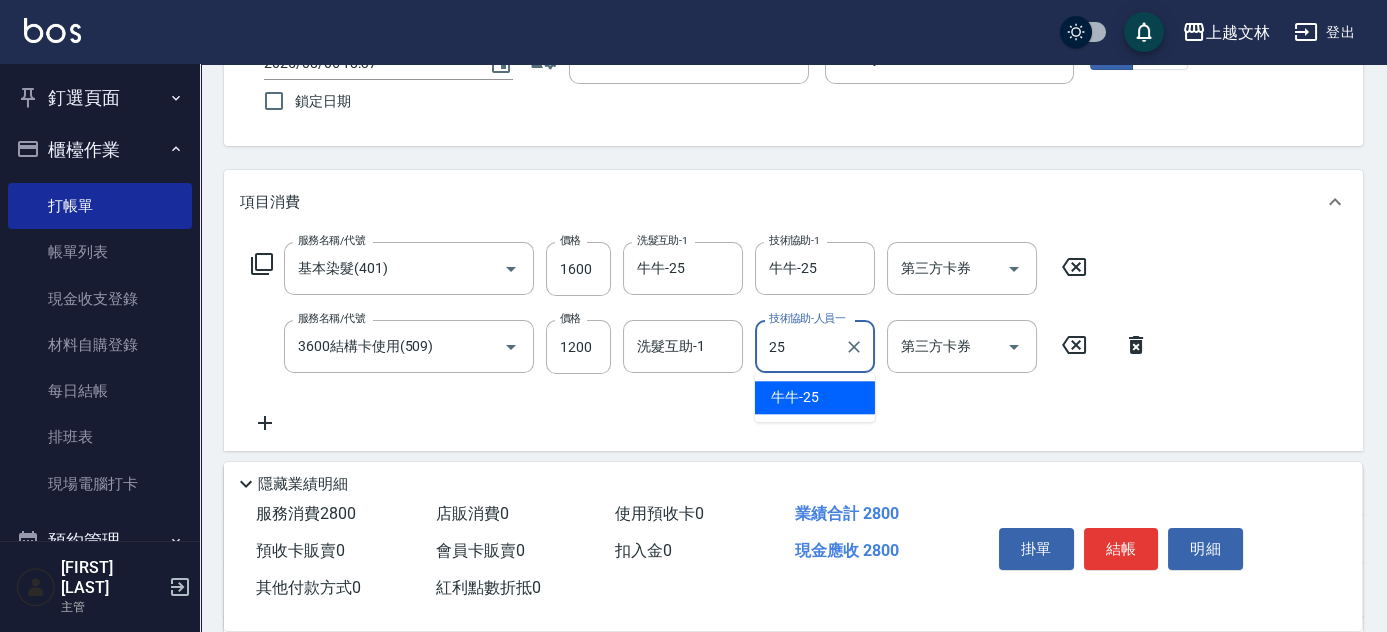 type on "牛牛-25" 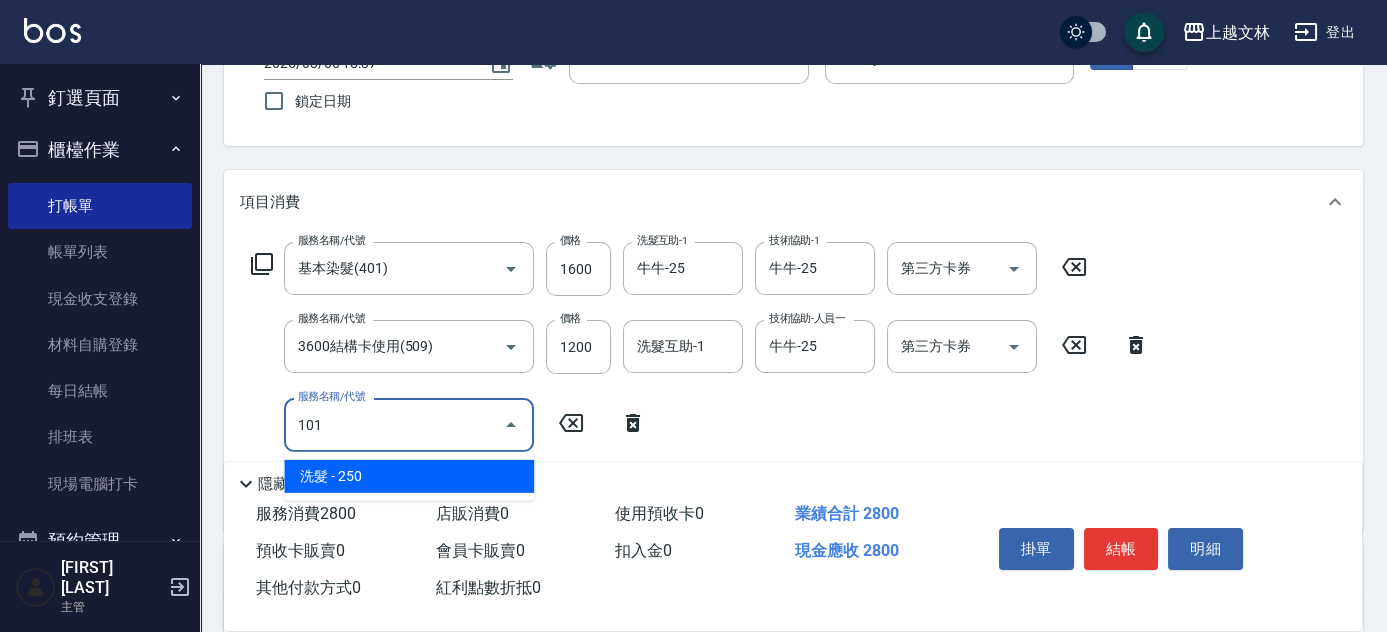 type on "洗髮(101)" 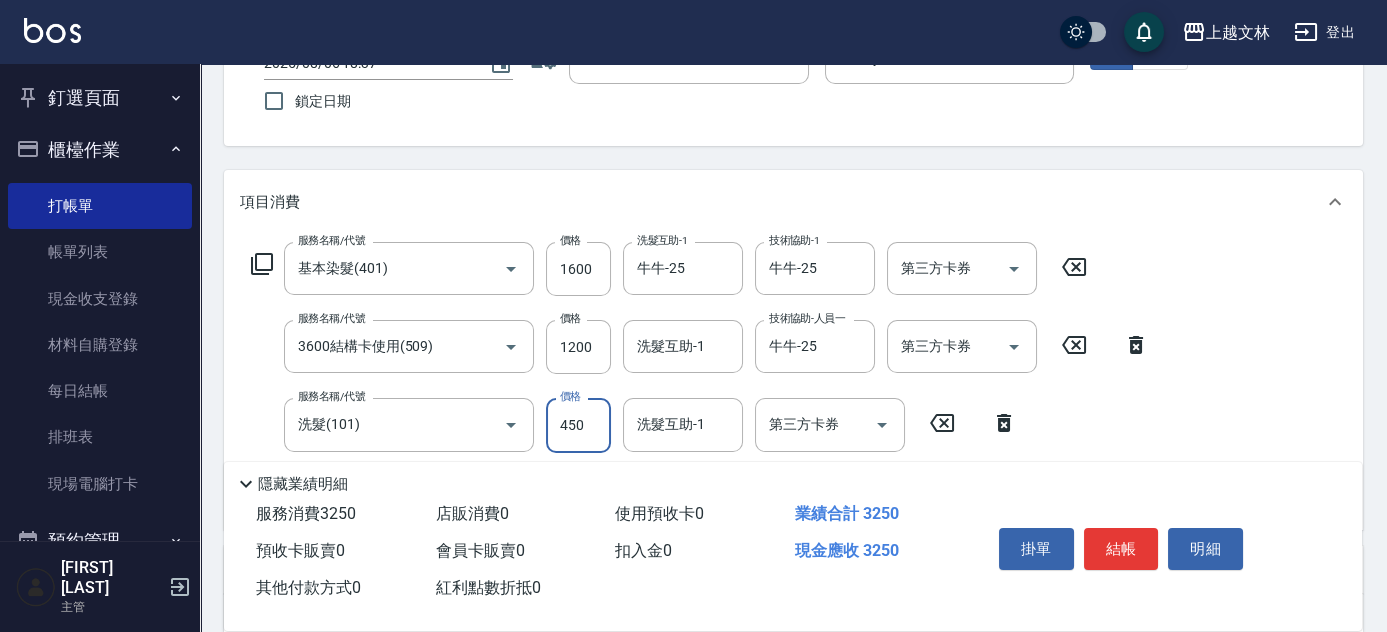 type on "450" 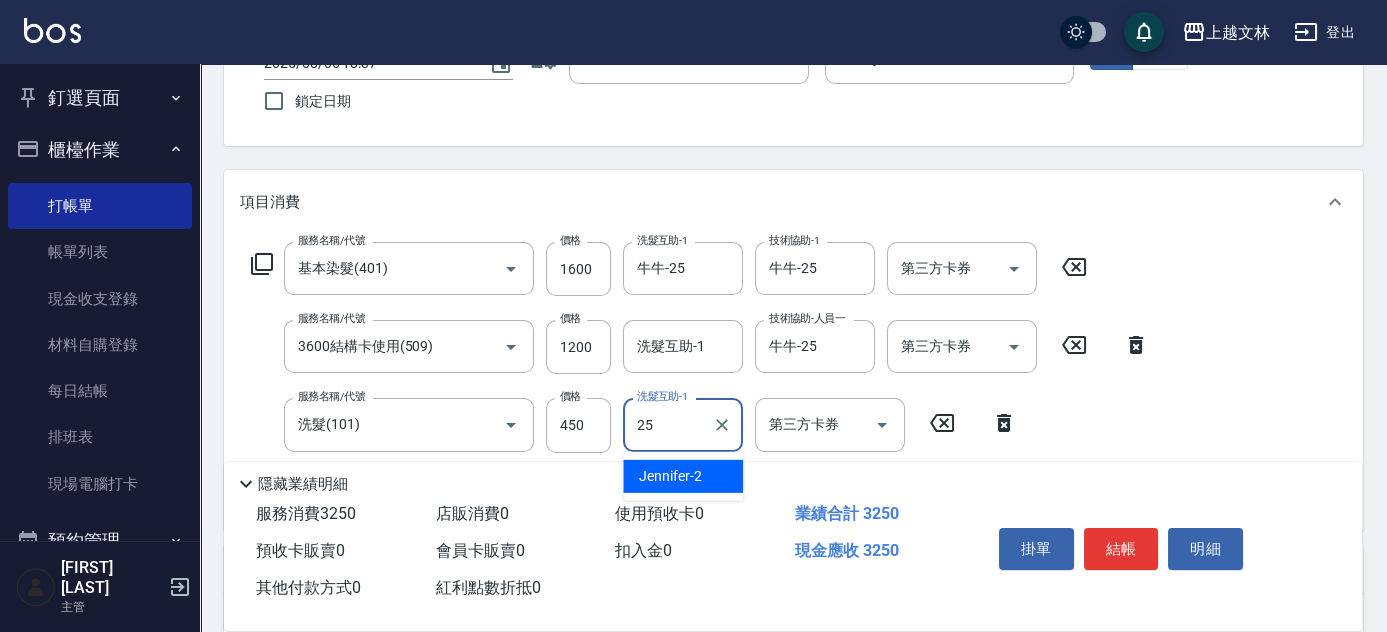 type on "牛牛-25" 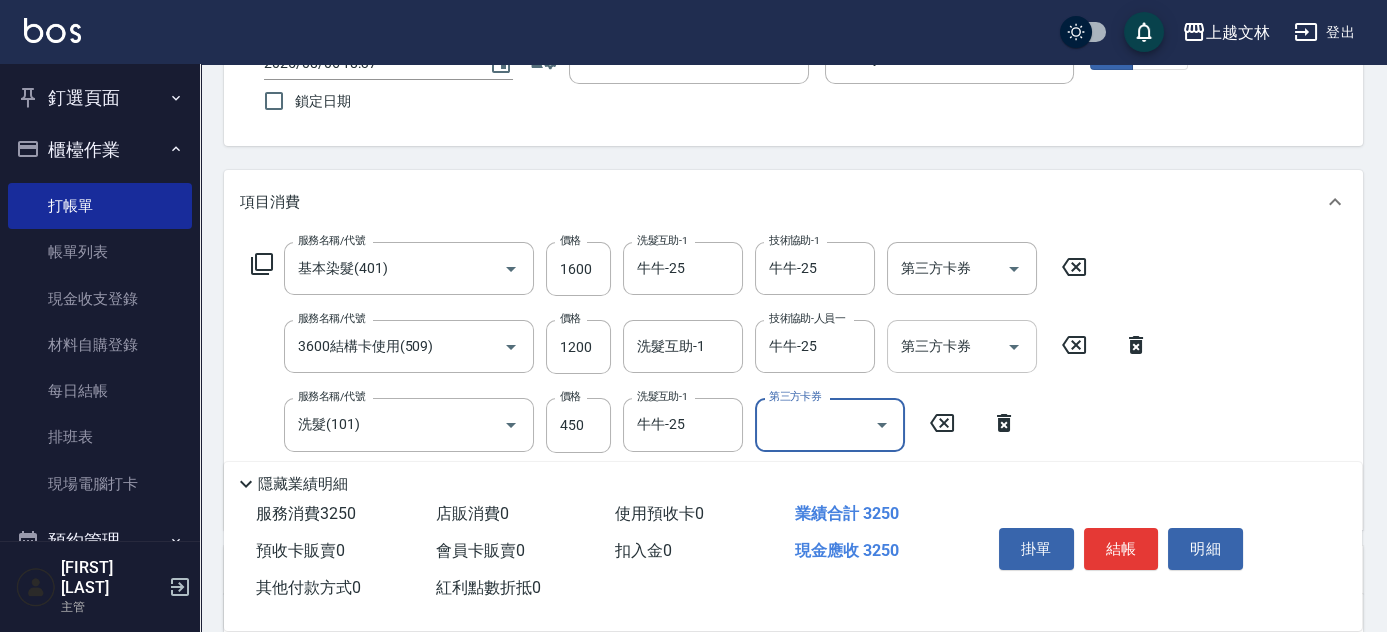 click on "第三方卡券" at bounding box center (947, 346) 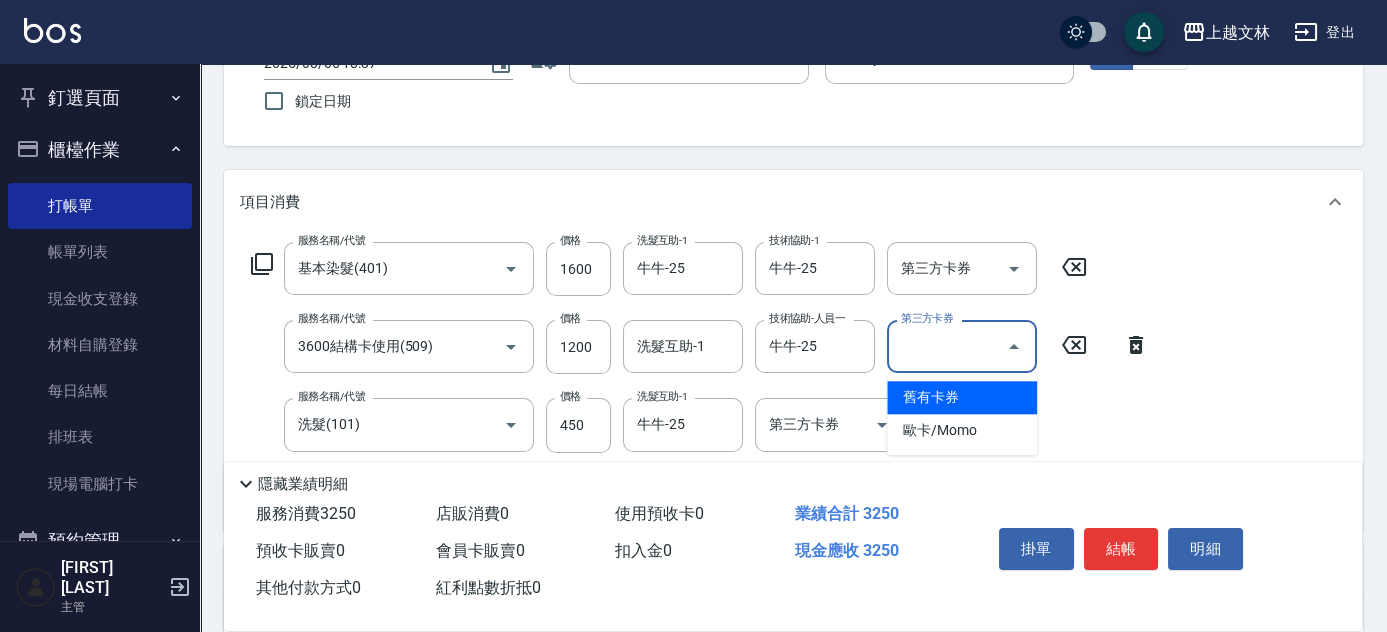 click on "舊有卡券" at bounding box center (962, 397) 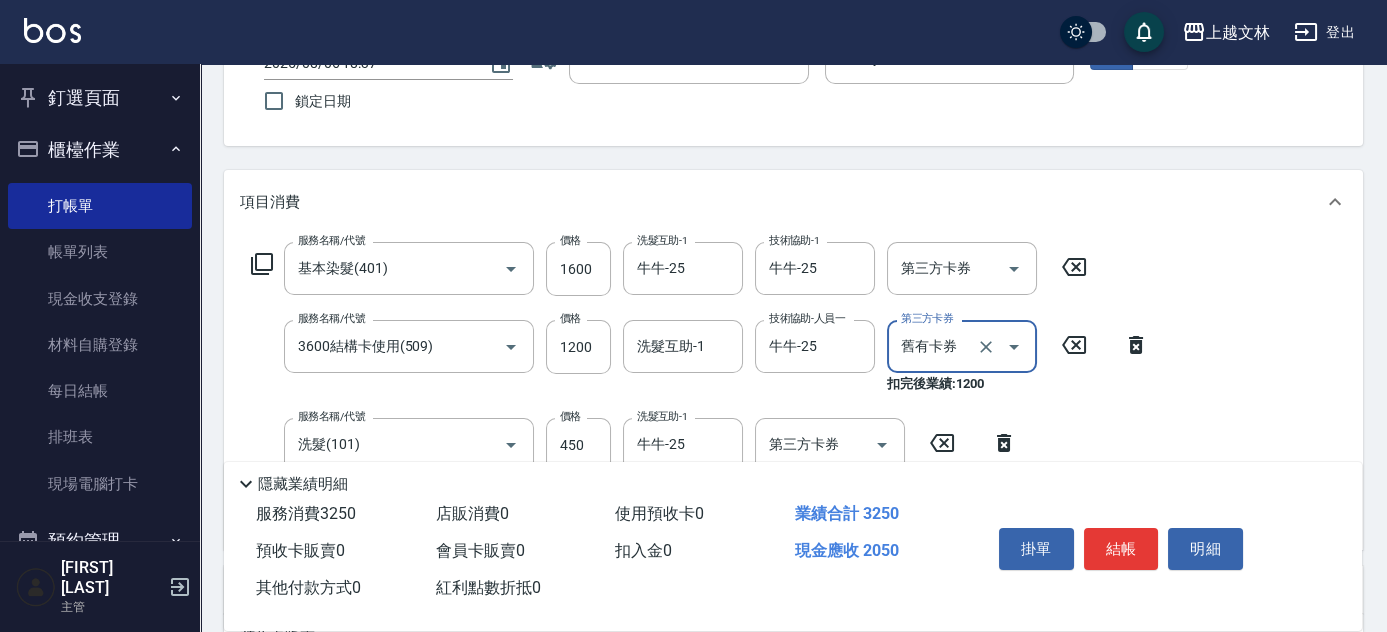 type on "舊有卡券" 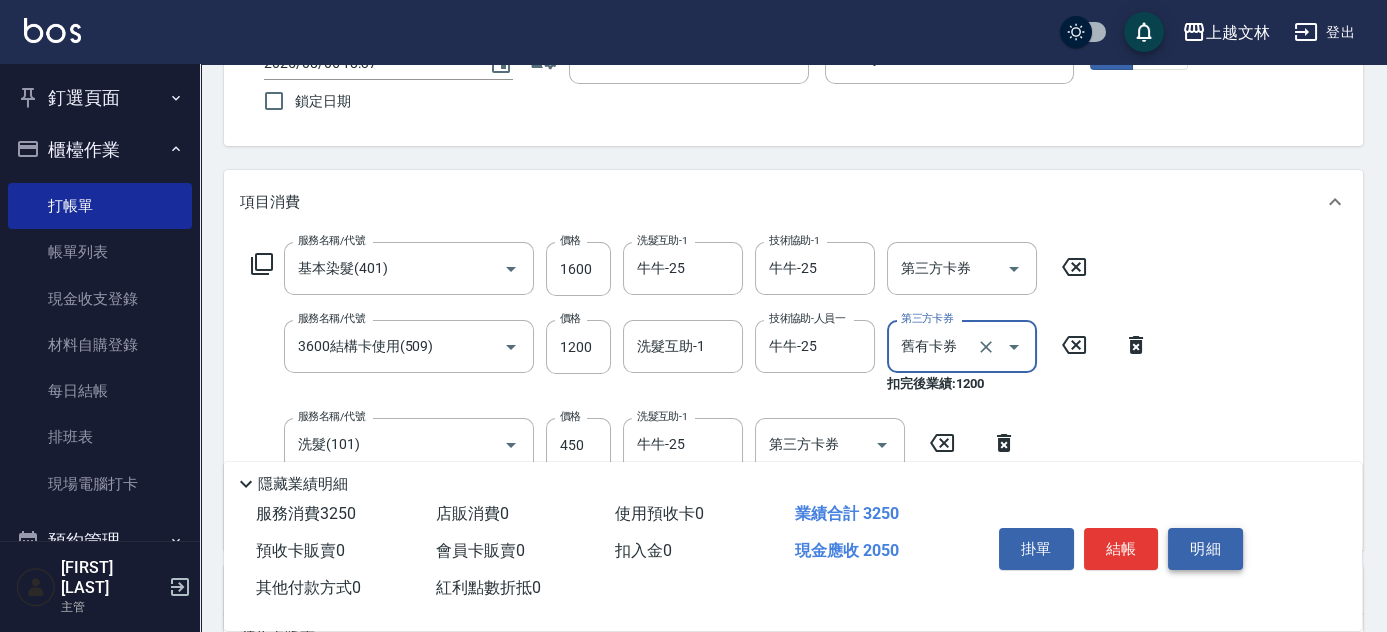 click on "明細" at bounding box center [1205, 549] 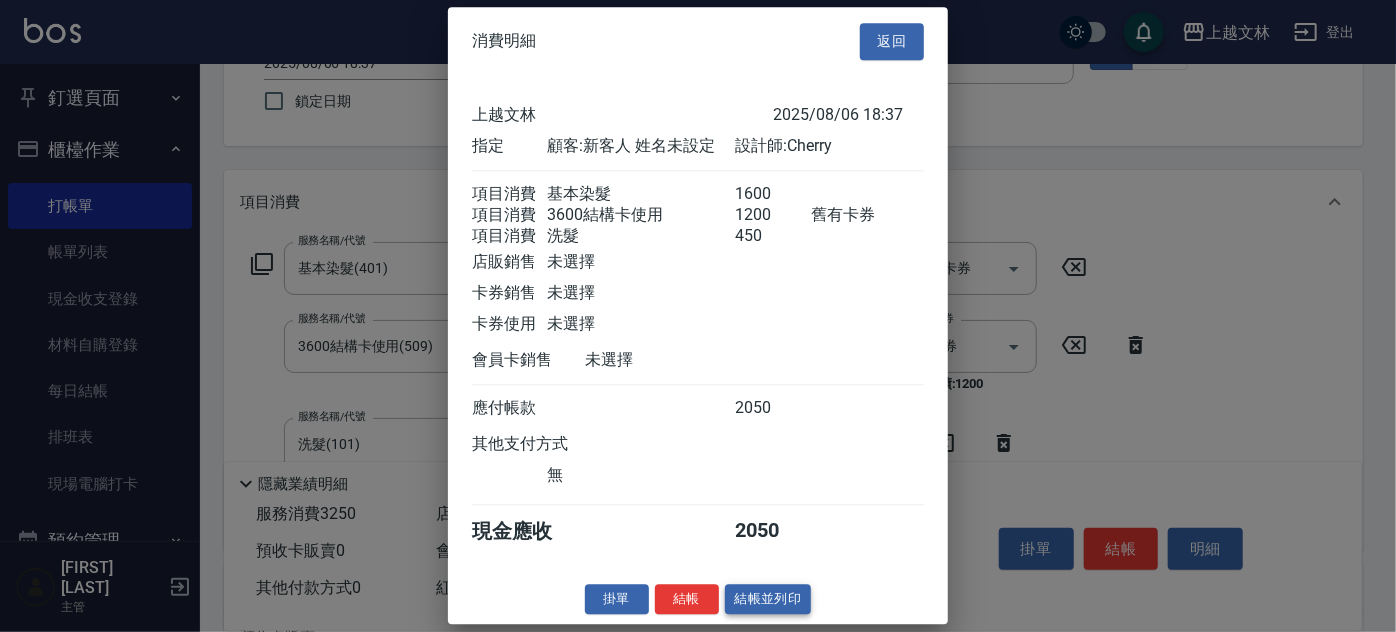 click on "結帳並列印" at bounding box center [768, 599] 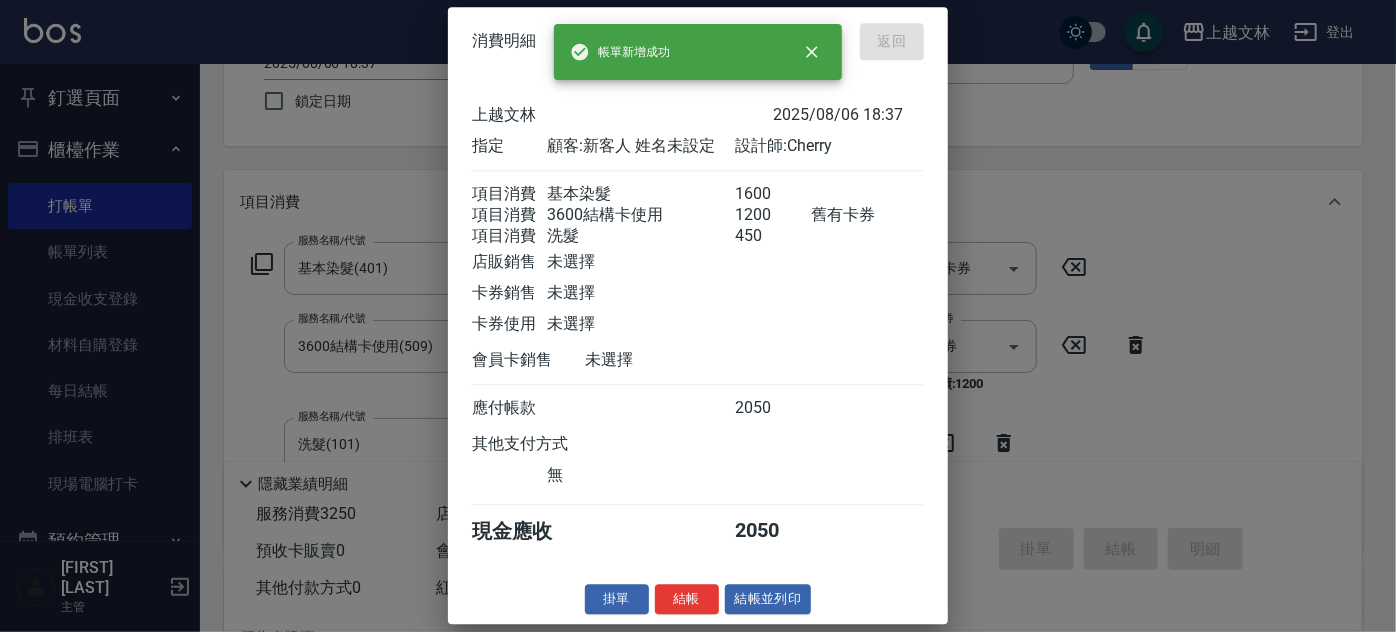 type on "2025/08/06 18:38" 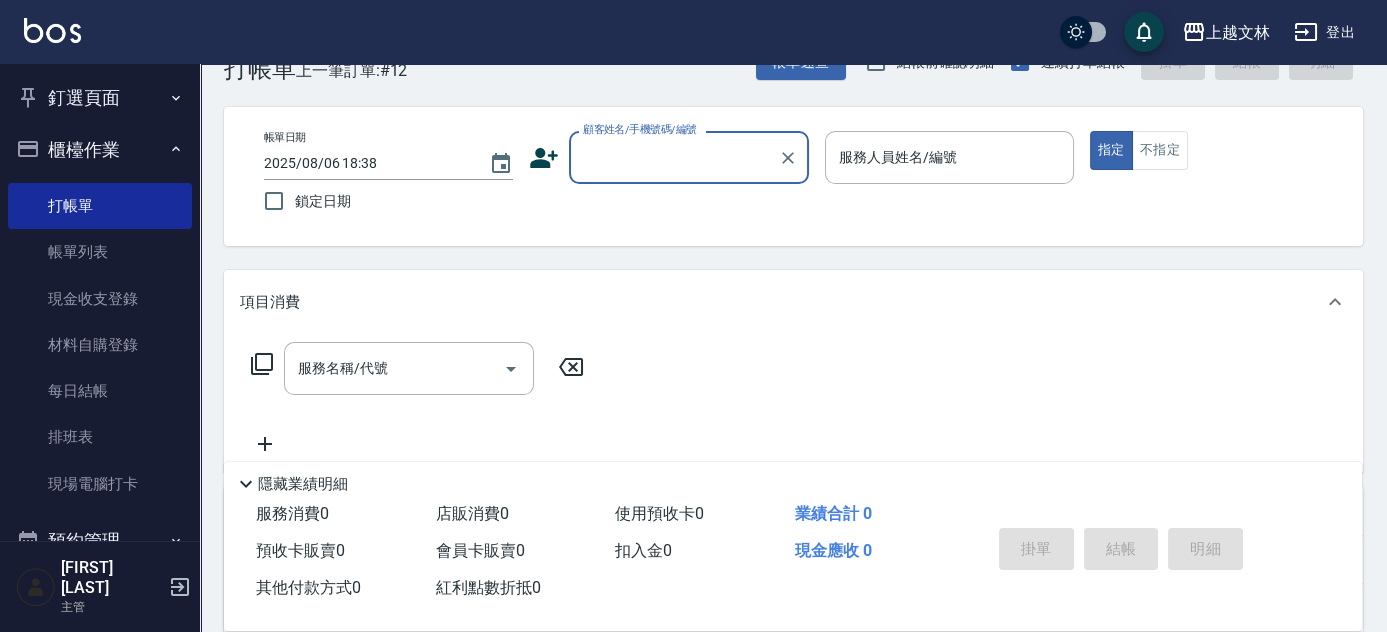 scroll, scrollTop: 22, scrollLeft: 0, axis: vertical 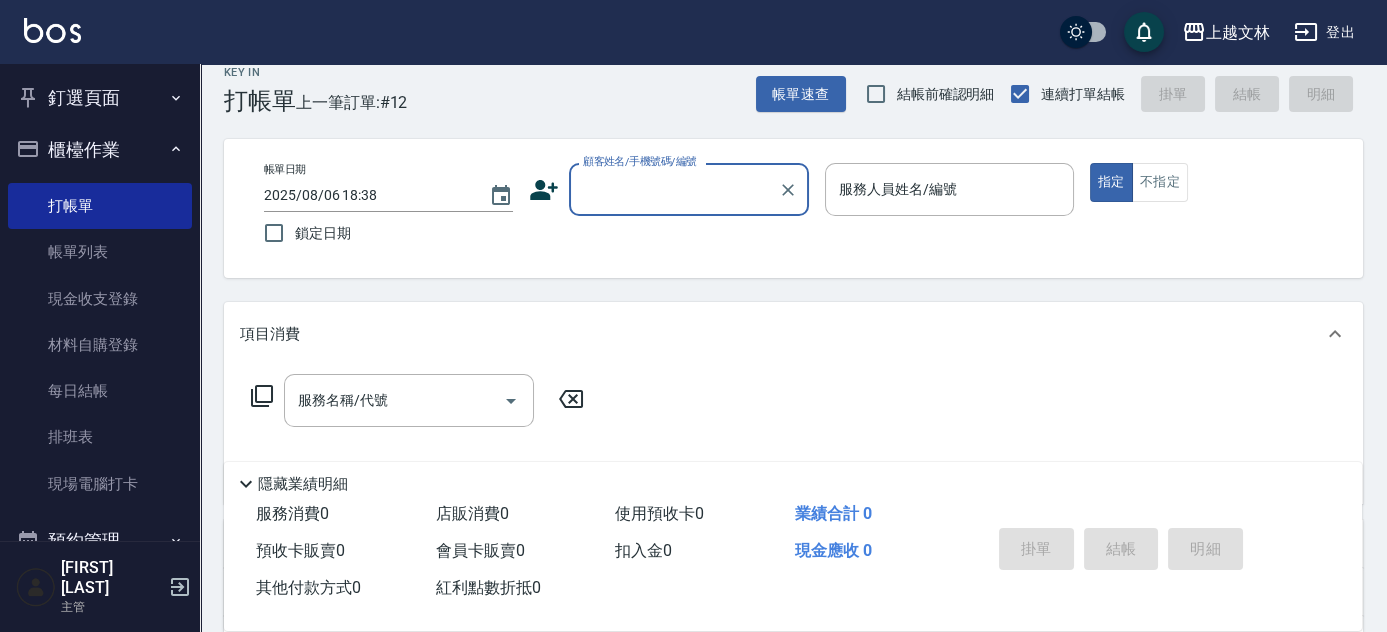 click on "顧客姓名/手機號碼/編號" at bounding box center (674, 189) 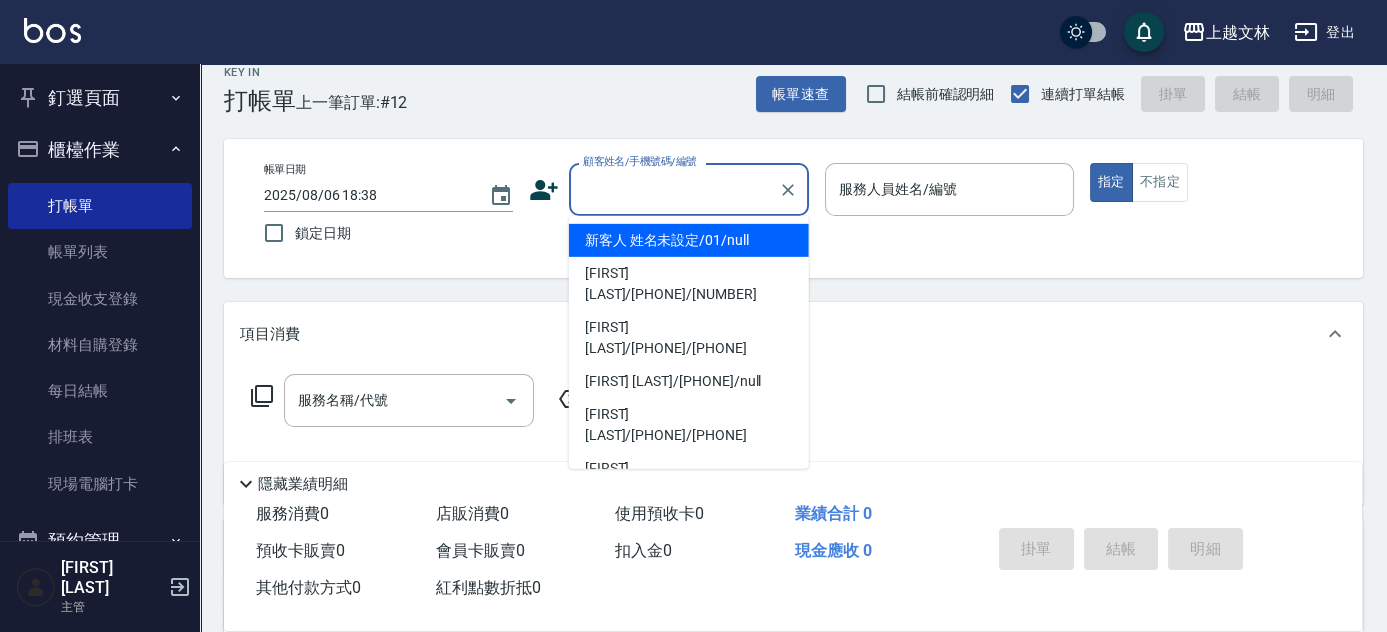 click on "新客人 姓名未設定/01/null" at bounding box center (689, 240) 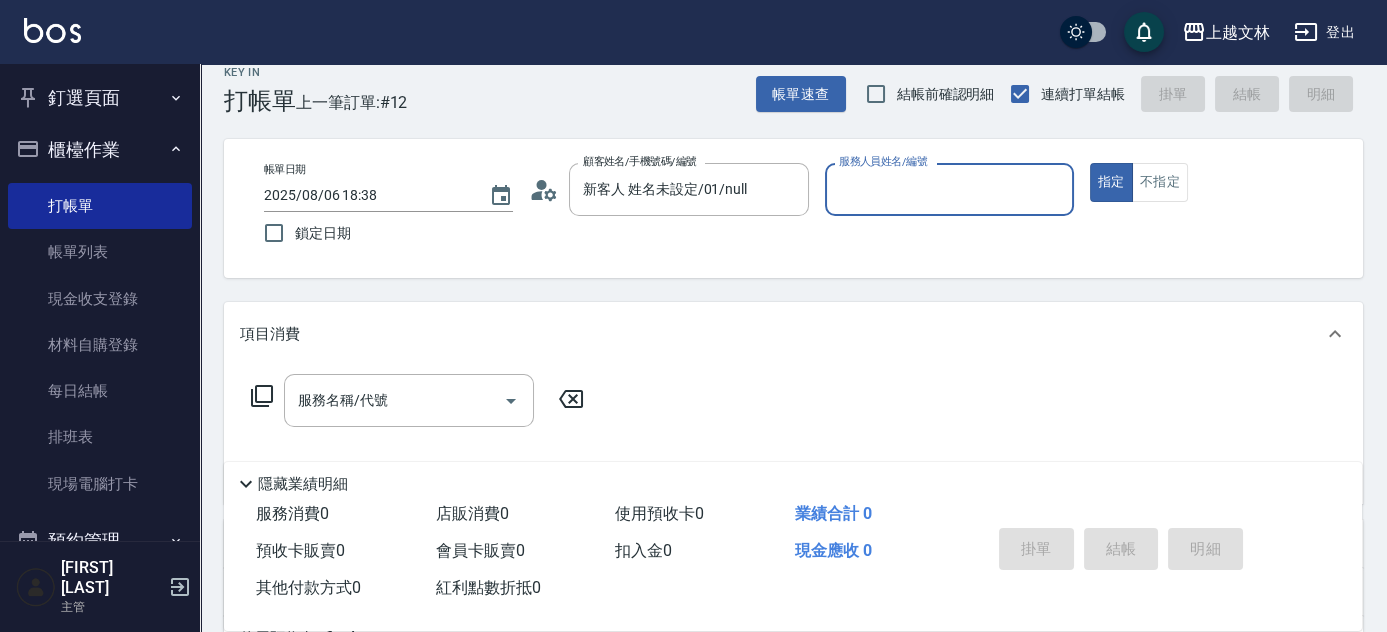 click on "服務人員姓名/編號" at bounding box center (949, 189) 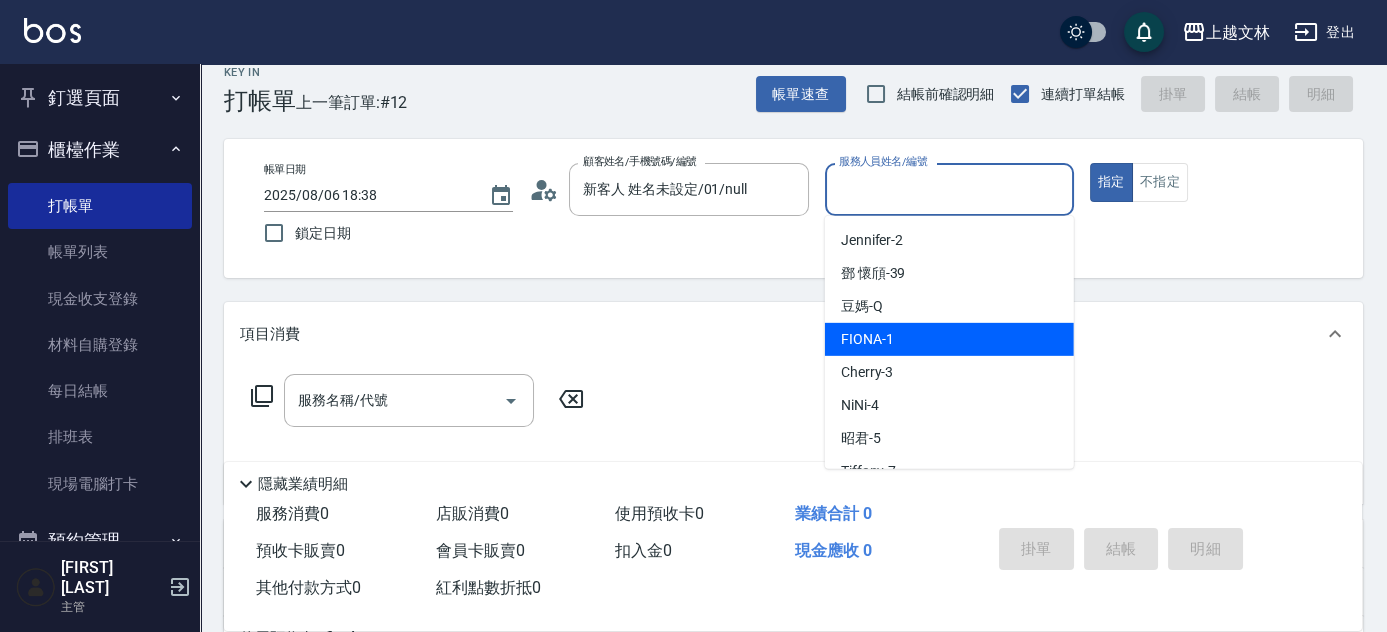 click on "FIONA -1" at bounding box center [949, 339] 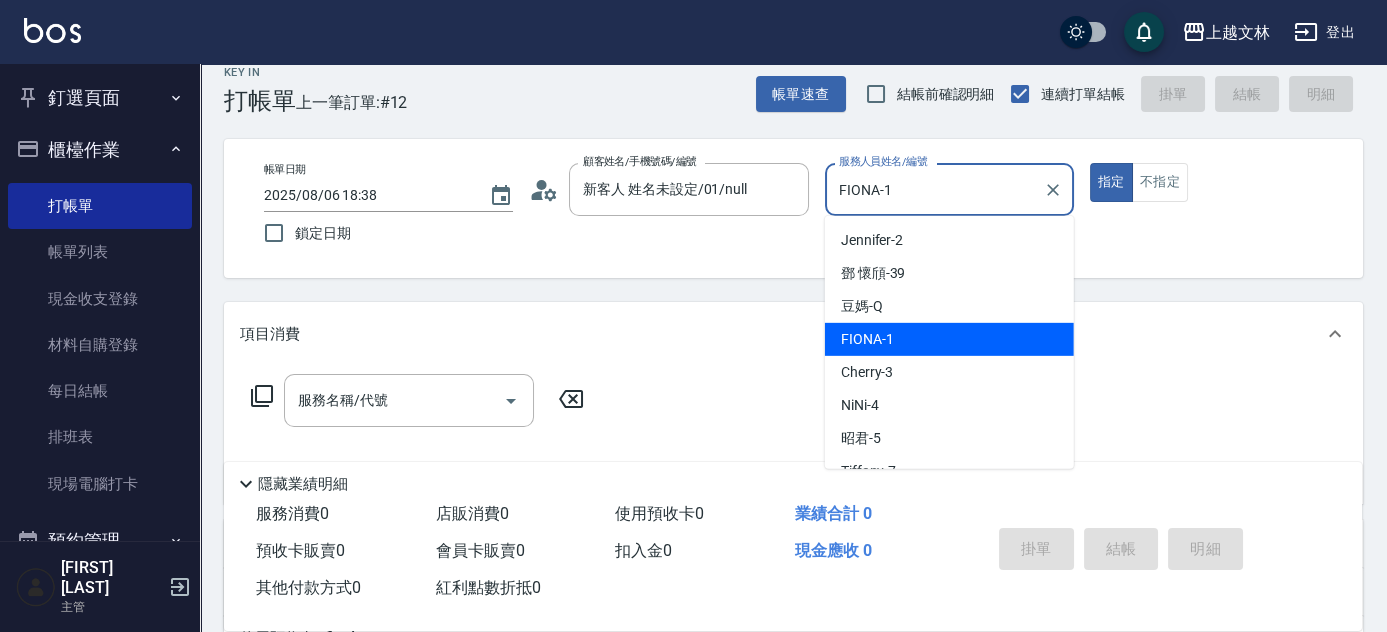 click on "FIONA-1" at bounding box center [934, 189] 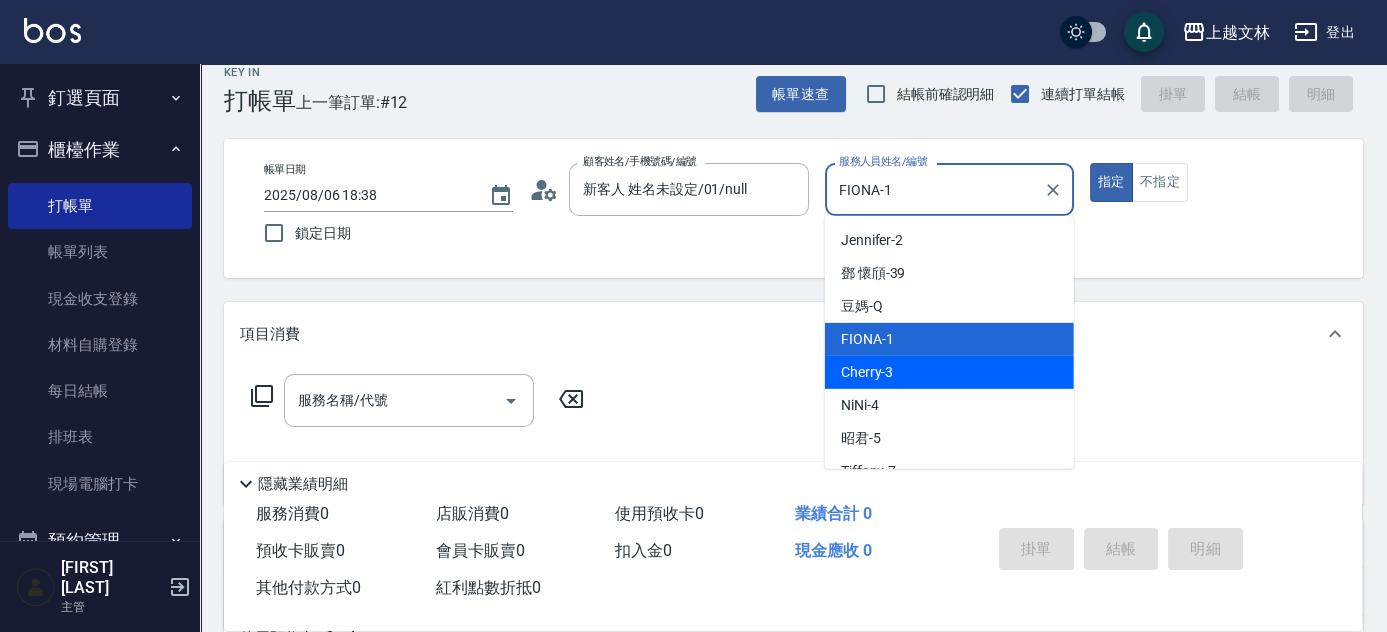 click on "Cherry -3" at bounding box center (949, 372) 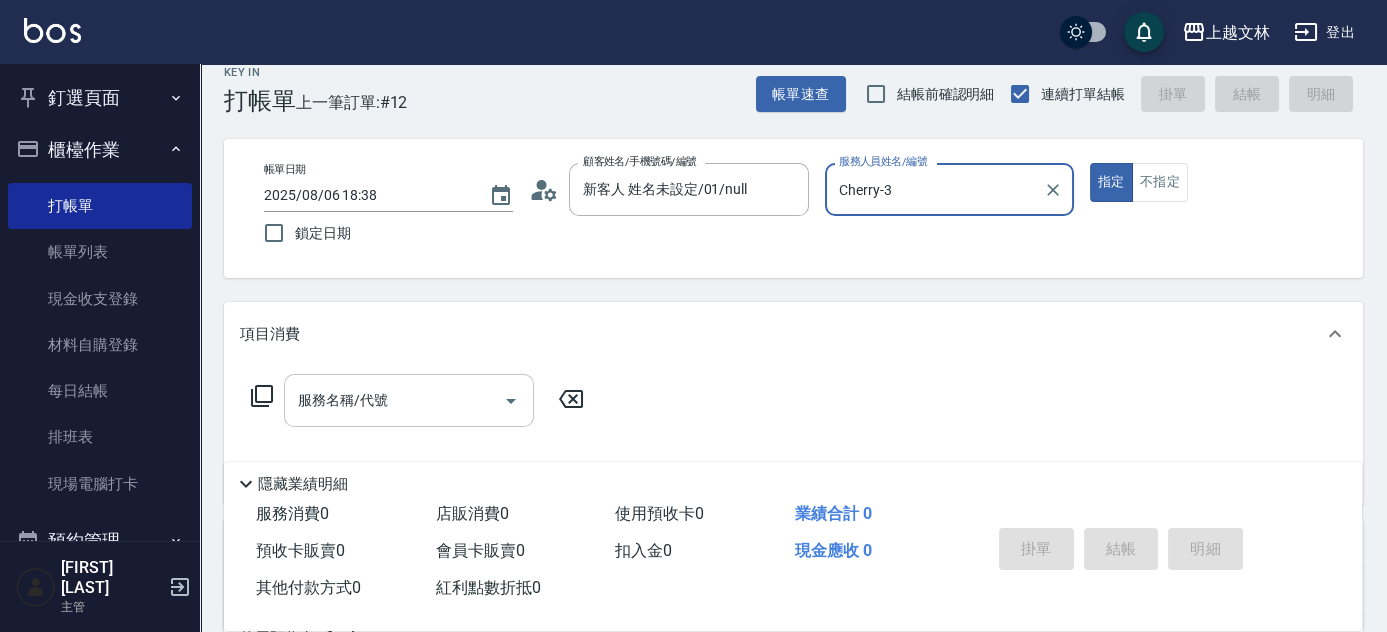 click on "服務名稱/代號 服務名稱/代號" at bounding box center (409, 400) 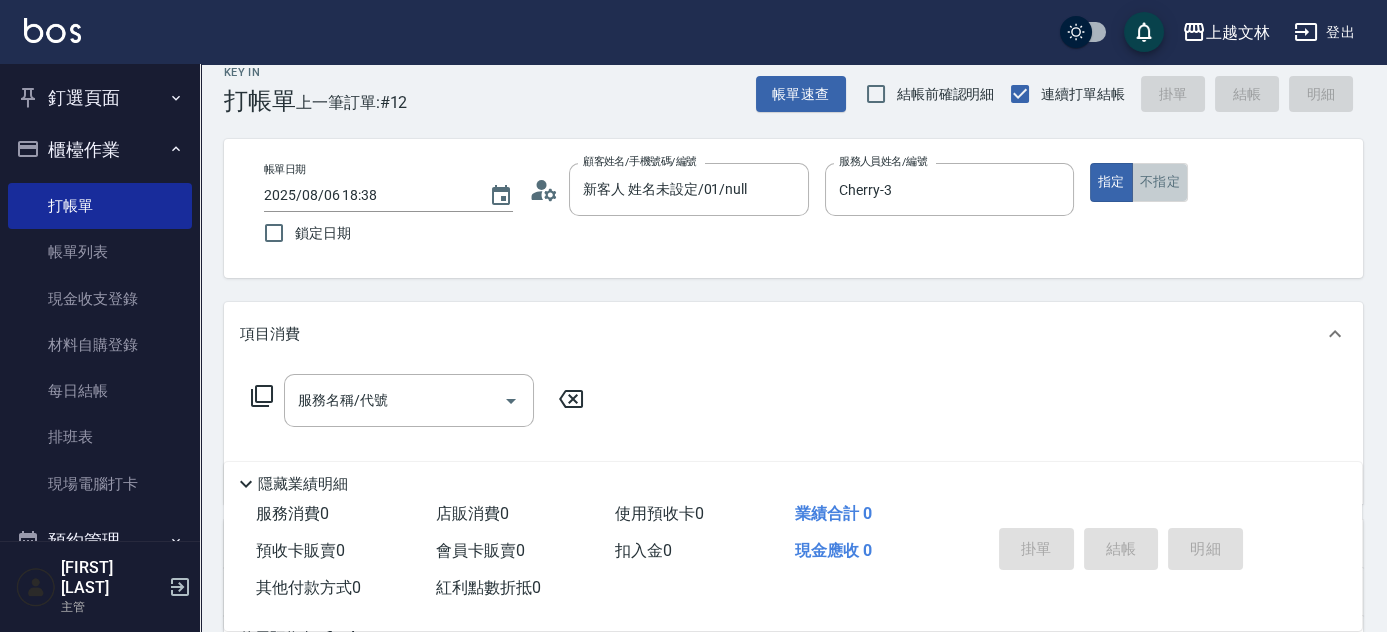click on "不指定" at bounding box center (1160, 182) 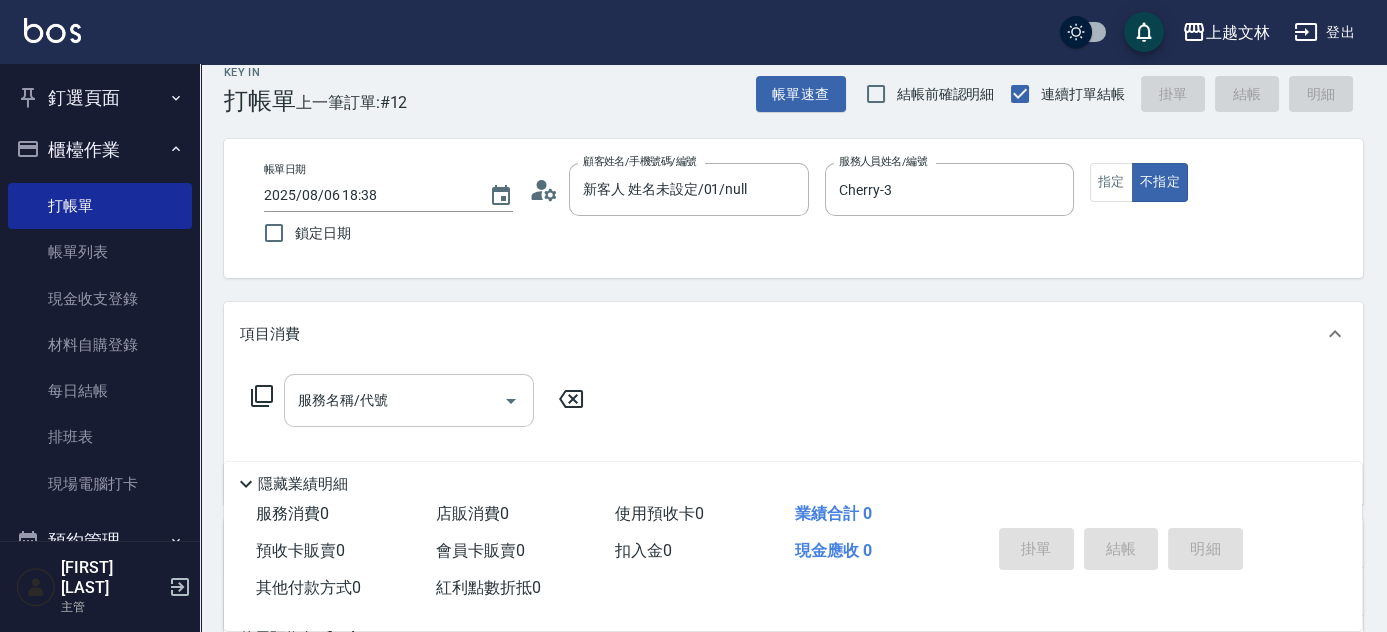 click on "服務名稱/代號" at bounding box center [394, 400] 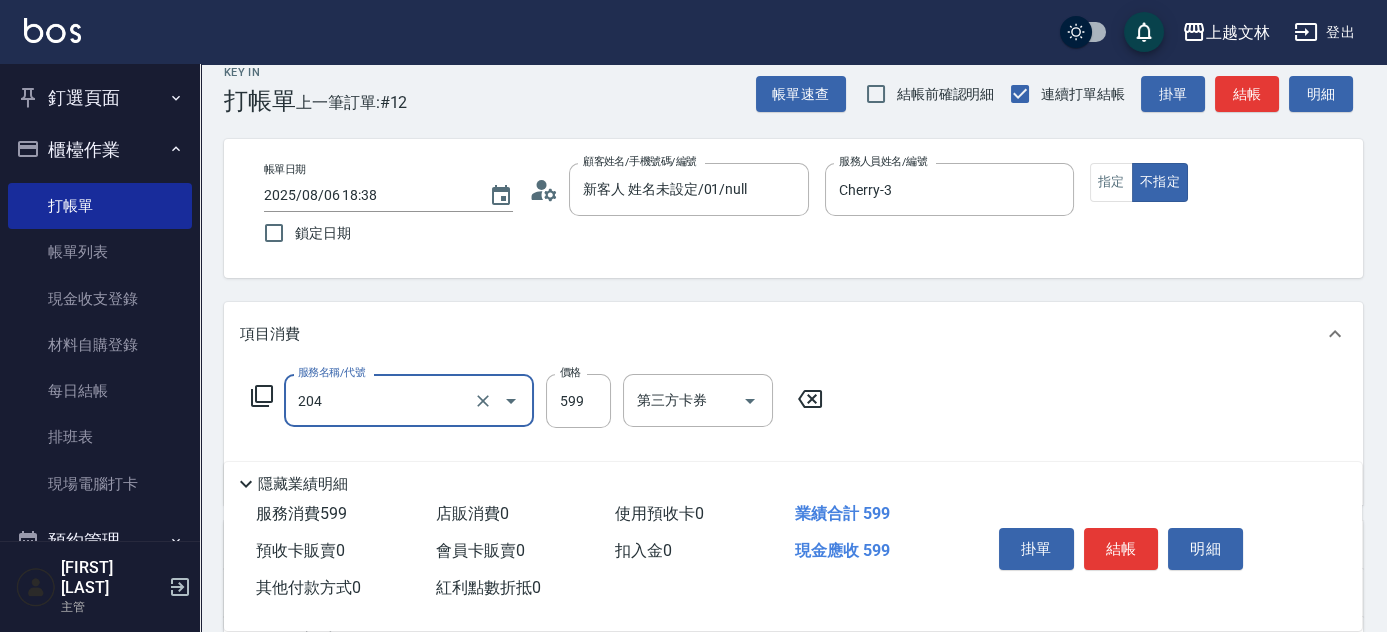 type on "A級洗+剪(204)" 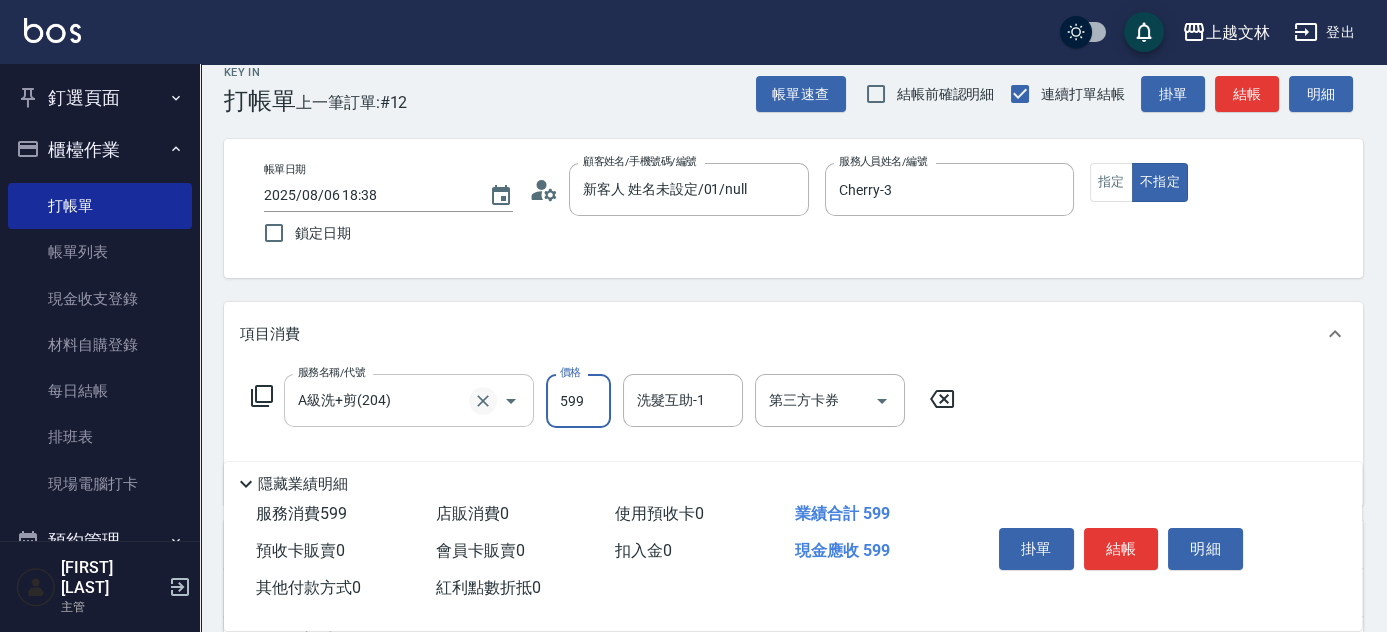drag, startPoint x: 506, startPoint y: 402, endPoint x: 472, endPoint y: 396, distance: 34.525352 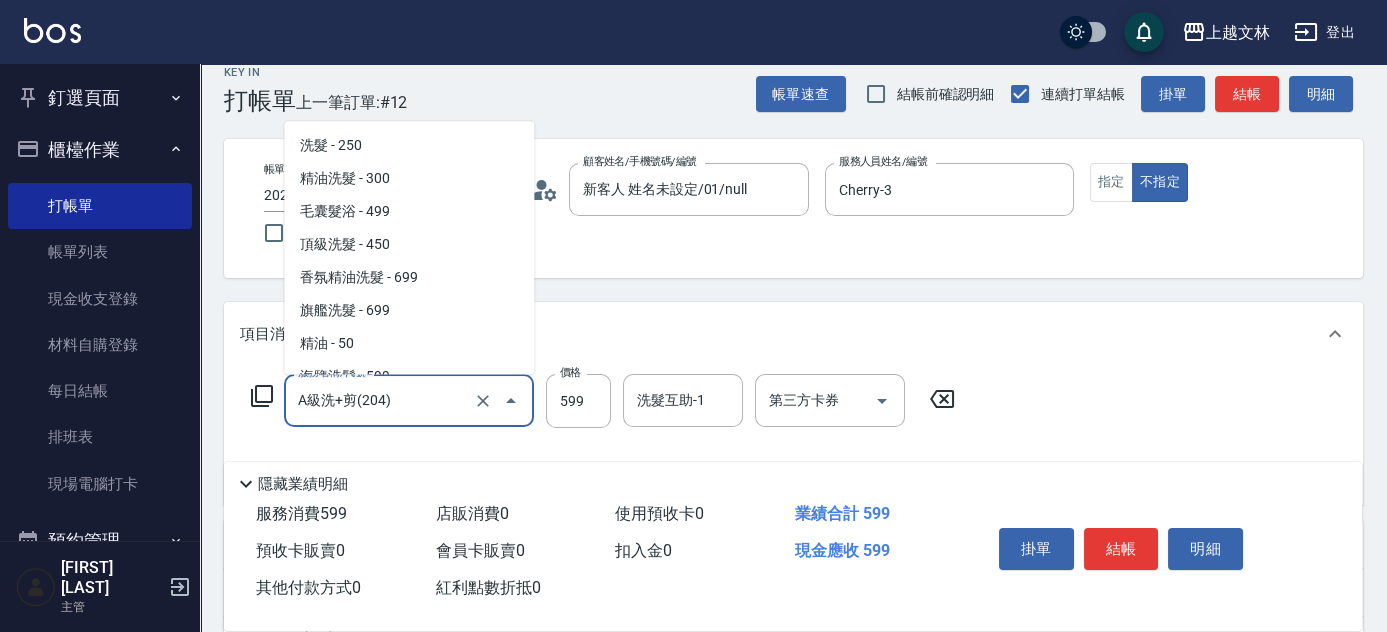 scroll, scrollTop: 402, scrollLeft: 0, axis: vertical 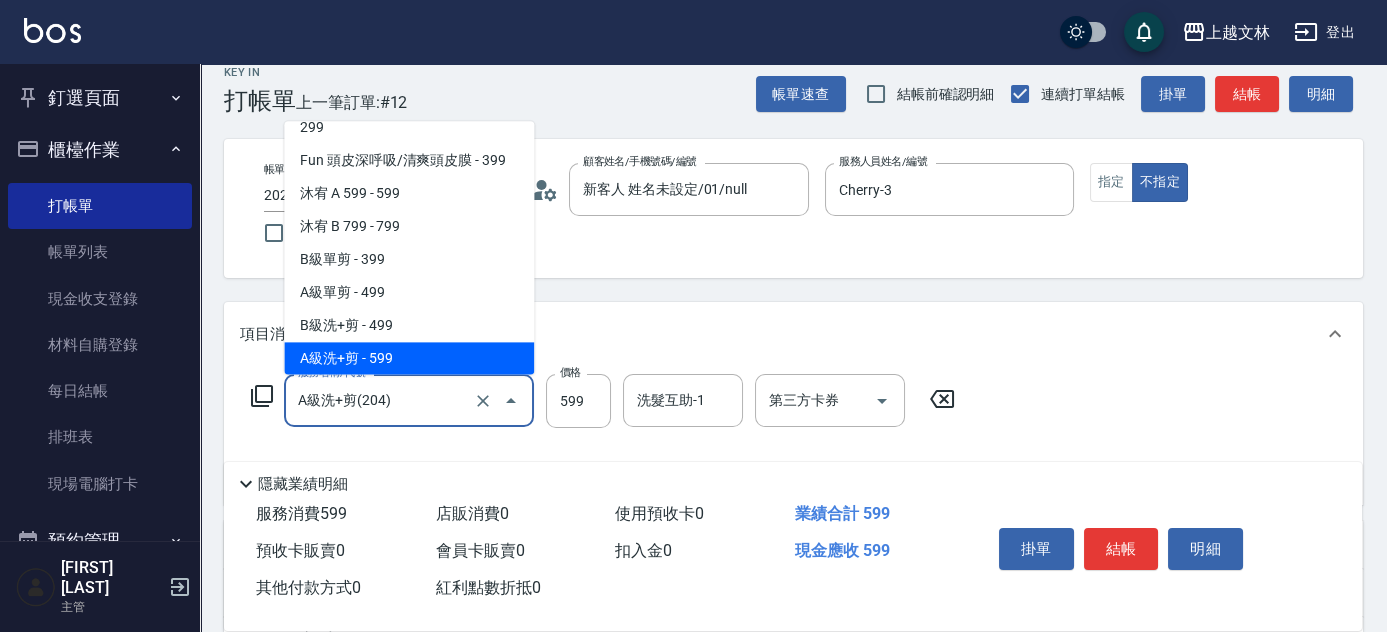 click on "A級洗+剪(204)" at bounding box center [381, 400] 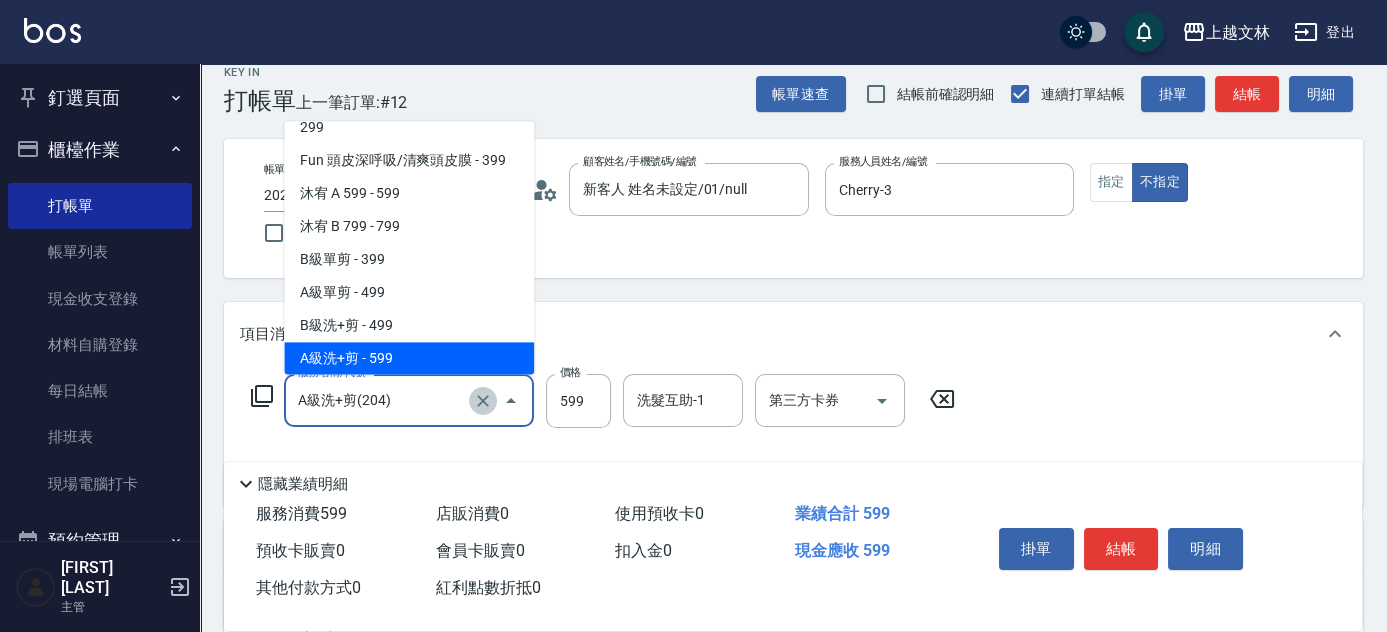click 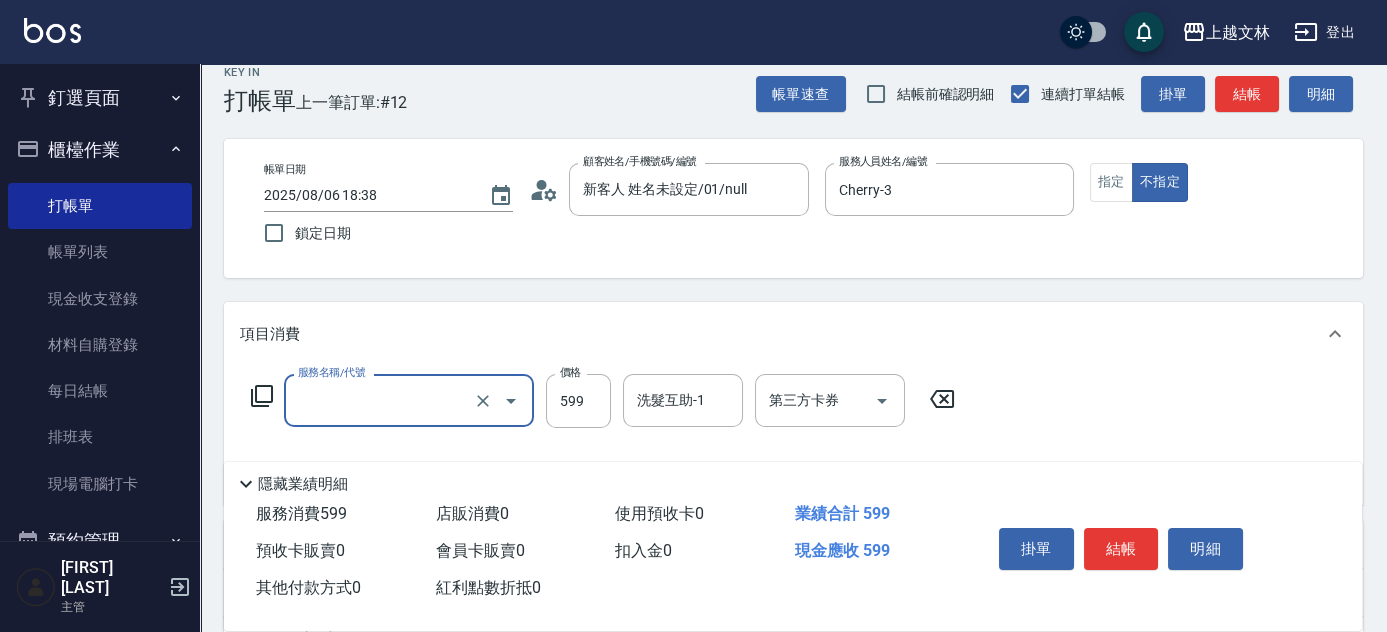 click on "服務名稱/代號" at bounding box center (381, 400) 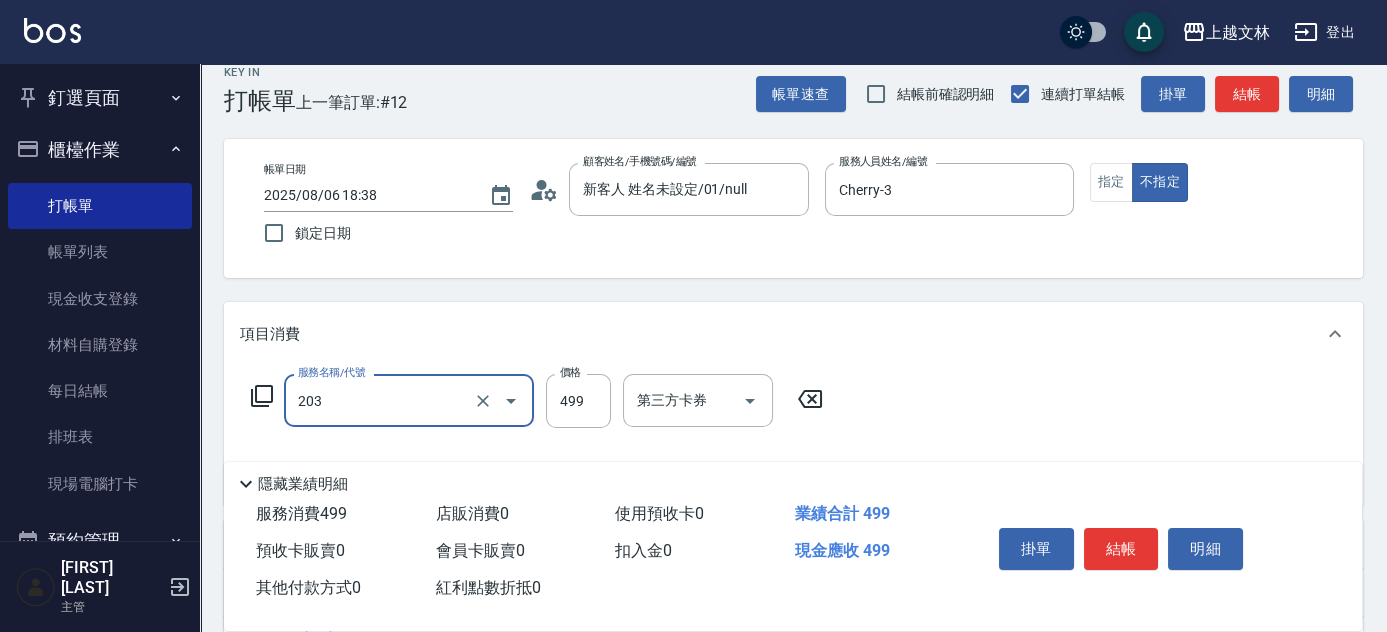 type on "B級洗+剪(203)" 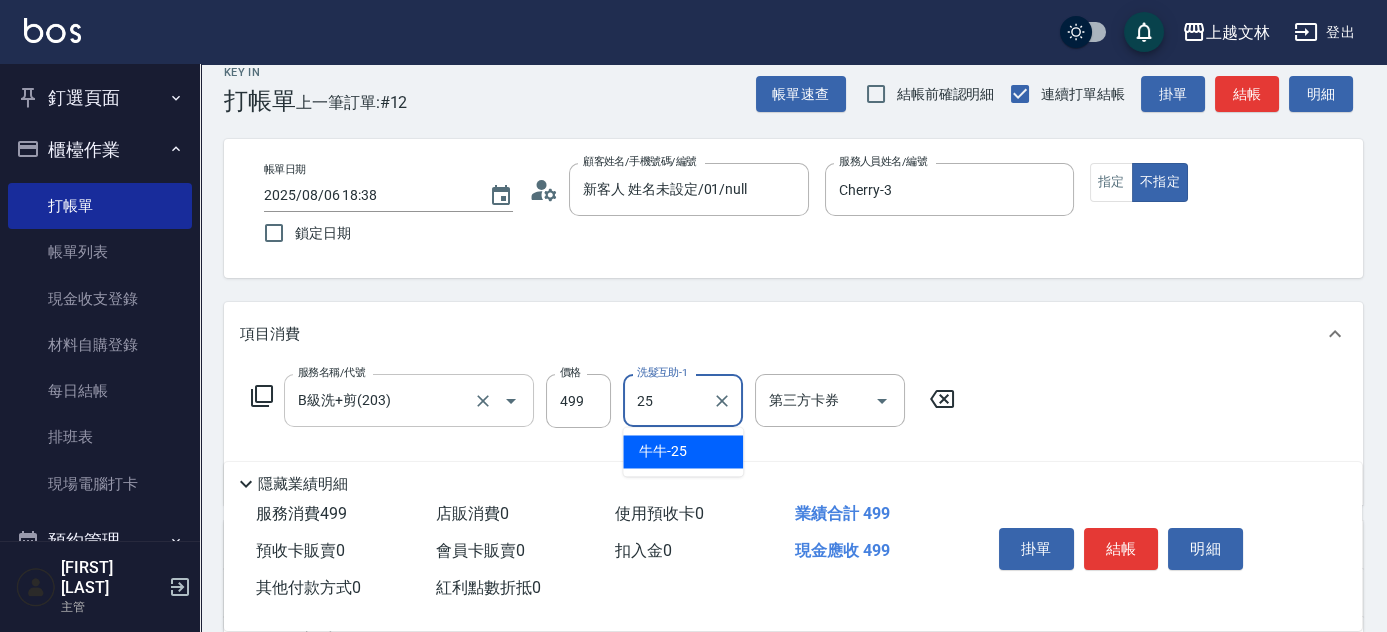 type on "牛牛-25" 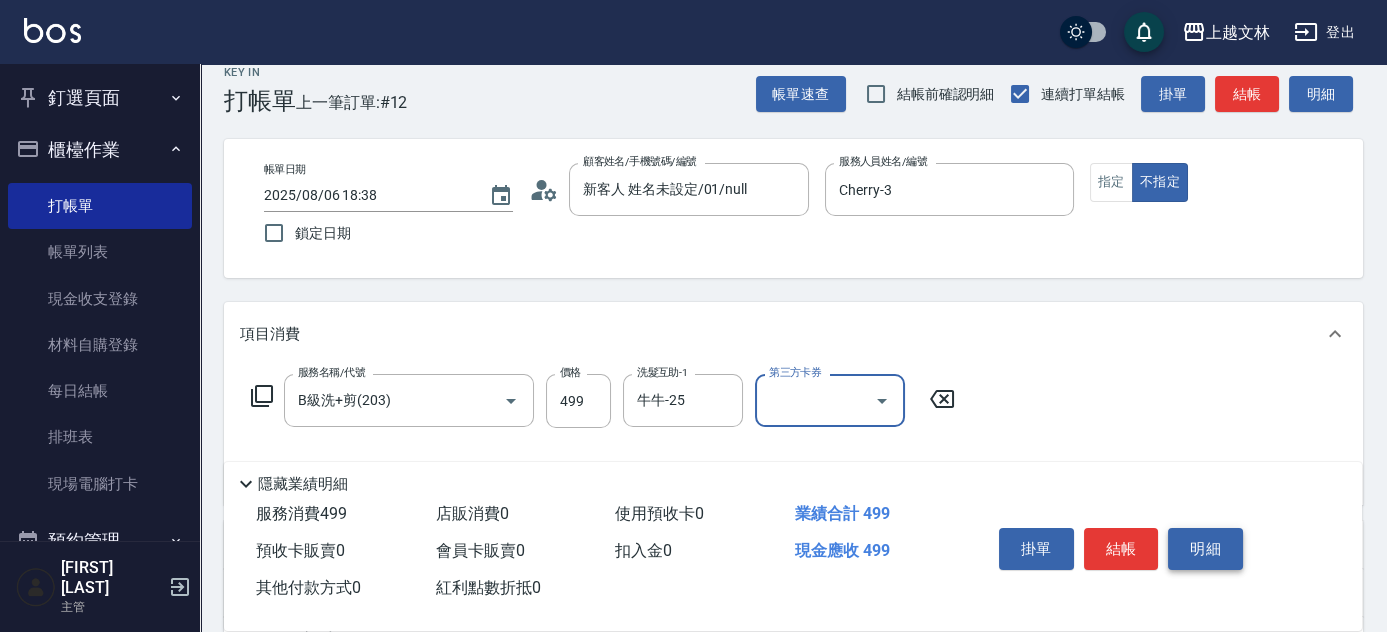 click on "明細" at bounding box center [1205, 549] 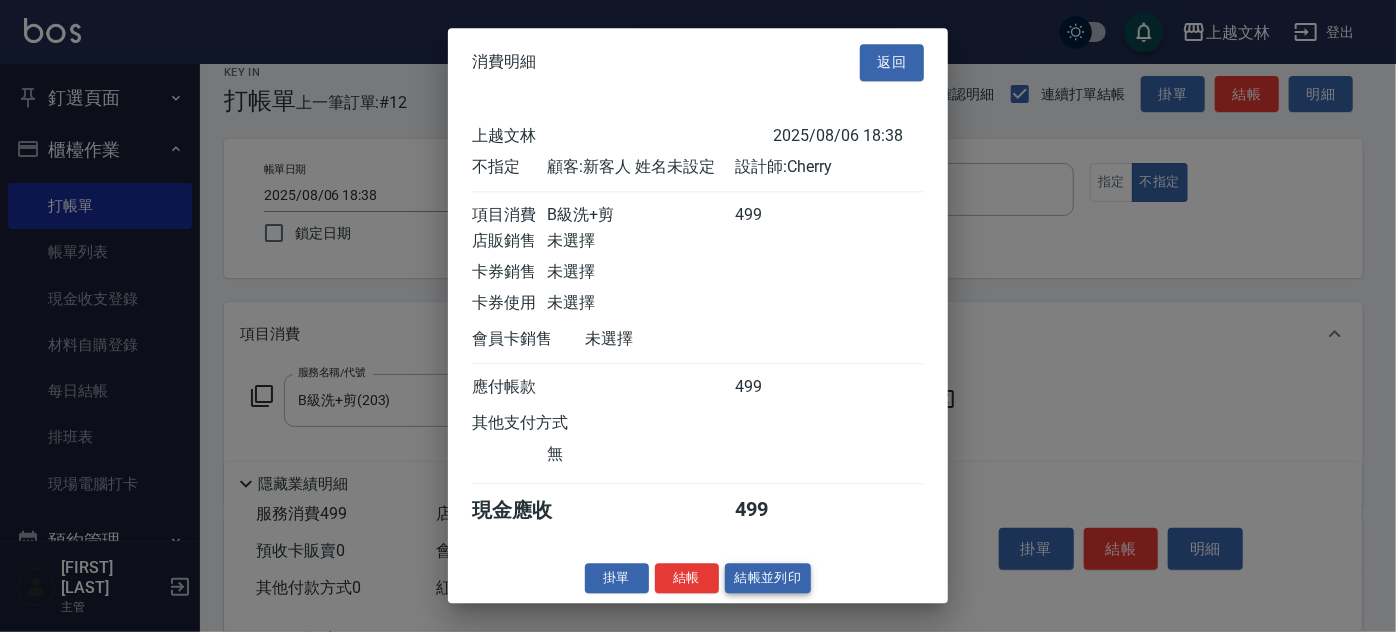 click on "結帳並列印" at bounding box center [768, 578] 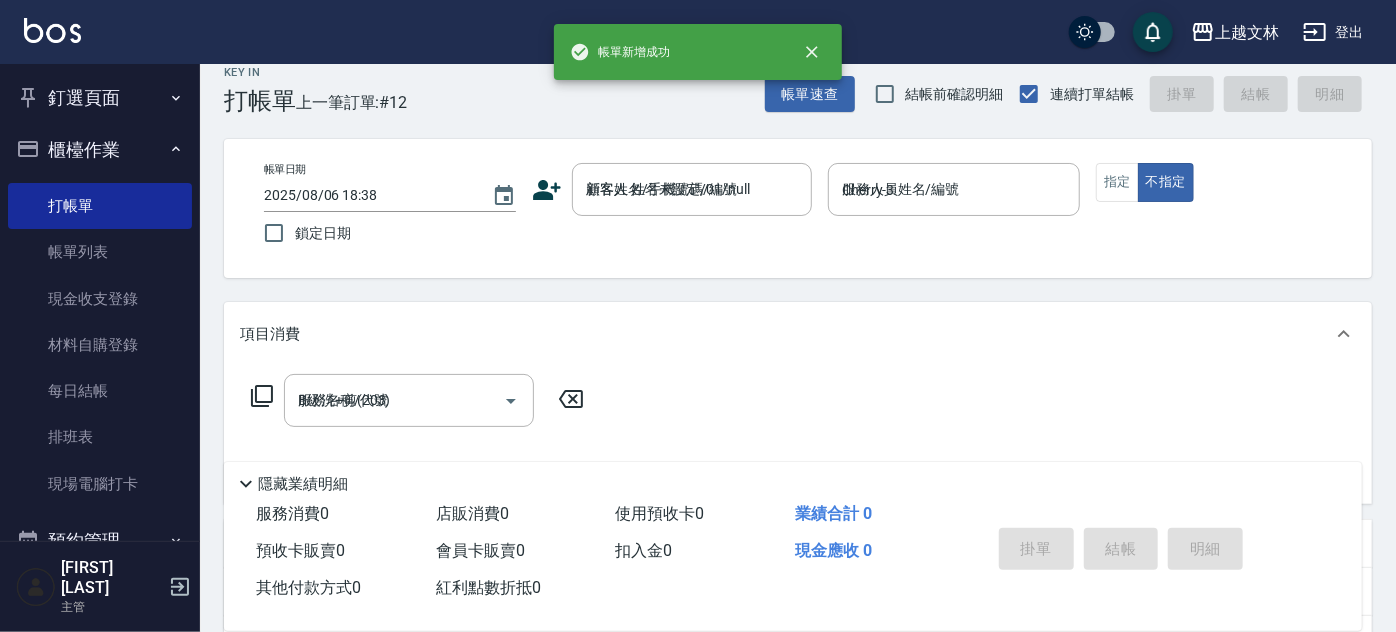 type 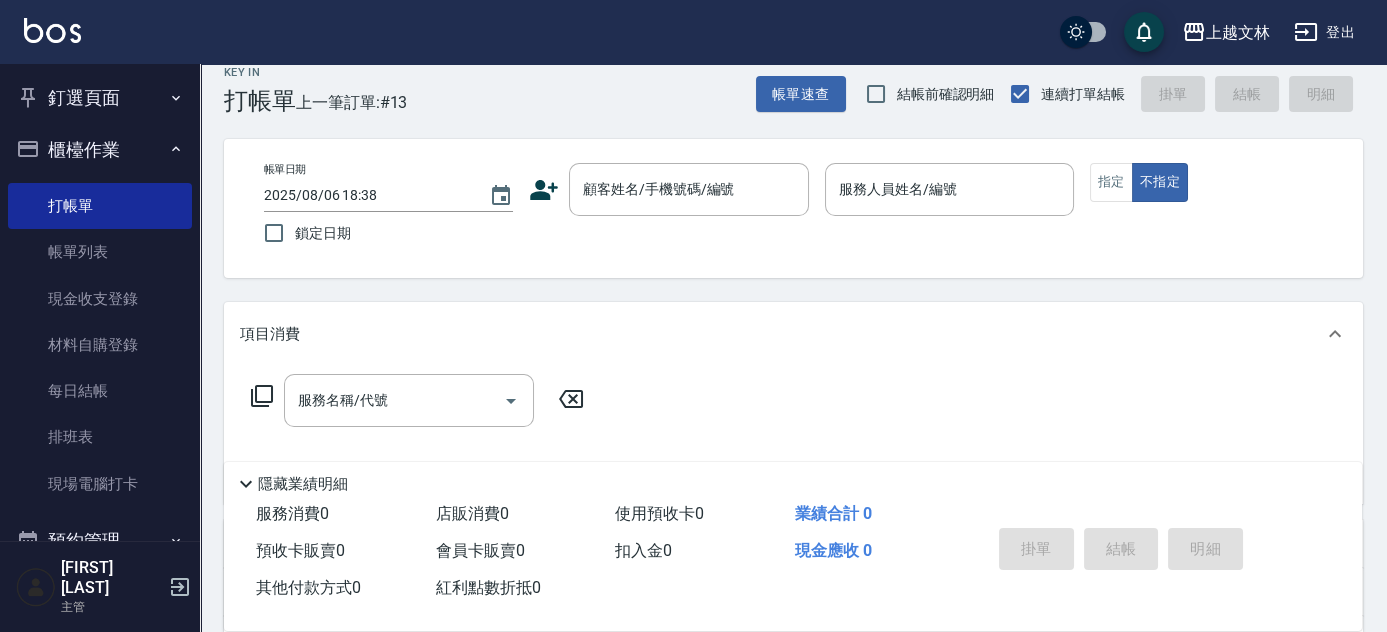 drag, startPoint x: 189, startPoint y: 292, endPoint x: 199, endPoint y: 364, distance: 72.691124 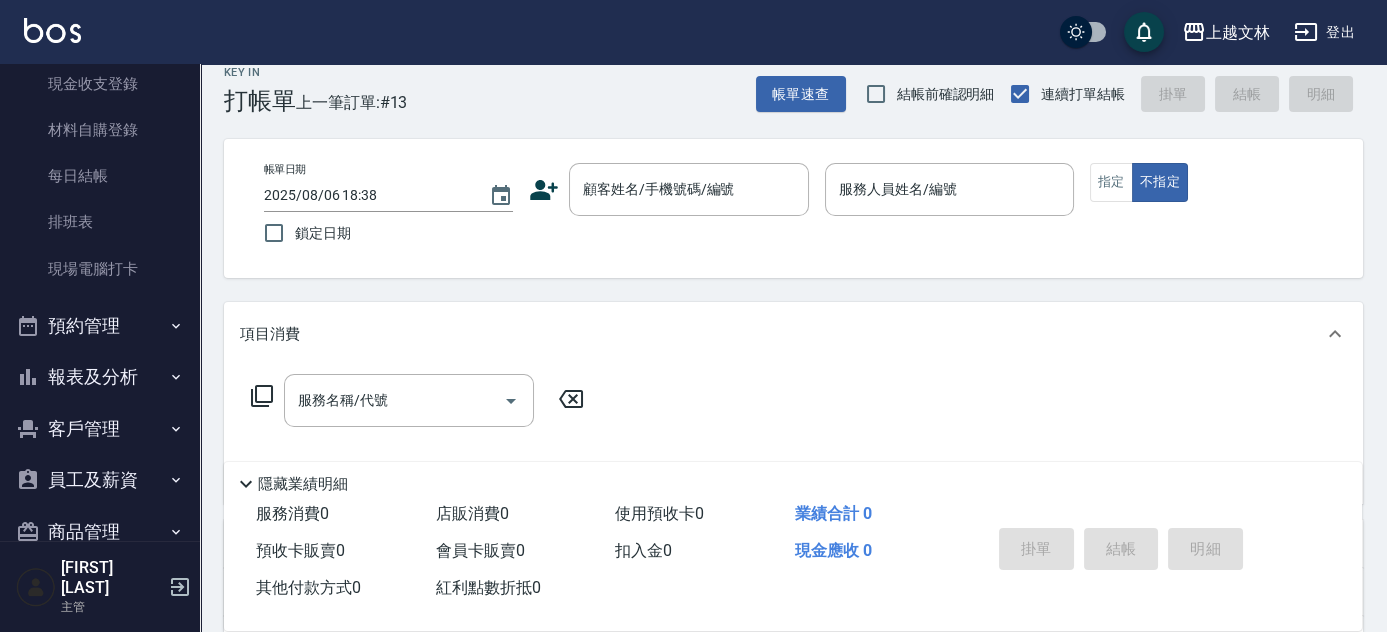 scroll, scrollTop: 258, scrollLeft: 0, axis: vertical 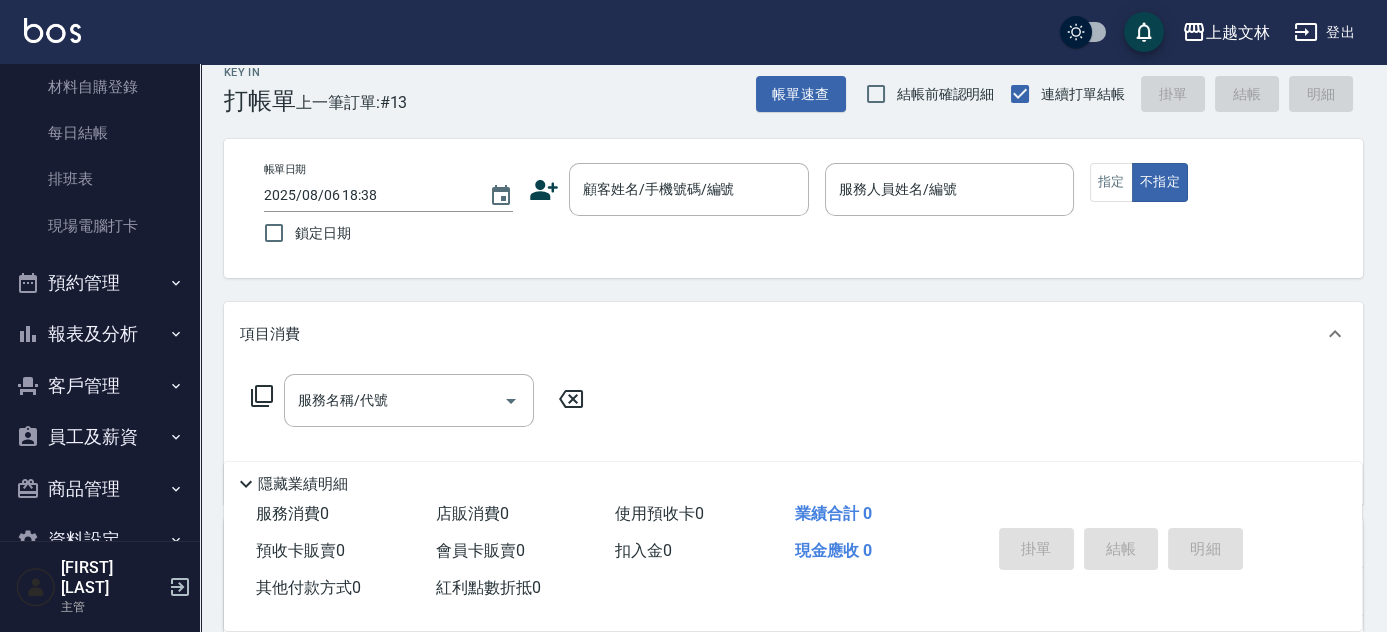 click on "報表及分析" at bounding box center (100, 334) 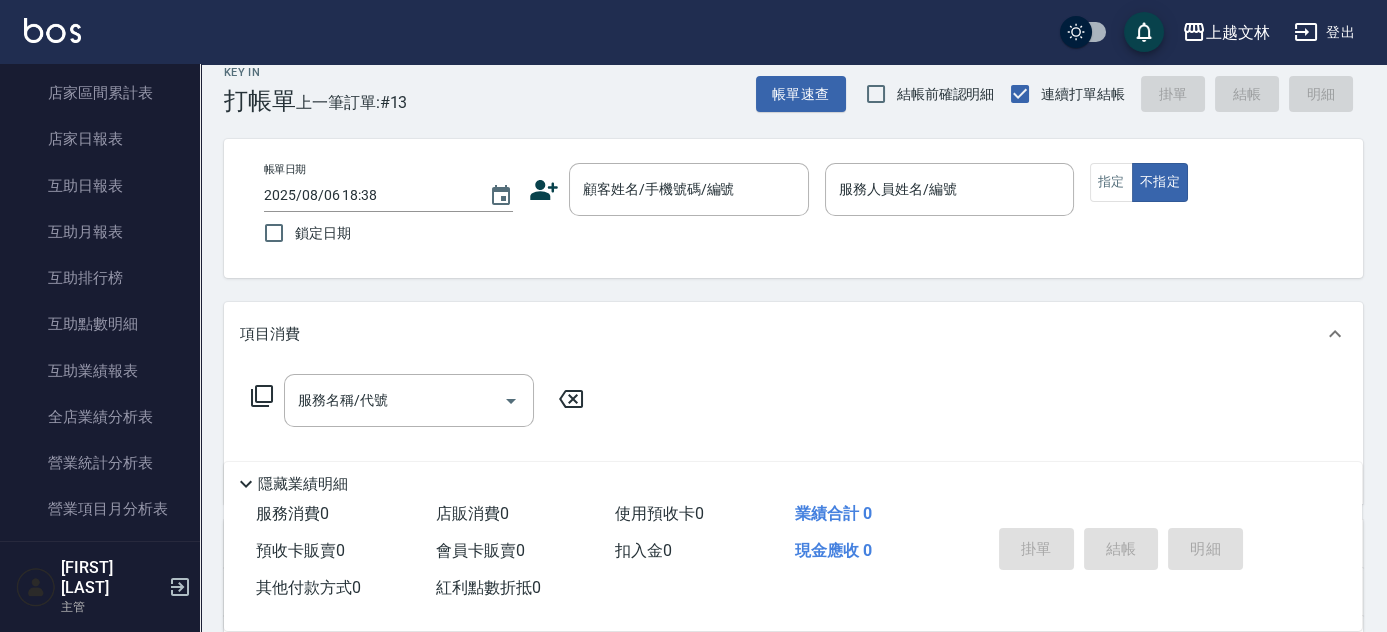 scroll, scrollTop: 605, scrollLeft: 0, axis: vertical 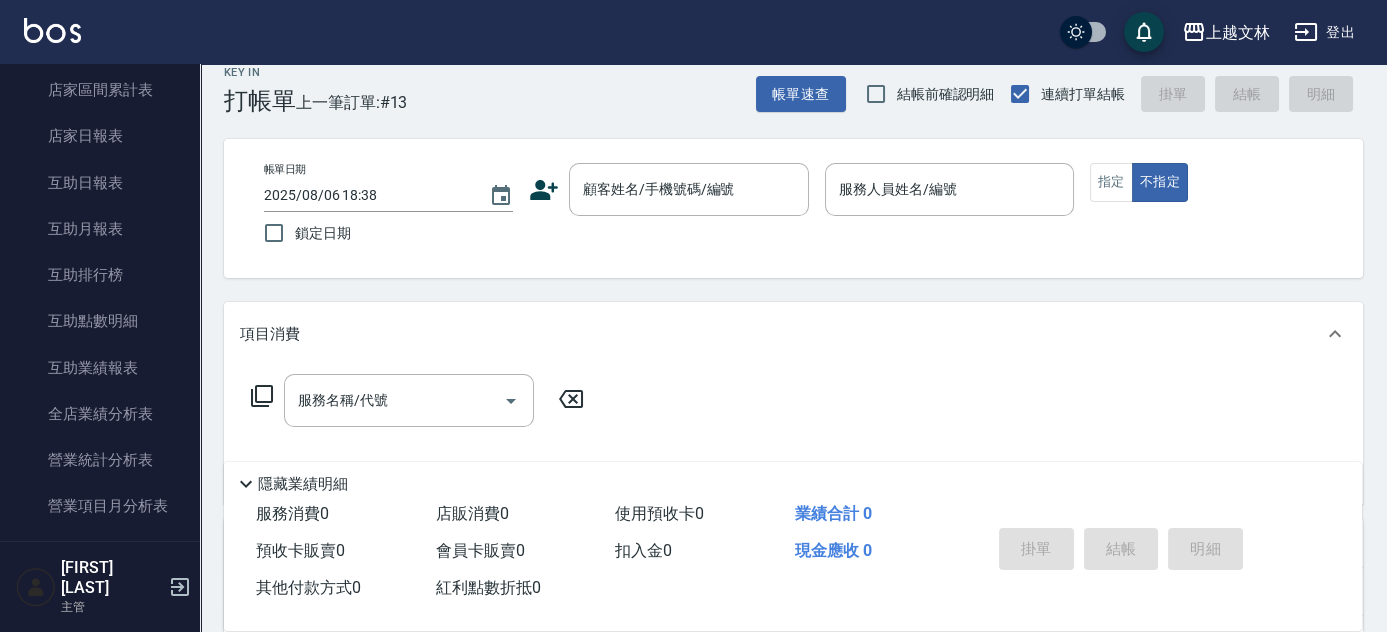 click on "Key In 打帳單 上一筆訂單:#13 帳單速查 結帳前確認明細 連續打單結帳 掛單 結帳 明細 帳單日期 2025/08/06 18:38 鎖定日期 顧客姓名/手機號碼/編號 顧客姓名/手機號碼/編號 服務人員姓名/編號 服務人員姓名/編號 指定 不指定 項目消費 服務名稱/代號 服務名稱/代號 店販銷售 服務人員姓名/編號 服務人員姓名/編號 商品代號/名稱 商品代號/名稱 預收卡販賣 卡券名稱/代號 卡券名稱/代號 使用預收卡 其他付款方式 其他付款方式 其他付款方式 備註及來源 備註 備註 訂單來源 ​ 訂單來源 隱藏業績明細 服務消費  0 店販消費  0 使用預收卡  0 業績合計   0 預收卡販賣  0 會員卡販賣  0 扣入金  0 現金應收   0 其他付款方式  0 紅利點數折抵  0 掛單 結帳 明細" at bounding box center [793, 496] 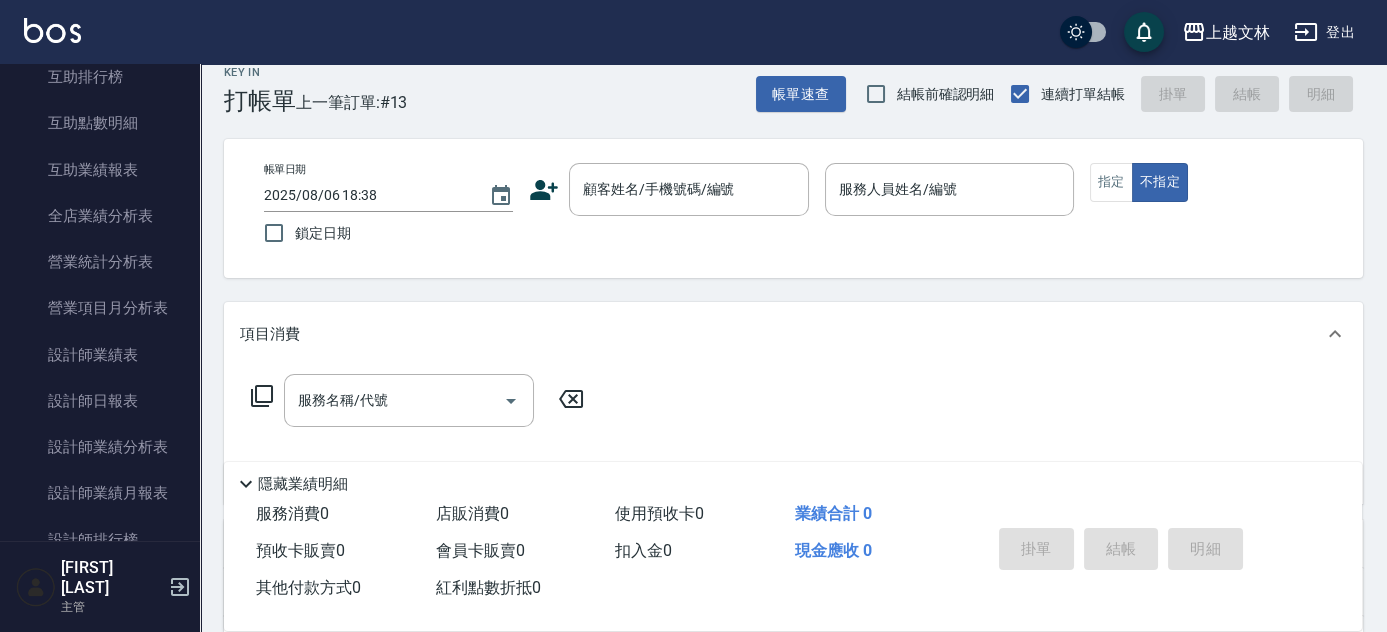 scroll, scrollTop: 830, scrollLeft: 0, axis: vertical 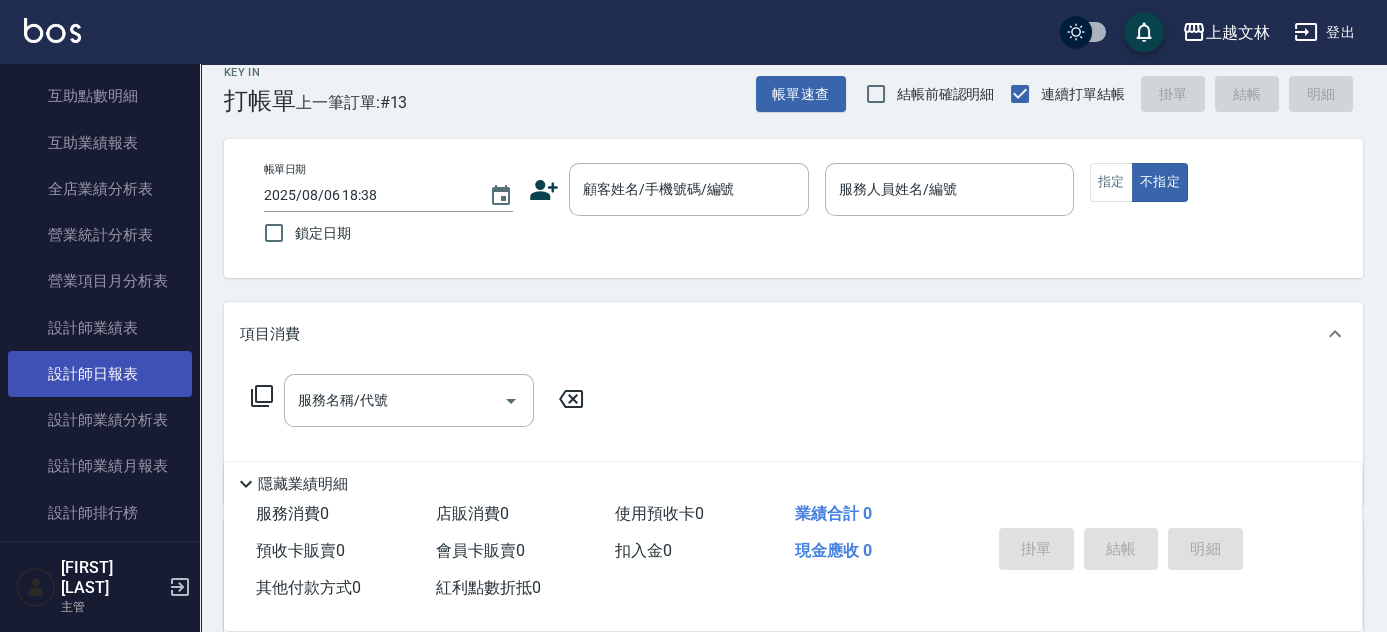 drag, startPoint x: 130, startPoint y: 372, endPoint x: 133, endPoint y: 384, distance: 12.369317 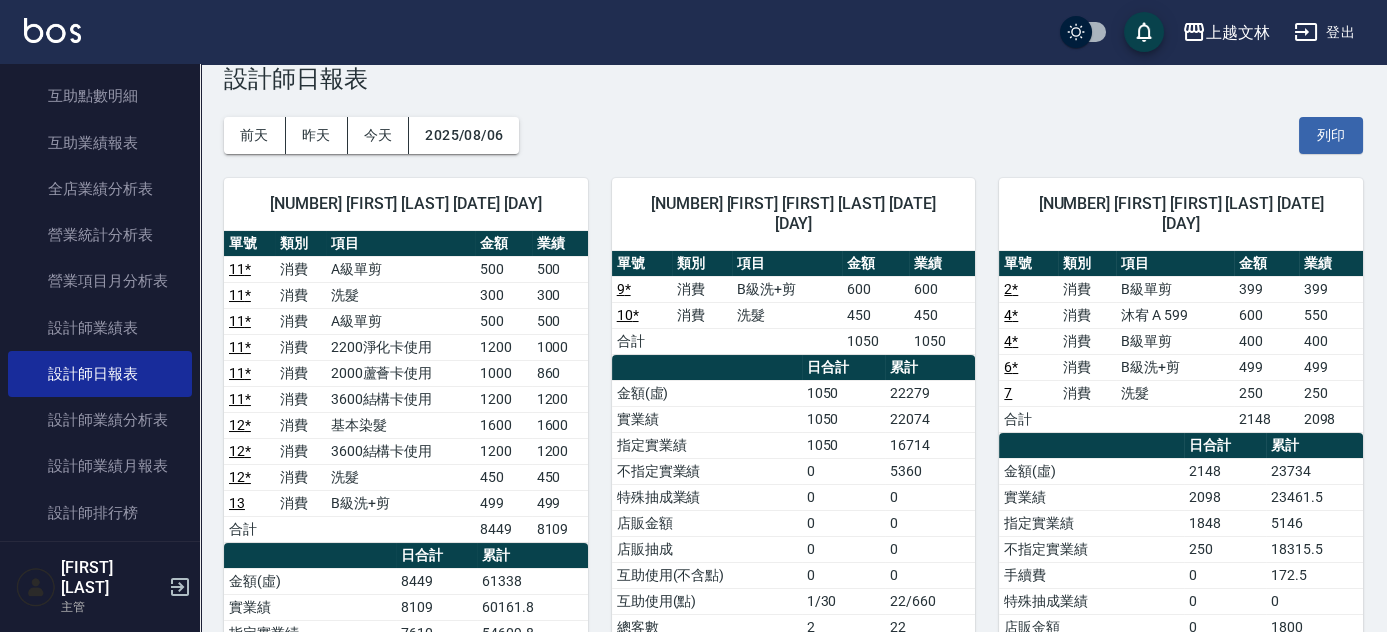 scroll, scrollTop: 0, scrollLeft: 0, axis: both 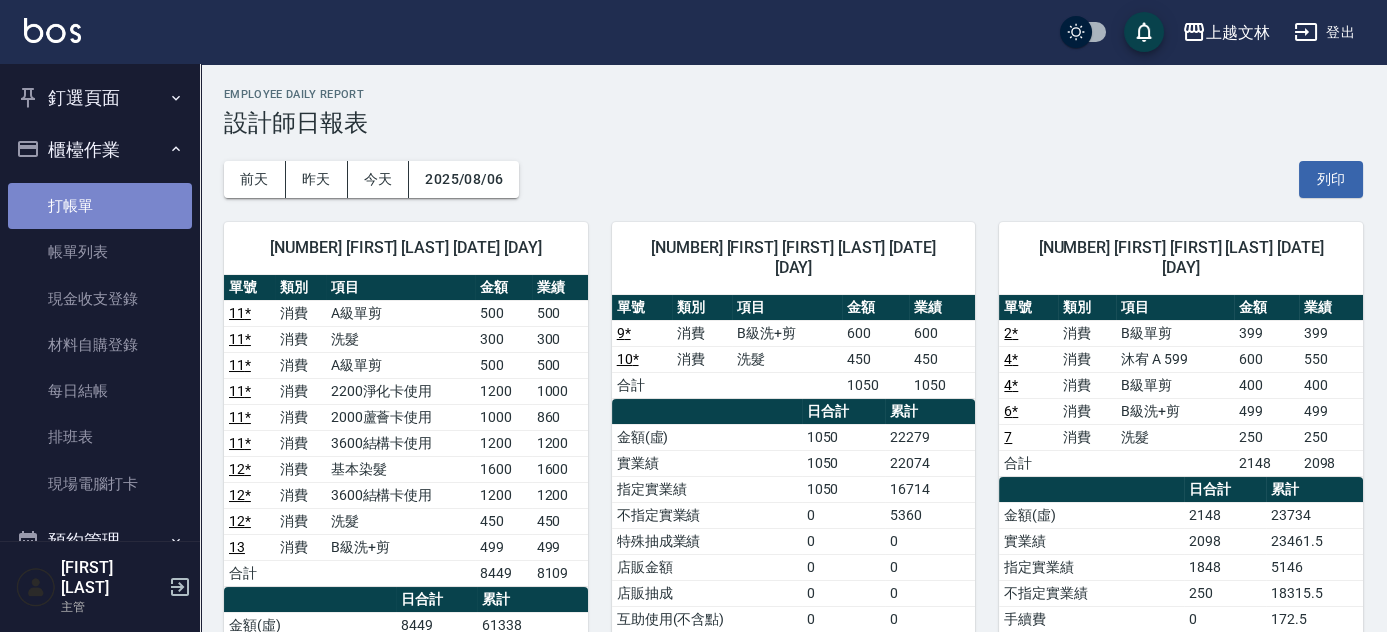 click on "打帳單" at bounding box center [100, 206] 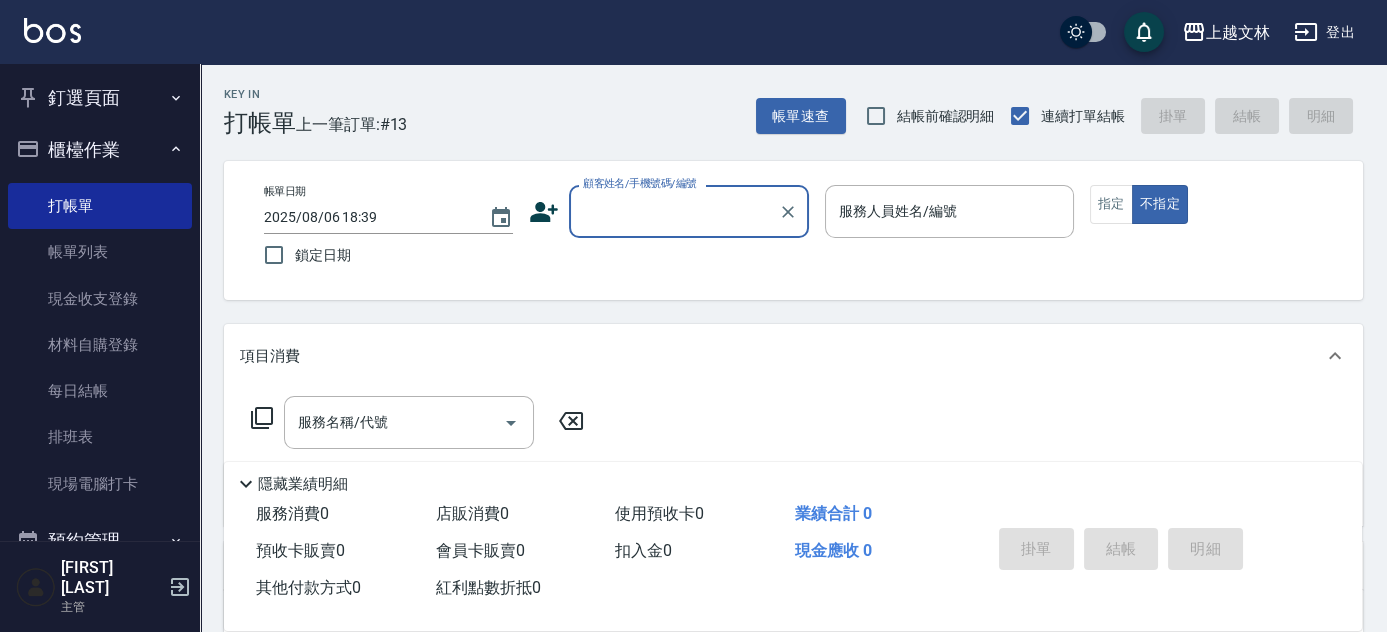 click on "帳單列表" at bounding box center (100, 252) 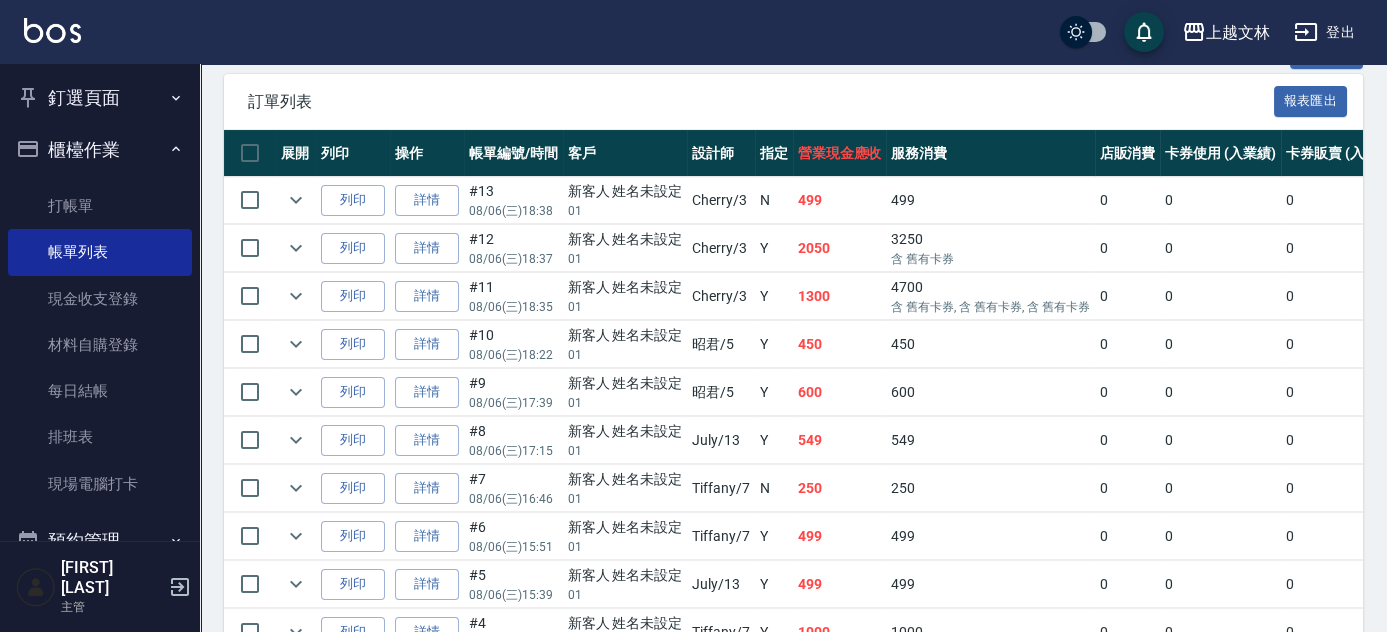 scroll, scrollTop: 490, scrollLeft: 0, axis: vertical 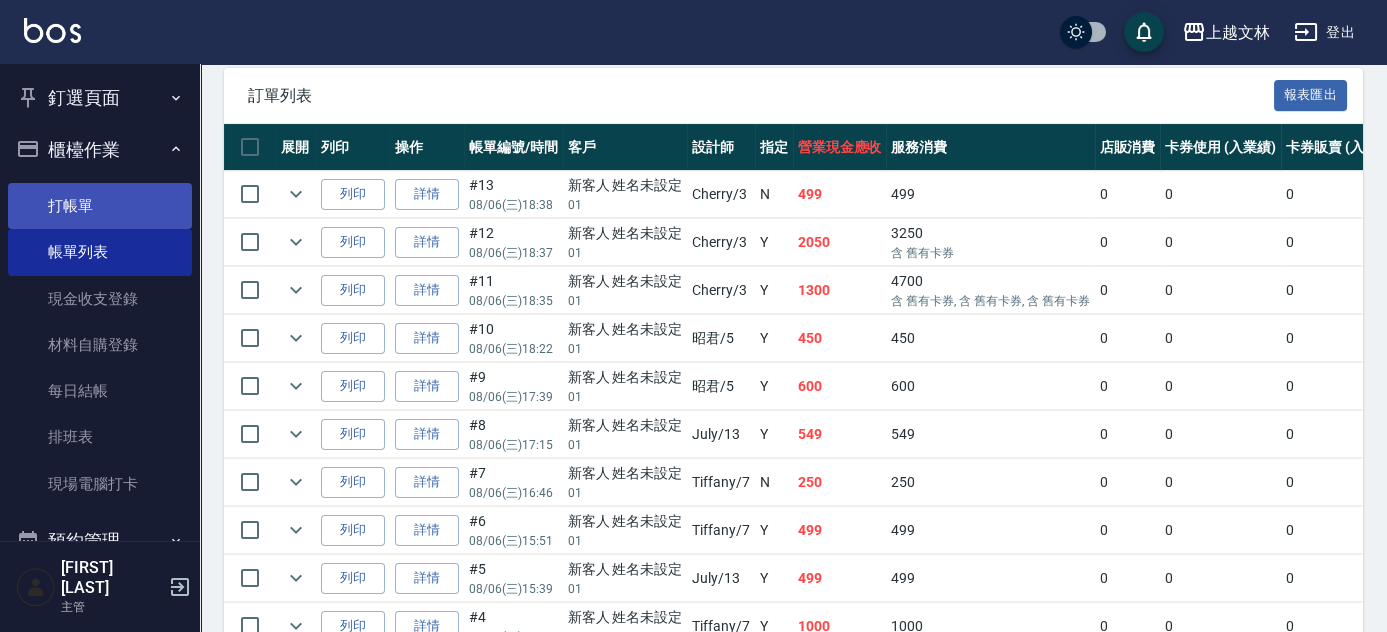 click on "打帳單" at bounding box center [100, 206] 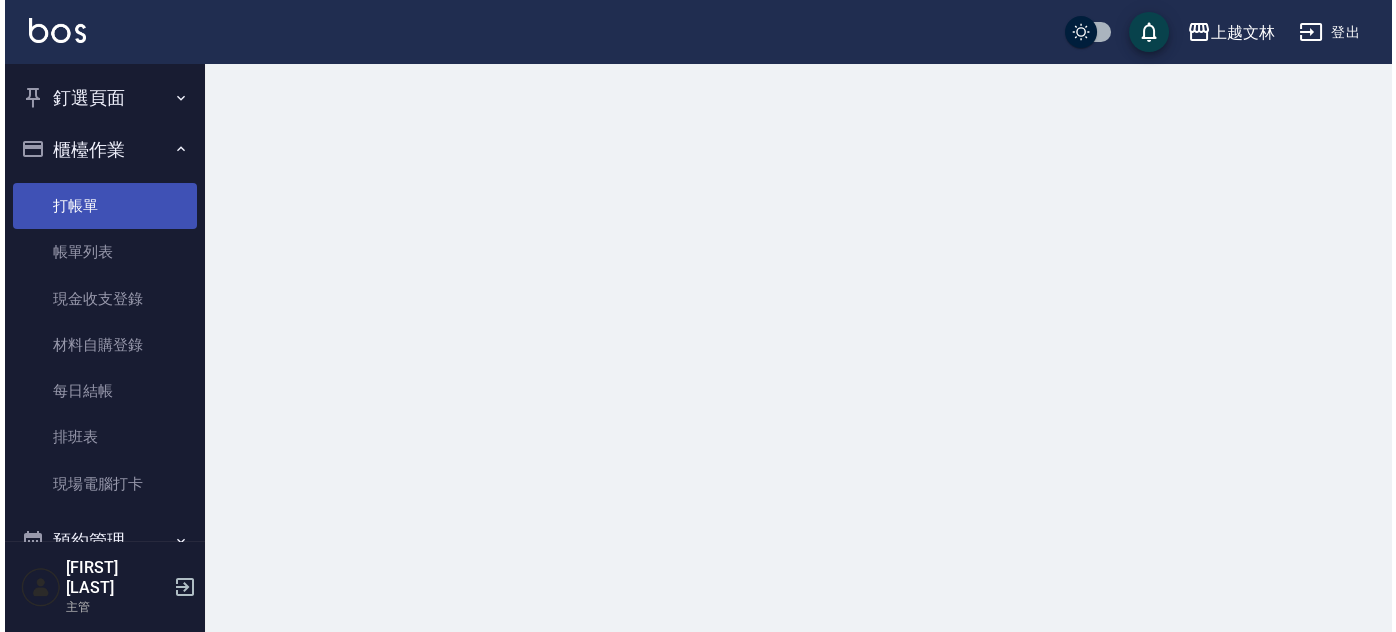 scroll, scrollTop: 0, scrollLeft: 0, axis: both 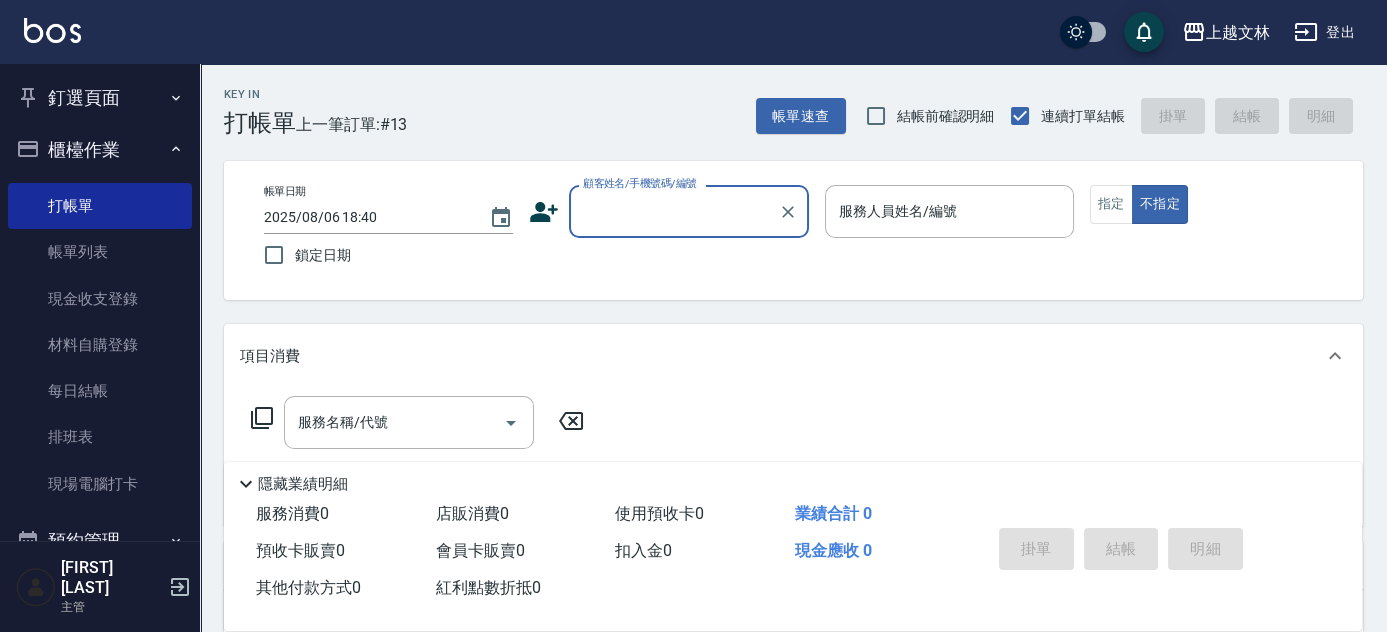 click 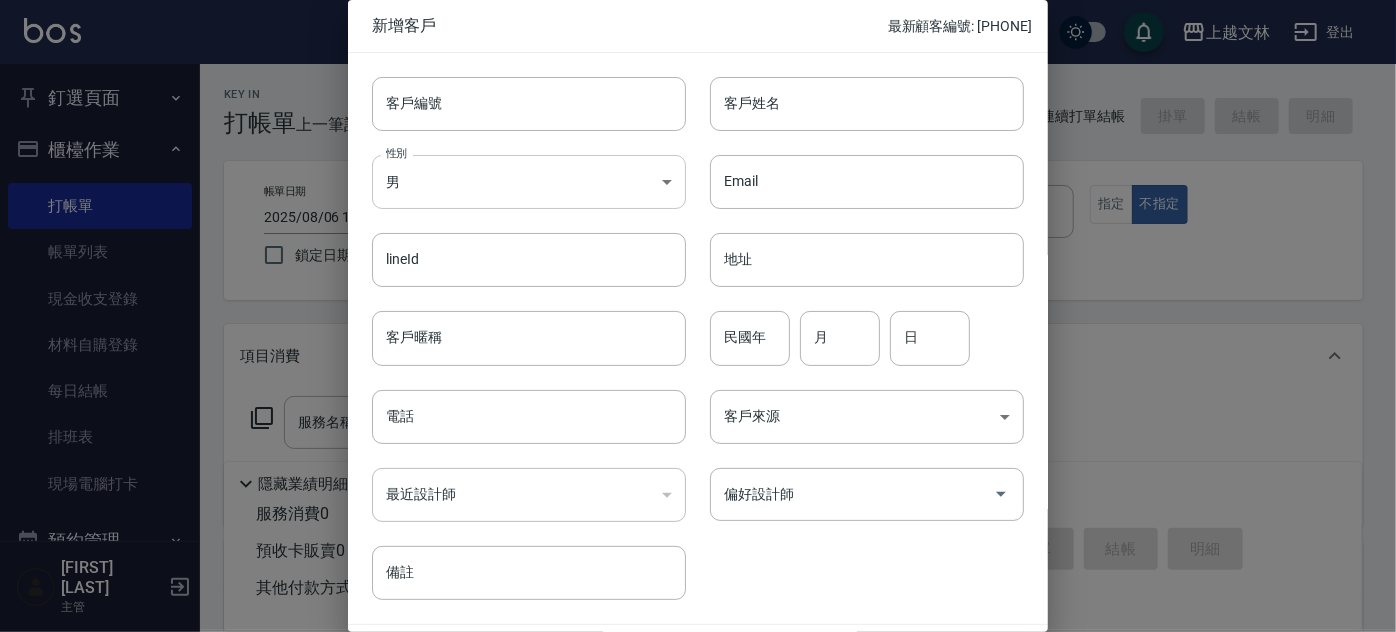 click on "上越文林 登出 釘選頁面 店家日報表 設計師排行榜 每日結帳 櫃檯作業 打帳單 帳單列表 現金收支登錄 材料自購登錄 每日結帳 排班表 現場電腦打卡 預約管理 預約管理 單日預約紀錄 單週預約紀錄 報表及分析 報表目錄 店家區間累計表 店家日報表 互助日報表 互助月報表 互助排行榜 互助點數明細 互助業績報表 全店業績分析表 營業統計分析表 營業項目月分析表 設計師業績表 設計師日報表 設計師業績分析表 設計師業績月報表 設計師排行榜 商品銷售排行榜 商品消耗明細 單一服務項目查詢 店販抽成明細 店販分類抽成明細 顧客入金餘額表 顧客卡券餘額表 每日非現金明細 每日收支明細 收支分類明細表 非現金明細對帳單 客戶管理 客戶列表 客資篩選匯出 卡券管理 入金管理 員工及薪資 員工列表 全店打卡記錄 考勤排班總表 薪資條 薪資明細表 商品管理 商品列表 0" at bounding box center (698, 486) 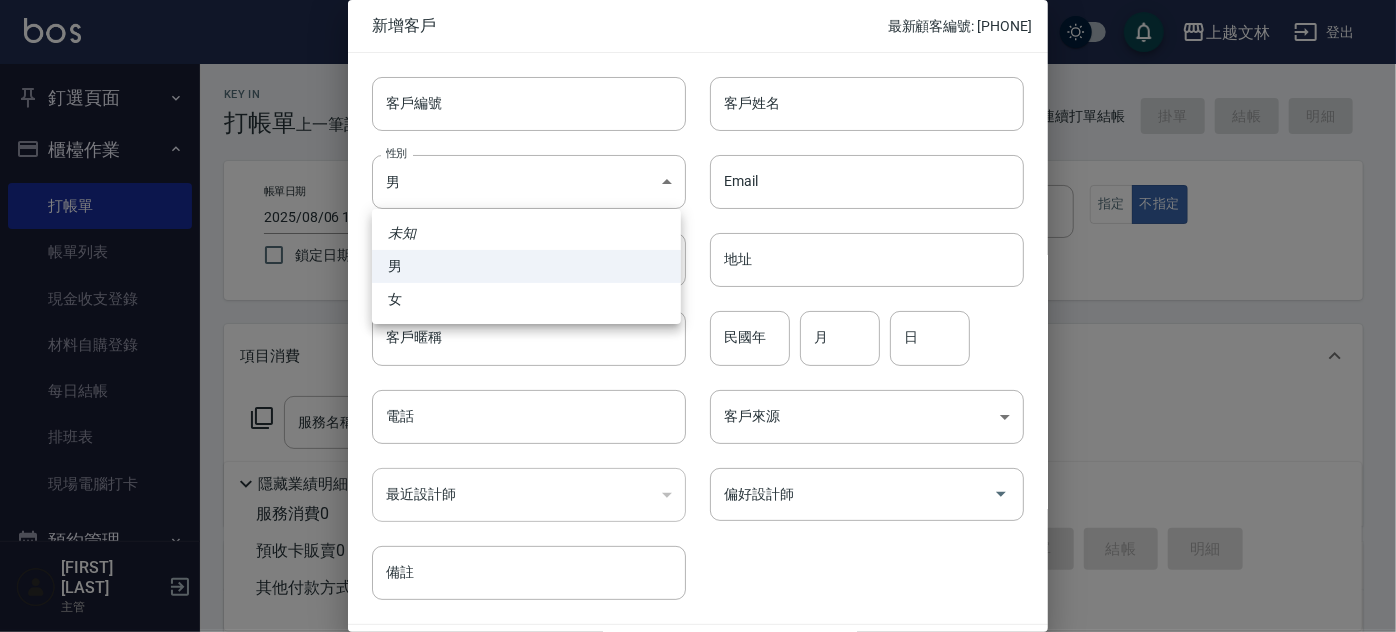 click on "女" at bounding box center (526, 299) 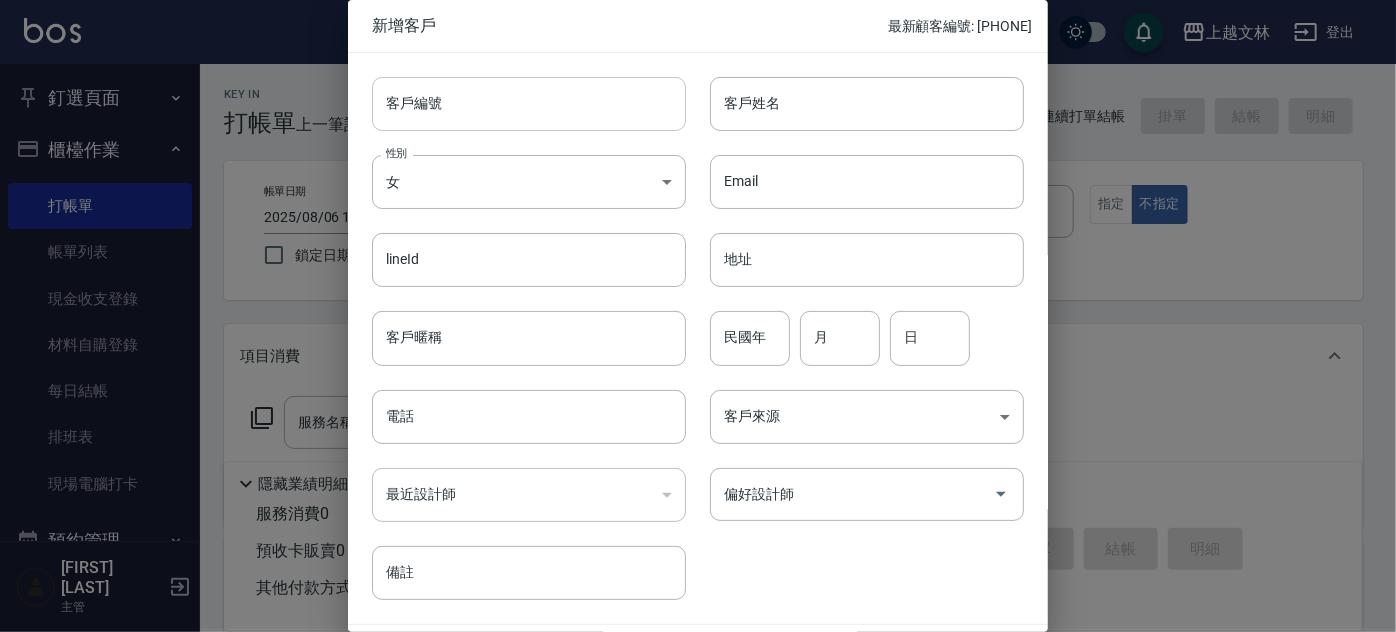 click on "客戶編號" at bounding box center (529, 104) 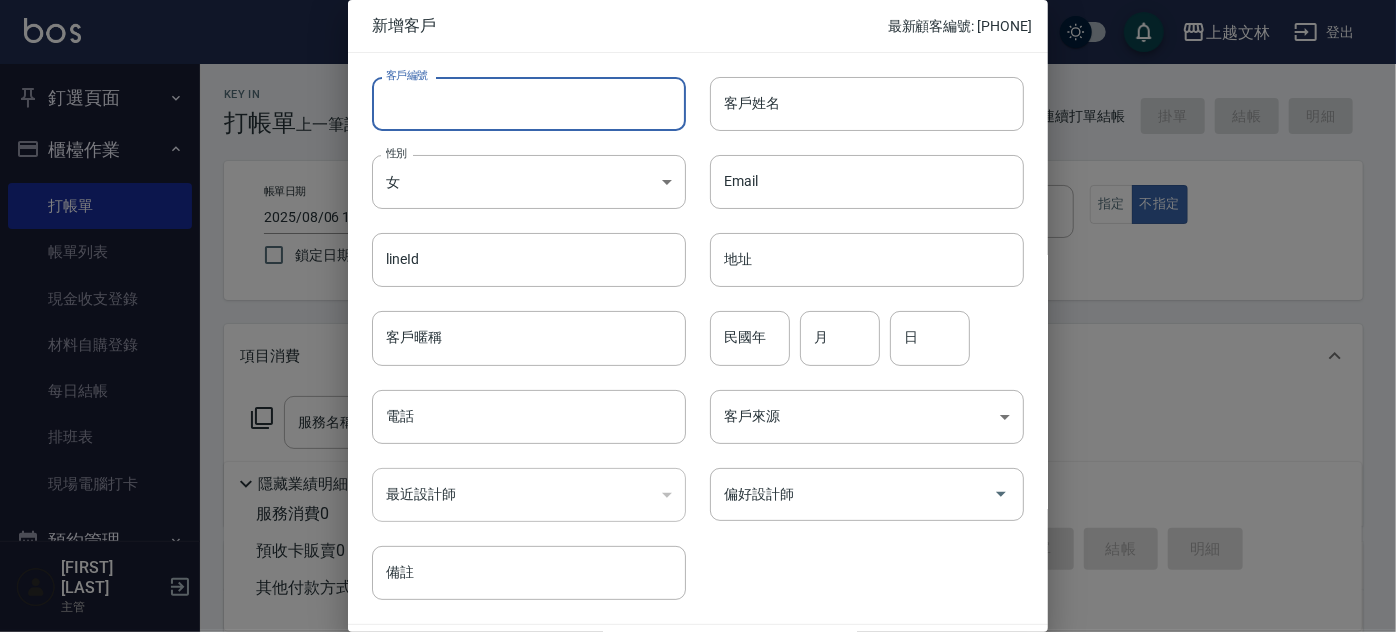 click on "客戶編號" at bounding box center [529, 104] 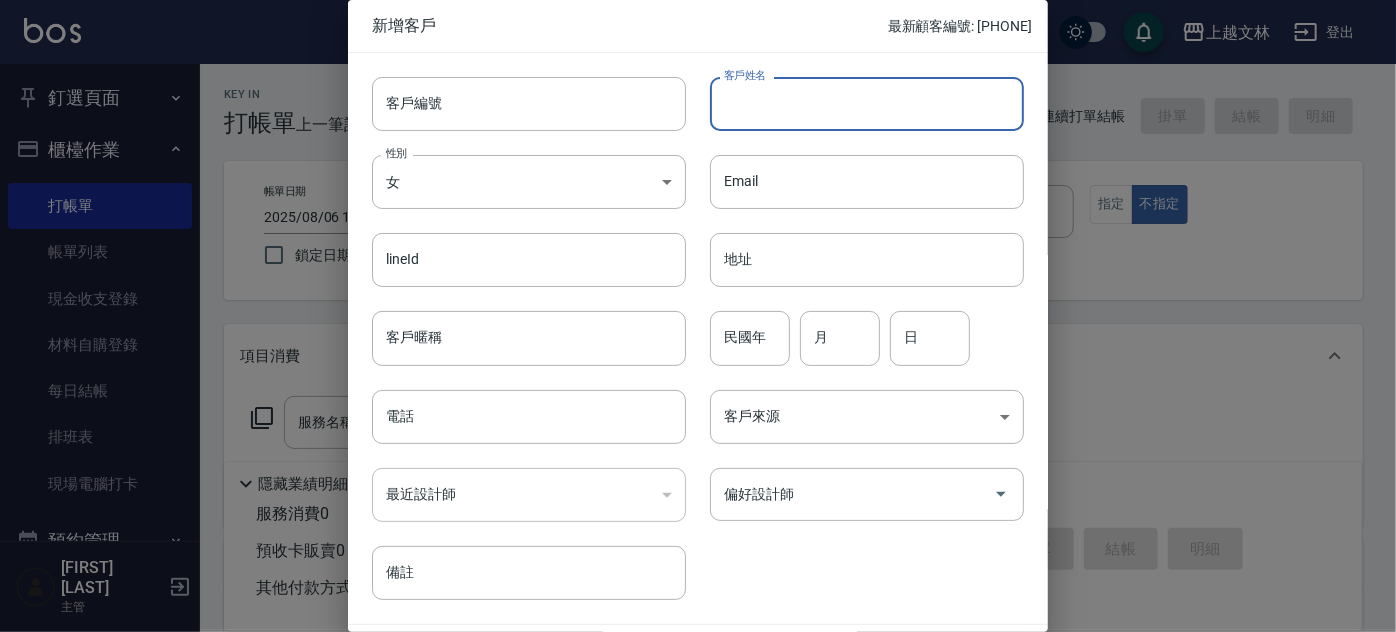 click on "客戶姓名" at bounding box center [867, 104] 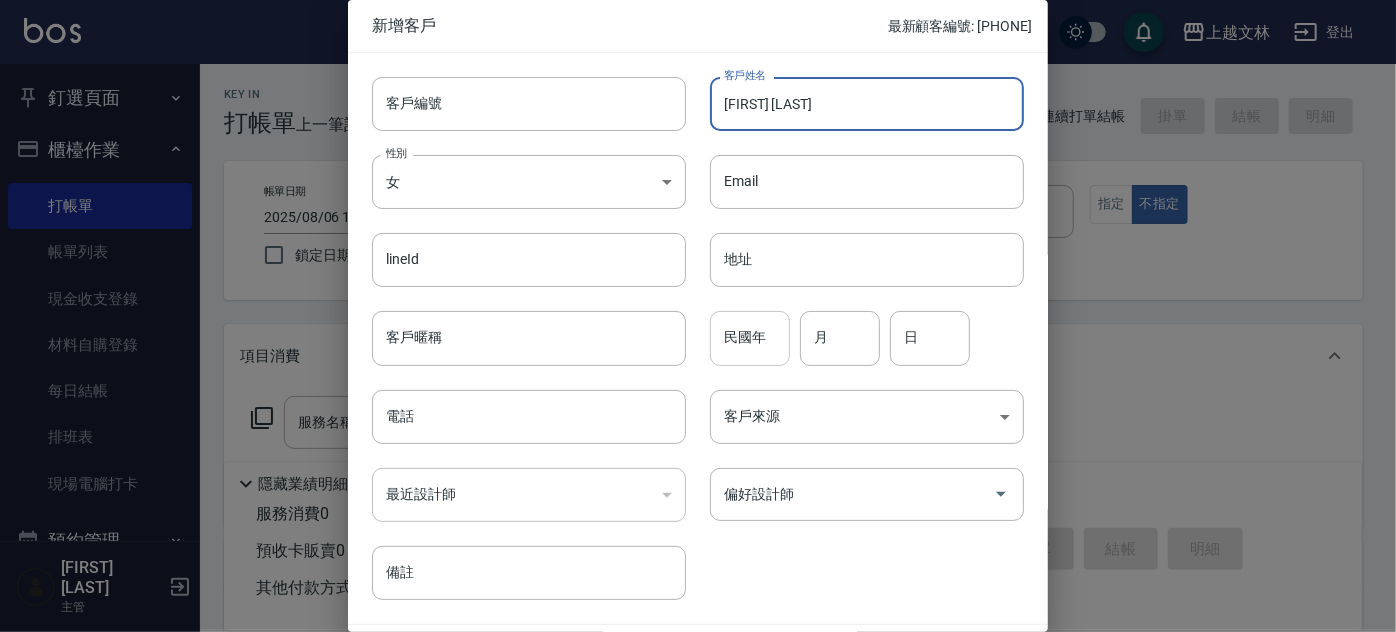 type on "[FIRST] [LAST]" 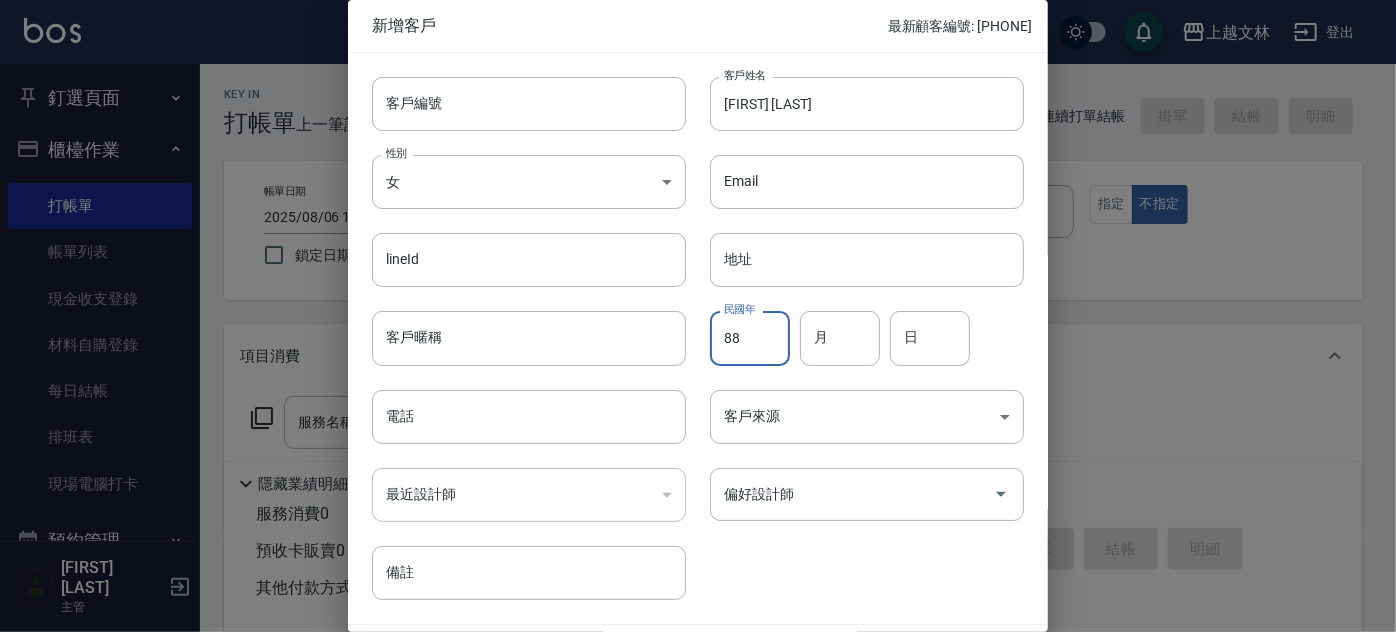 type on "88" 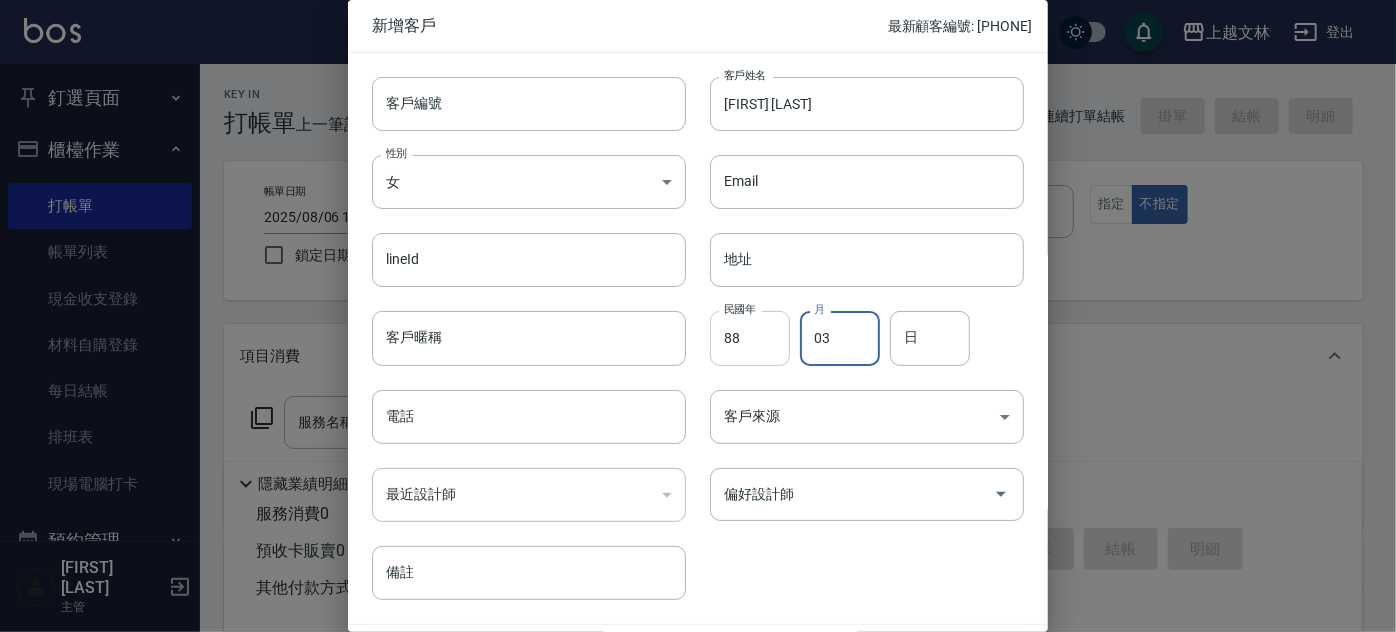 type on "03" 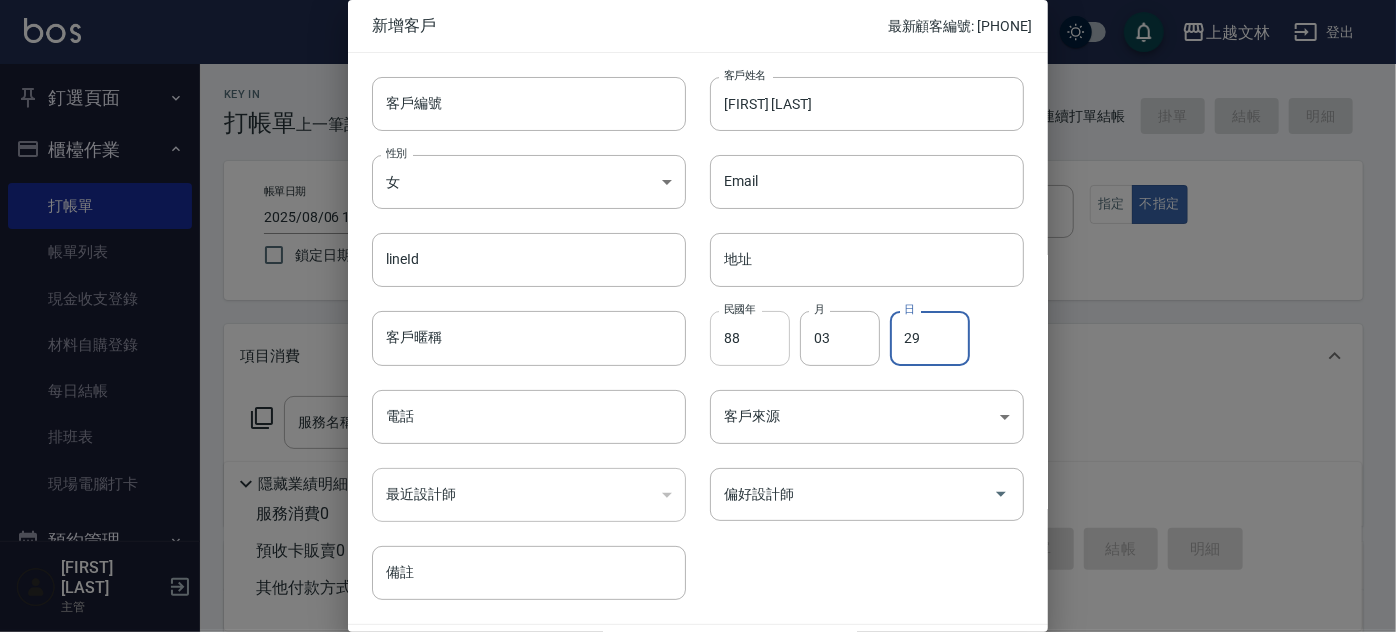 type on "29" 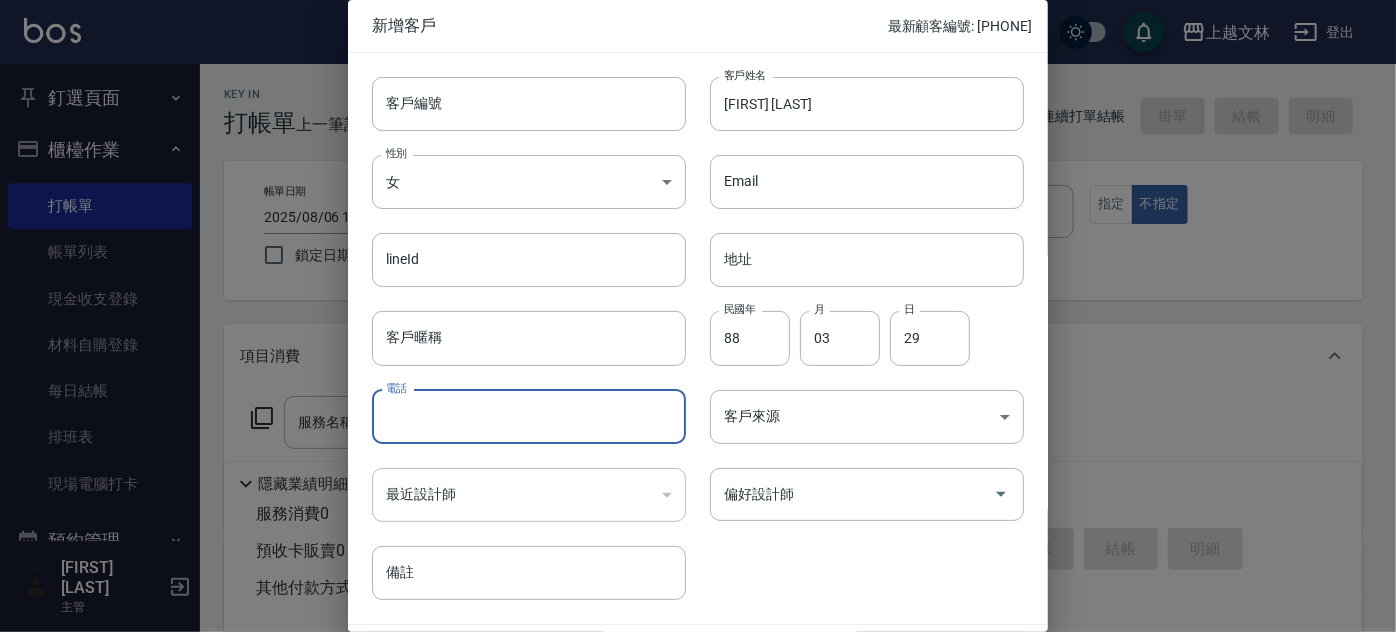 click on "電話" at bounding box center [529, 417] 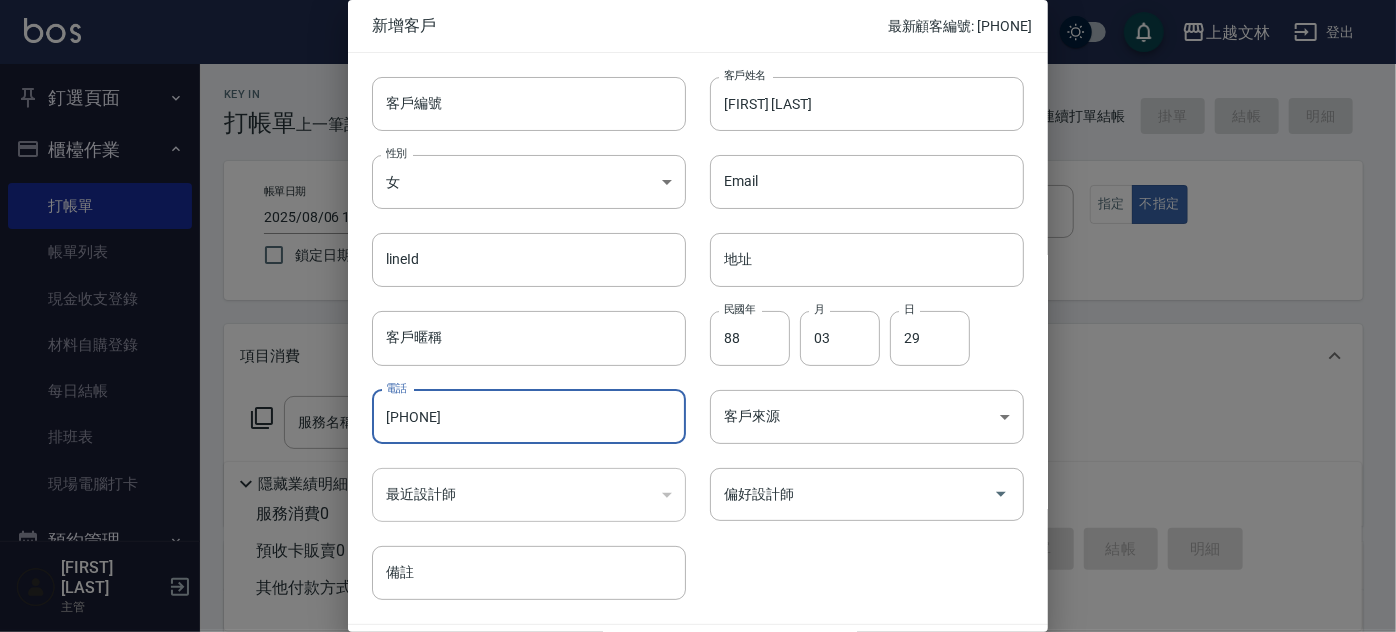 type on "[PHONE]" 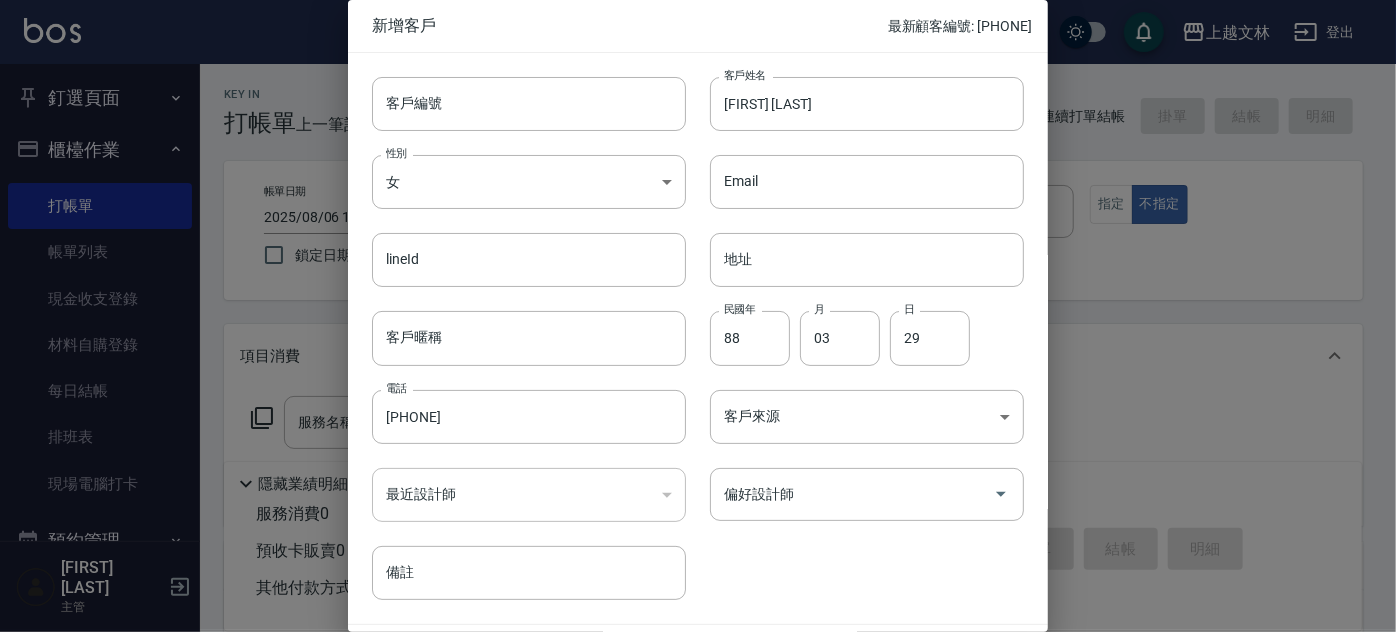click on "​" at bounding box center (529, 495) 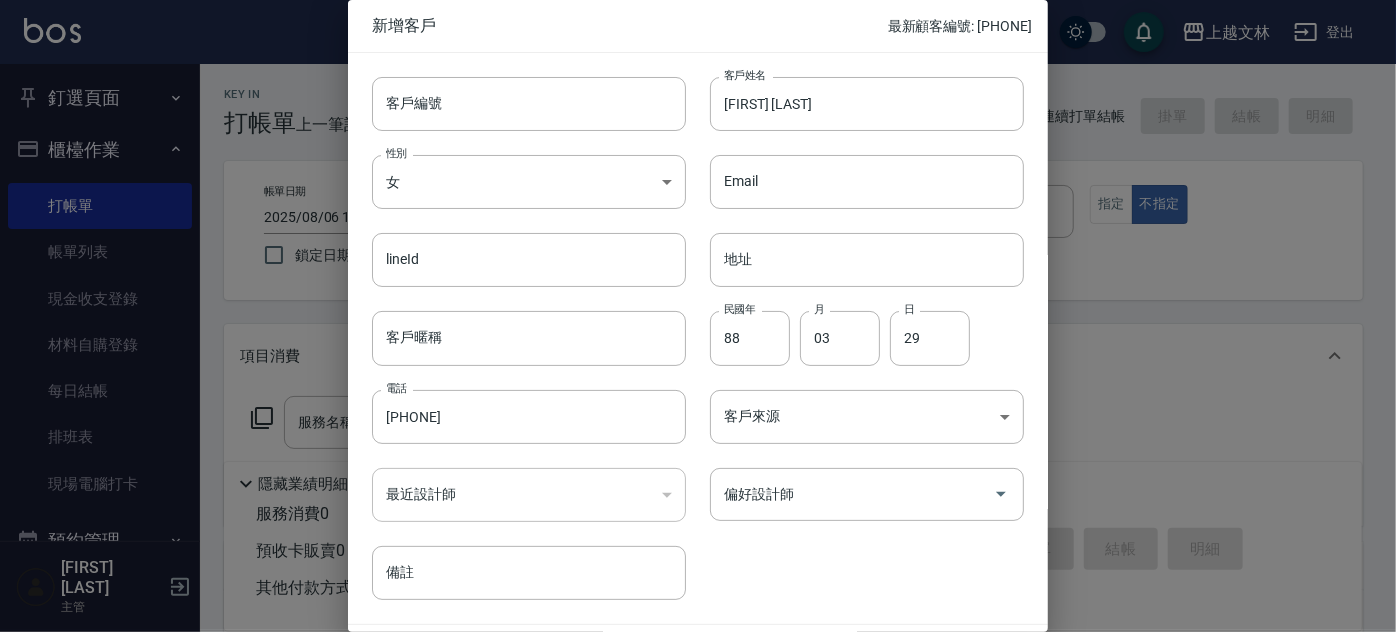 click on "​" at bounding box center [529, 495] 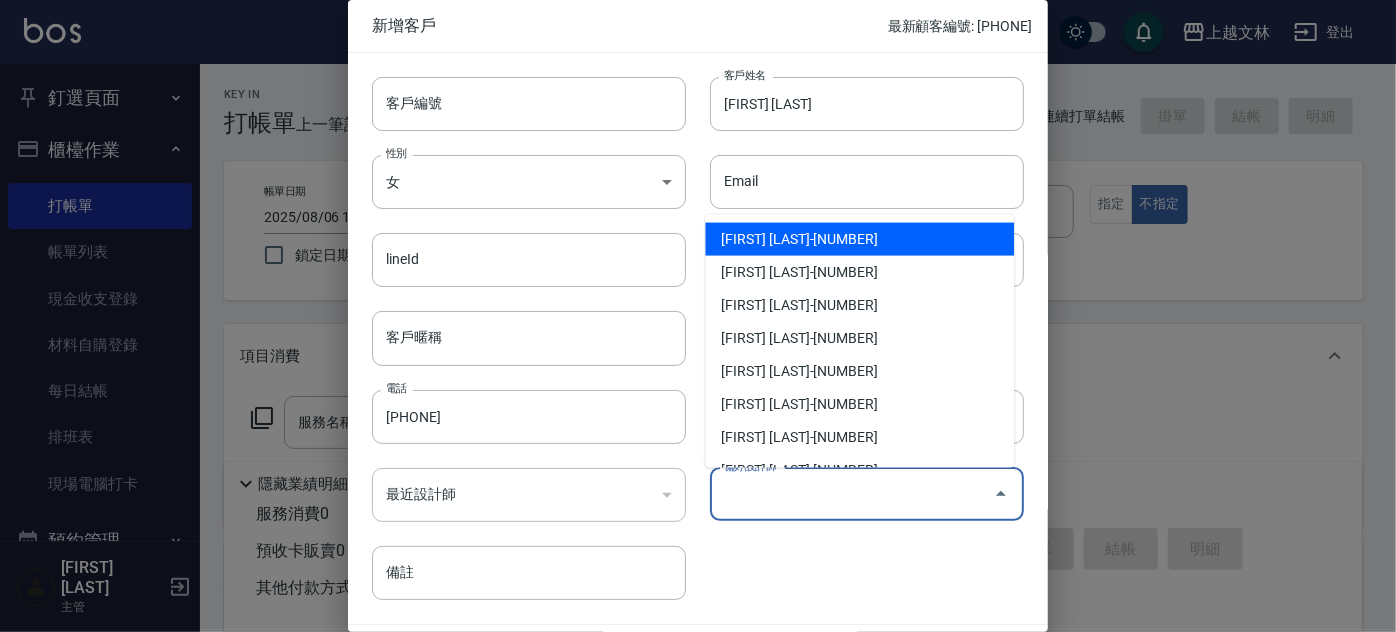 click on "偏好設計師" at bounding box center (852, 494) 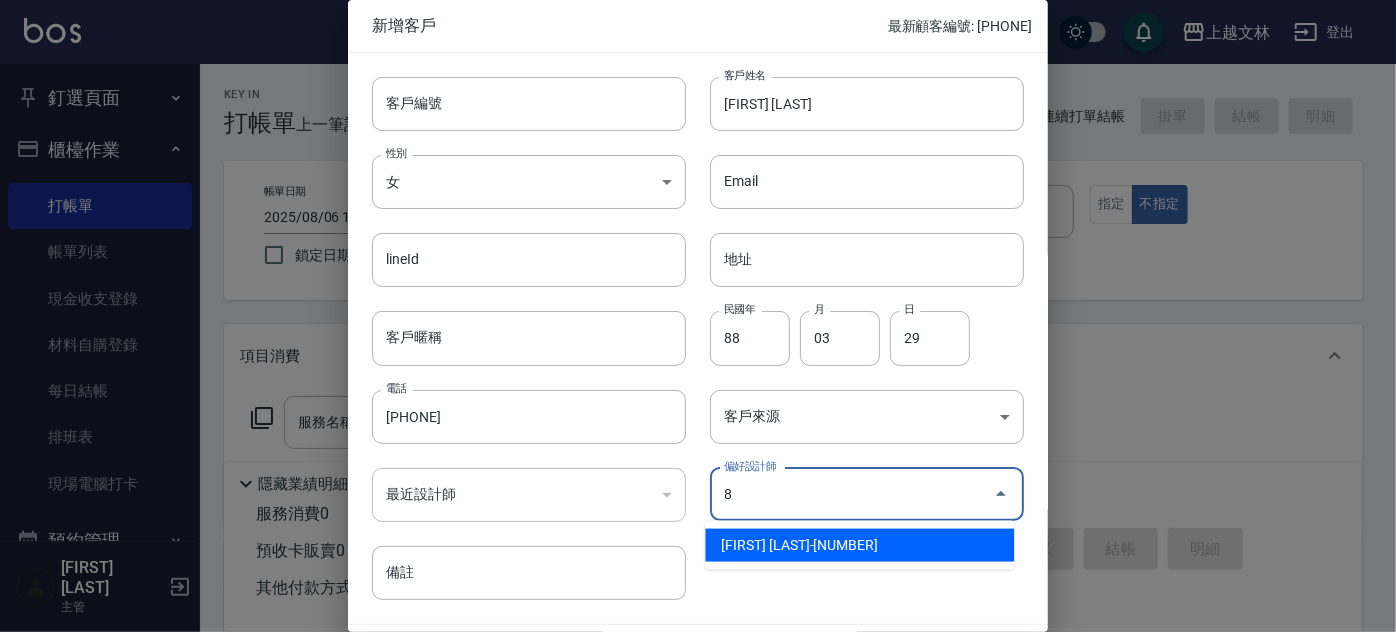 click on "[FIRST] [LAST]-[NUMBER]" at bounding box center (859, 545) 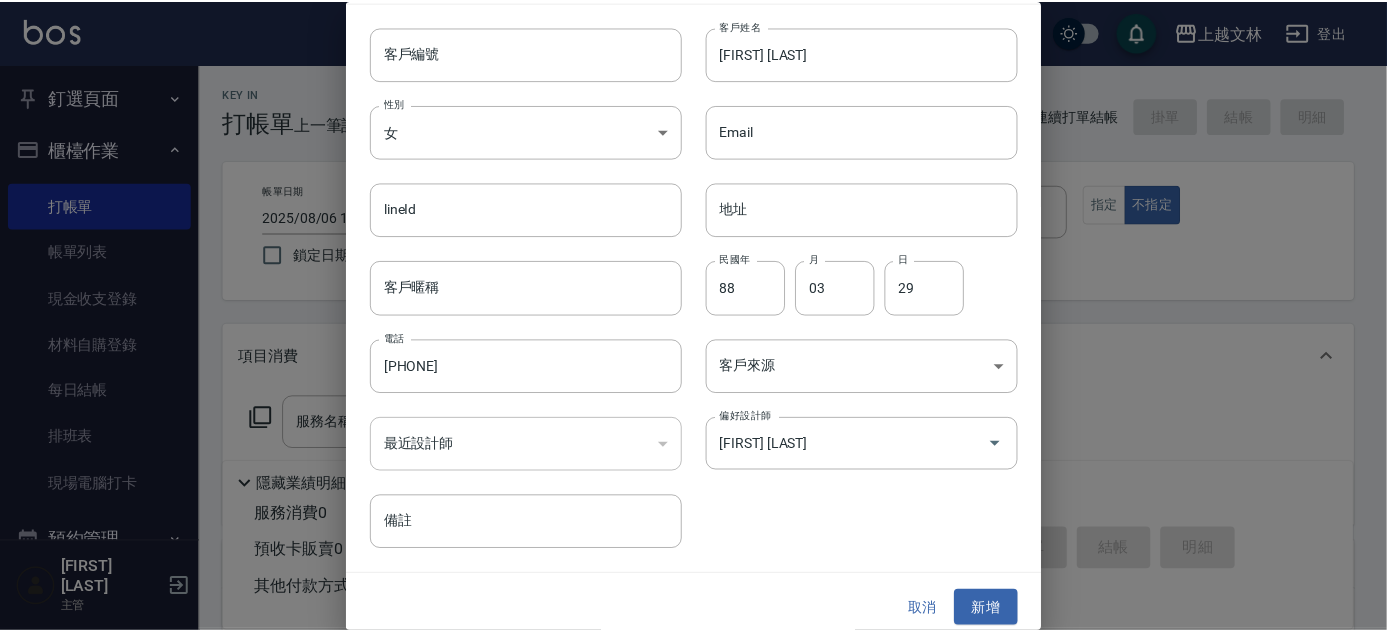scroll, scrollTop: 60, scrollLeft: 0, axis: vertical 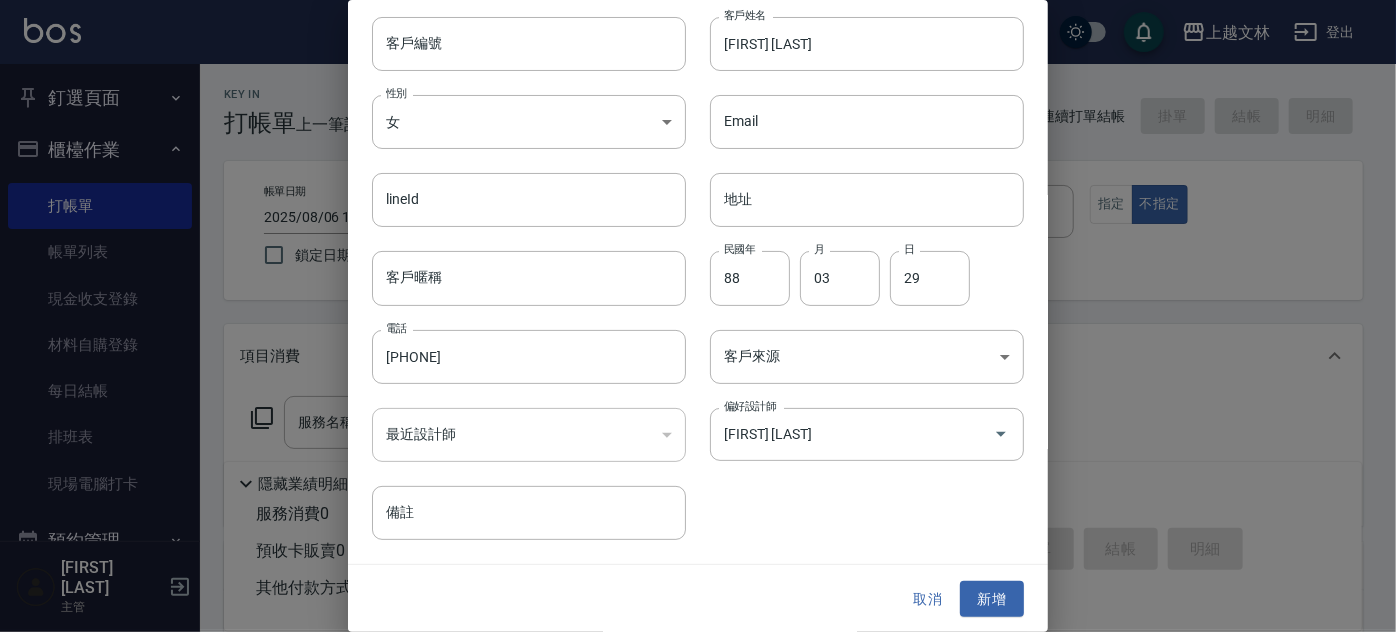 click on "新增" at bounding box center (992, 599) 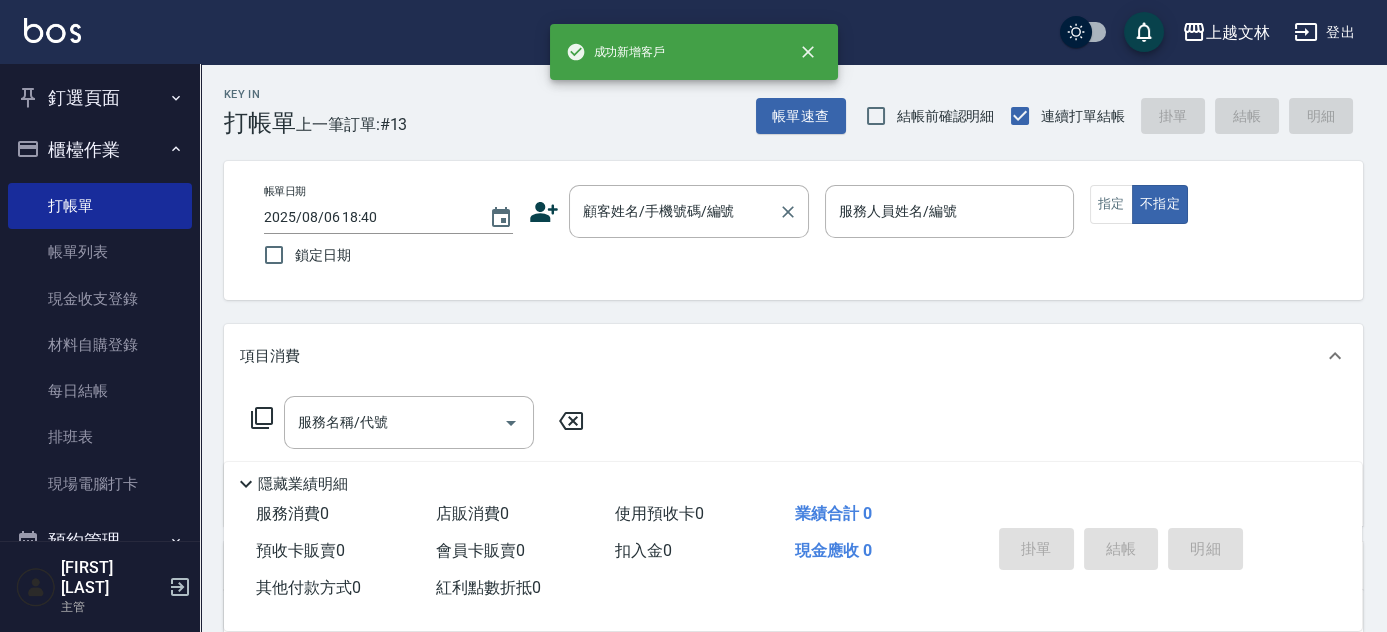 click on "顧客姓名/手機號碼/編號" at bounding box center [674, 211] 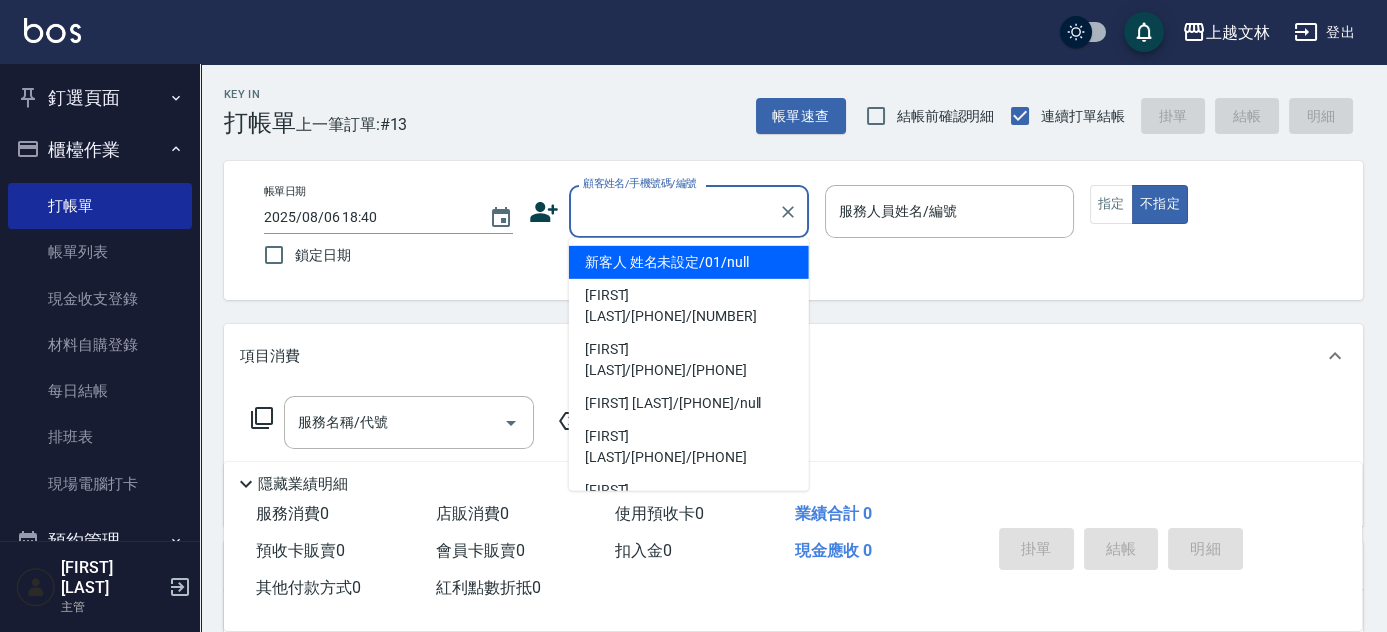 click on "櫃檯作業" at bounding box center (100, 150) 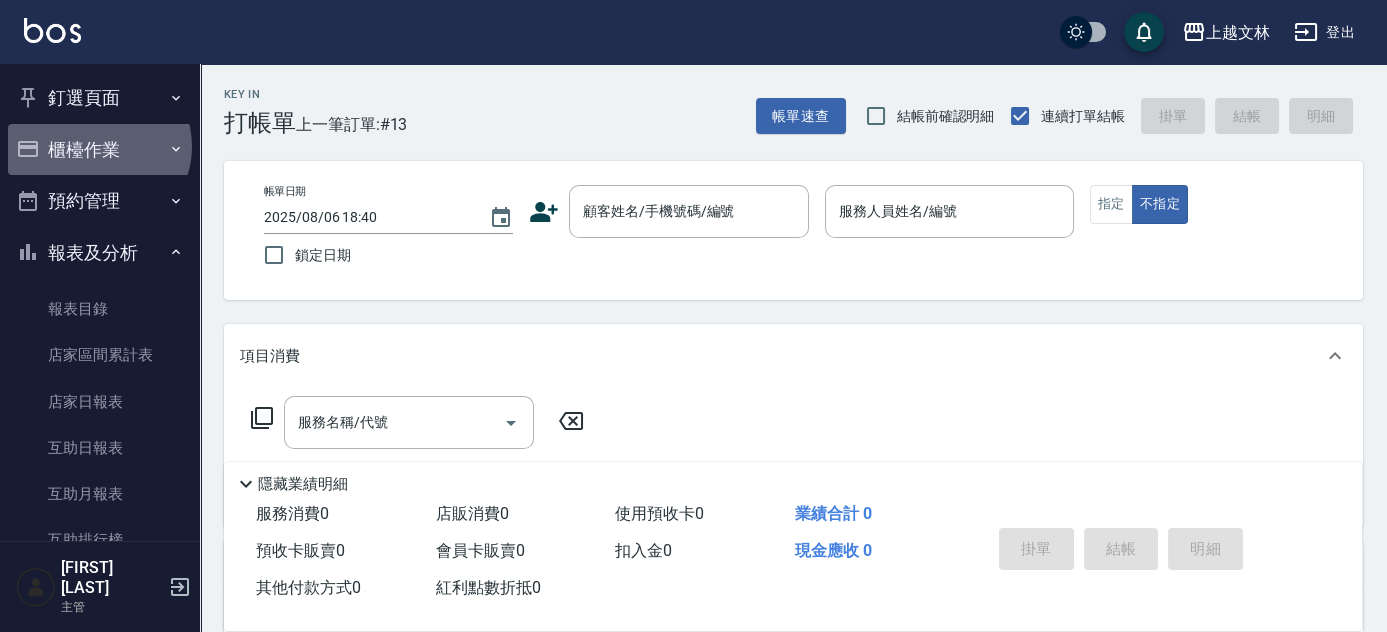 click on "櫃檯作業" at bounding box center (100, 150) 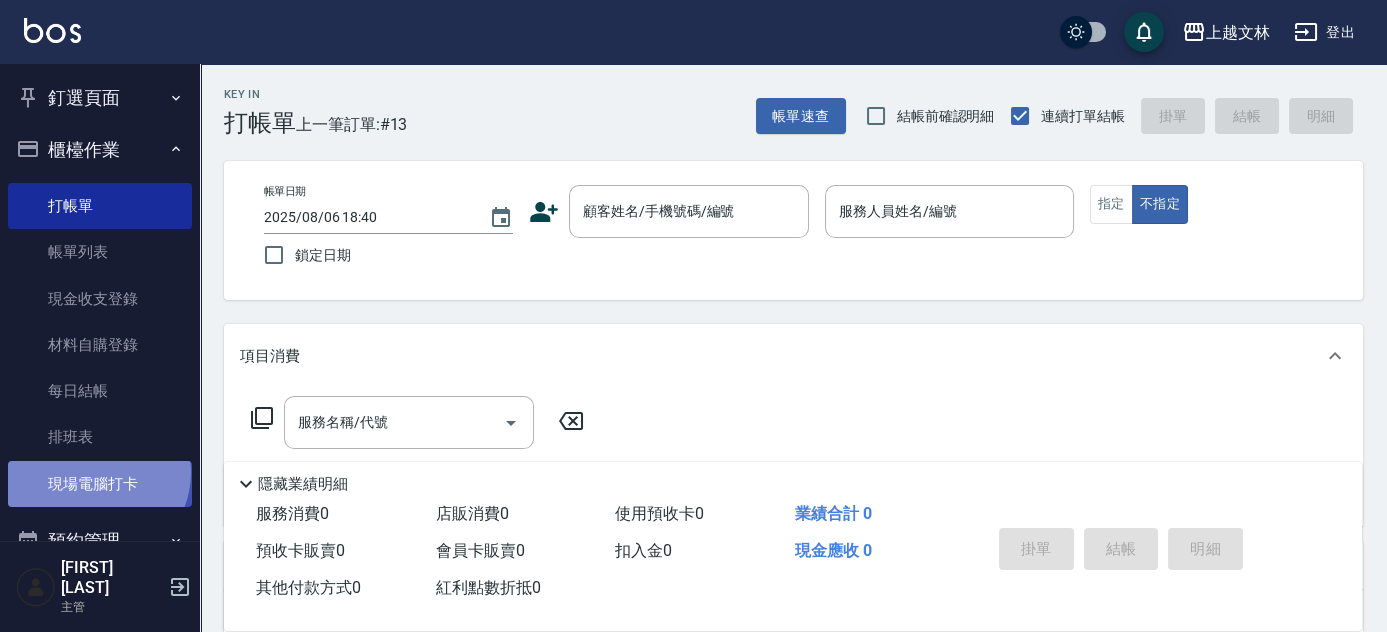 click on "現場電腦打卡" at bounding box center (100, 484) 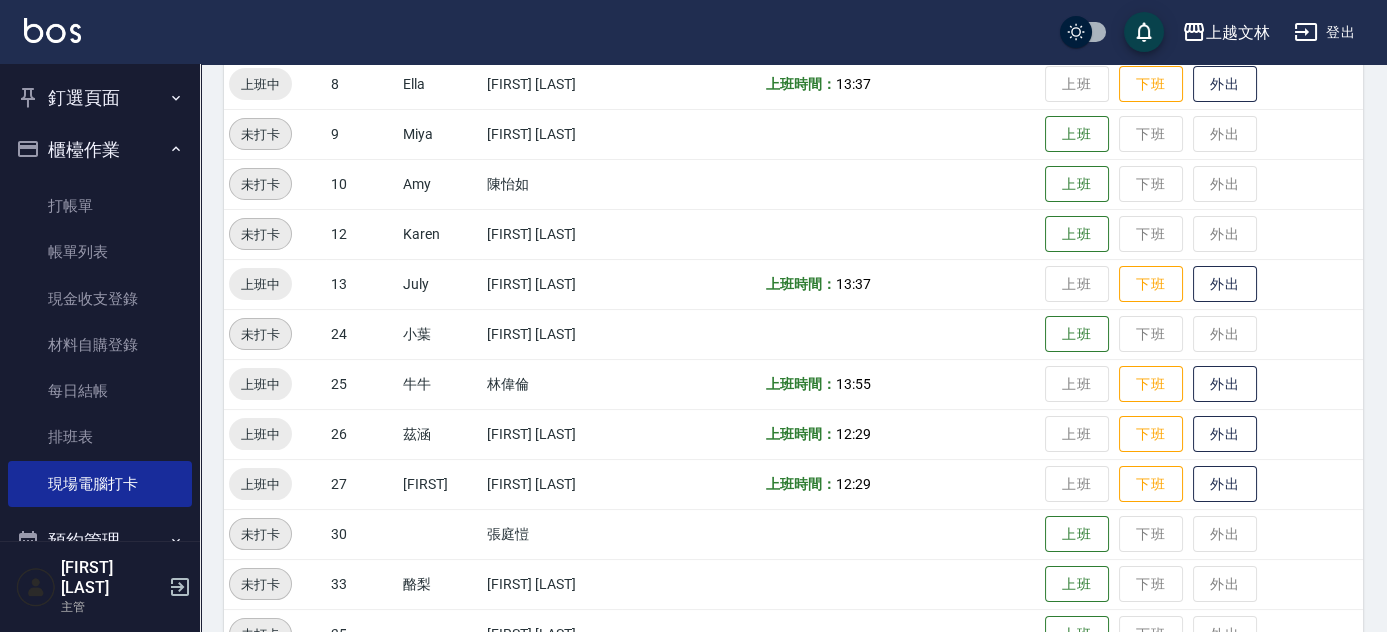 scroll, scrollTop: 690, scrollLeft: 0, axis: vertical 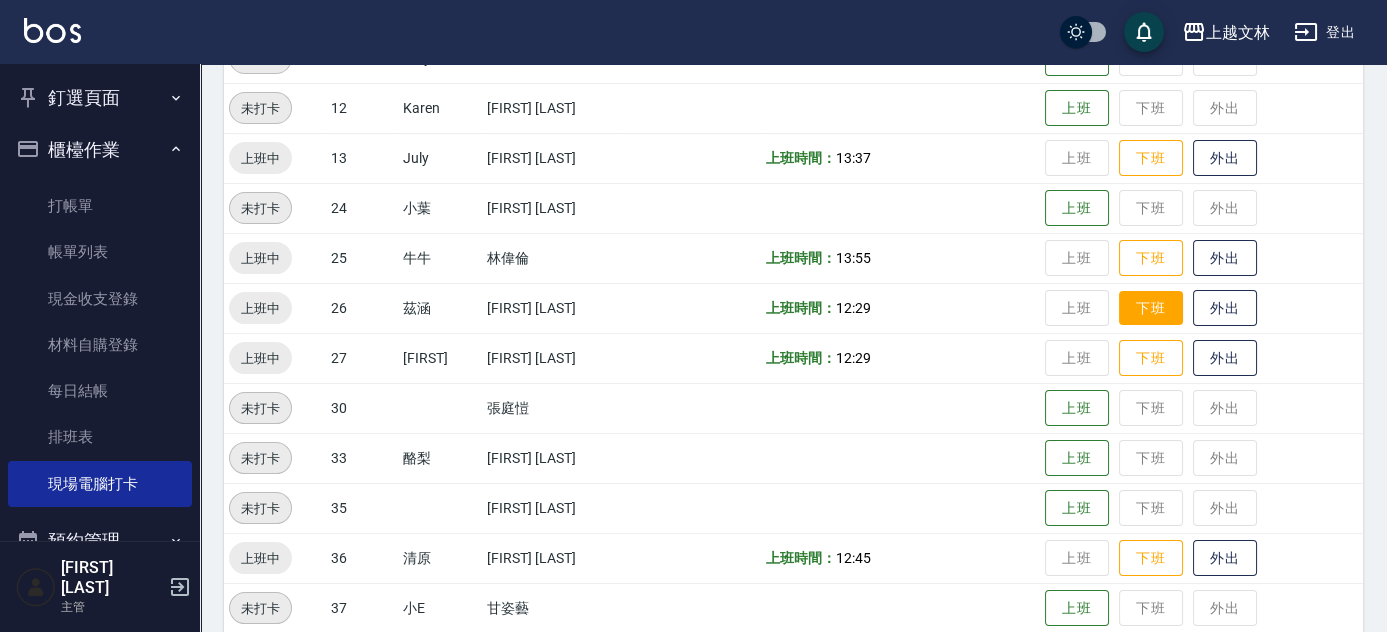 click on "下班" at bounding box center (1151, 308) 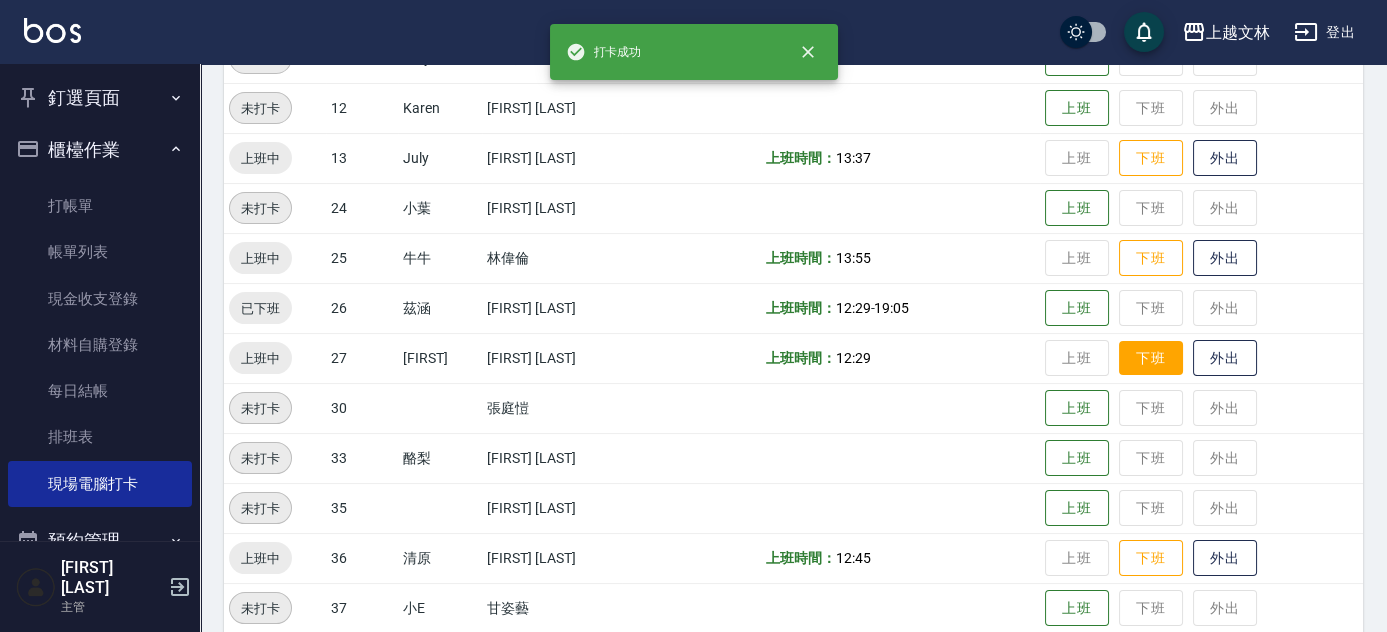 click on "下班" at bounding box center [1151, 358] 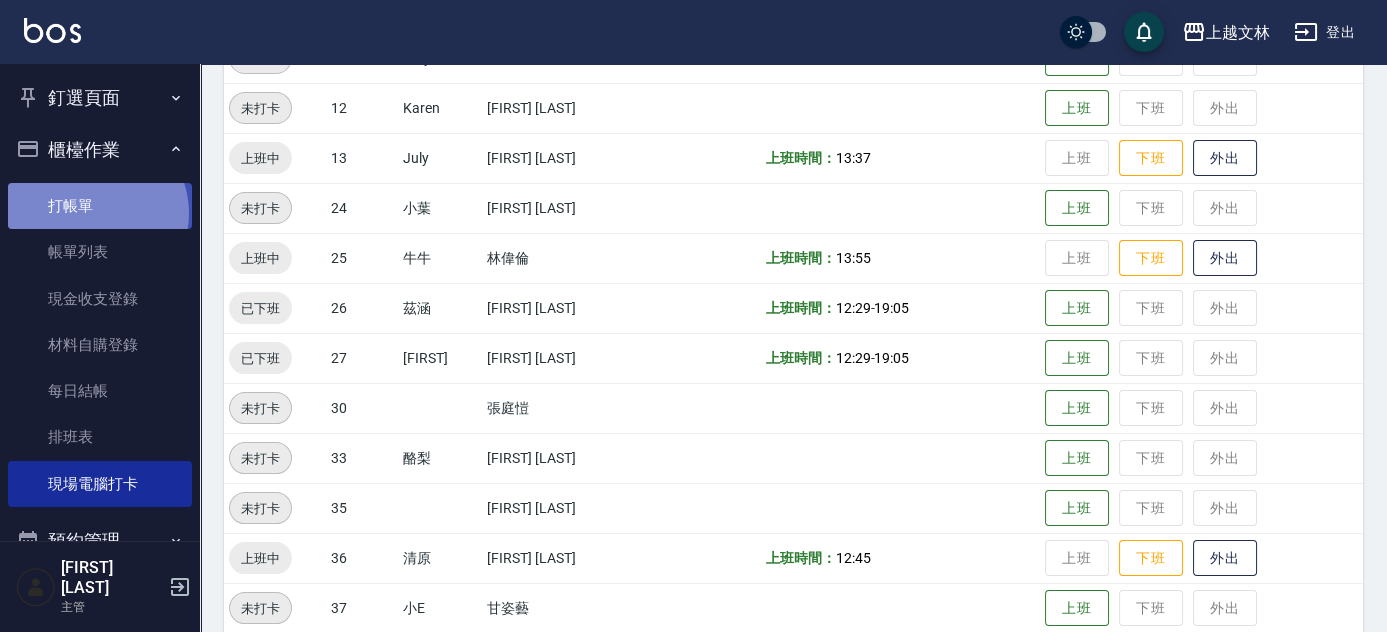 click on "打帳單" at bounding box center (100, 206) 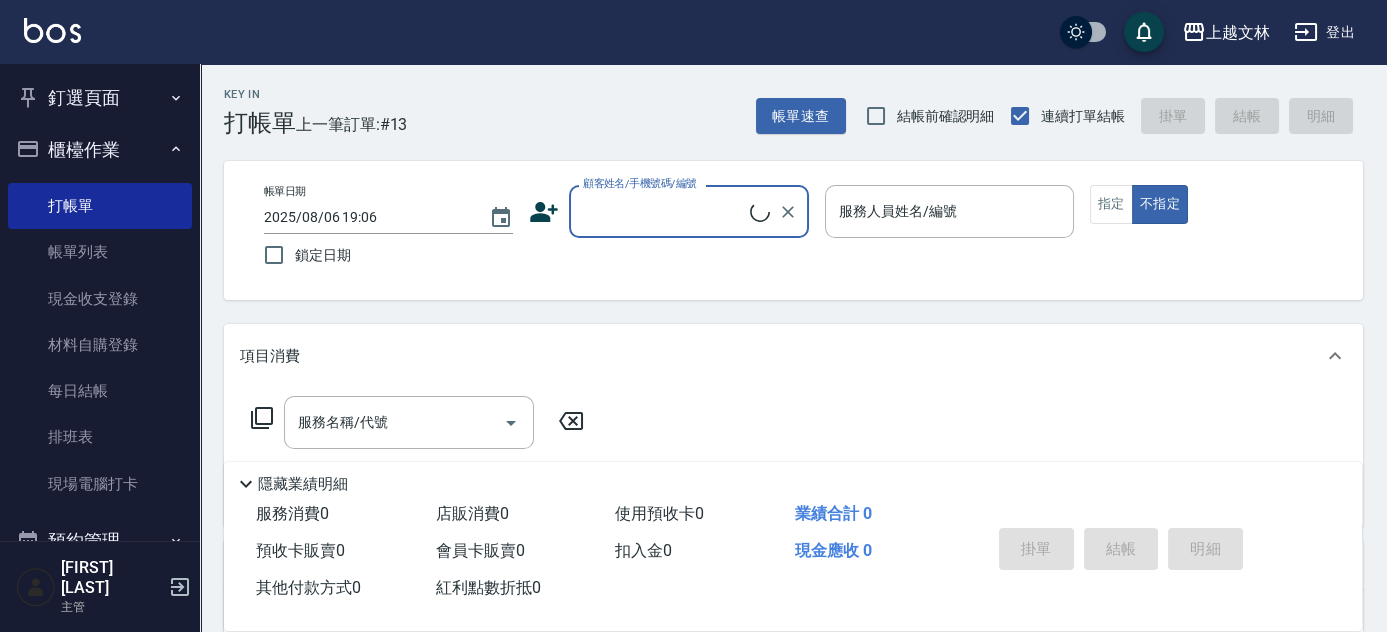 click on "顧客姓名/手機號碼/編號" at bounding box center [664, 211] 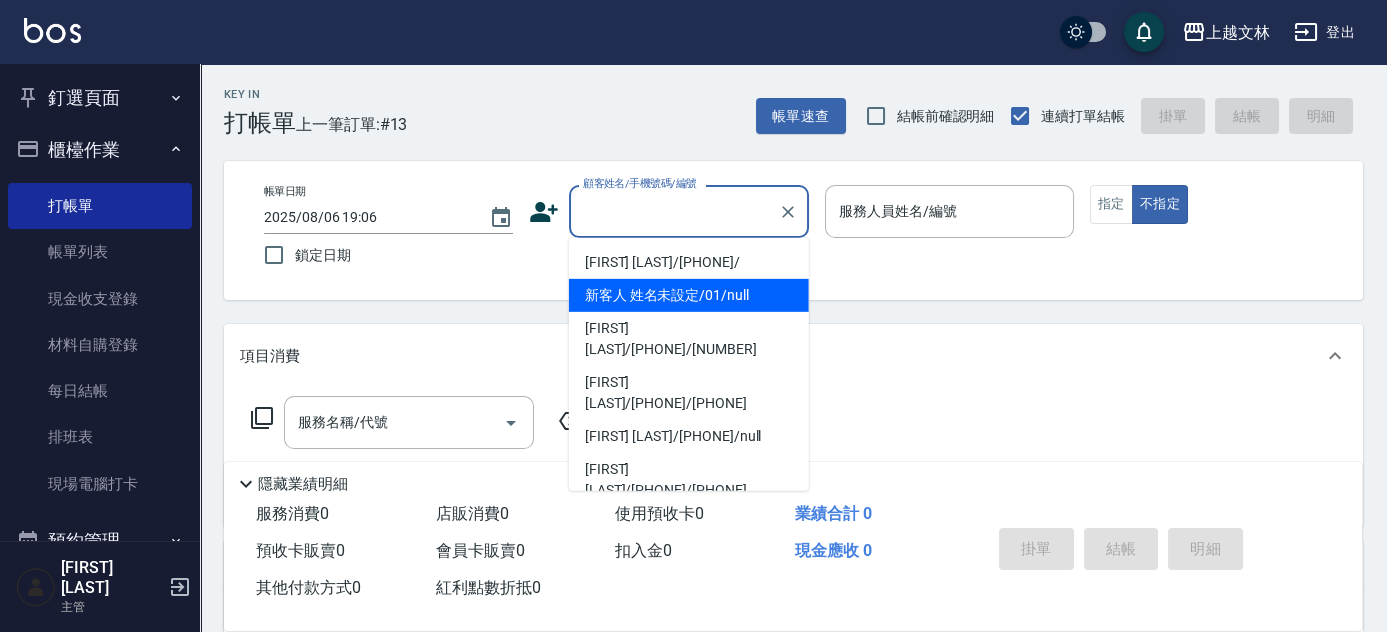 click on "[FIRST] [LAST]/[PHONE]/" at bounding box center [689, 262] 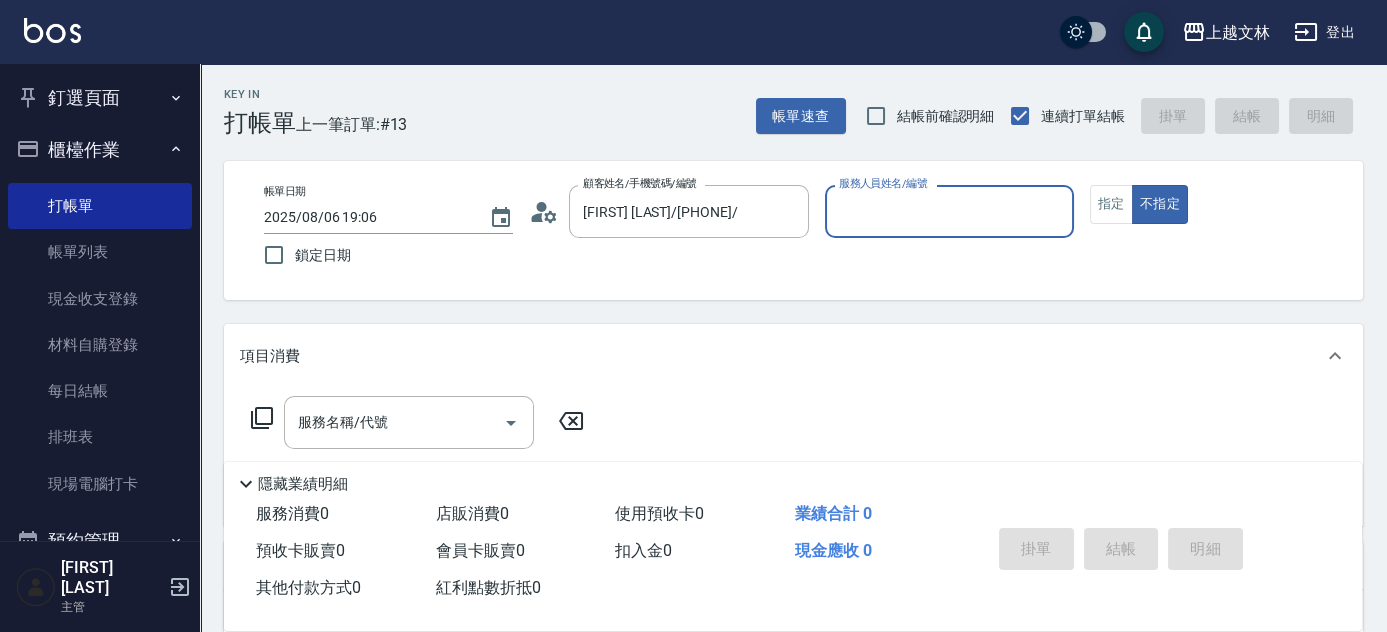 type on "[FIRST] [LAST]/[PHONE]/" 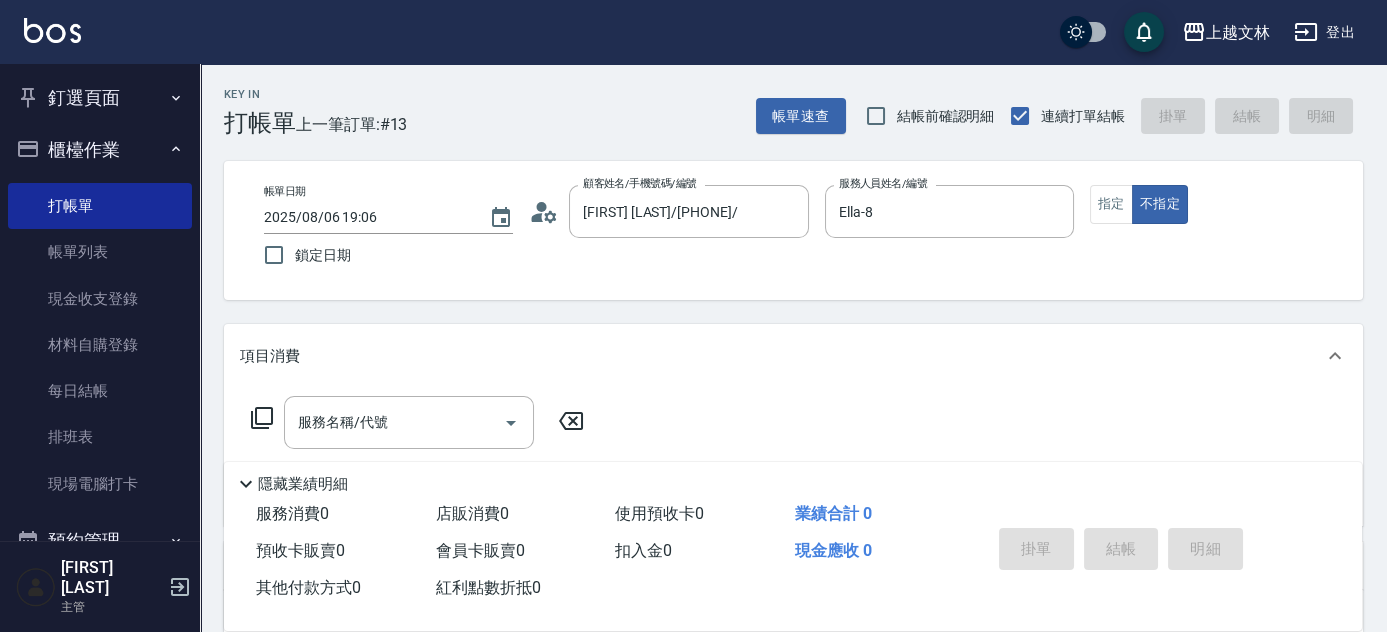 click 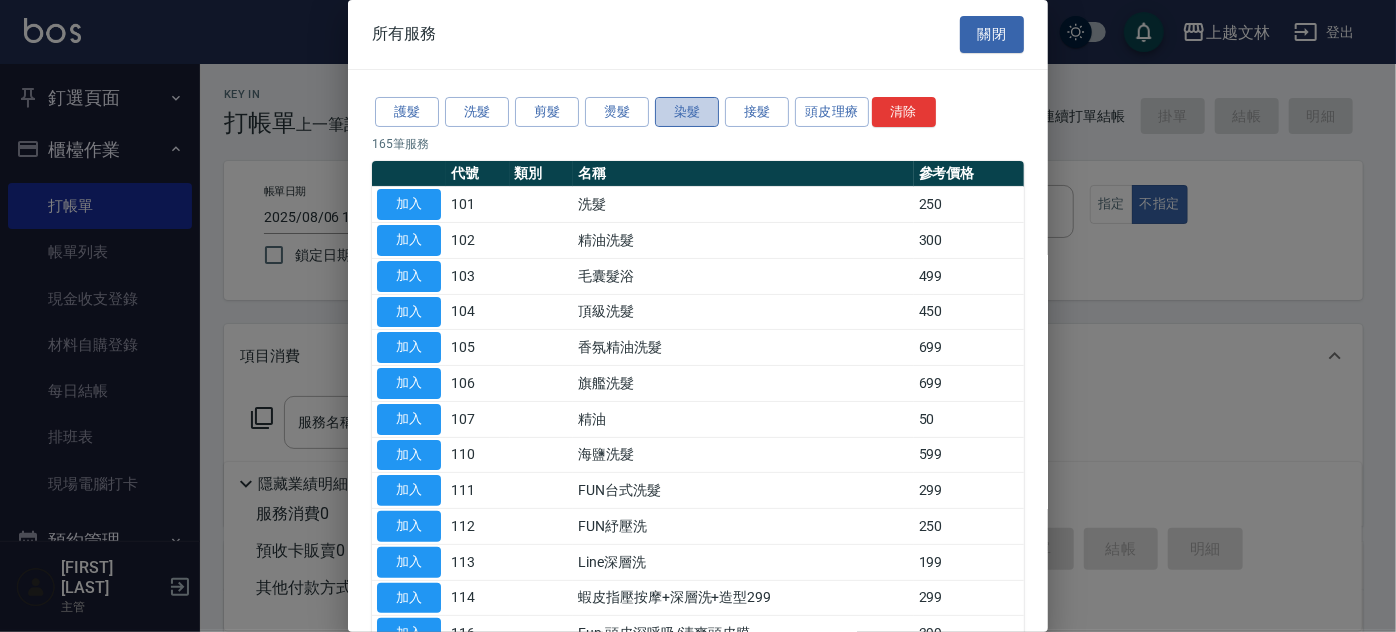 click on "染髮" at bounding box center [687, 112] 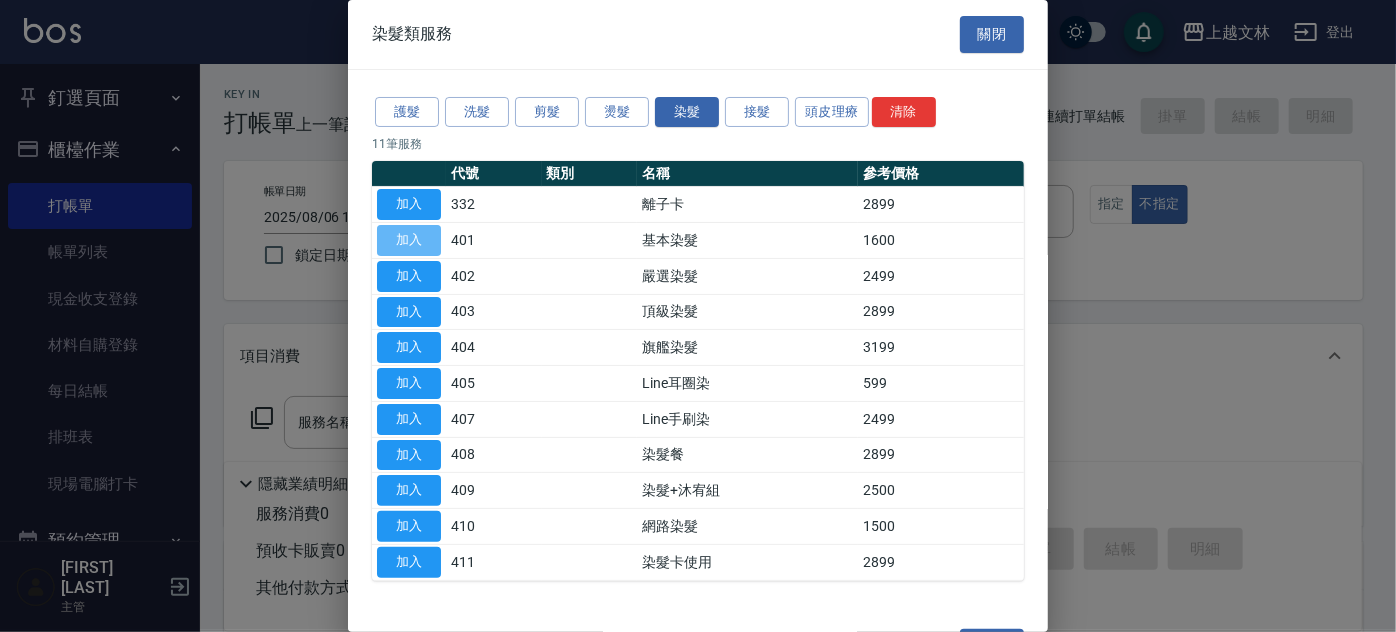 drag, startPoint x: 394, startPoint y: 229, endPoint x: 420, endPoint y: 239, distance: 27.856777 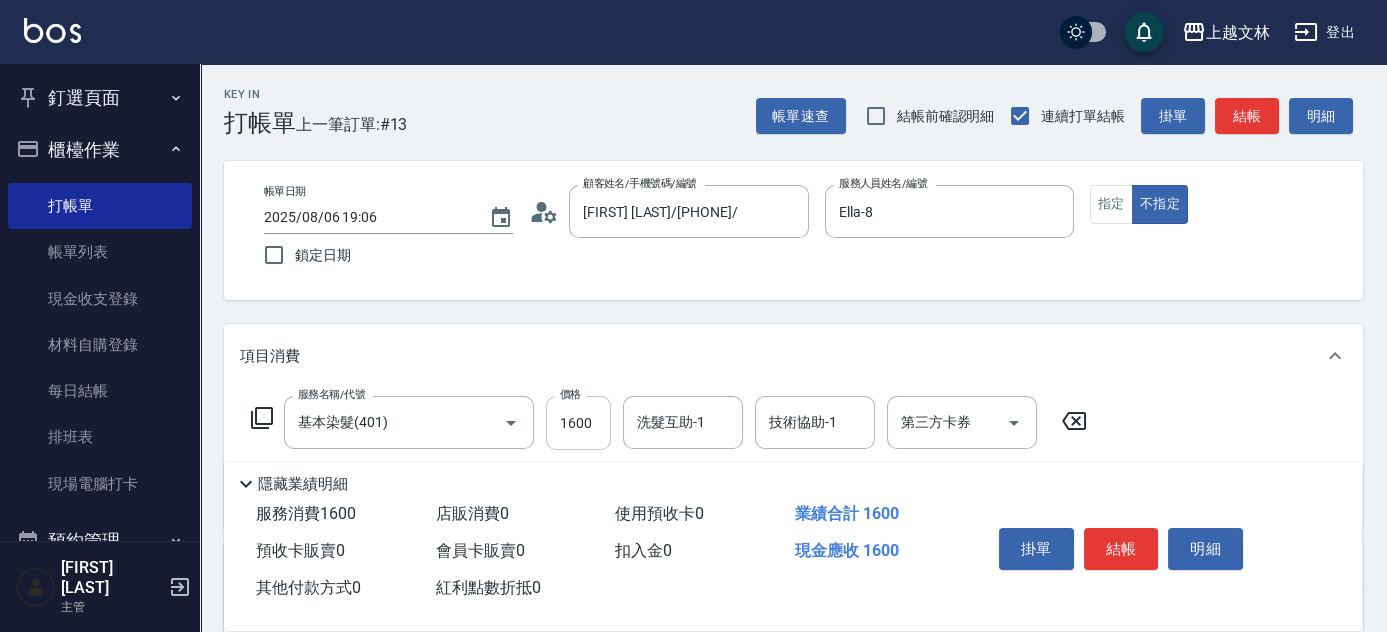 click on "1600" at bounding box center [578, 423] 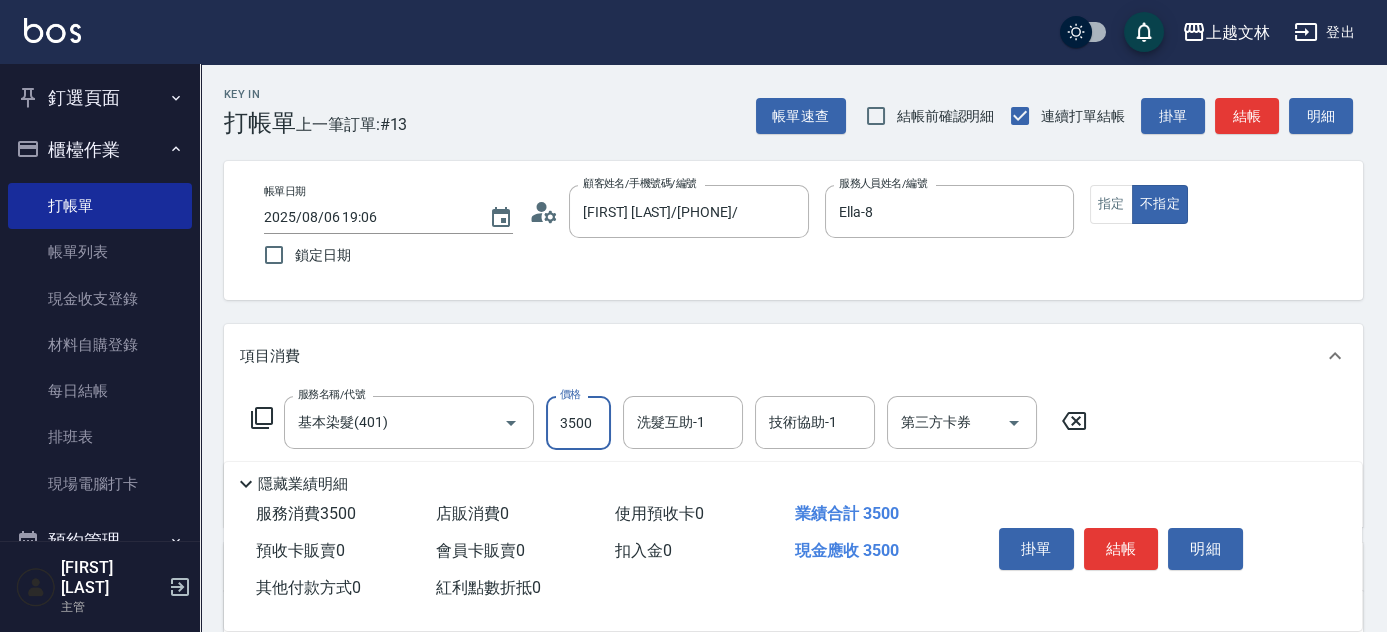 type on "3500" 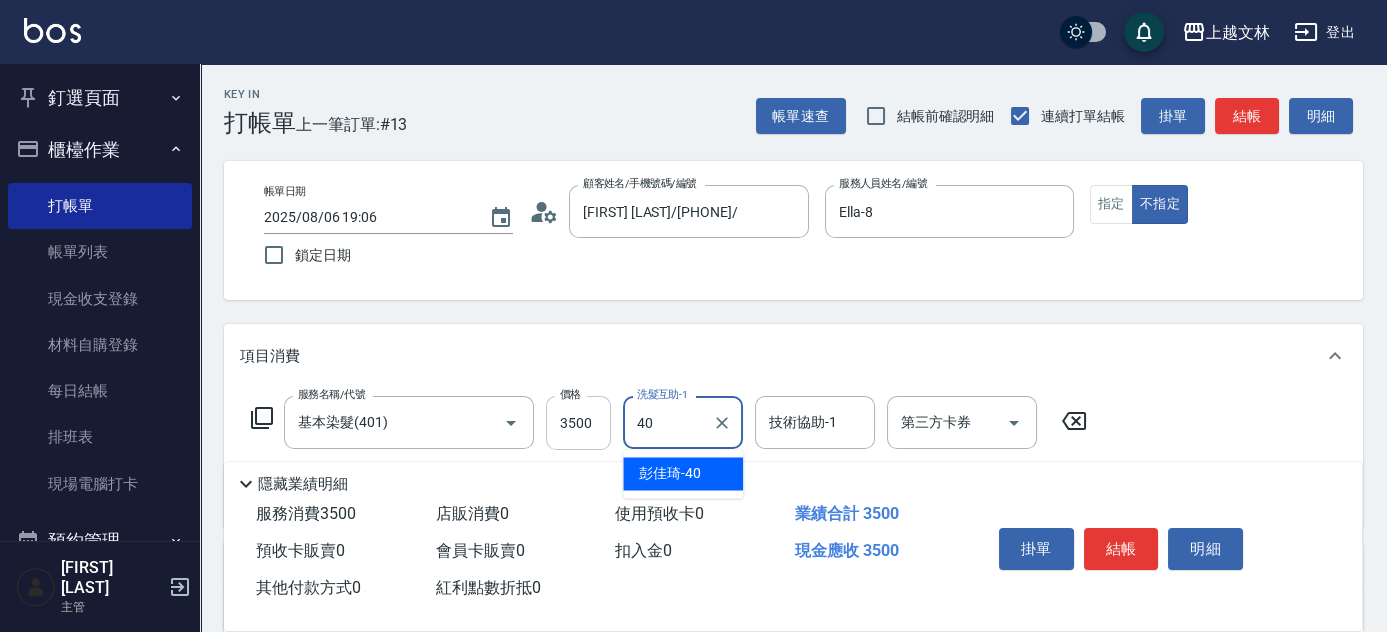 type on "[FIRST] [LAST]-[NUMBER]" 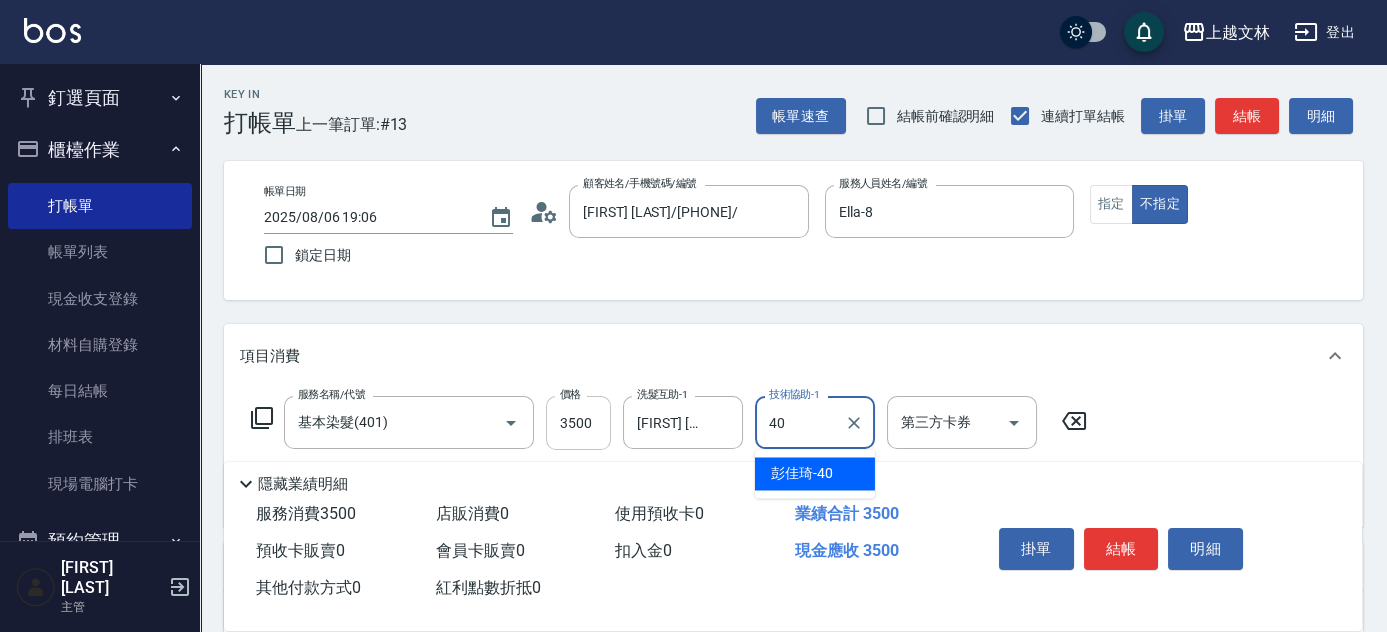 type on "[FIRST] [LAST]-[NUMBER]" 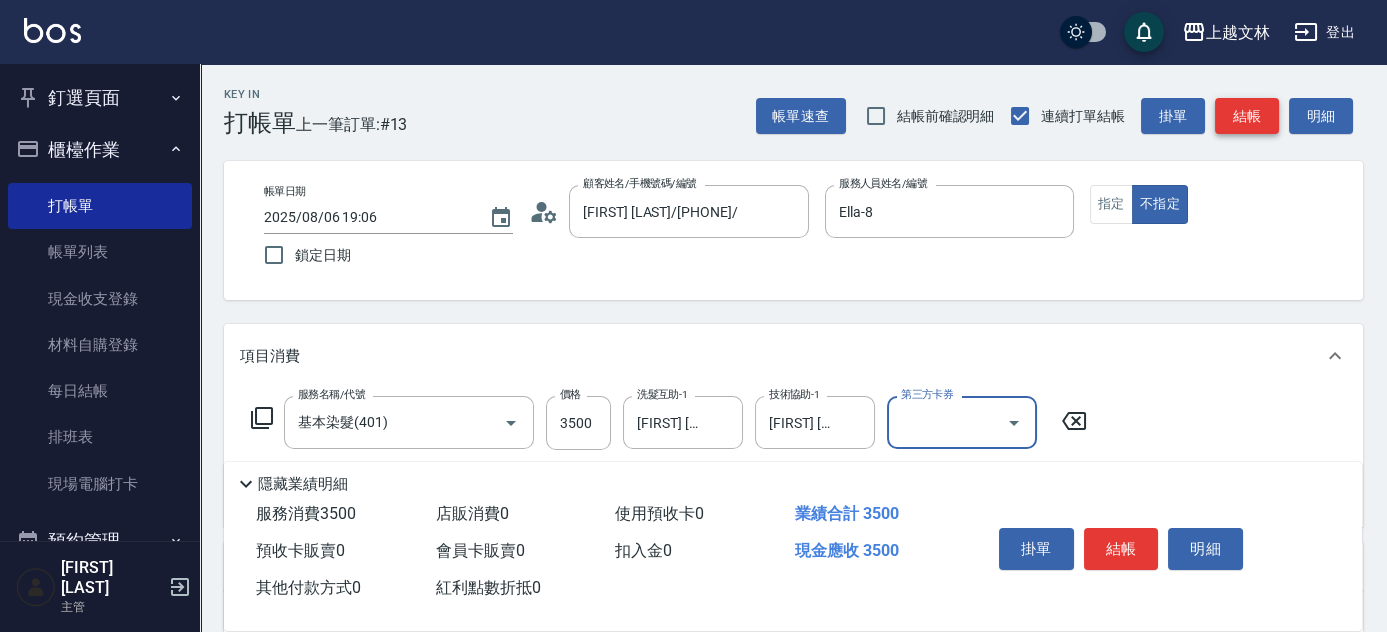 click on "結帳" at bounding box center (1247, 116) 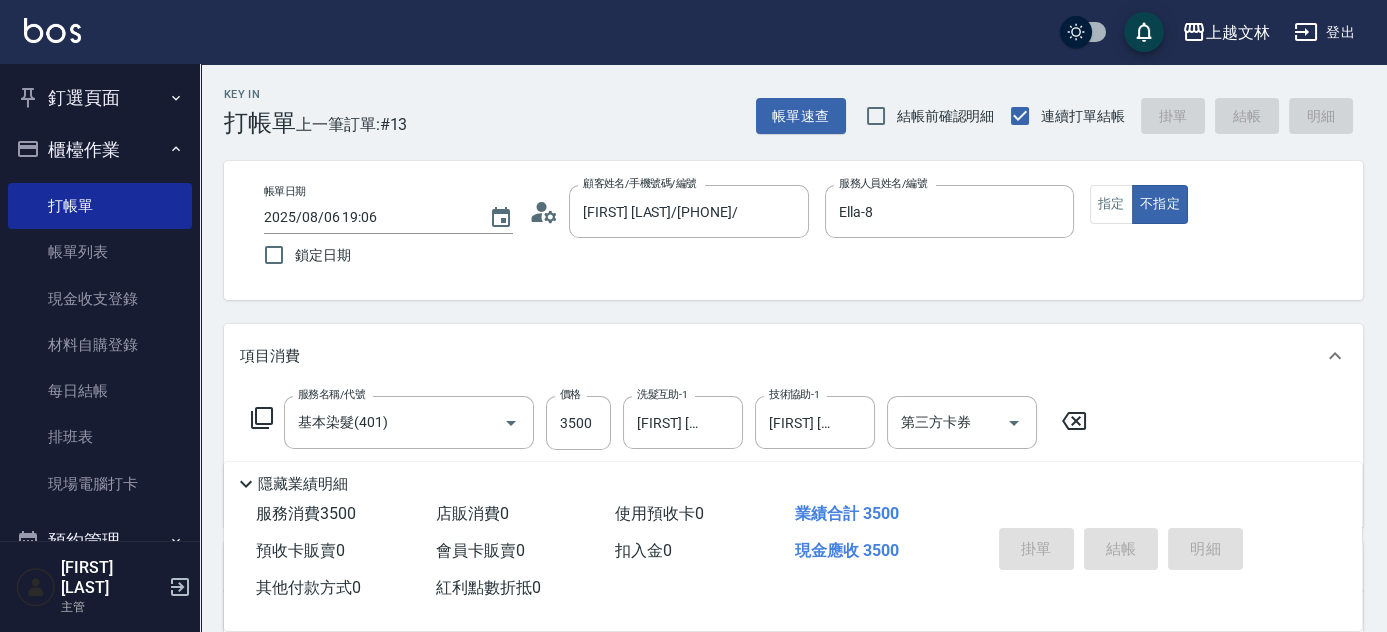 type 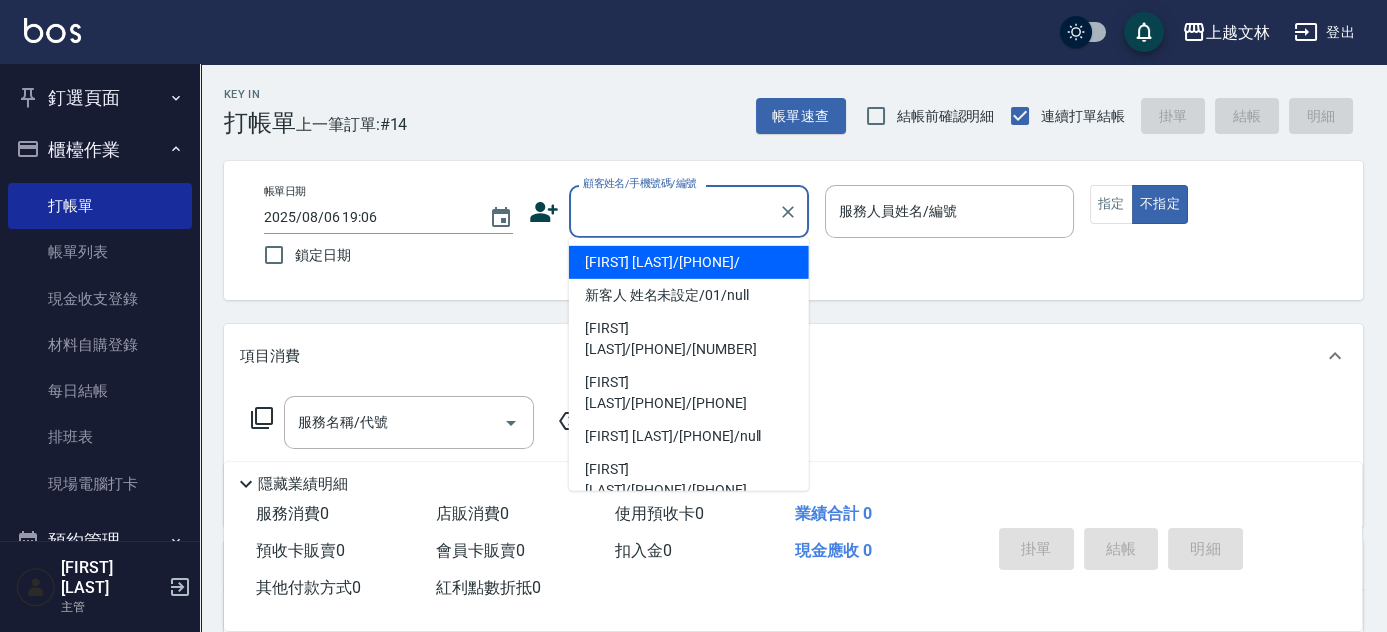 click on "顧客姓名/手機號碼/編號" at bounding box center [674, 211] 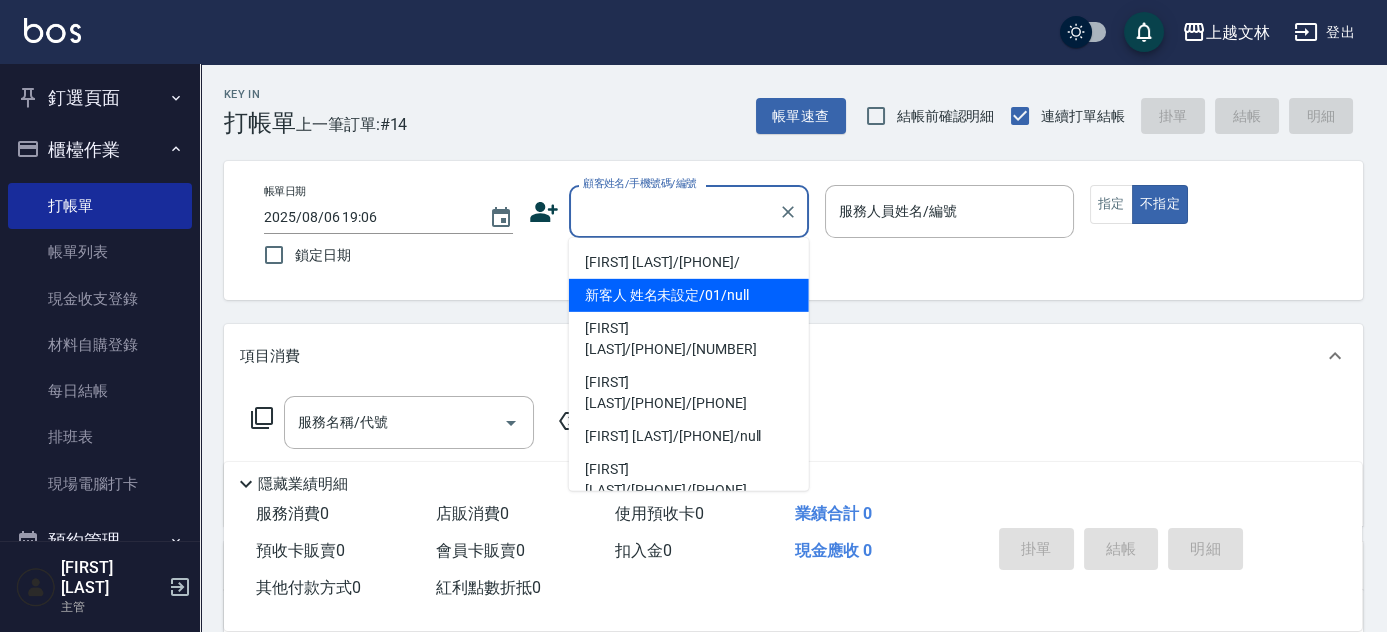 click on "新客人 姓名未設定/01/null" at bounding box center (689, 295) 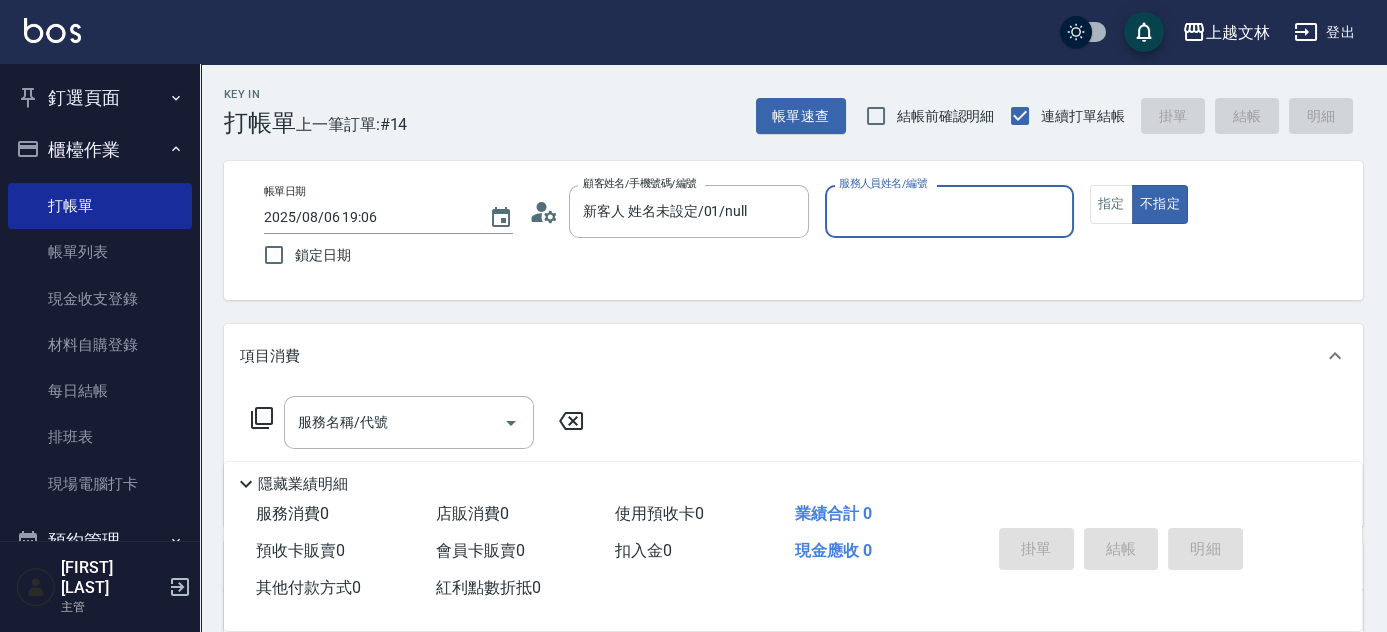 click on "服務人員姓名/編號" at bounding box center (949, 211) 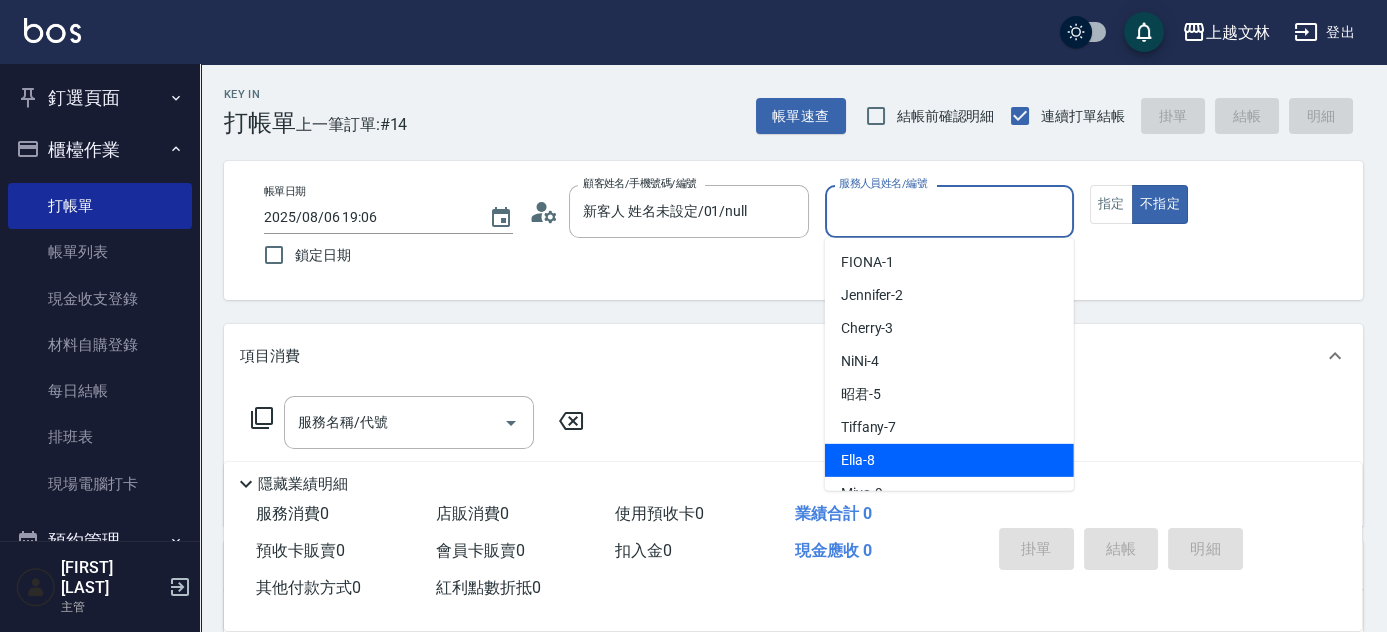 click on "Ella -8" at bounding box center (949, 460) 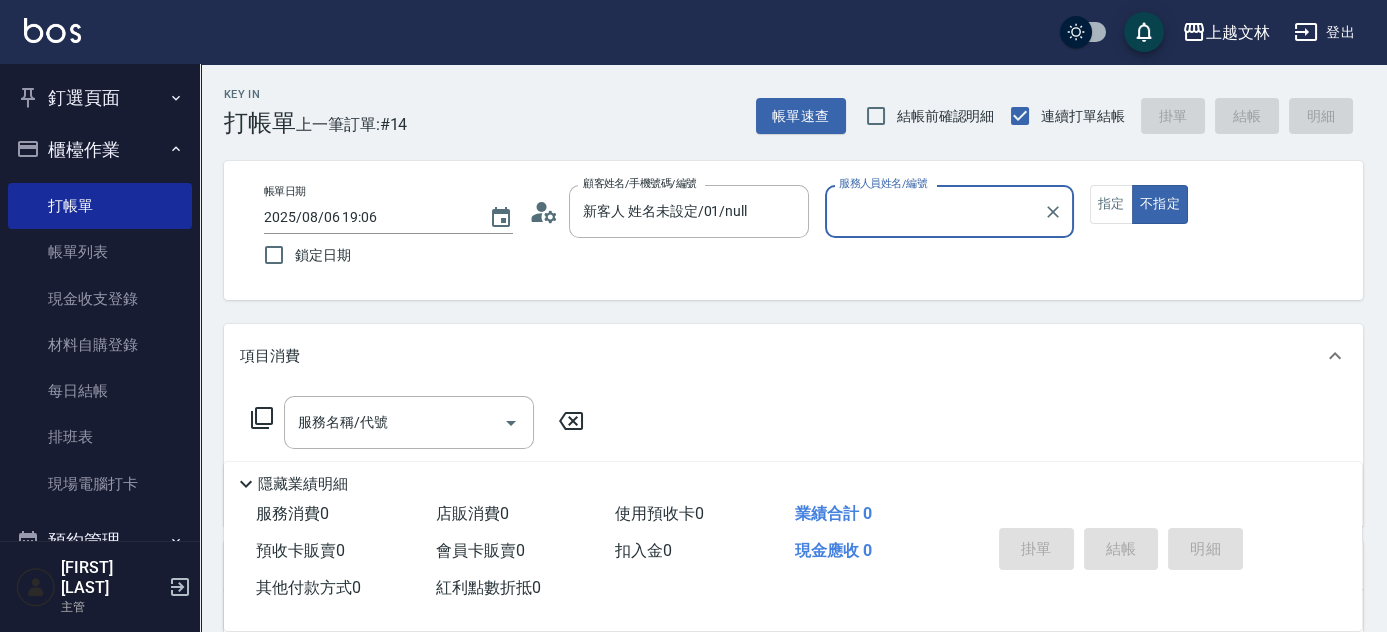 type on "Ella-8" 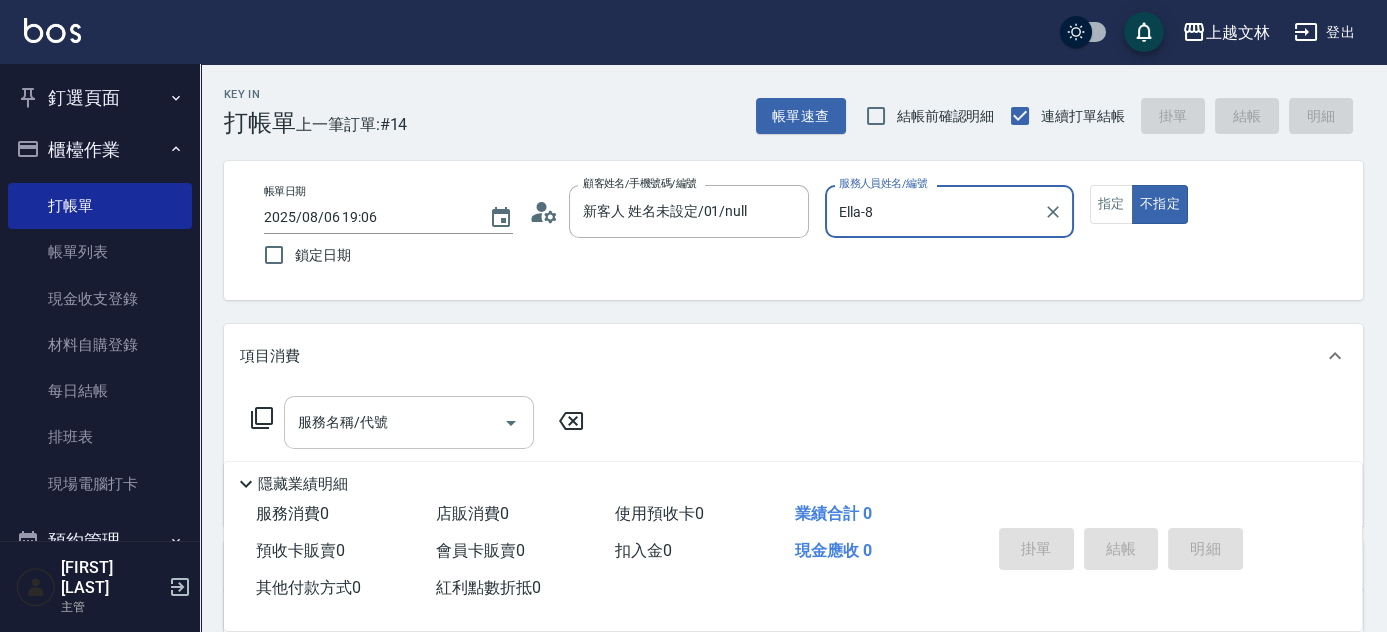 click on "服務名稱/代號" at bounding box center [394, 422] 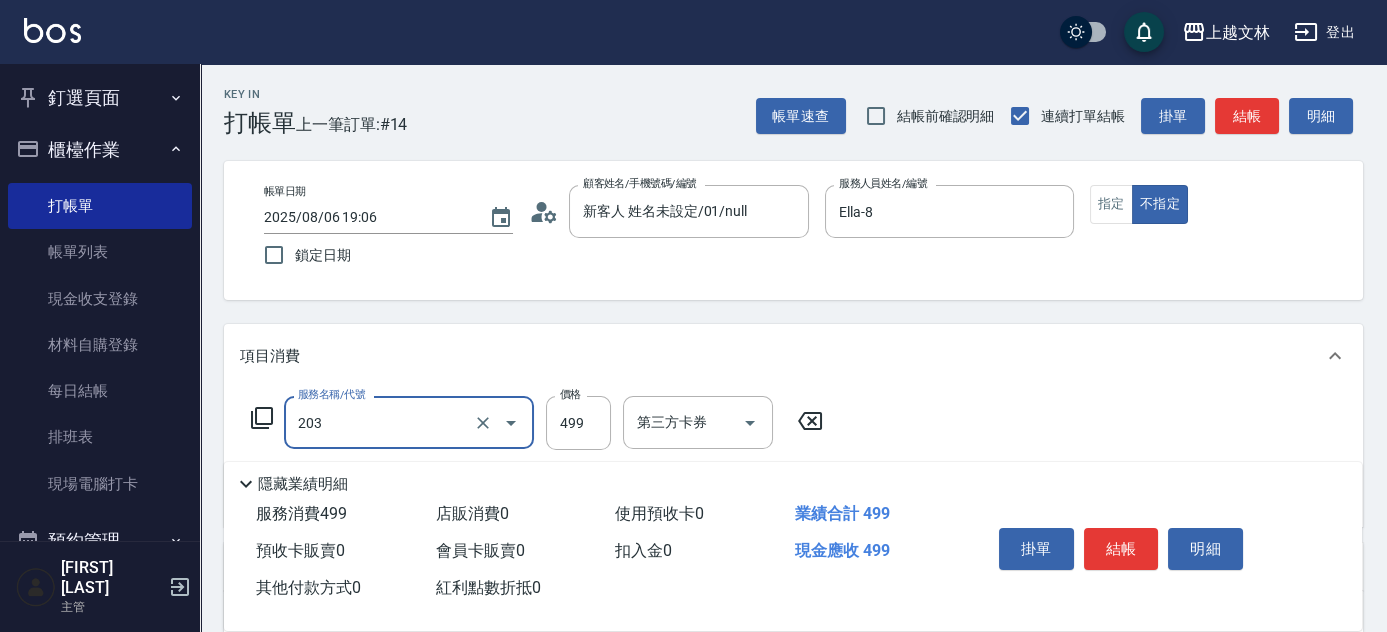 type on "B級洗+剪(203)" 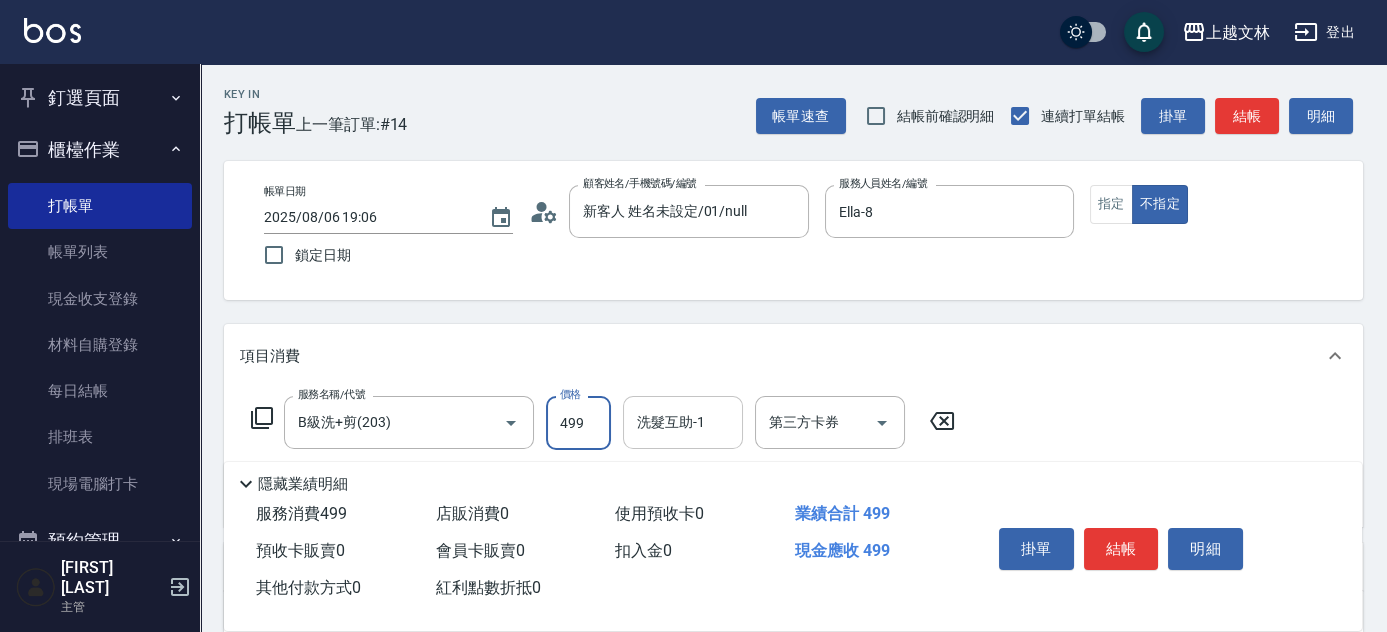 click on "洗髮互助-1 洗髮互助-1" at bounding box center (683, 422) 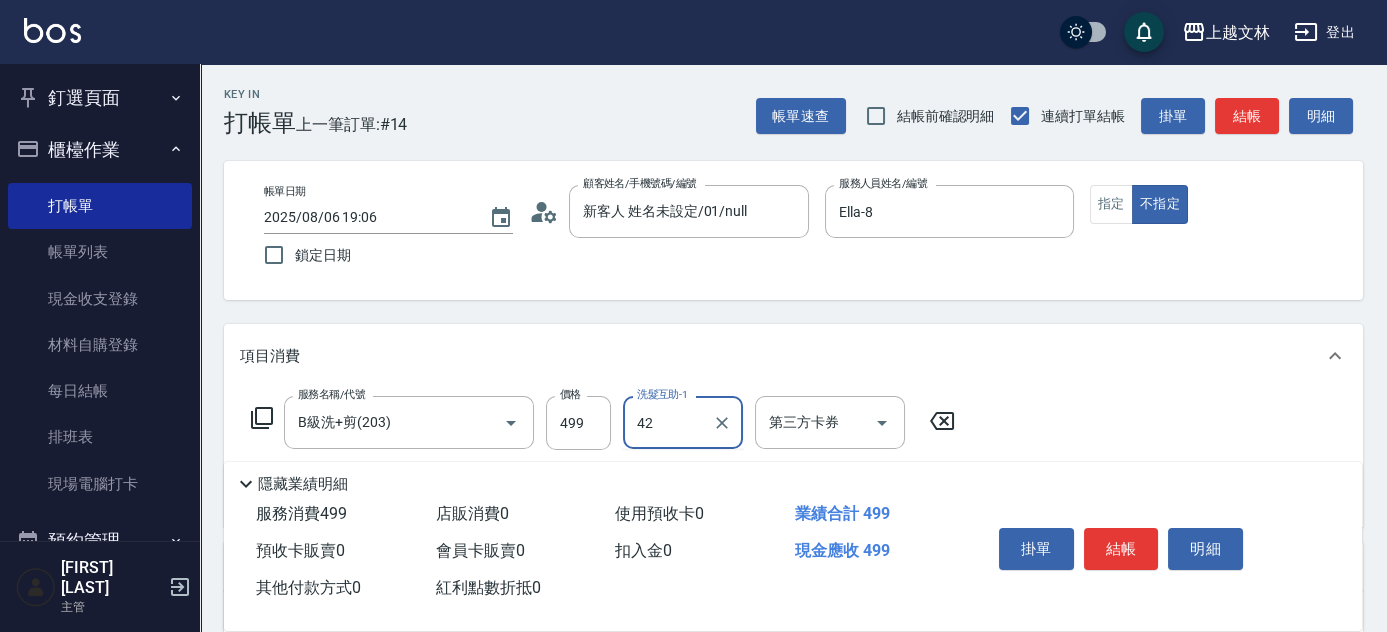 type on "42" 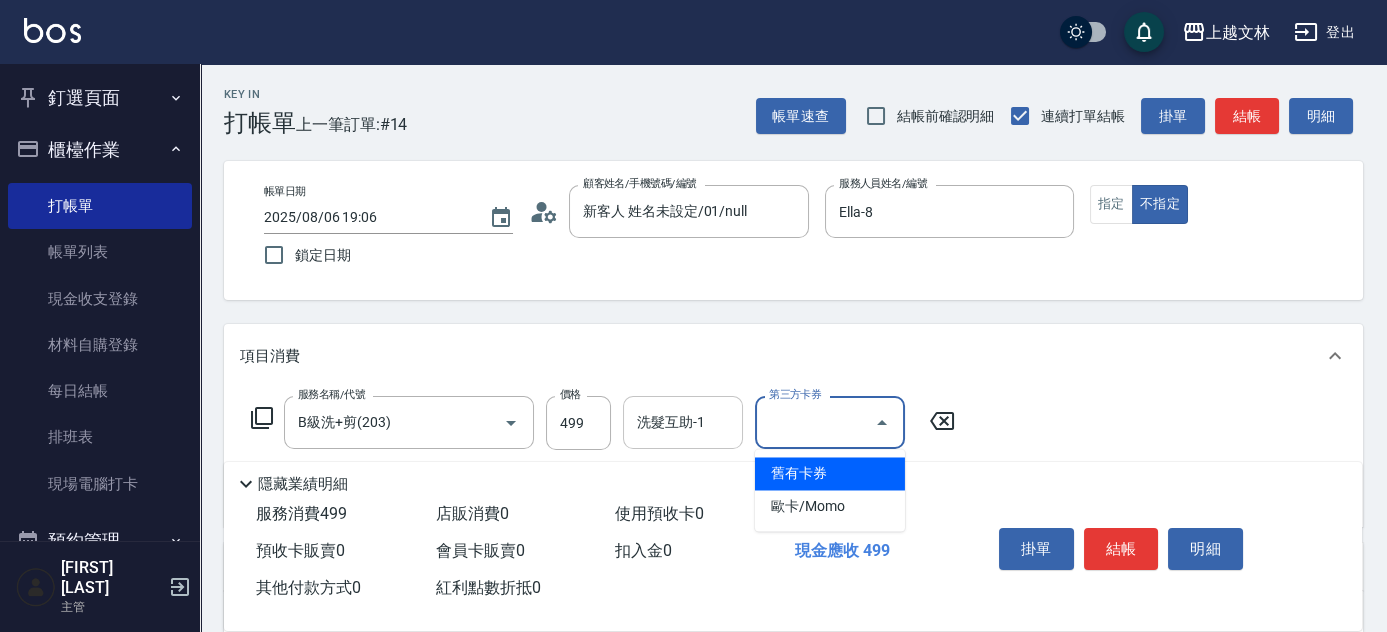 type 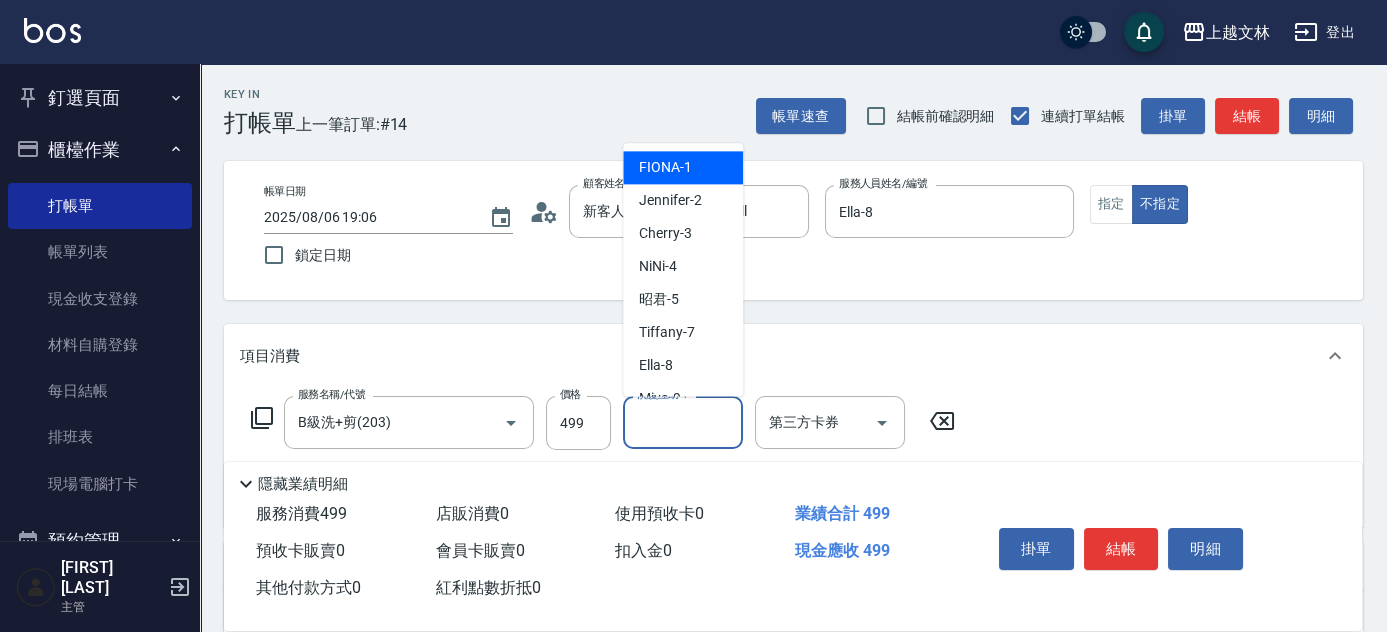 click on "洗髮互助-1" at bounding box center (683, 422) 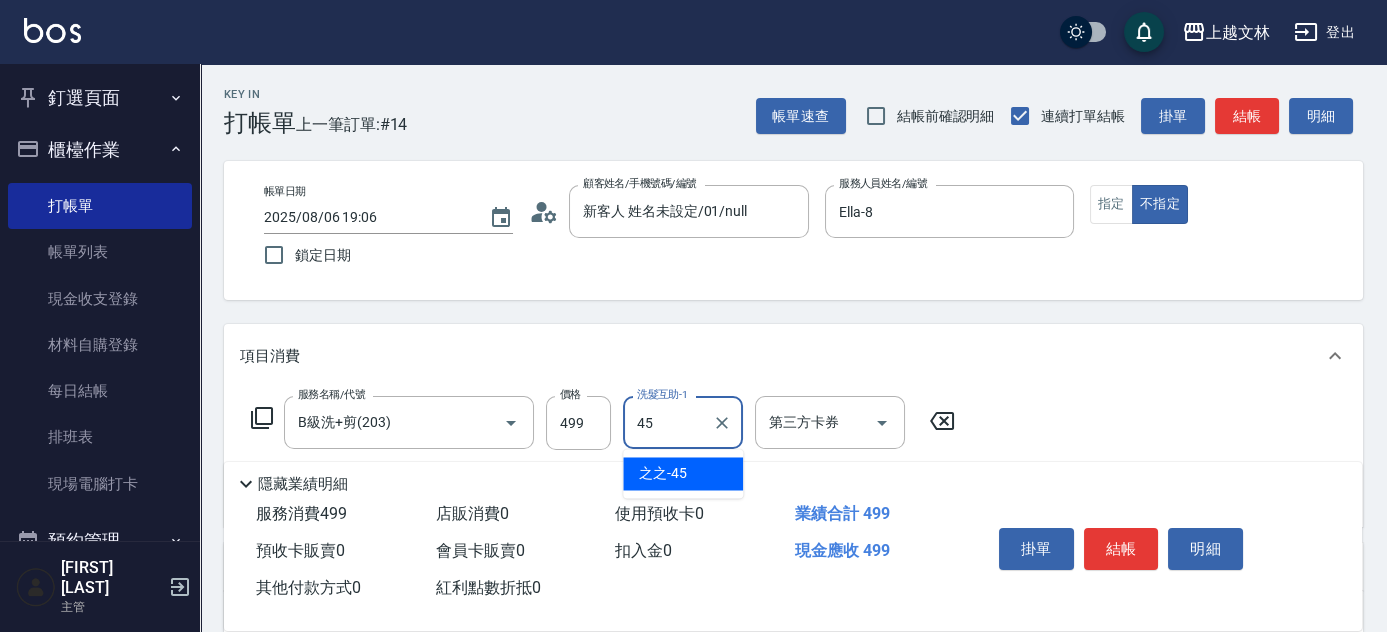 type on "之之-45" 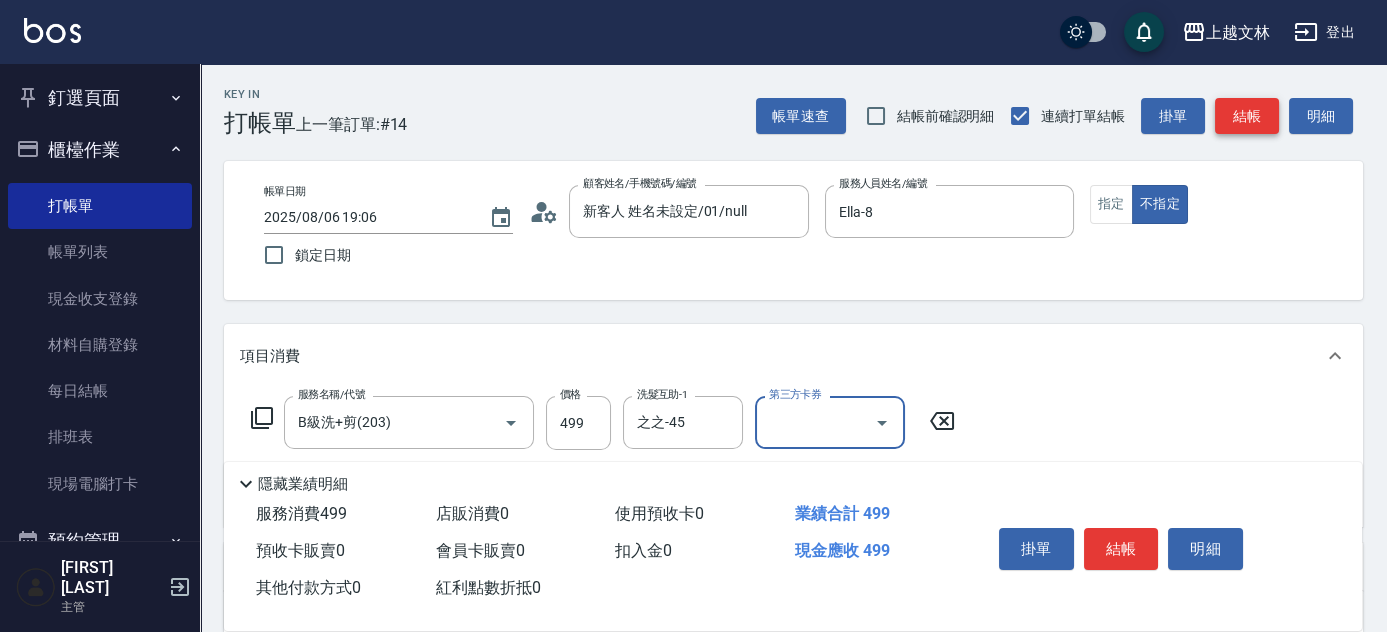 click on "結帳" at bounding box center (1247, 116) 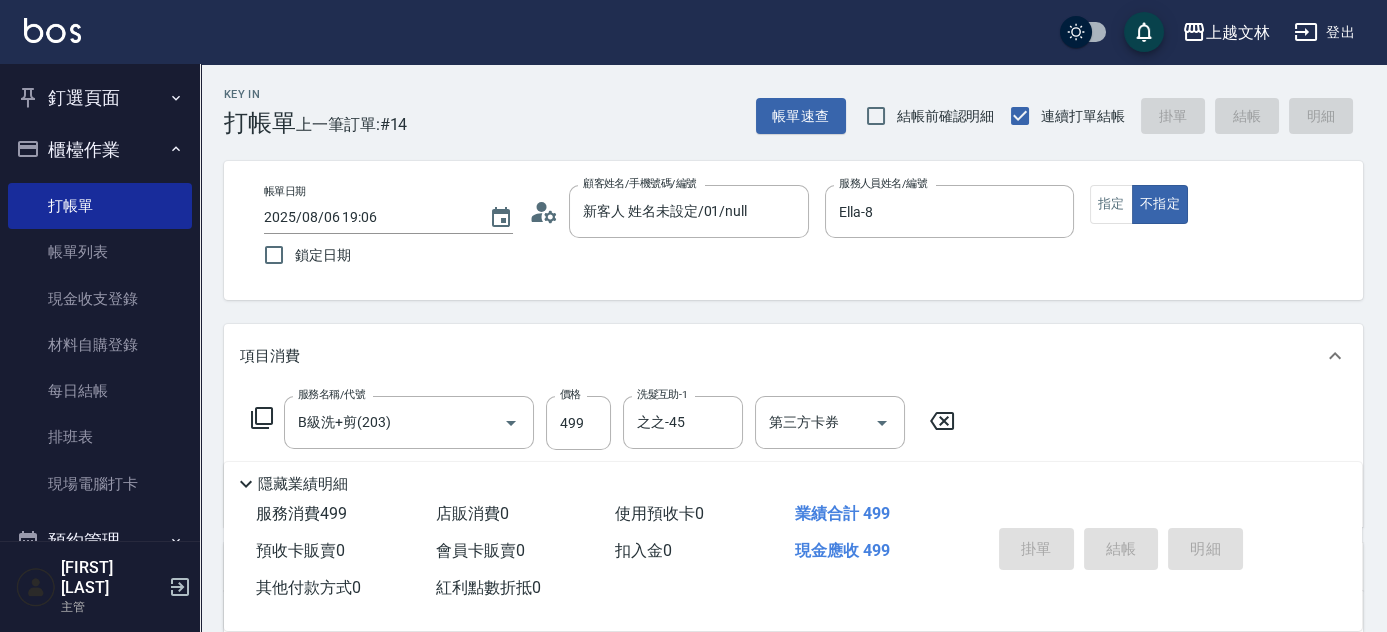 type 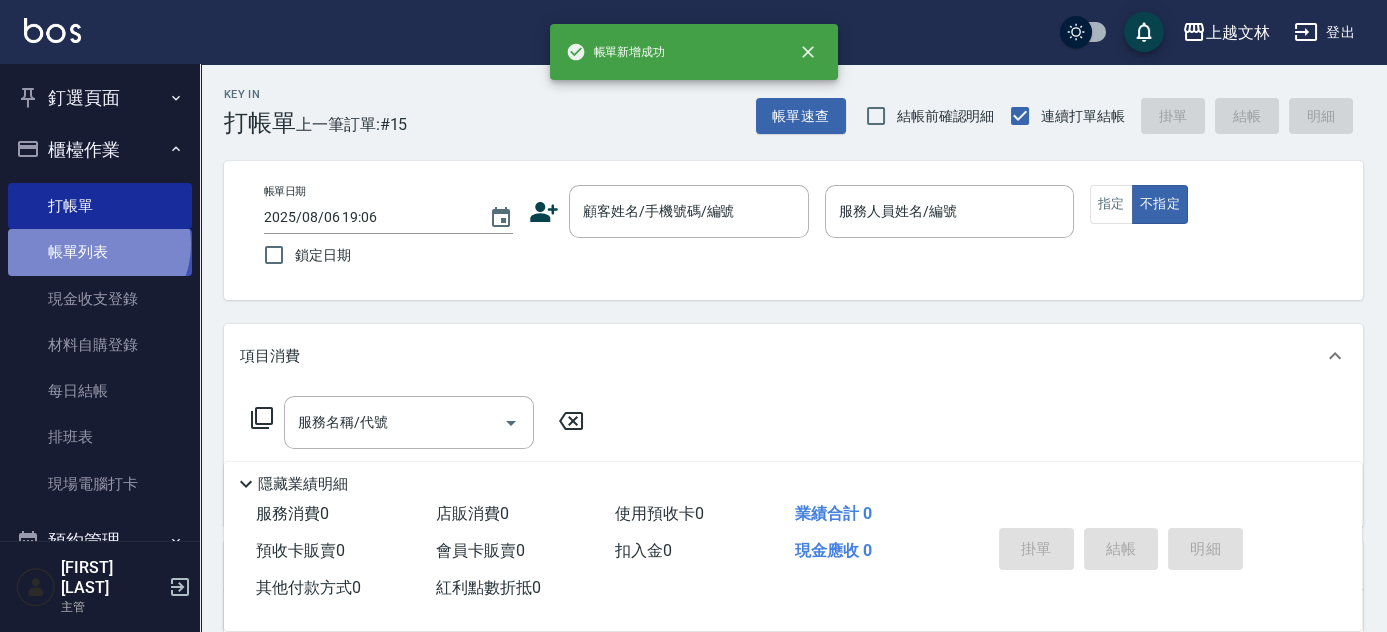 click on "帳單列表" at bounding box center [100, 252] 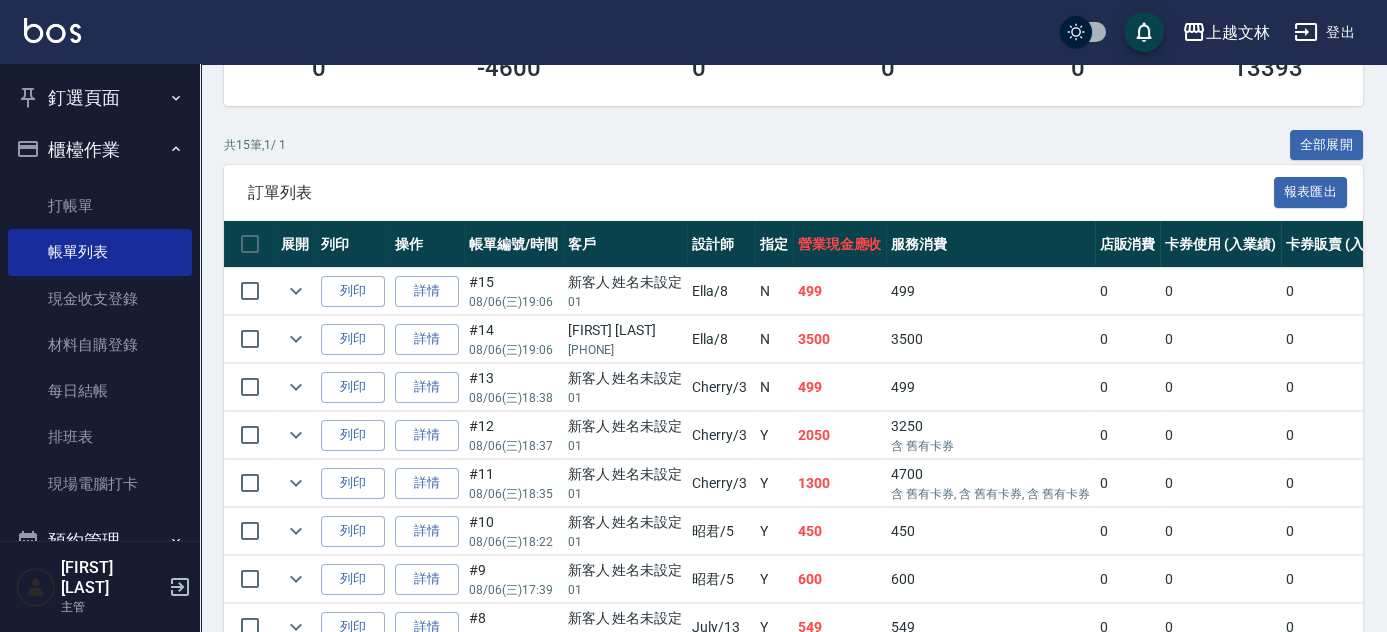 scroll, scrollTop: 399, scrollLeft: 0, axis: vertical 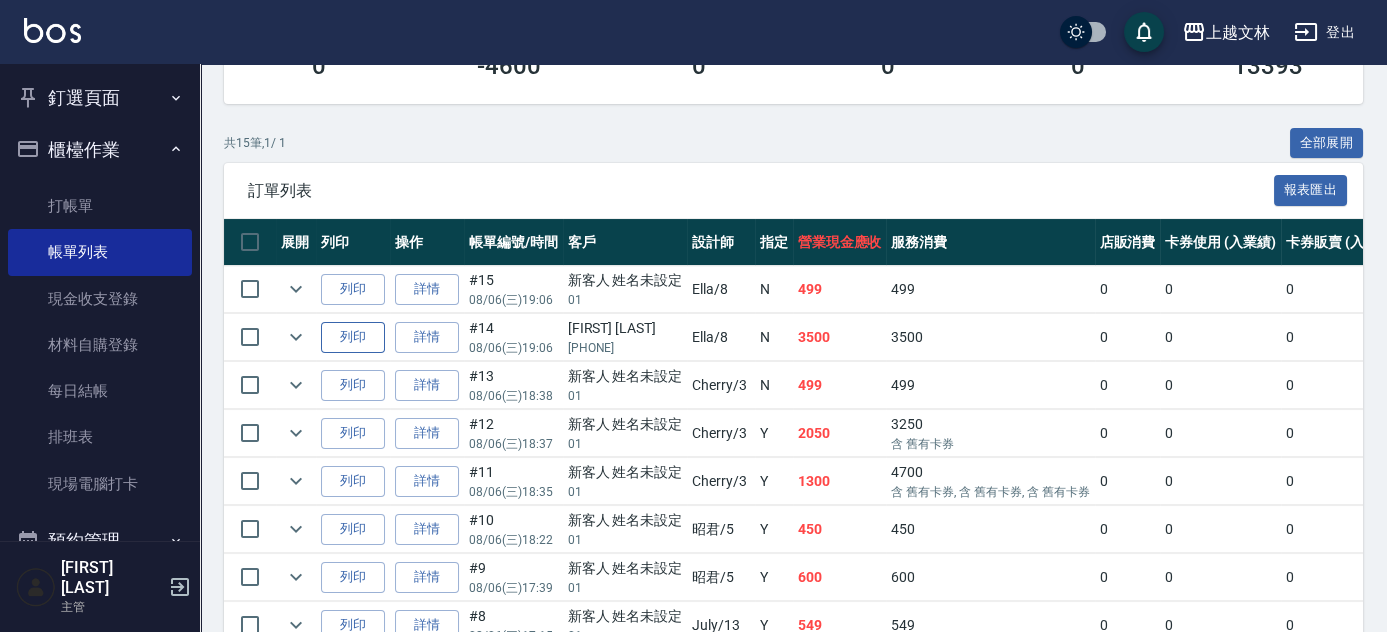 click on "列印" at bounding box center [353, 337] 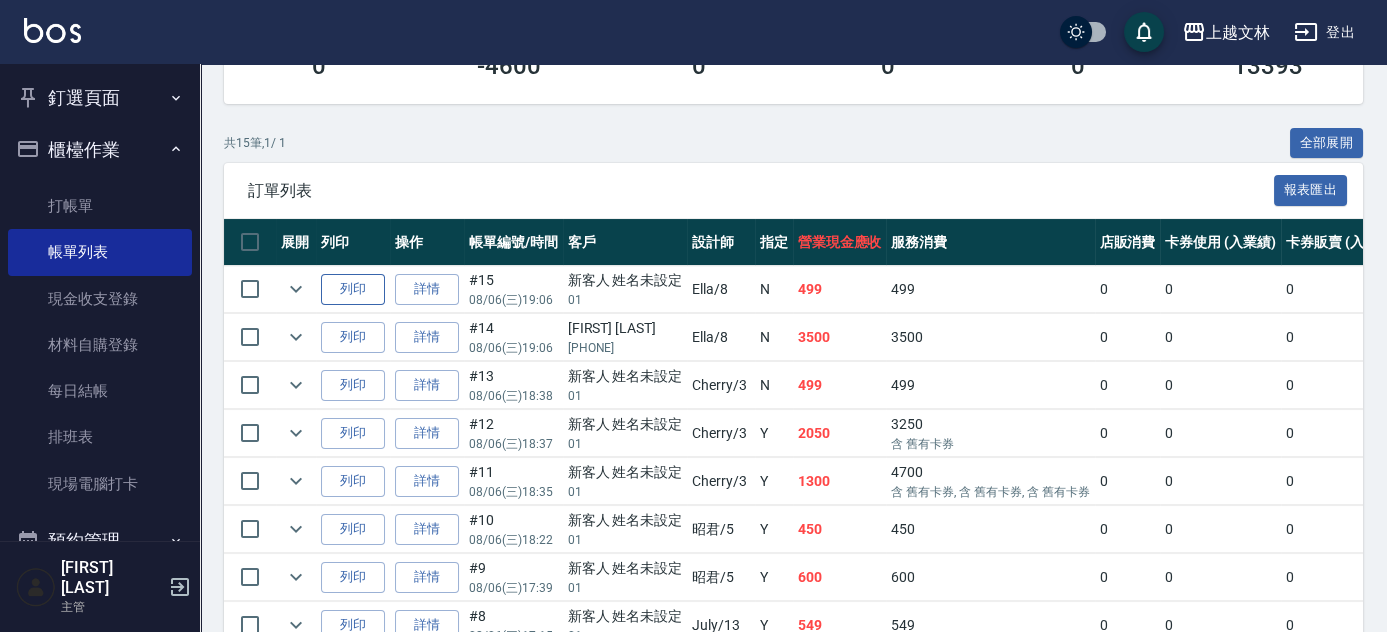 click on "列印" at bounding box center (353, 289) 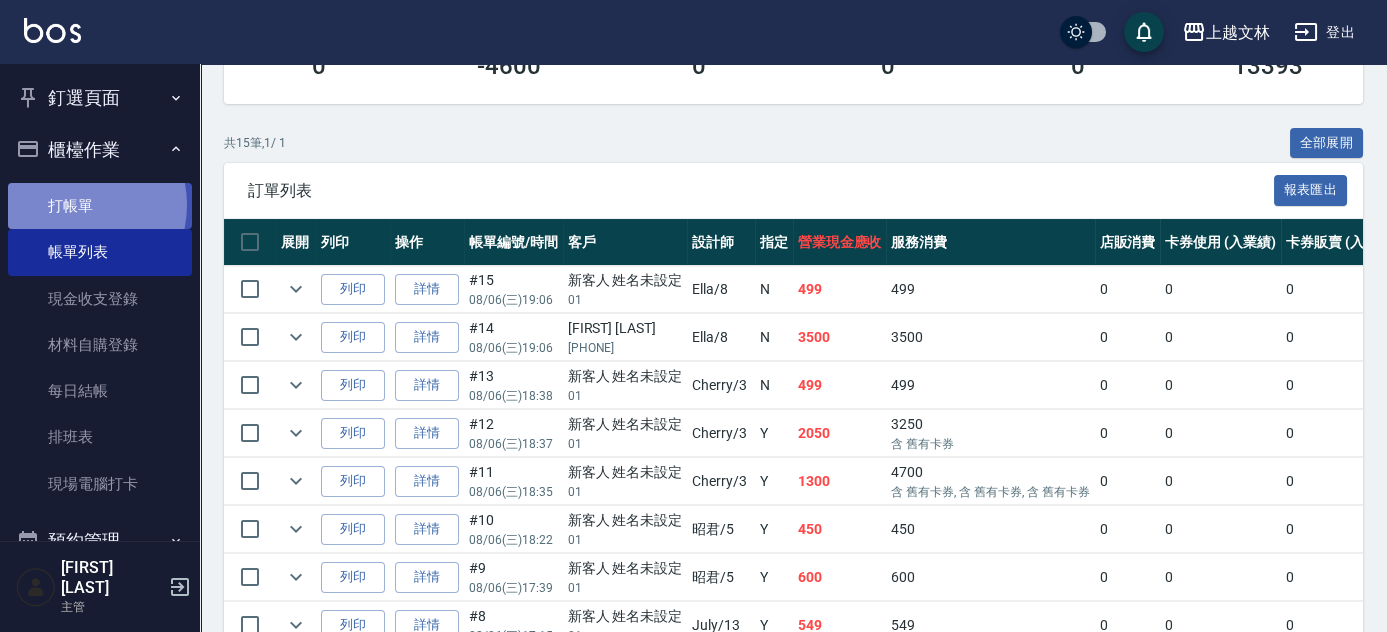 click on "打帳單" at bounding box center [100, 206] 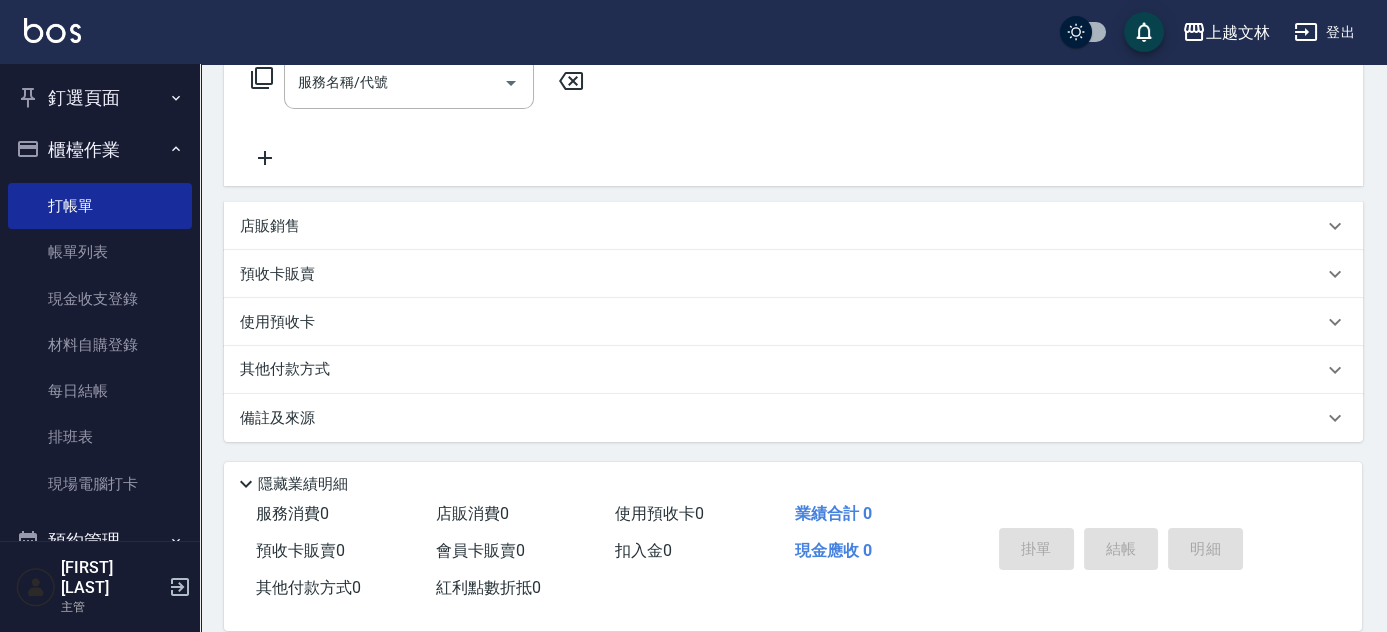 scroll, scrollTop: 0, scrollLeft: 0, axis: both 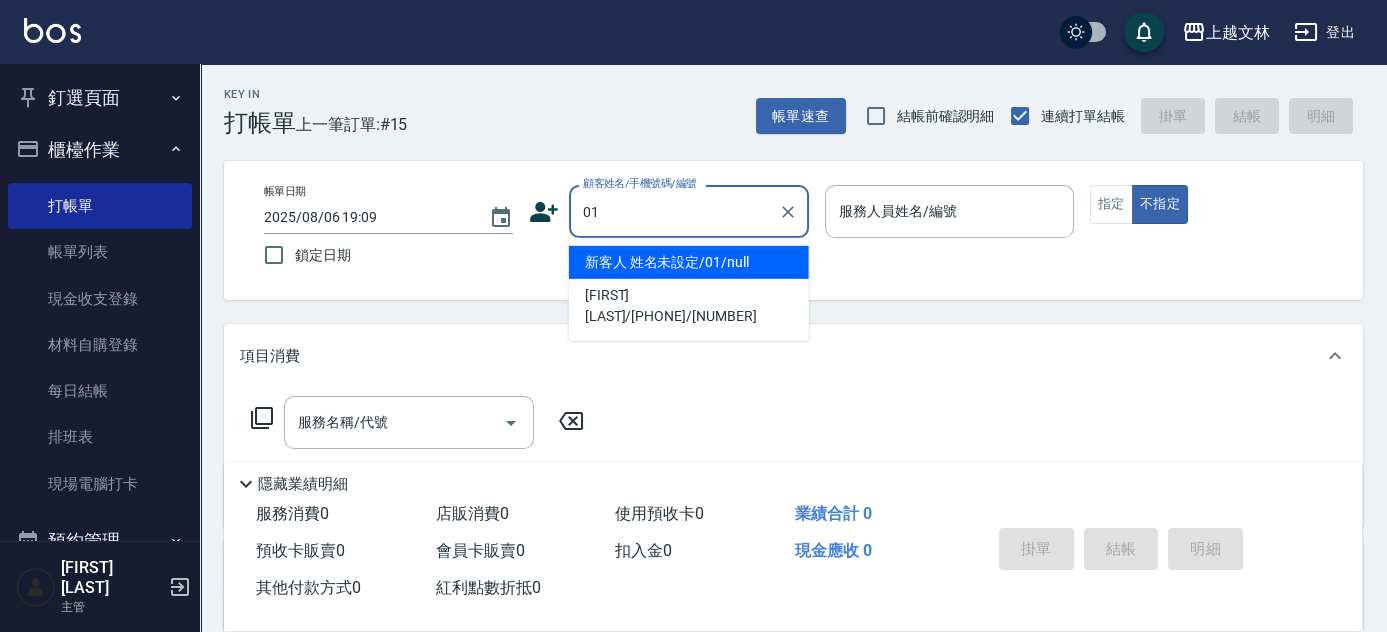 type on "新客人 姓名未設定/01/null" 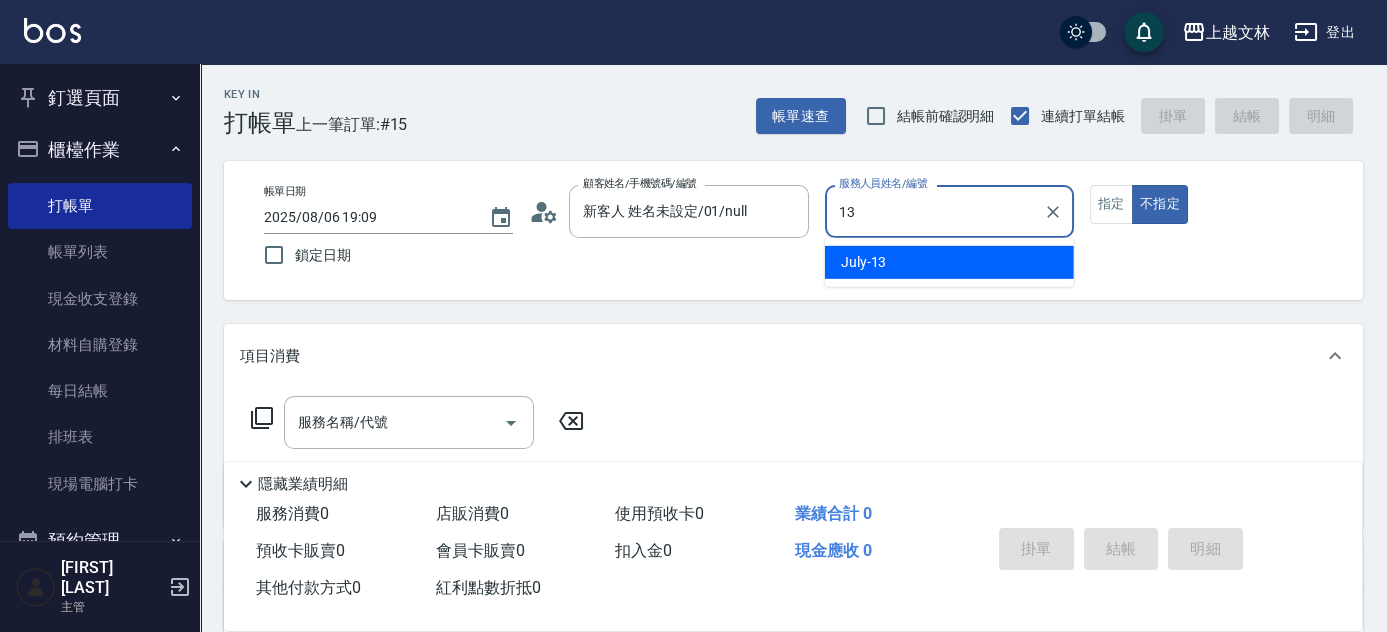 type on "July-13" 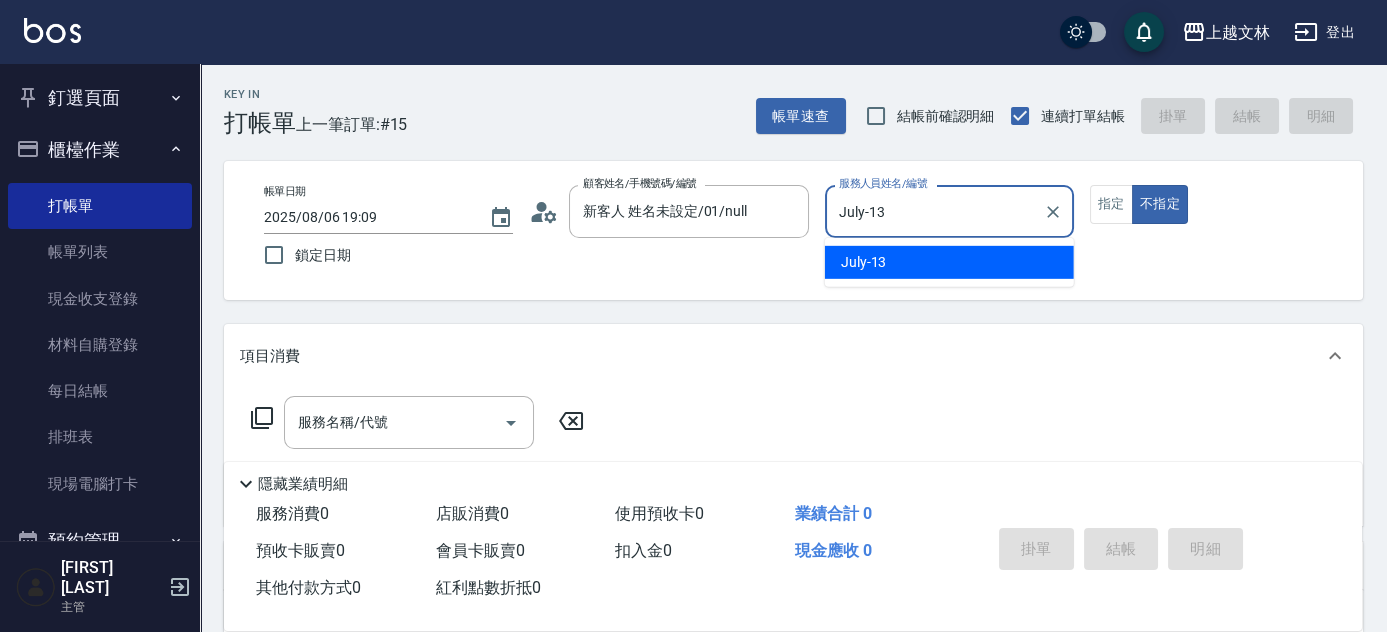 type on "false" 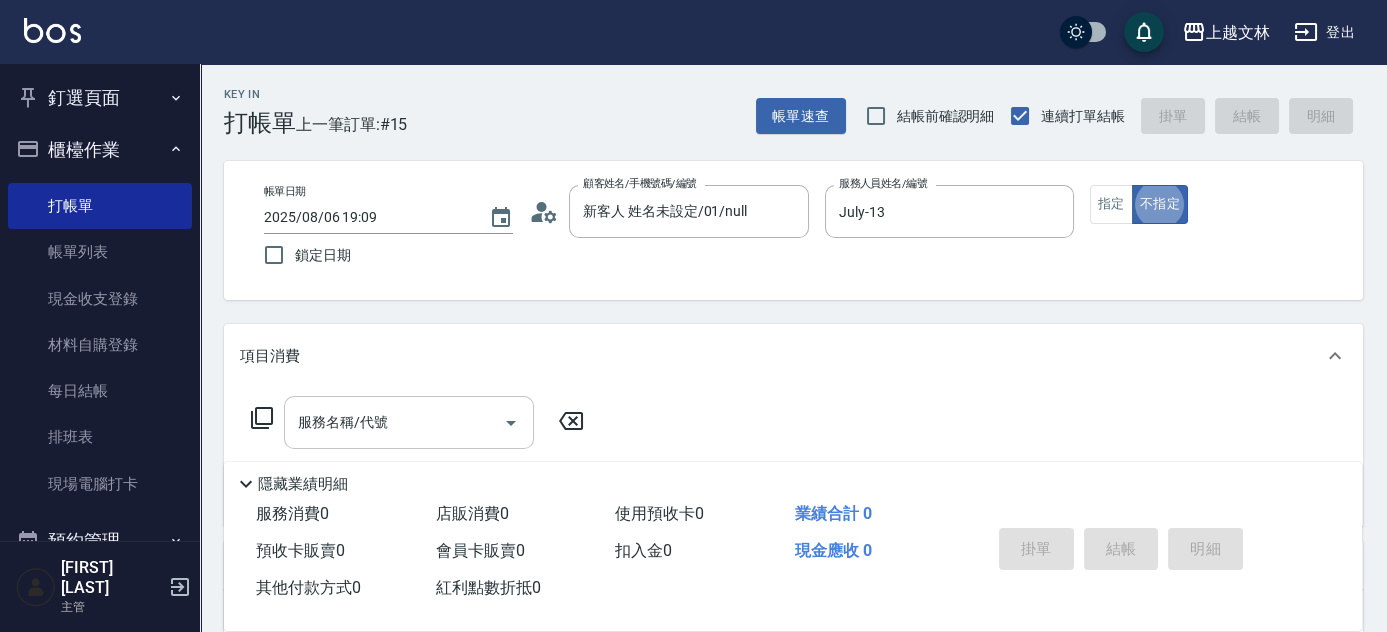 click on "服務名稱/代號" at bounding box center [394, 422] 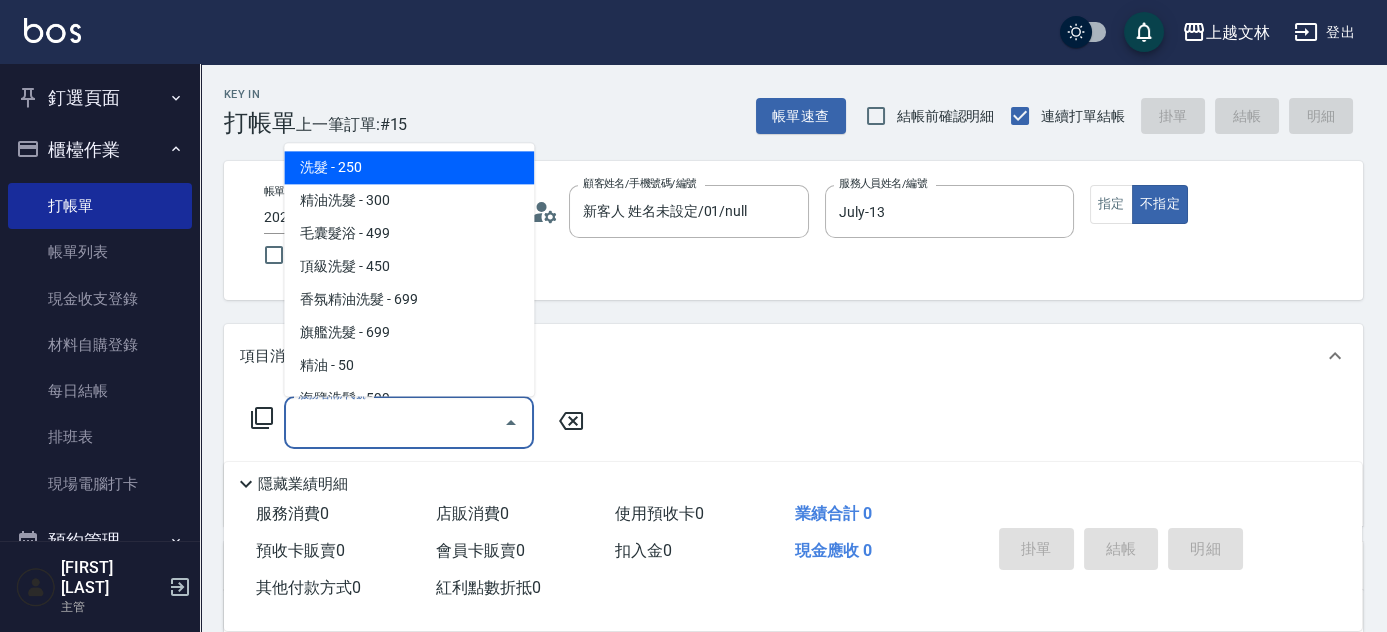 type on "2" 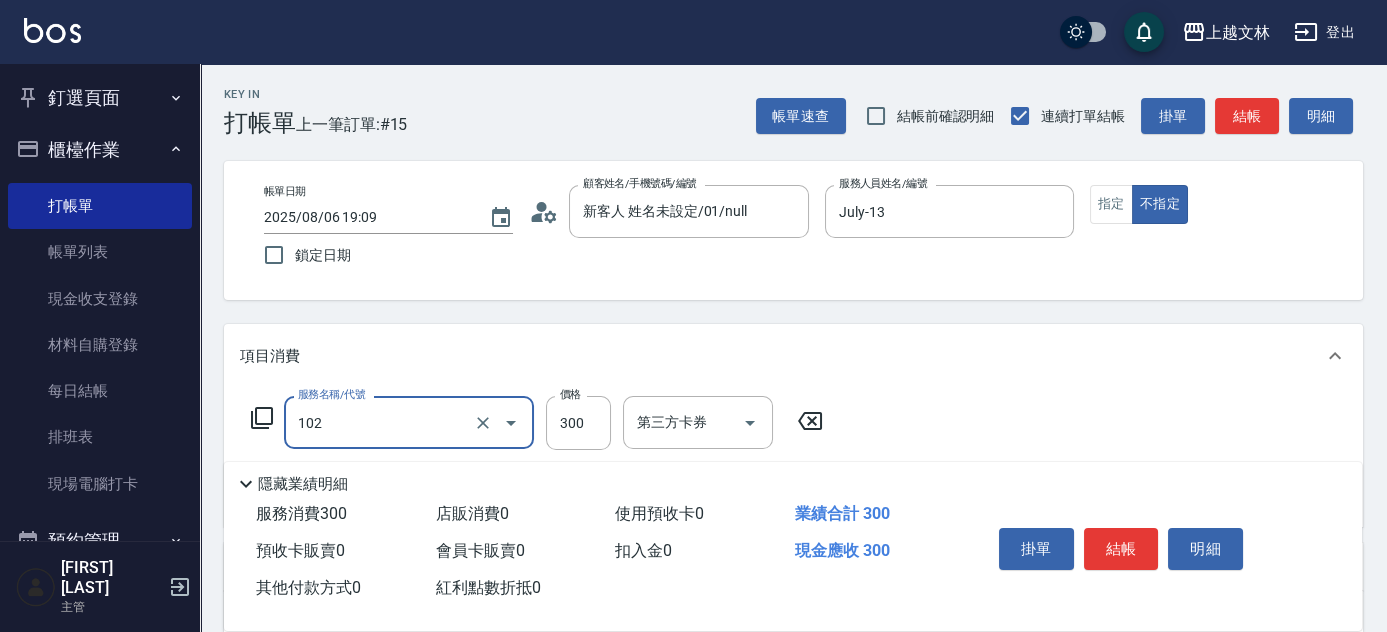 type on "精油洗髮(102)" 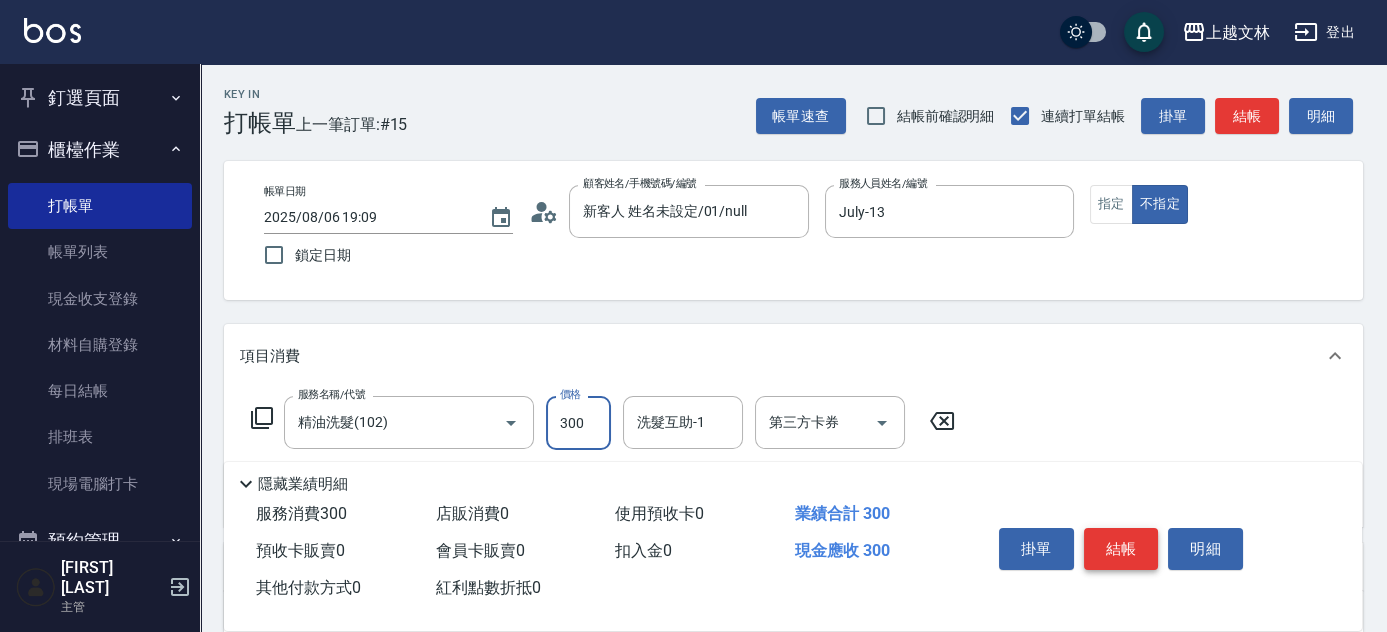 click on "結帳" at bounding box center (1121, 549) 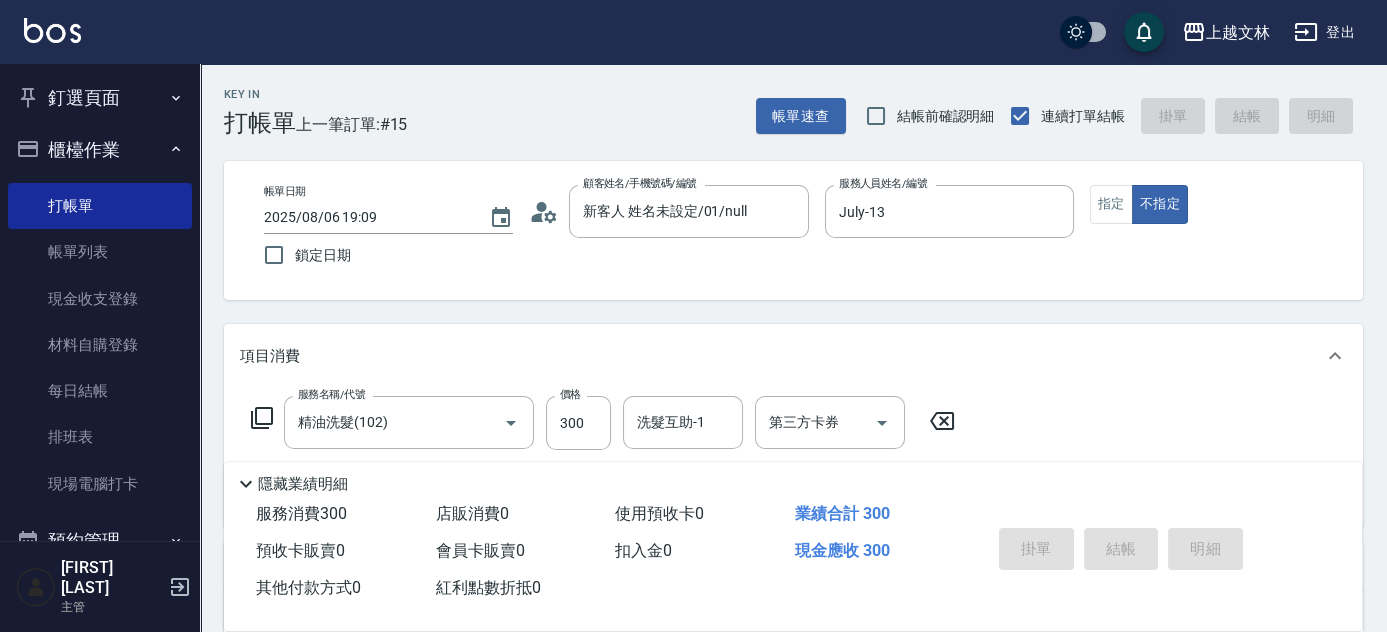 type 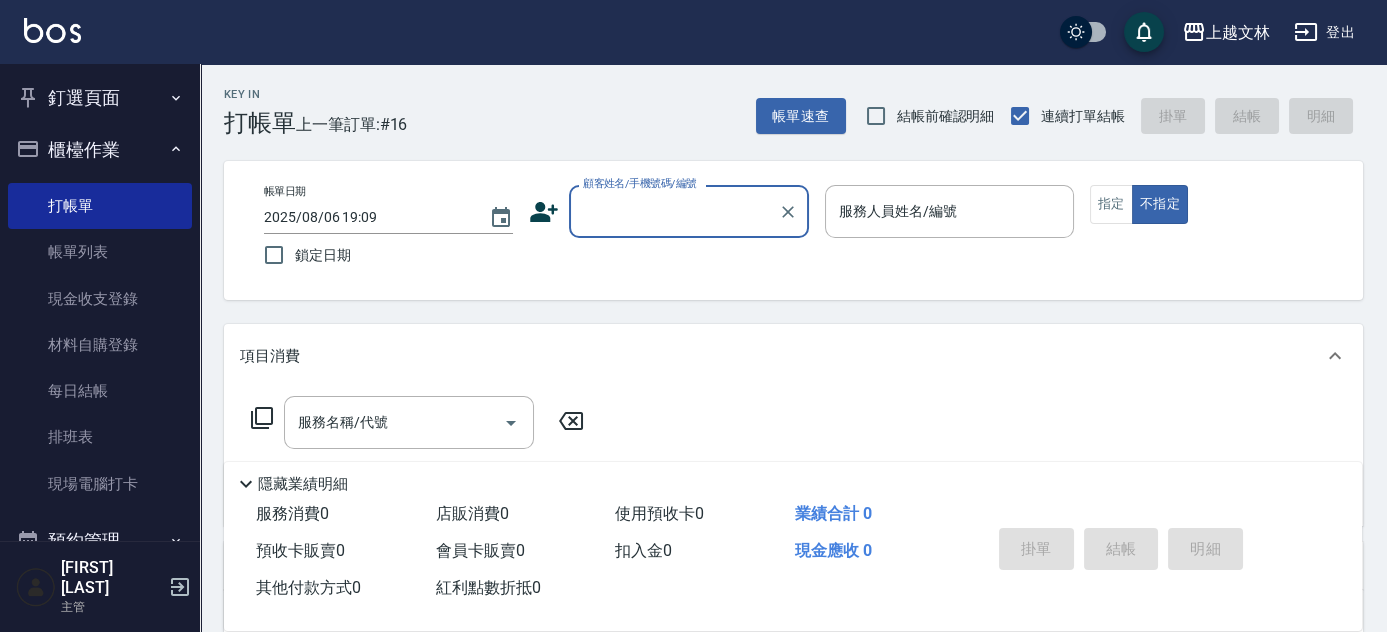 click on "顧客姓名/手機號碼/編號" at bounding box center [674, 211] 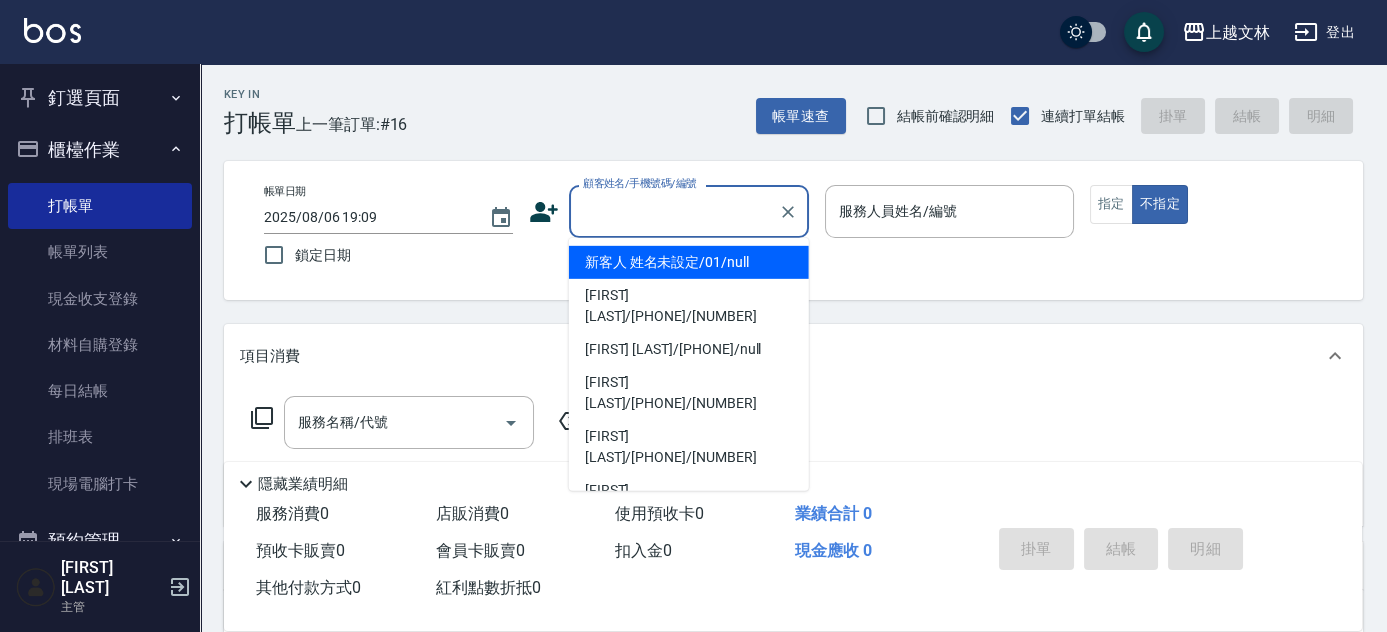 click on "新客人 姓名未設定/01/null" at bounding box center (689, 262) 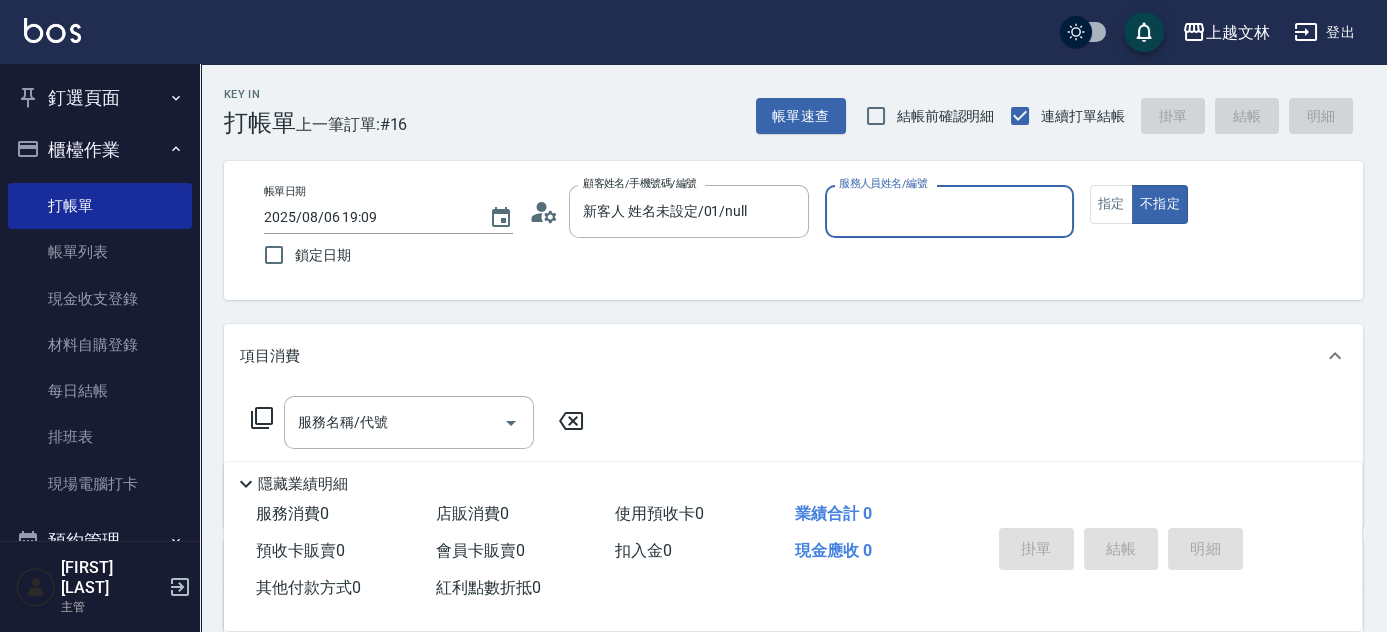 click on "服務人員姓名/編號" at bounding box center [949, 211] 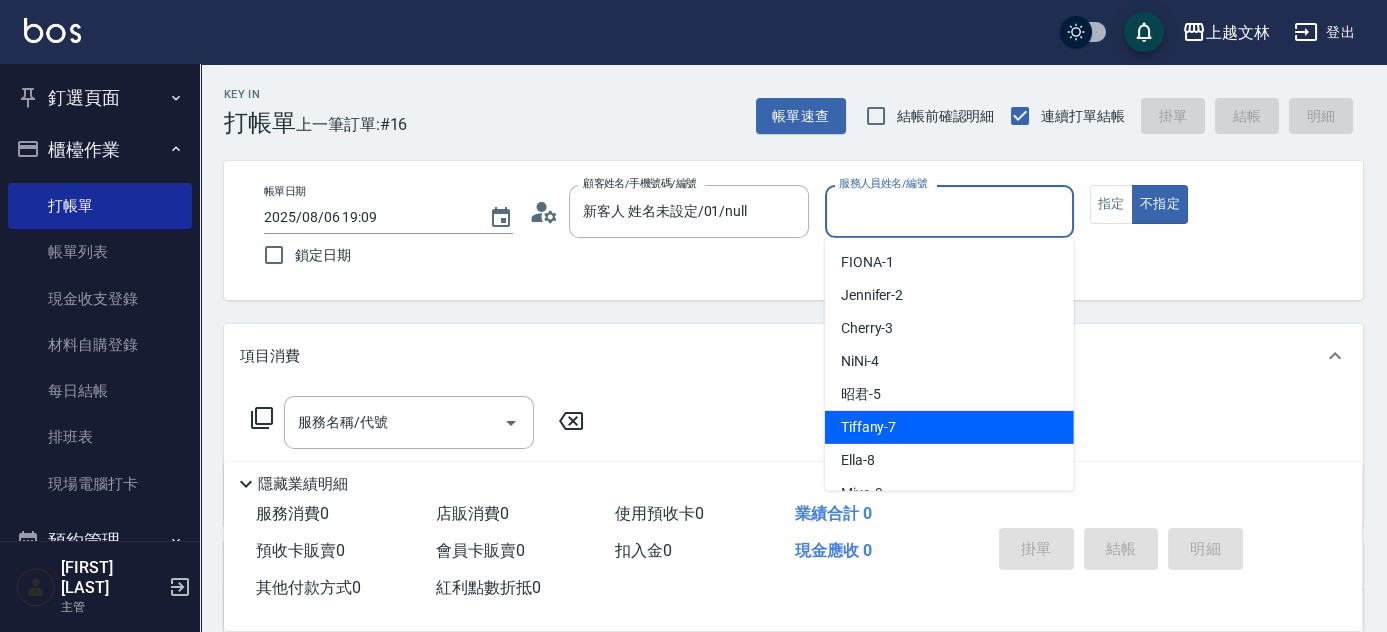 click on "Tiffany -7" at bounding box center (869, 427) 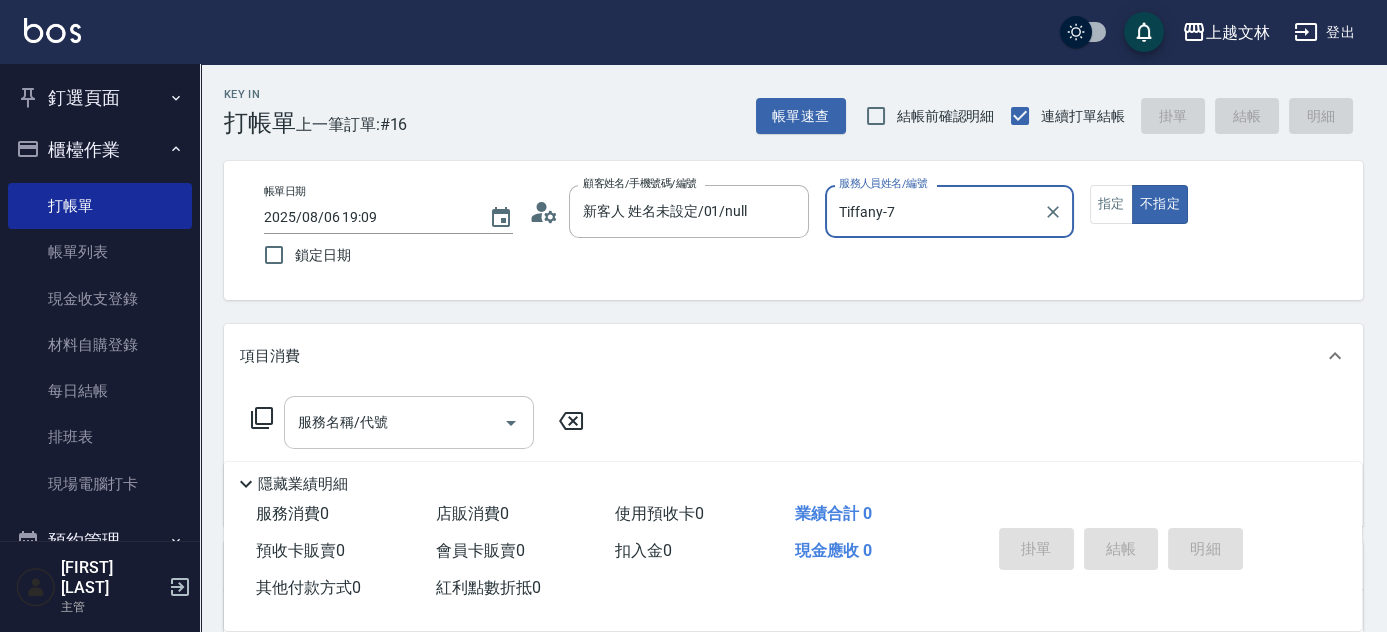 click on "服務名稱/代號" at bounding box center [394, 422] 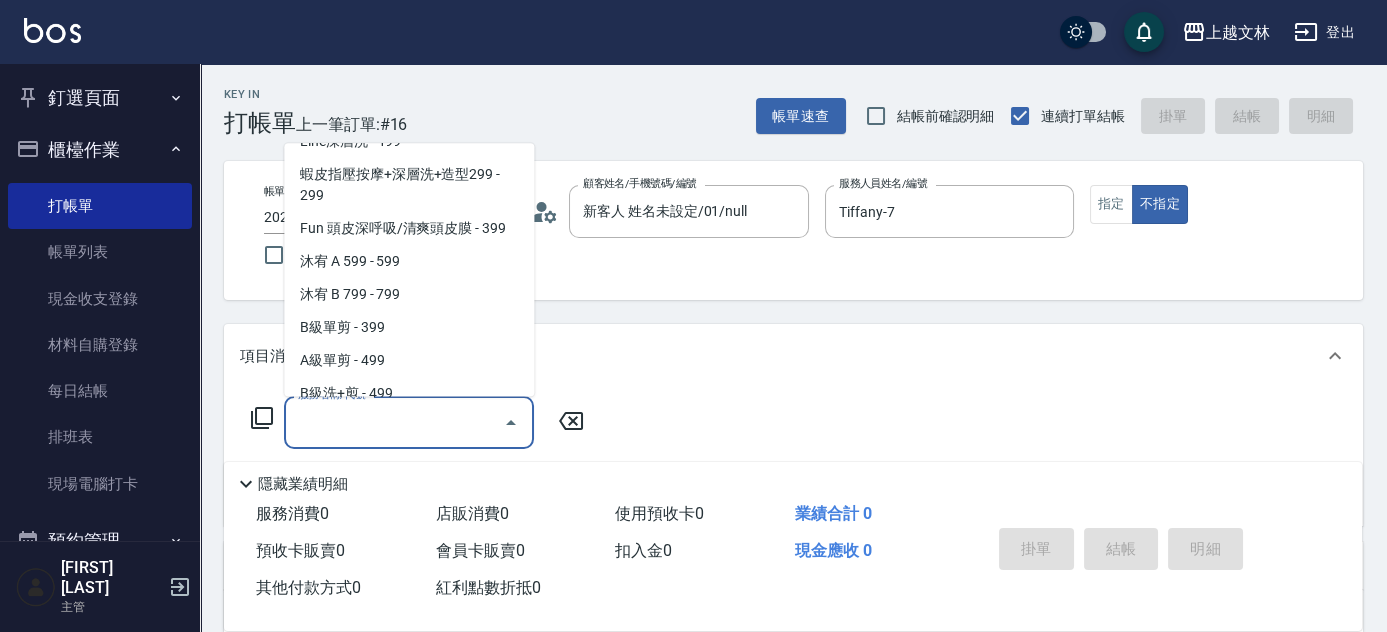scroll, scrollTop: 442, scrollLeft: 0, axis: vertical 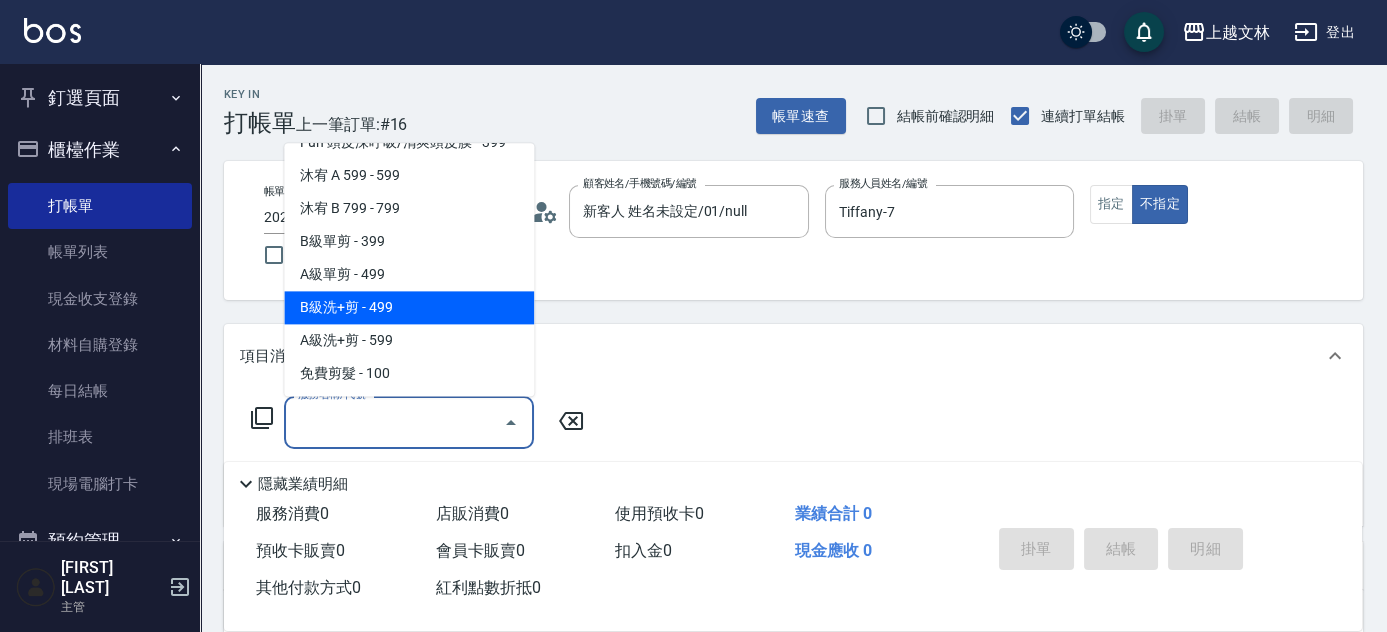 click on "B級洗+剪 - 499" at bounding box center (409, 308) 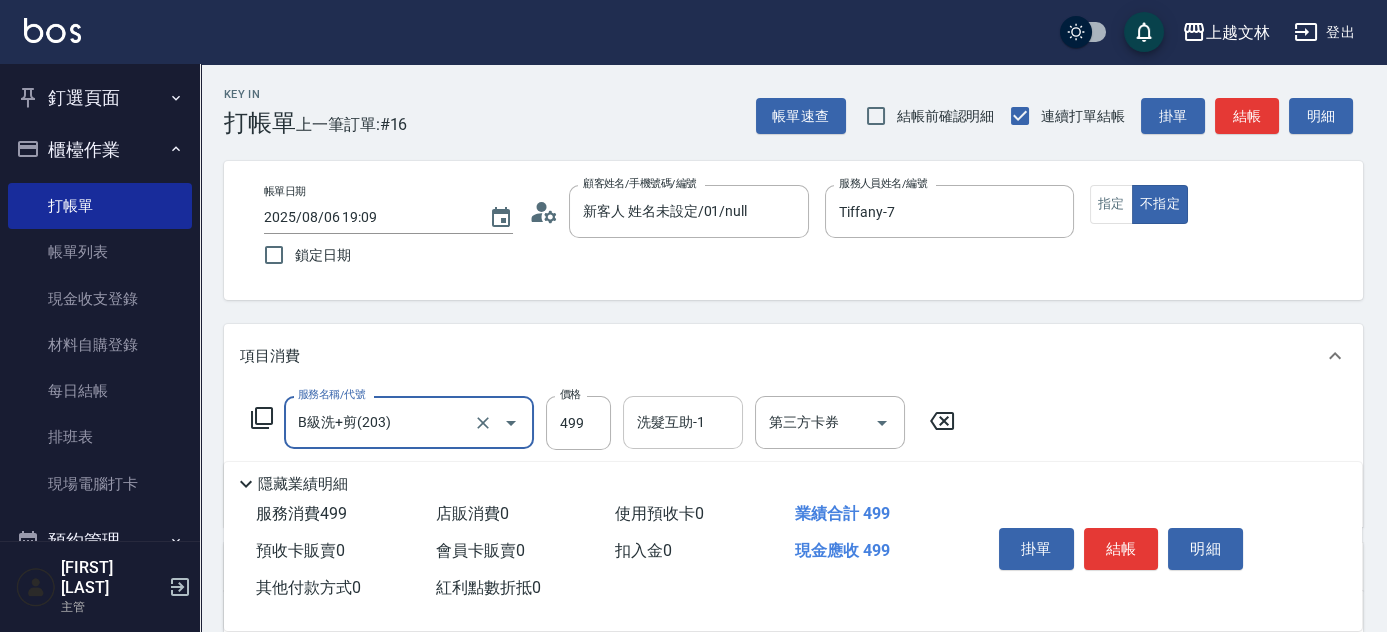 click on "洗髮互助-1" at bounding box center (683, 422) 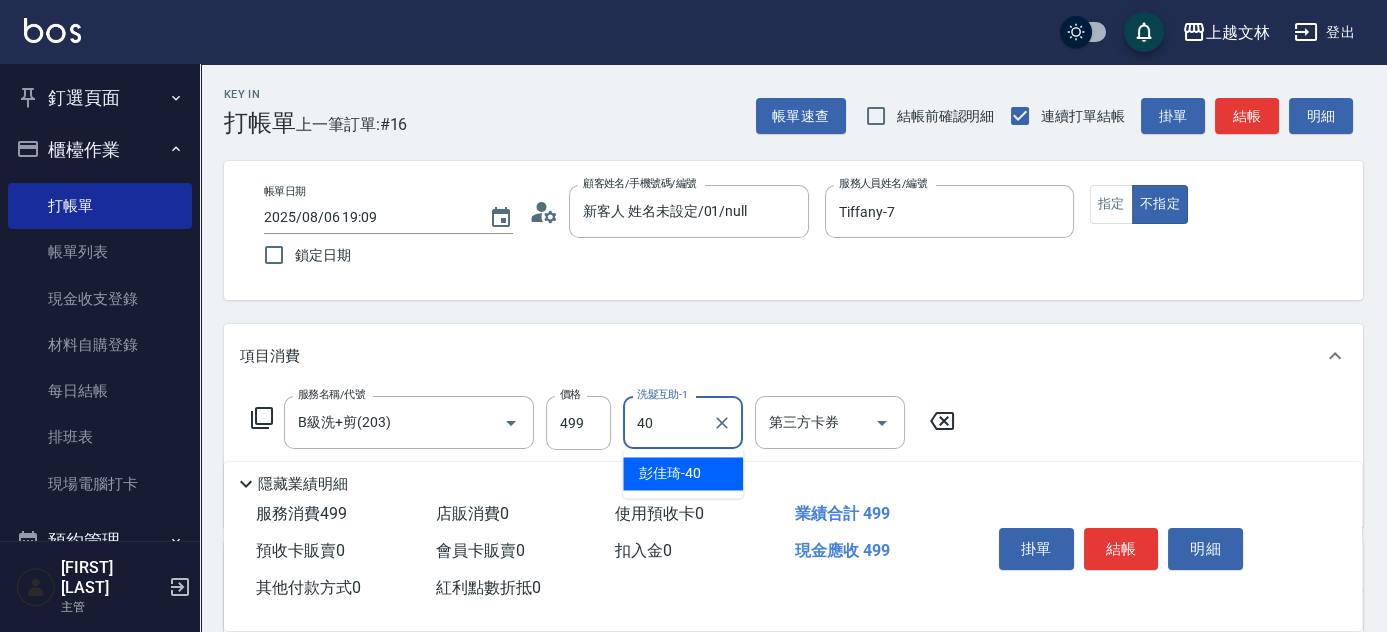 click on "彭佳琦 -40" at bounding box center [683, 473] 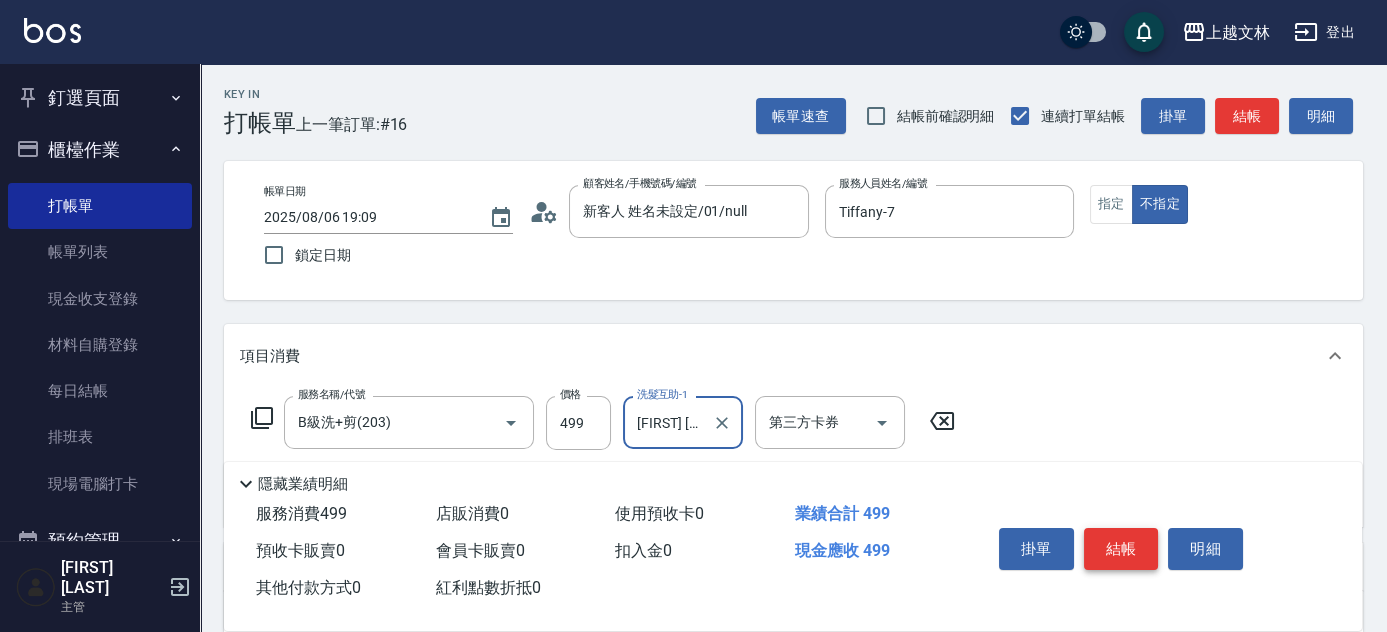 type on "[FIRST] [LAST]-[NUMBER]" 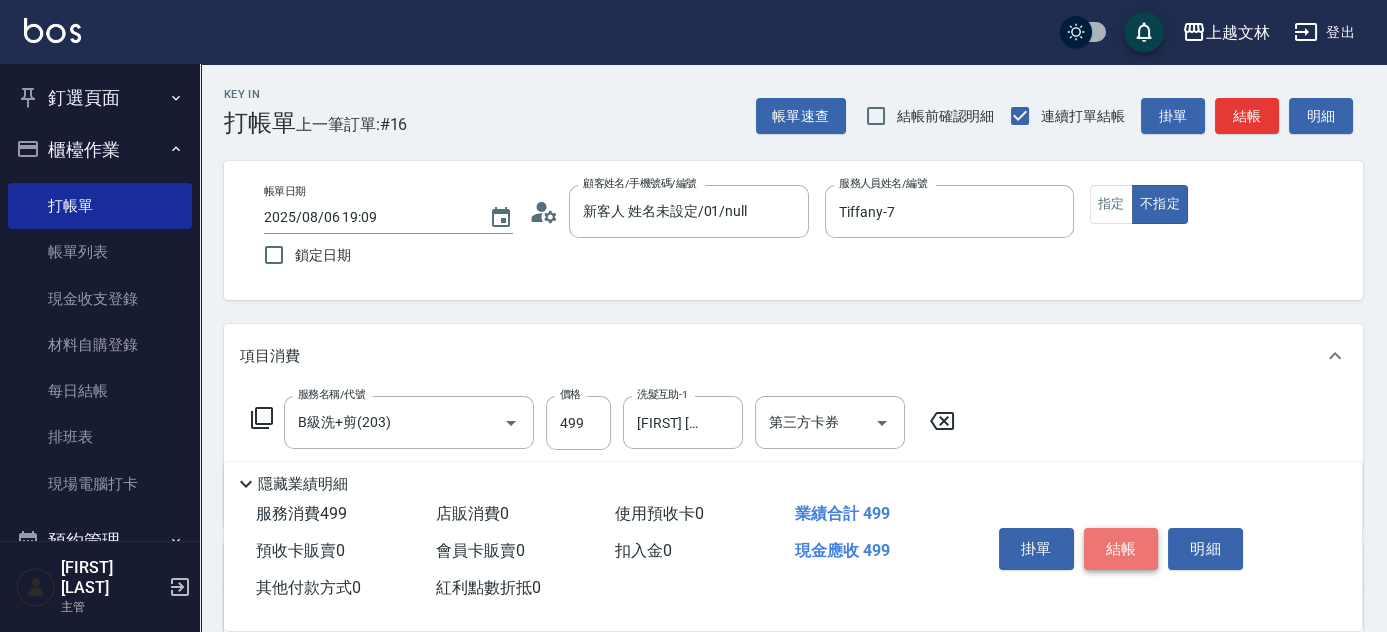click on "結帳" at bounding box center [1121, 549] 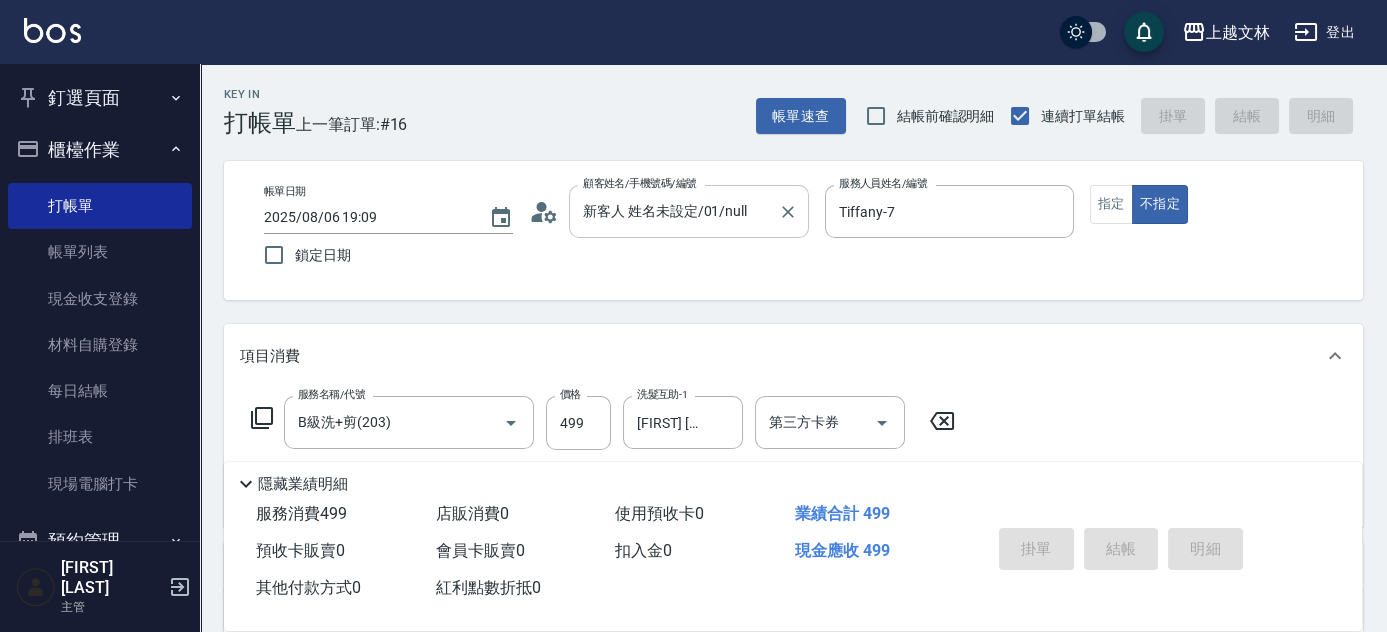 type on "2025/08/06 19:19" 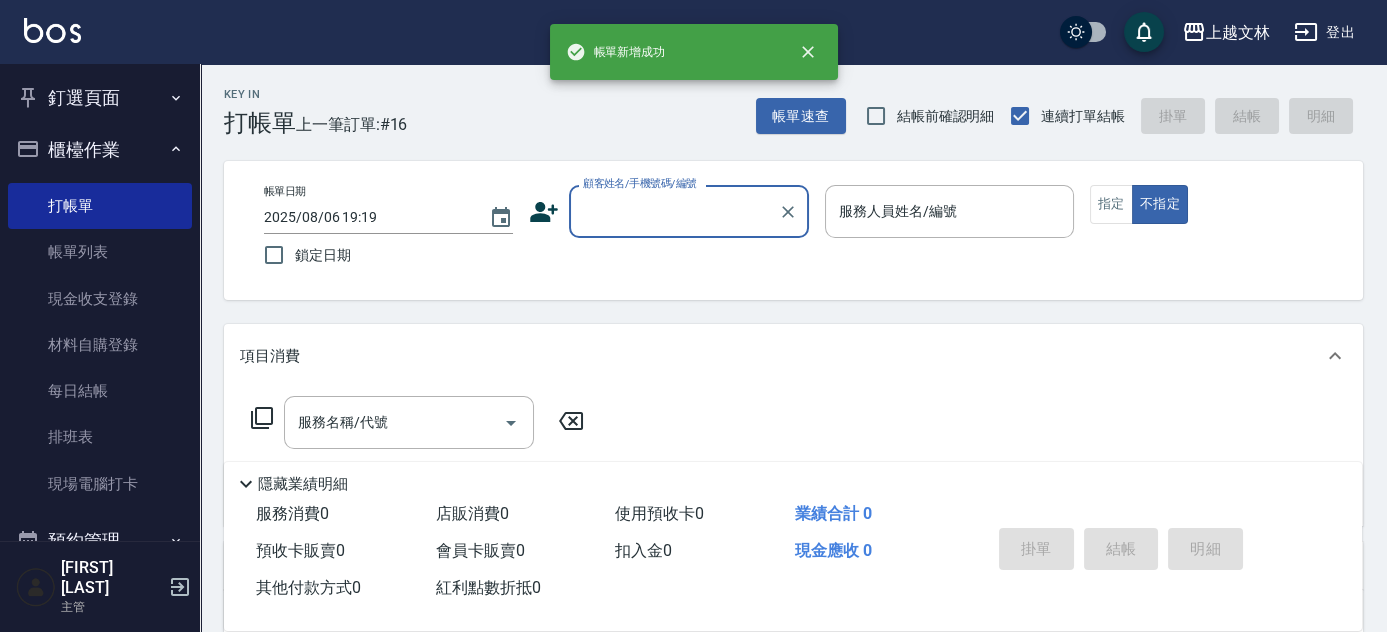 click on "顧客姓名/手機號碼/編號" at bounding box center (674, 211) 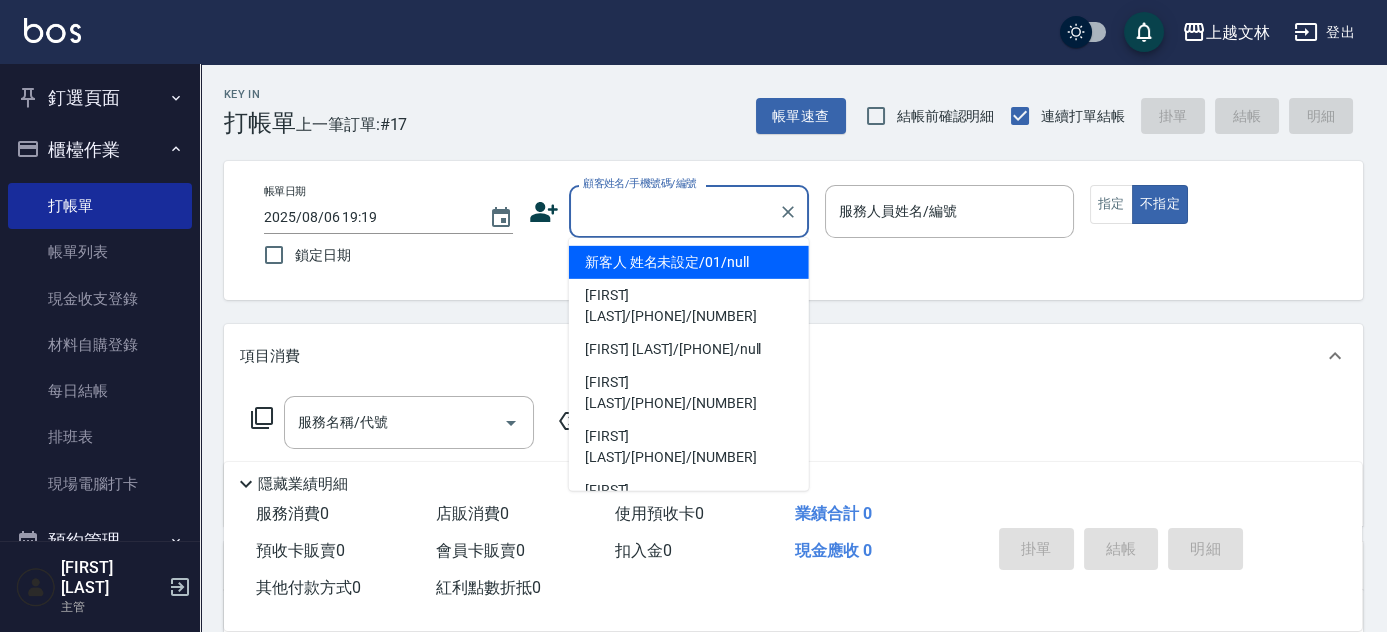 click on "新客人 姓名未設定/01/null" at bounding box center [689, 262] 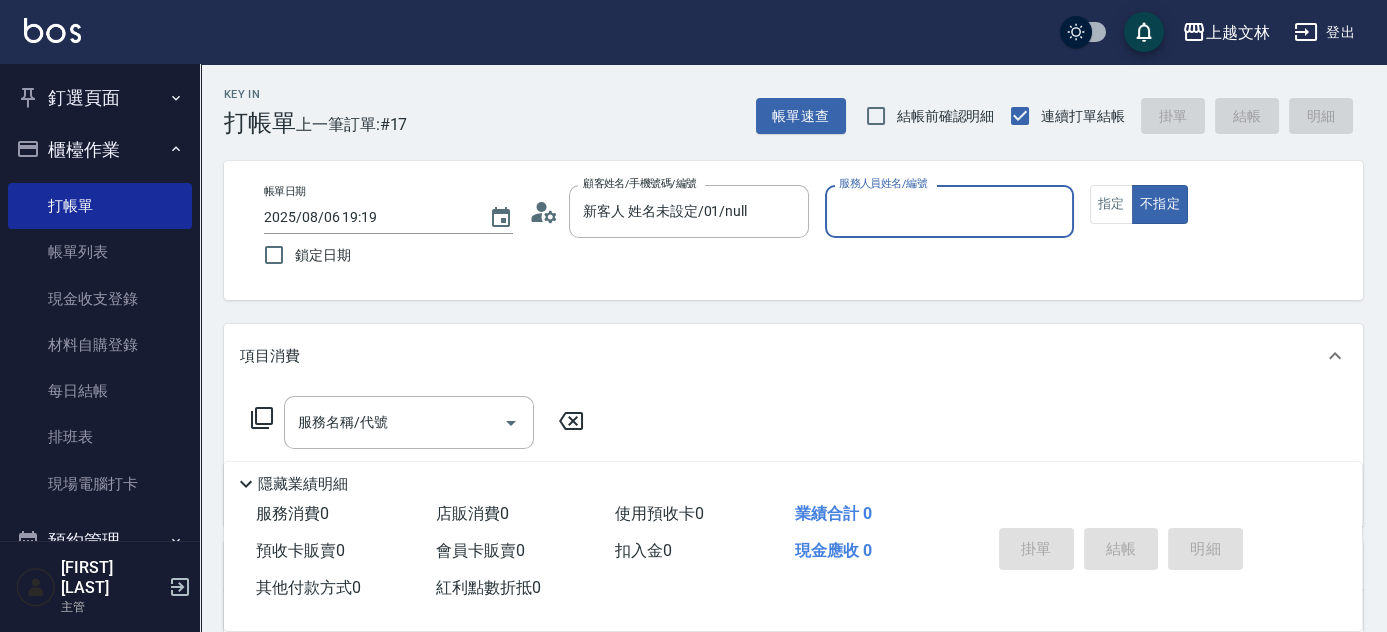 click on "服務人員姓名/編號" at bounding box center [883, 183] 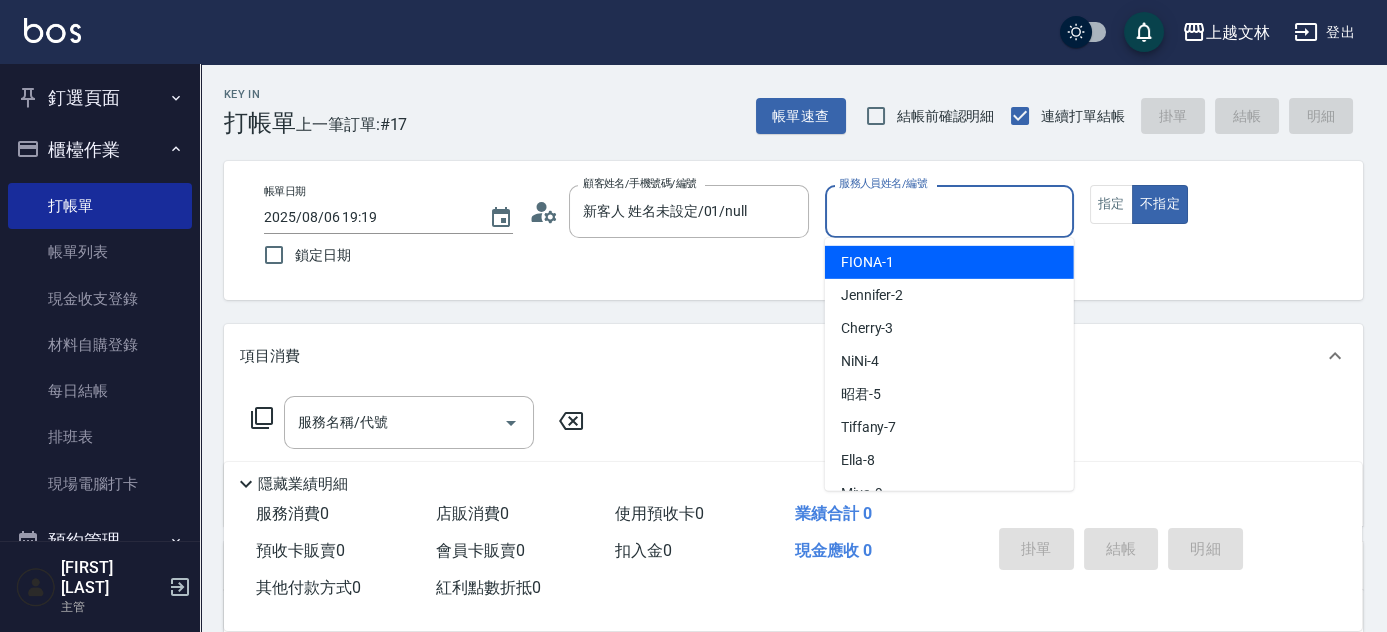 click on "服務人員姓名/編號" at bounding box center [949, 211] 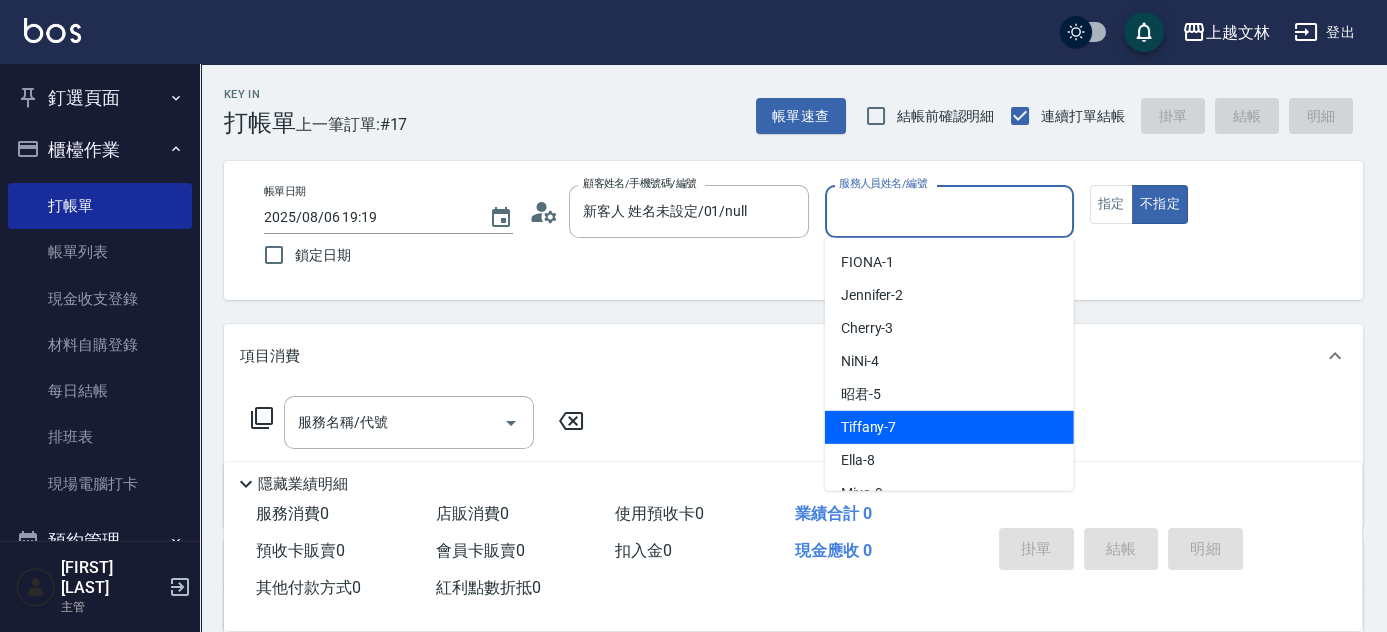 click on "Tiffany -7" at bounding box center (949, 427) 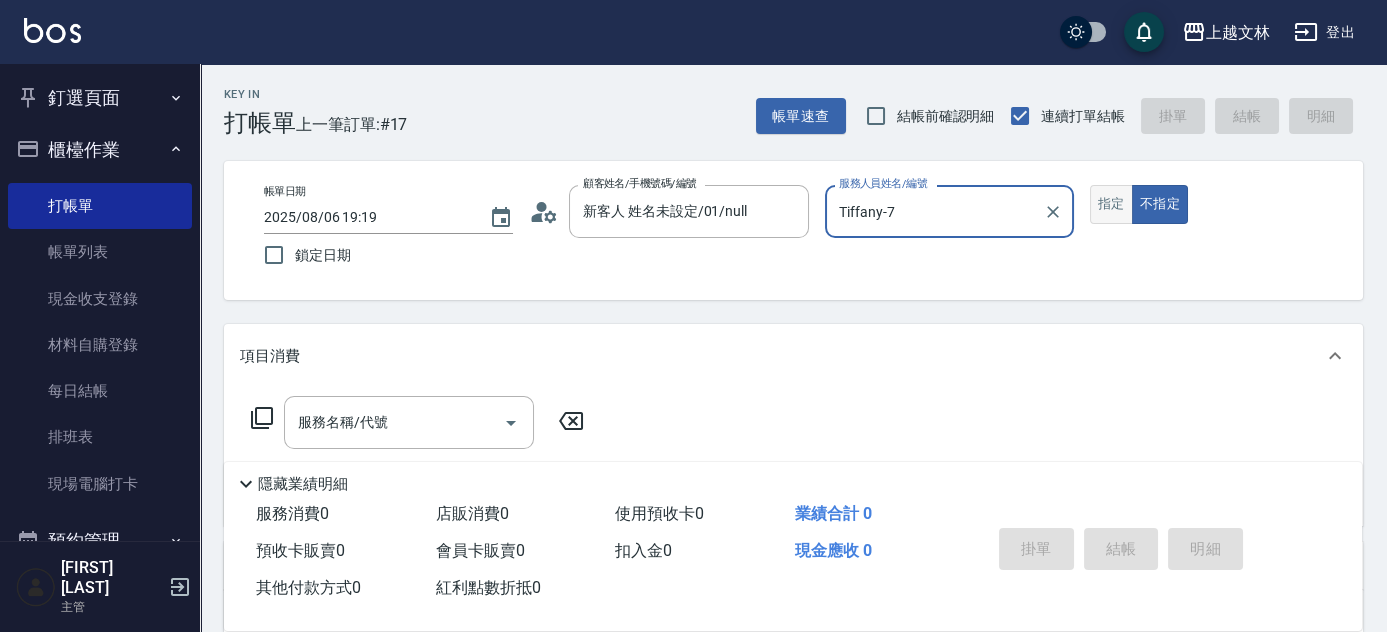 click on "指定" at bounding box center (1111, 204) 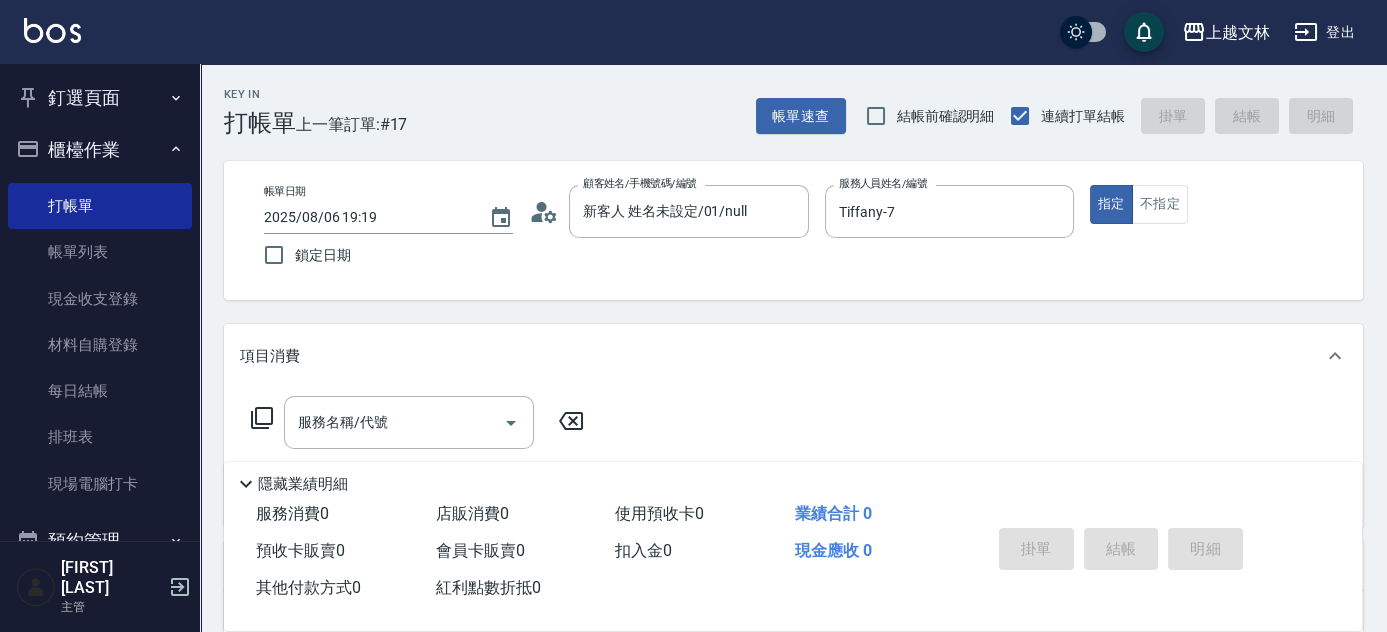 click on "服務名稱/代號 服務名稱/代號" at bounding box center (418, 453) 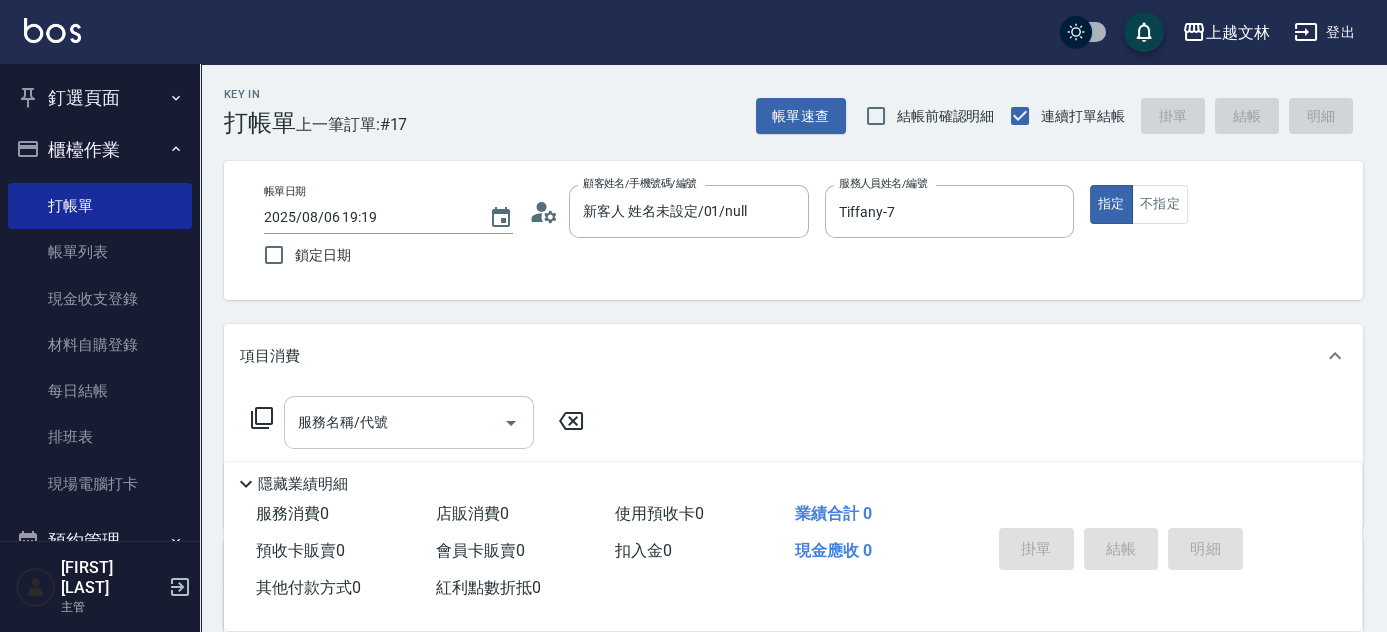 click on "服務名稱/代號" at bounding box center (394, 422) 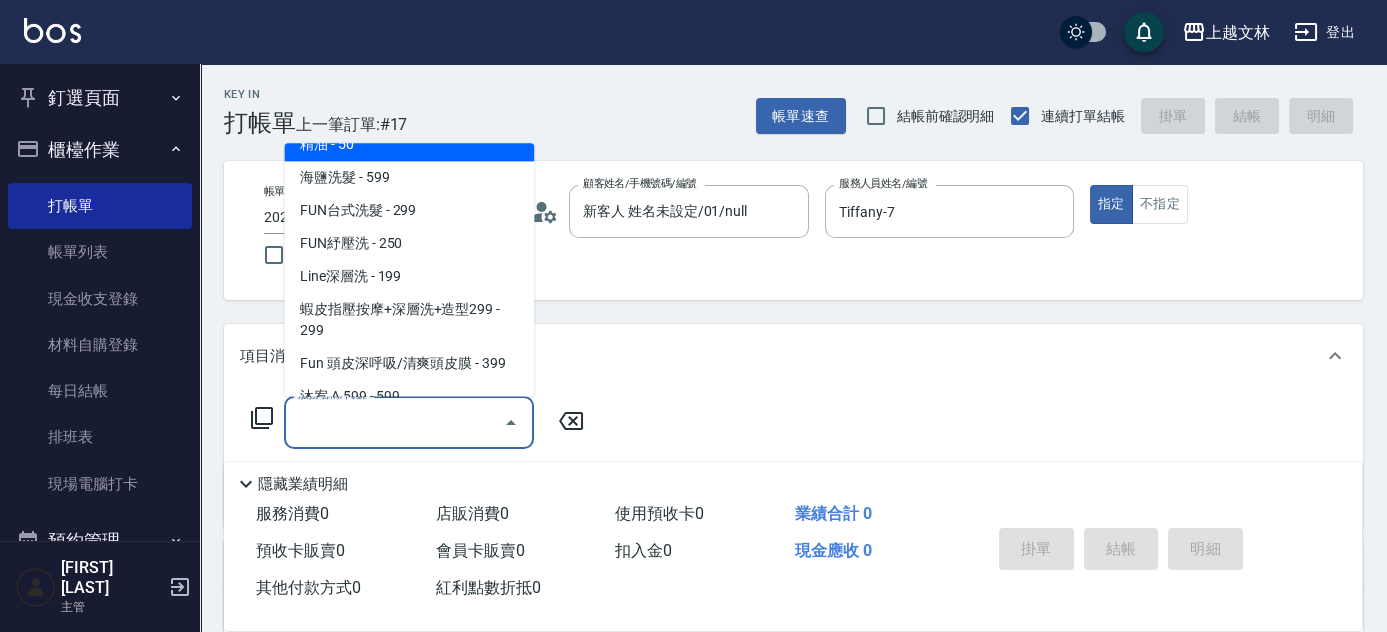 scroll, scrollTop: 442, scrollLeft: 0, axis: vertical 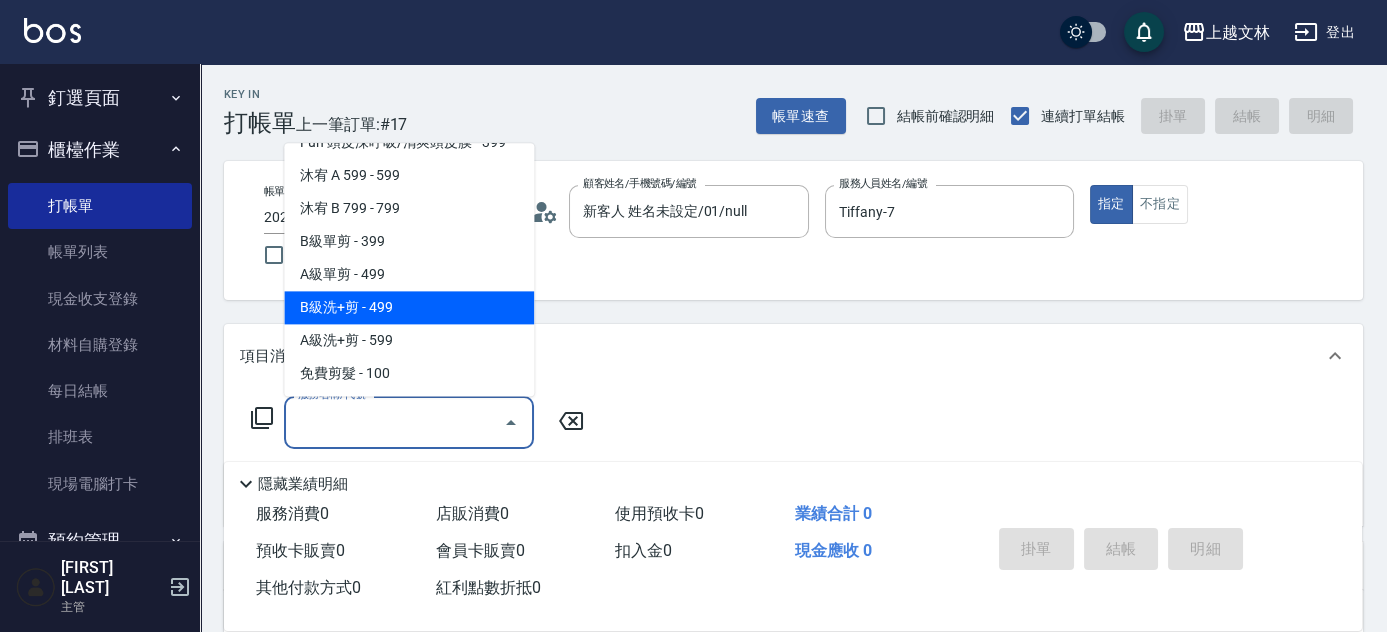 click on "B級洗+剪 - 499" at bounding box center [409, 308] 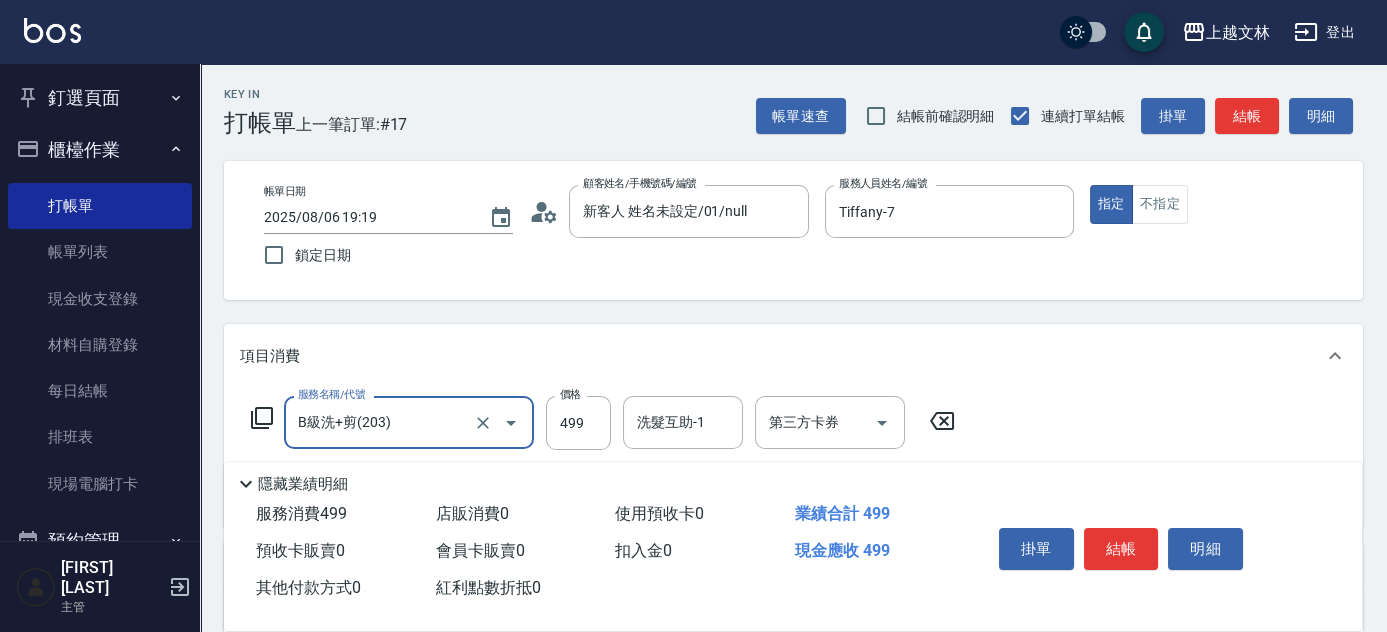 click on "洗髮互助-1 洗髮互助-1" at bounding box center [683, 422] 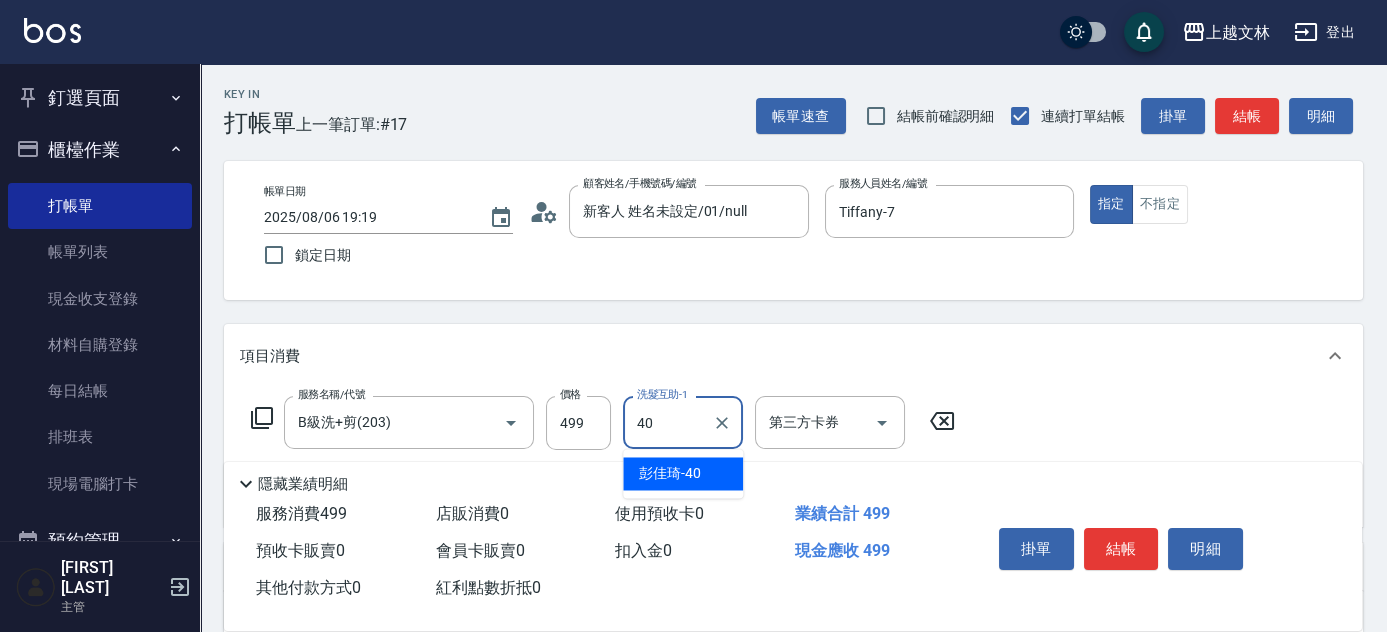 click on "彭佳琦 -40" at bounding box center (683, 473) 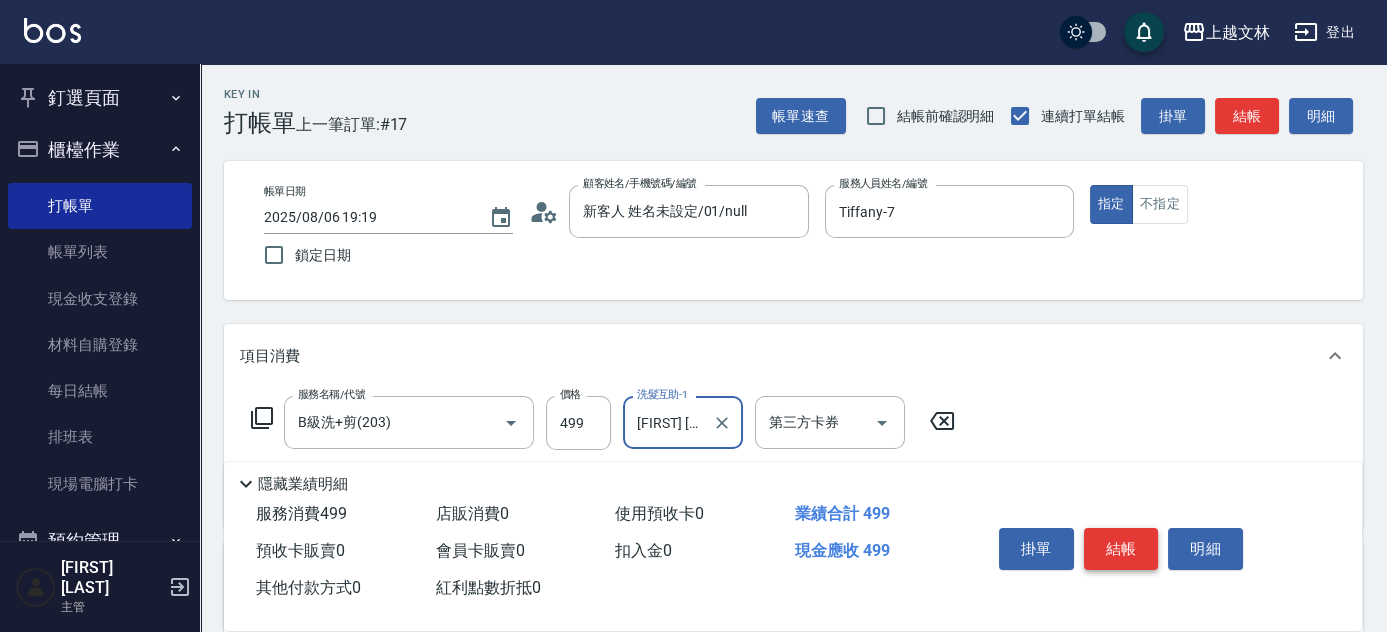 type on "[FIRST] [LAST]-[NUMBER]" 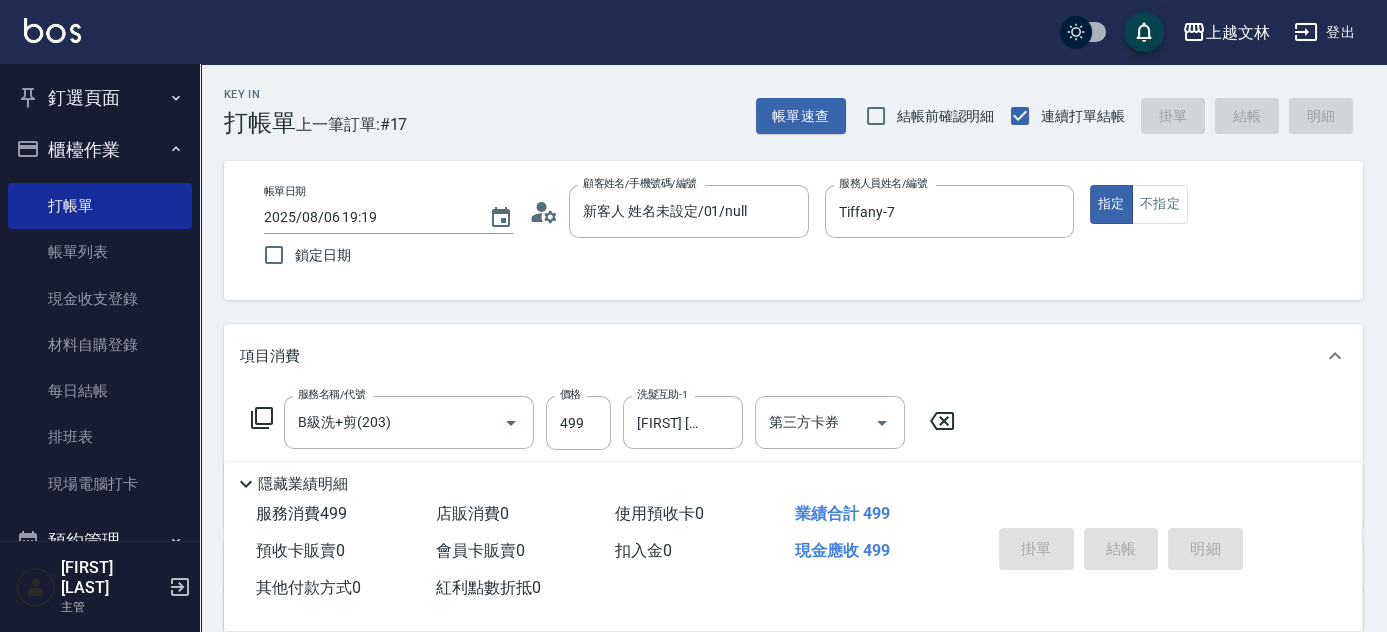 type 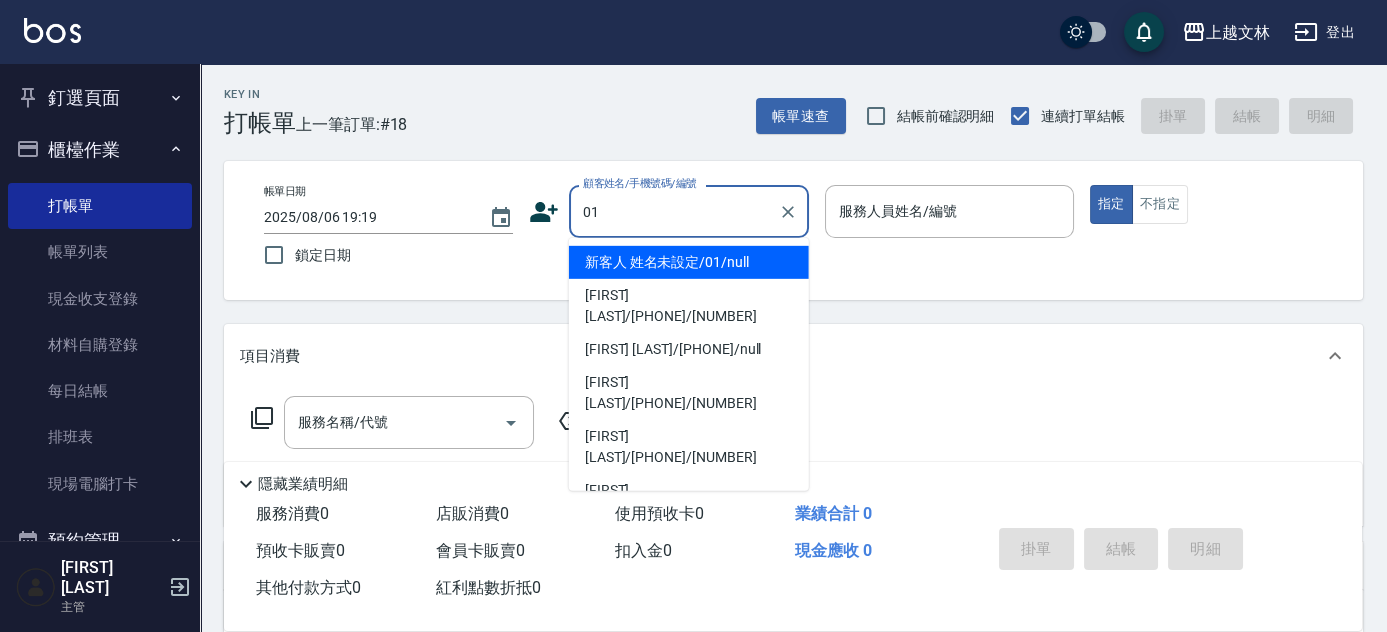 type on "新客人 姓名未設定/01/null" 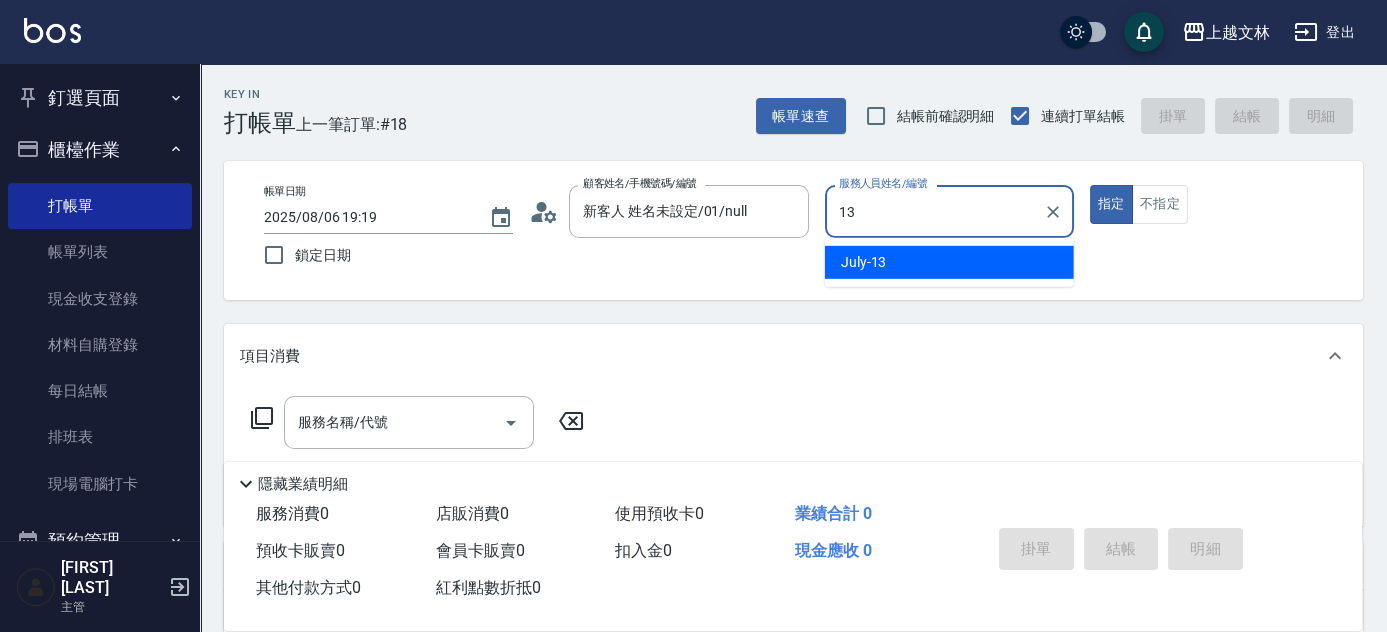 type on "July-13" 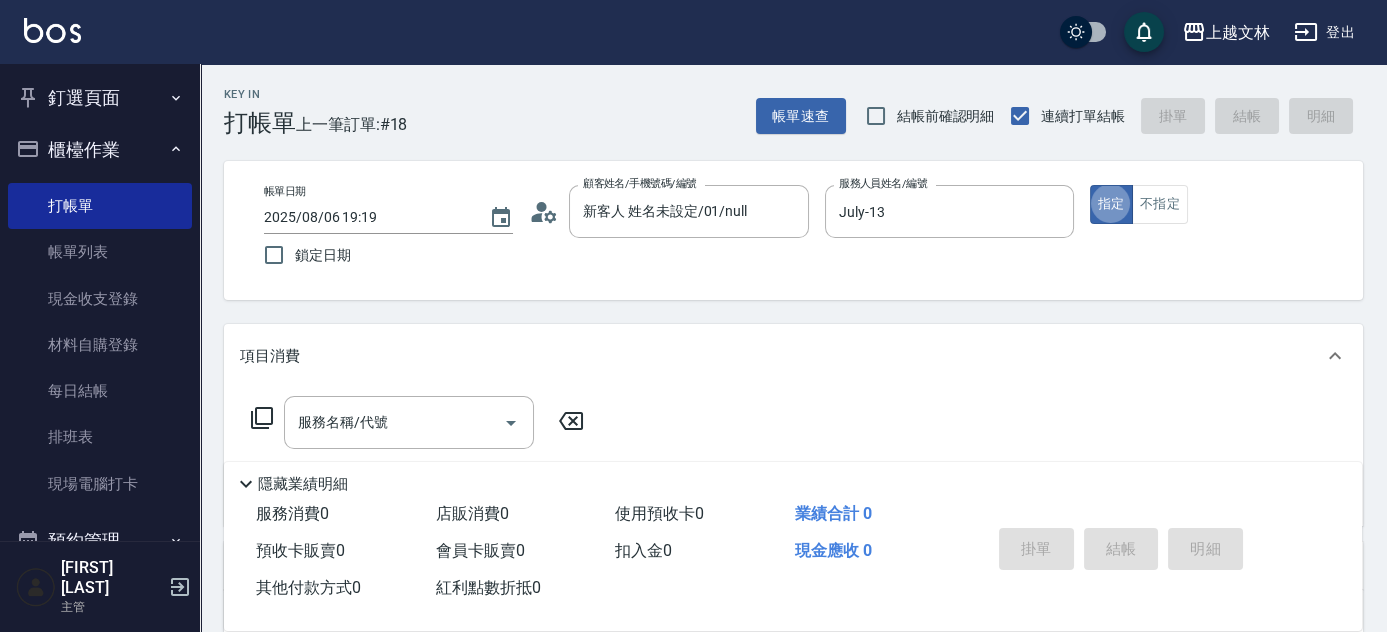 type on "true" 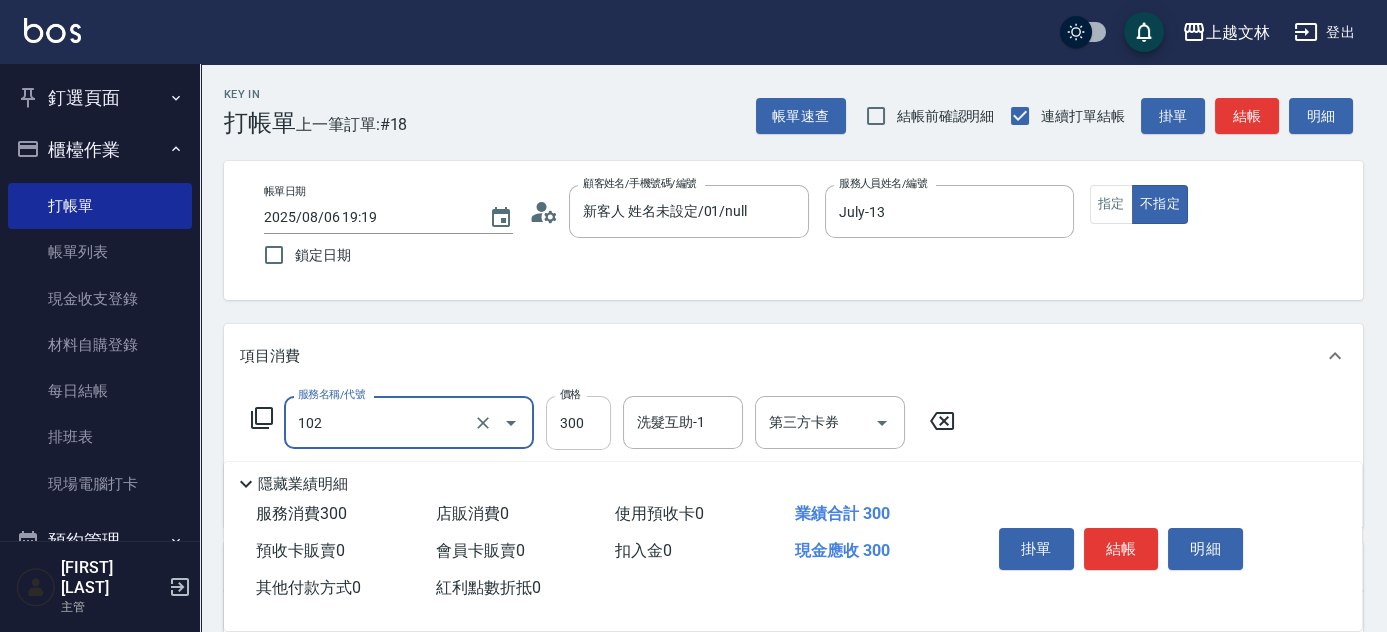 type on "精油洗髮(102)" 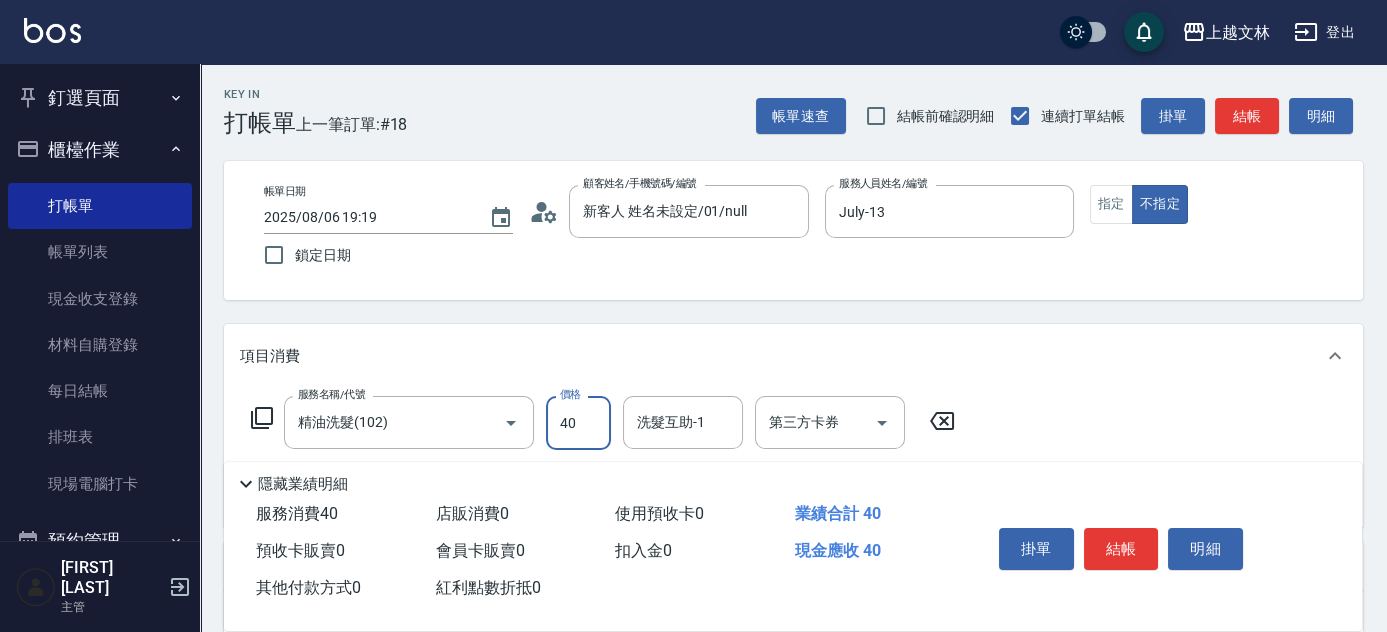 type on "400" 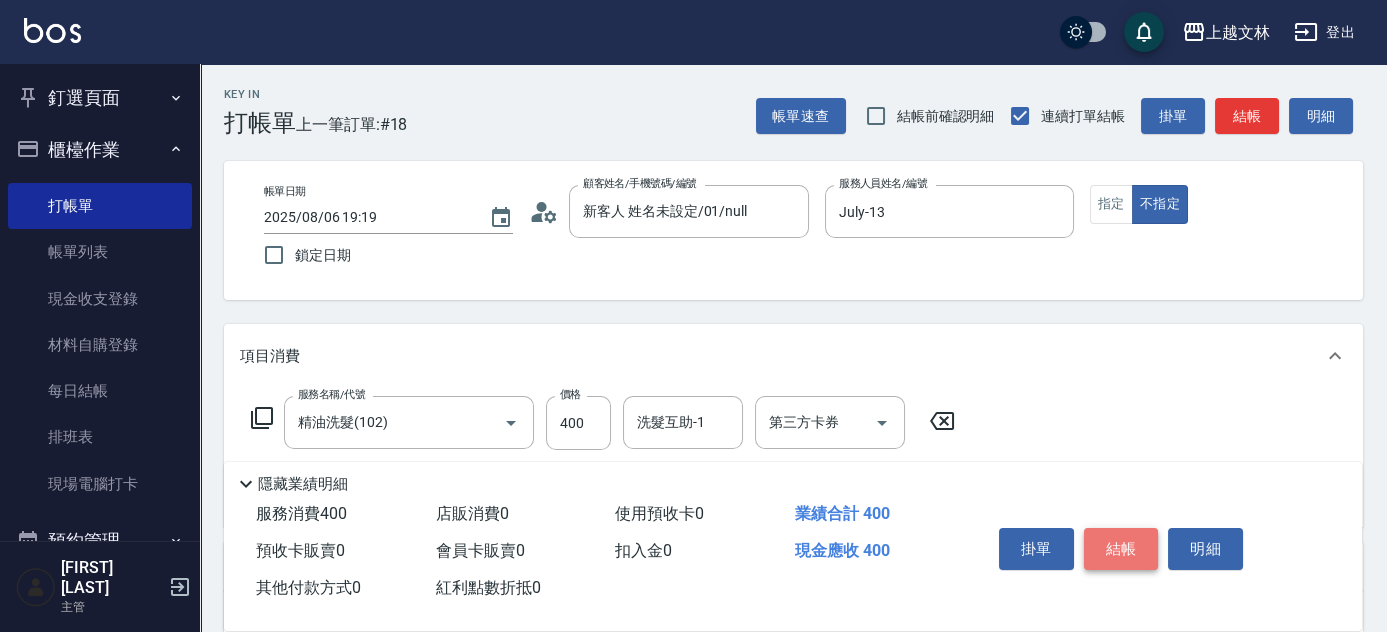 click on "結帳" at bounding box center [1121, 549] 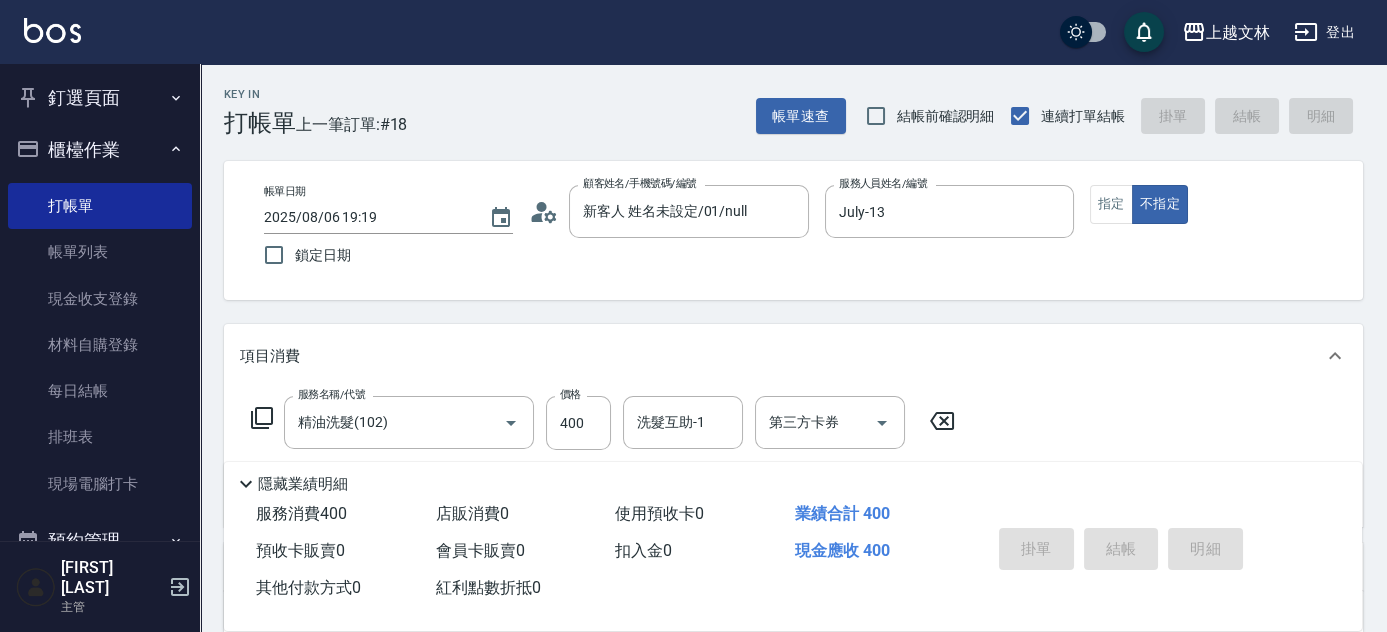 type on "2025/08/06 19:42" 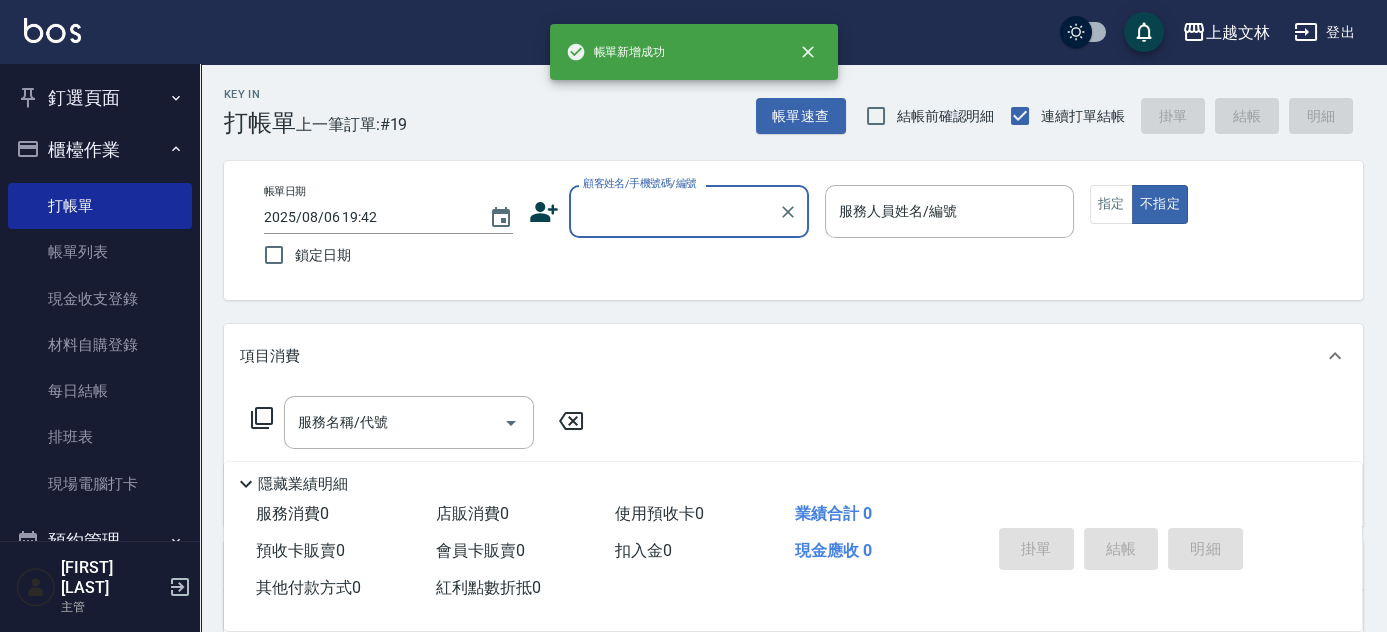 click on "櫃檯作業" at bounding box center [100, 150] 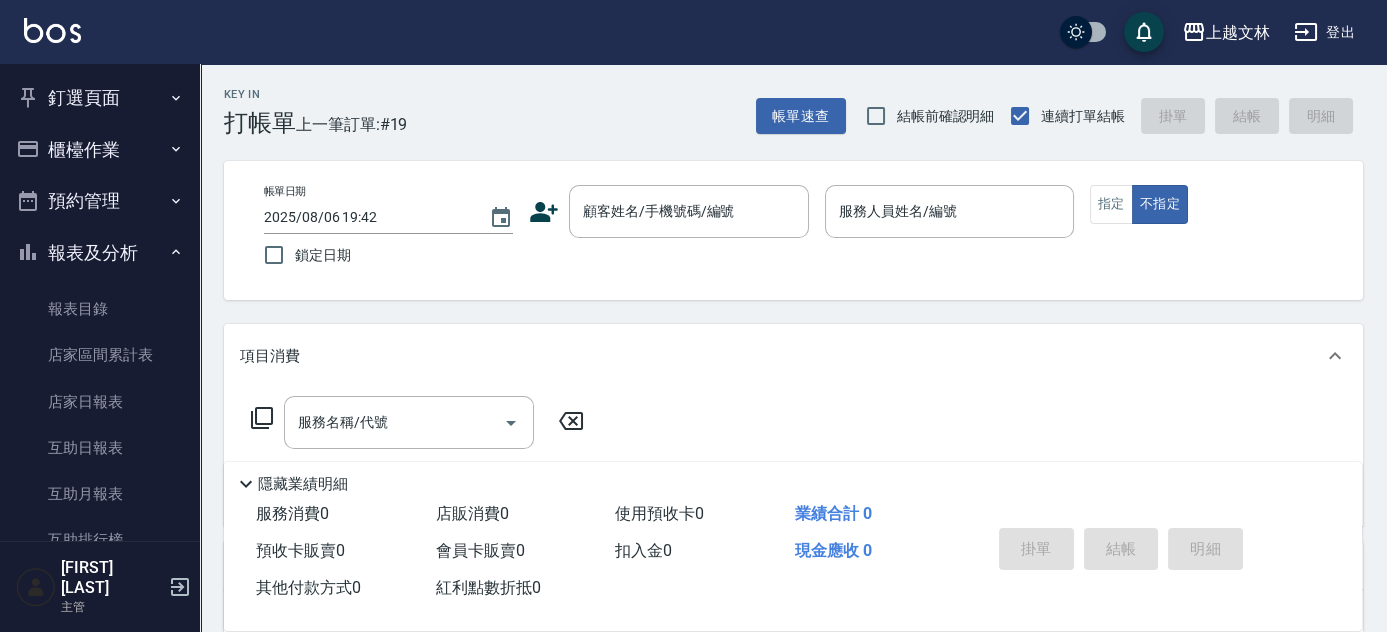 scroll, scrollTop: 433, scrollLeft: 0, axis: vertical 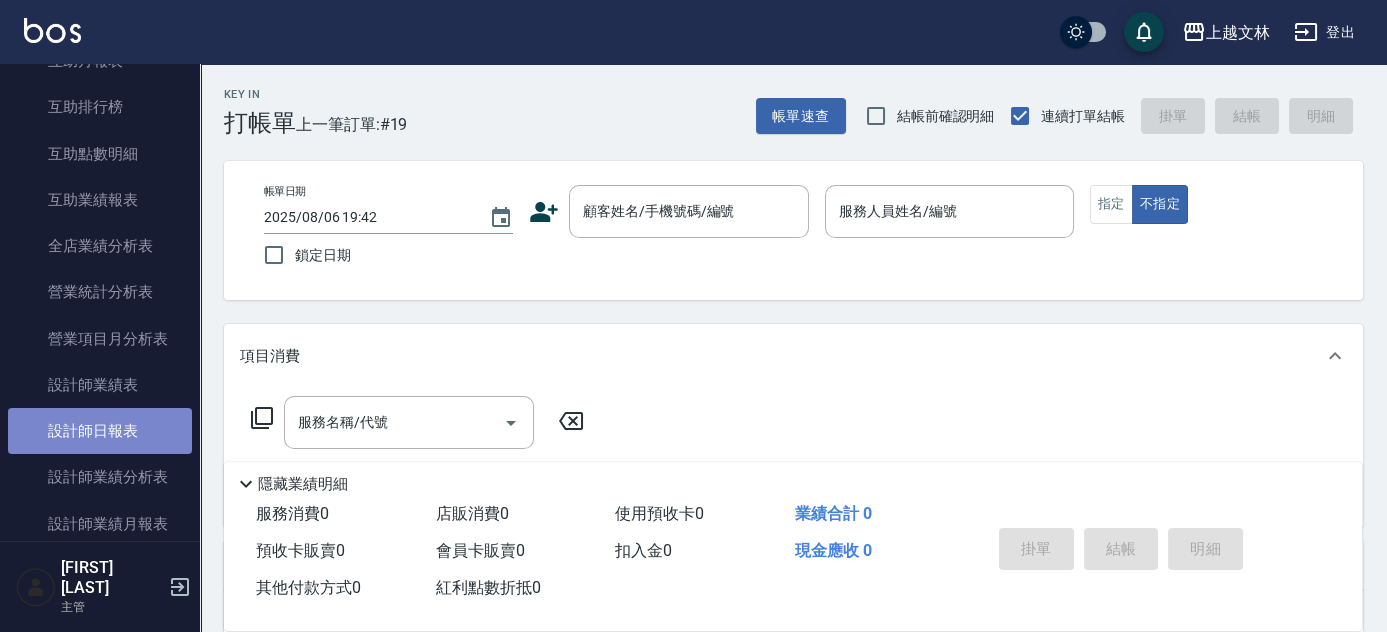 click on "設計師日報表" at bounding box center [100, 431] 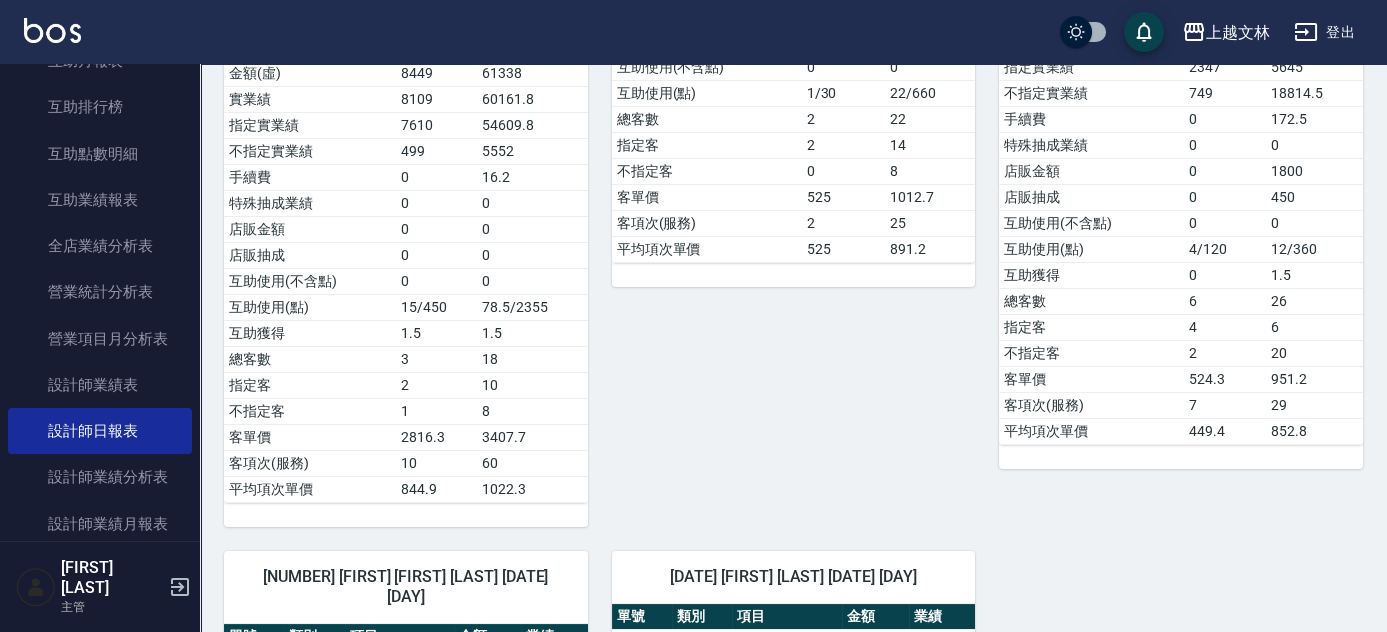 scroll, scrollTop: 1106, scrollLeft: 0, axis: vertical 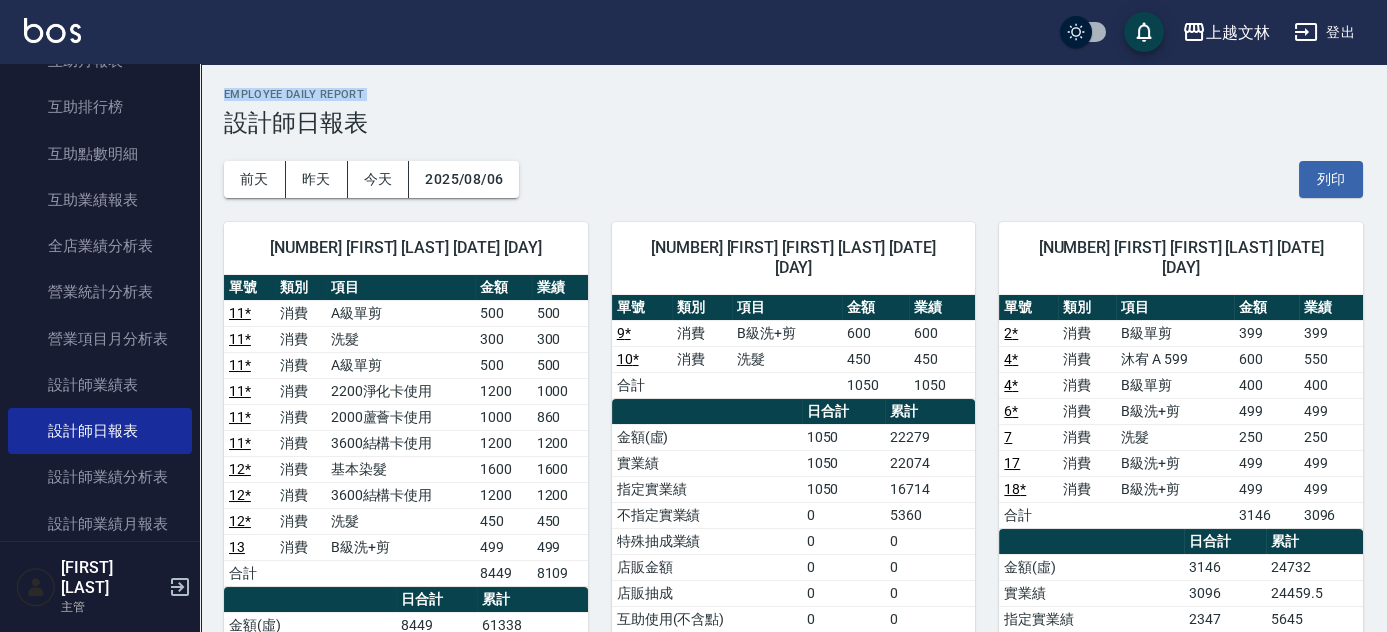 click on "上越文林   [DATE]   設計師日報表 列印時間： [DATE]-[TIME] Employee Daily Report 設計師日報表 前天 昨天 今天 [DATE] 列印 3 Cherry [FIRST] [LAST] [DATE] 日報表  單號 類別 項目 金額 業績 11 * 消費 A級單剪 500 500 11 * 消費 洗髮 300 300 11 * 消費 A級單剪 500 500 11 * 消費 2200淨化卡使用 1200 1000 11 * 消費 2000蘆薈卡使用 1000 860 11 * 消費 3600結構卡使用 1200 1200 12 * 消費 基本染髮 1600 1600 12 * 消費 3600結構卡使用 1200 1200 12 * 消費 洗髮 450 450 13 消費 B級洗+剪 499 499 合計 8449 8109 日合計 累計 金額(虛) 8449 61338 實業績 8109 60161.8 指定實業績 7610 54609.8 不指定實業績 499 5552 手續費 0 16.2 特殊抽成業績 0 0 店販金額 0 0 店販抽成 0 0 互助使用(不含點) 0 0 互助使用(點) 15/450 78.5/2355 互助獲得 1.5 1.5 總客數 3 18 指定客 2 10 不指定客 1 8 客單價 2816.3 3407.7 客項次(服務) 10 60 平均項次單價 844.9 1022.3 單號 類別 9 *" at bounding box center (793, 972) 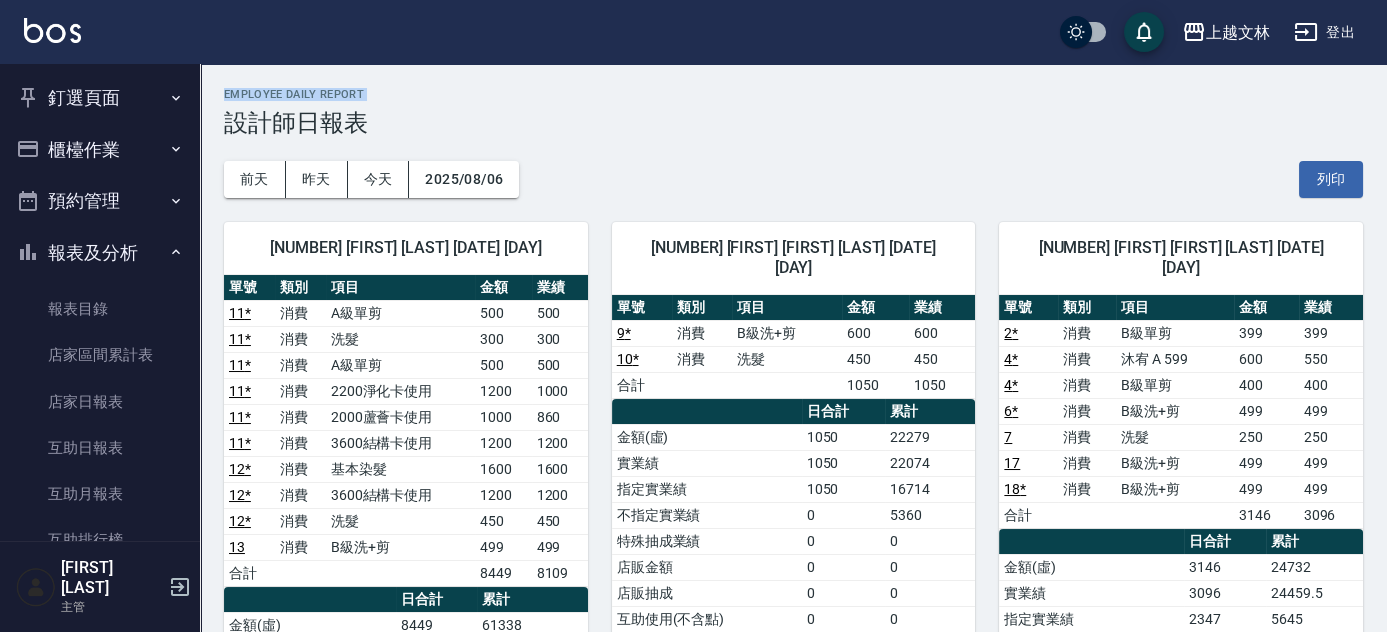 click on "櫃檯作業" at bounding box center (100, 150) 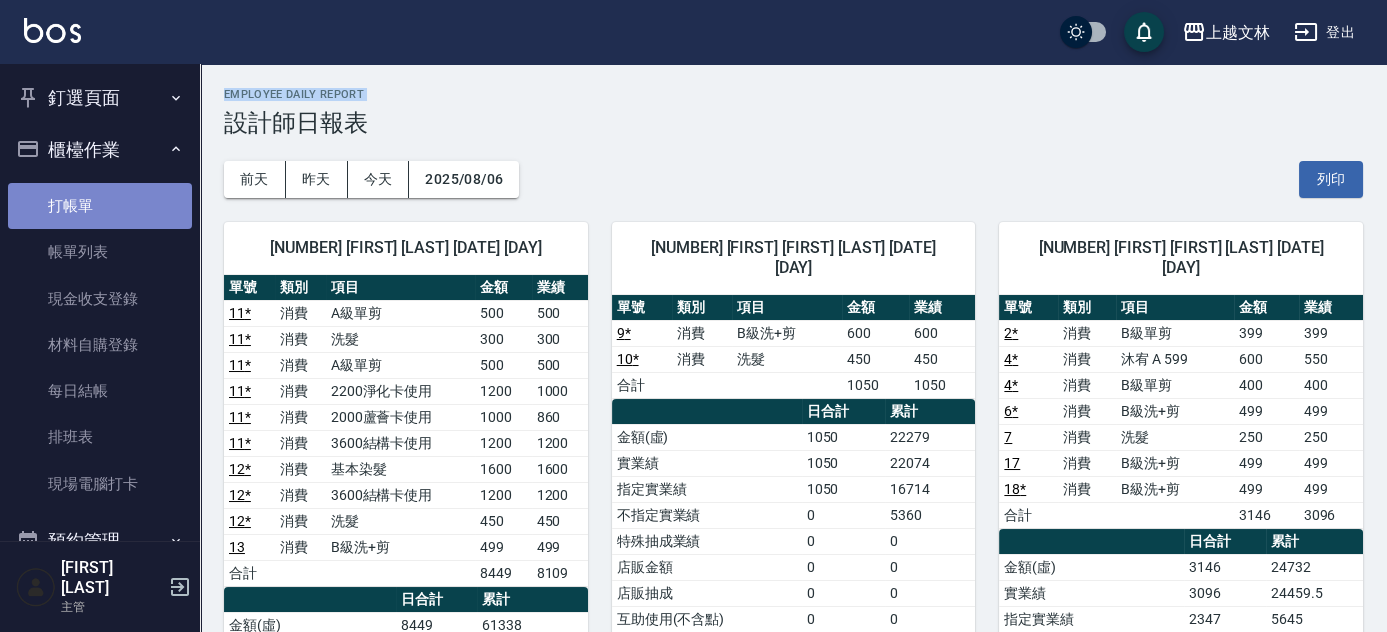 click on "打帳單" at bounding box center [100, 206] 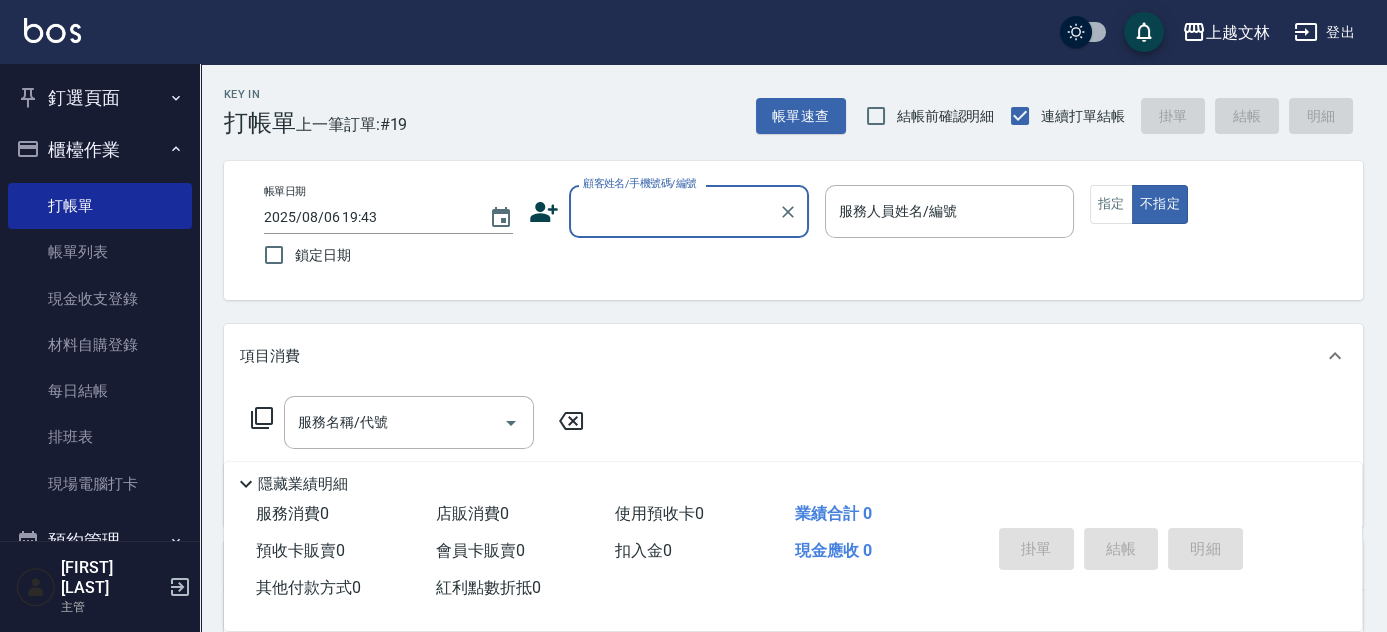 click on "顧客姓名/手機號碼/編號" at bounding box center [689, 211] 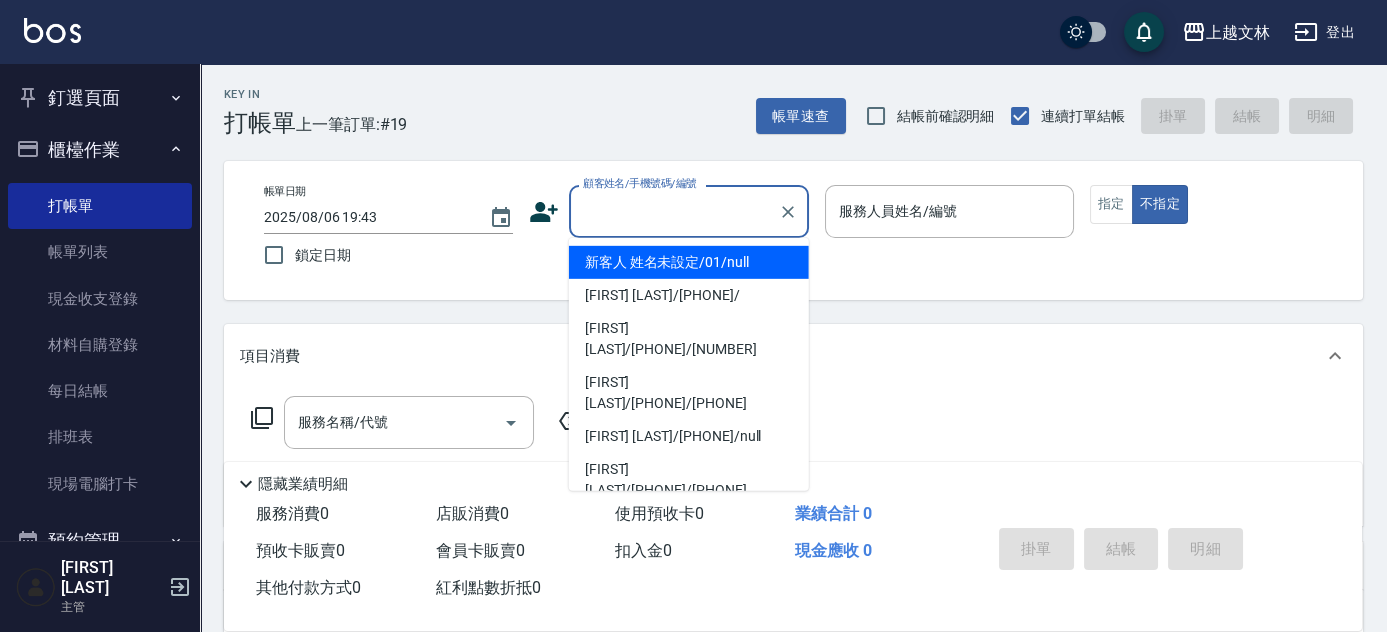 click on "新客人 姓名未設定/01/null" at bounding box center (689, 262) 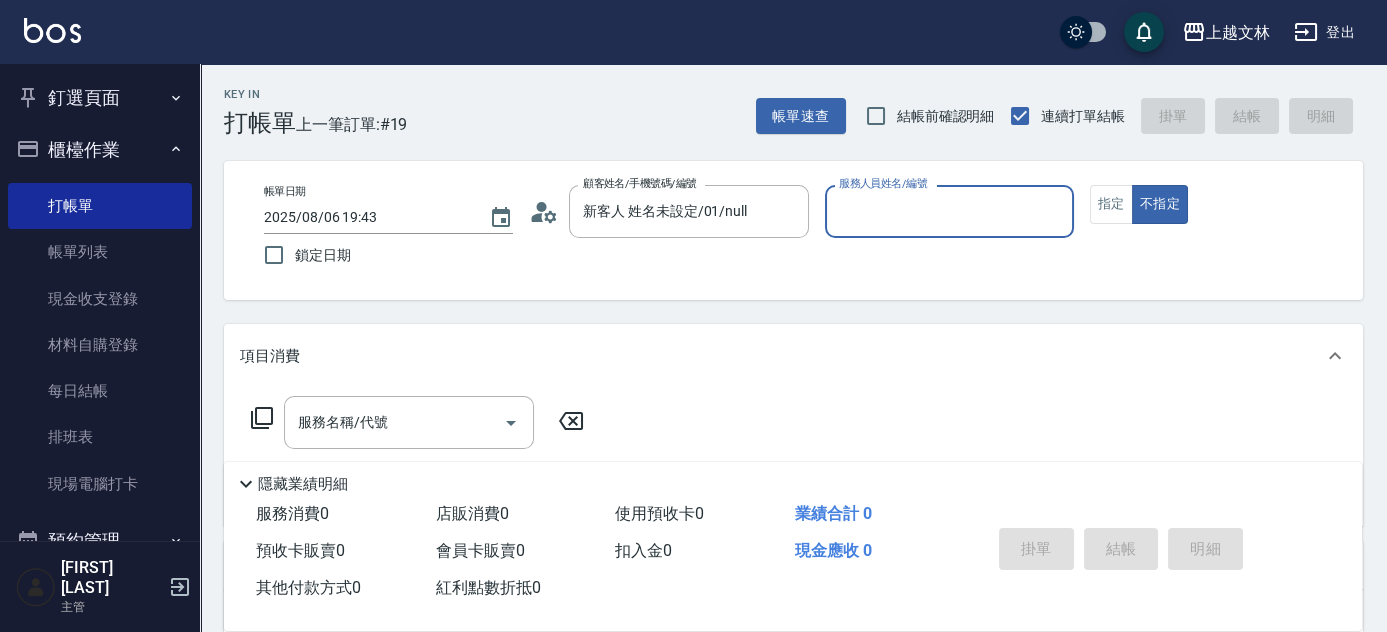 click on "帳單日期 [DATE] [TIME] 鎖定日期 顧客姓名/手機號碼/編號 新客人 姓名未設定/[NUMBER]/null 顧客姓名/手機號碼/編號 服務人員姓名/編號 服務人員姓名/編號 指定 不指定" at bounding box center (793, 230) 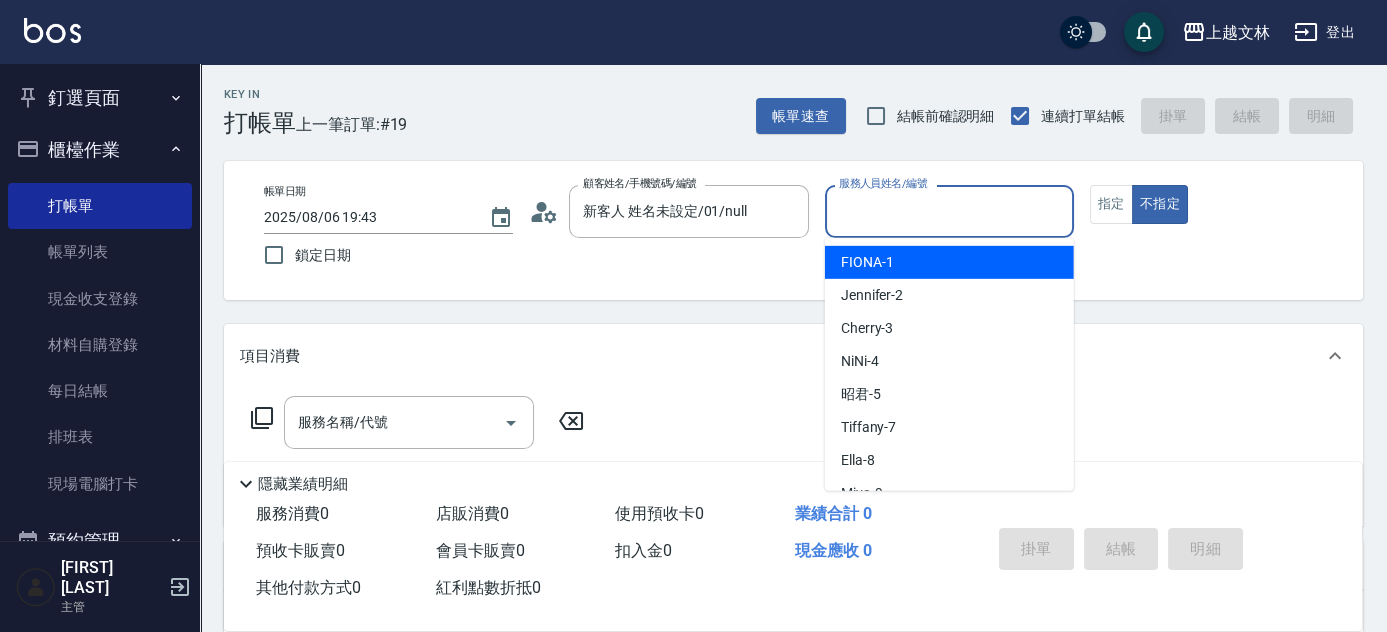 click on "服務人員姓名/編號" at bounding box center [949, 211] 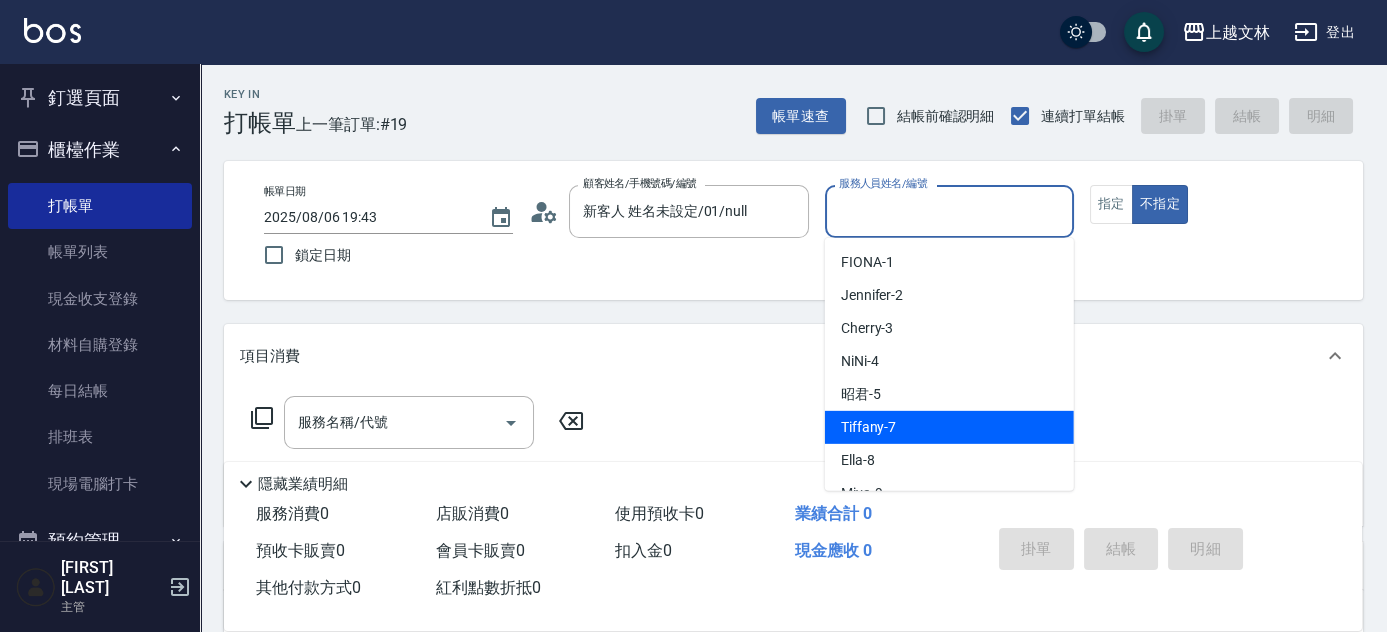 click on "Tiffany -7" at bounding box center [869, 427] 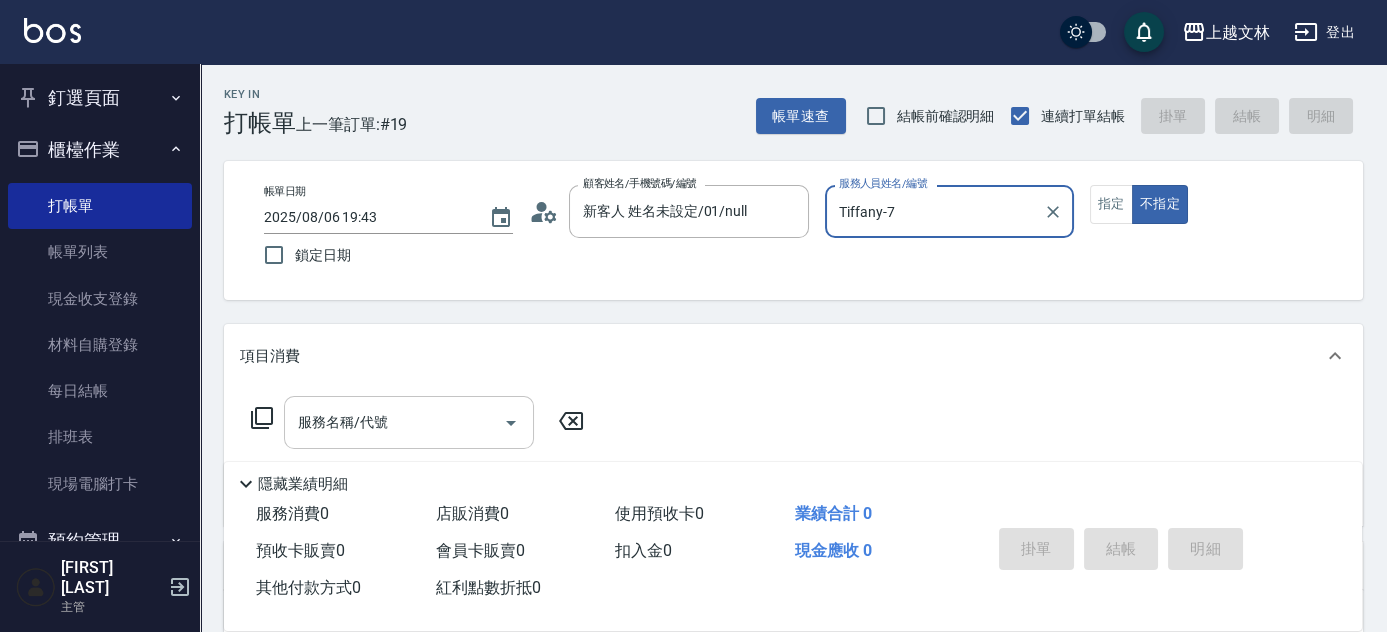 click on "服務名稱/代號" at bounding box center (394, 422) 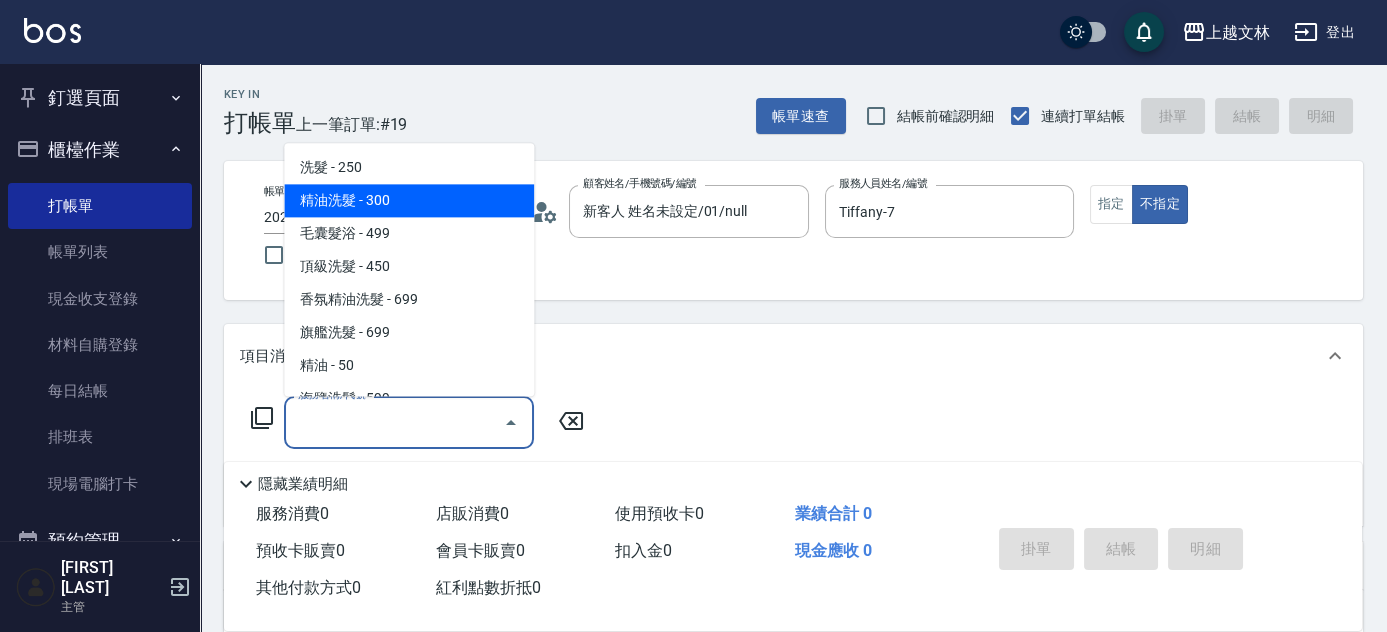 click on "精油洗髮 - 300" at bounding box center (409, 201) 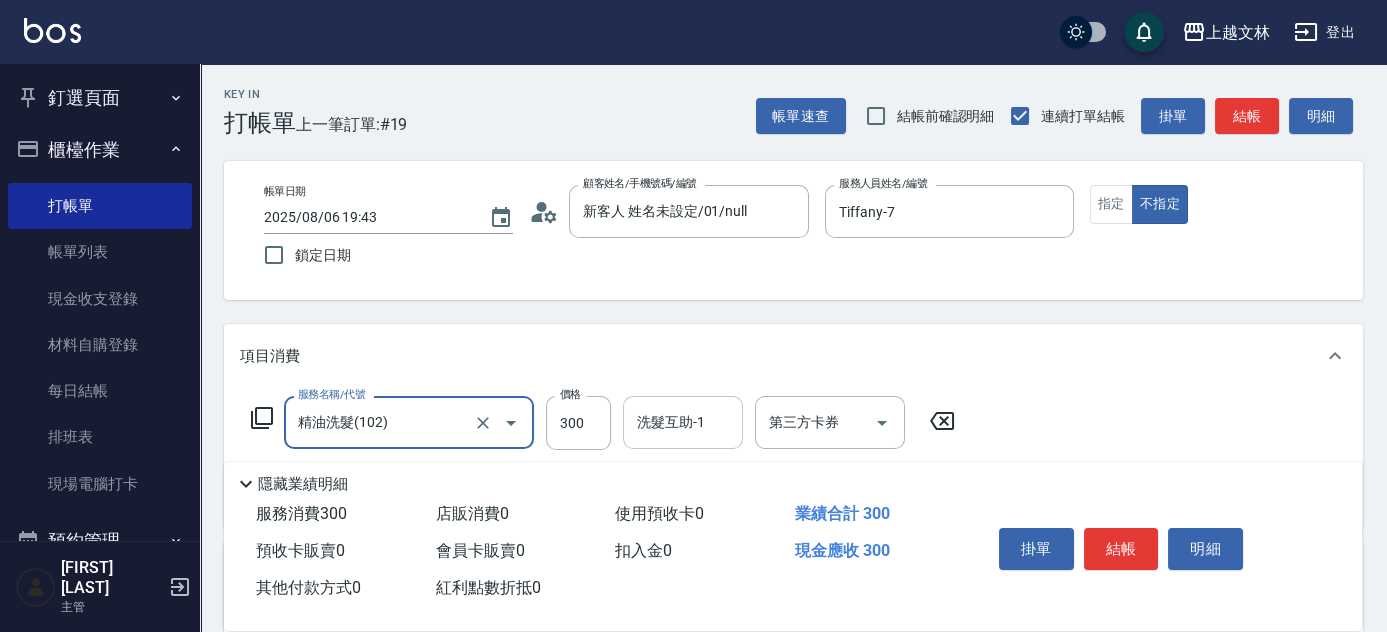 click on "洗髮互助-1 洗髮互助-1" at bounding box center [683, 422] 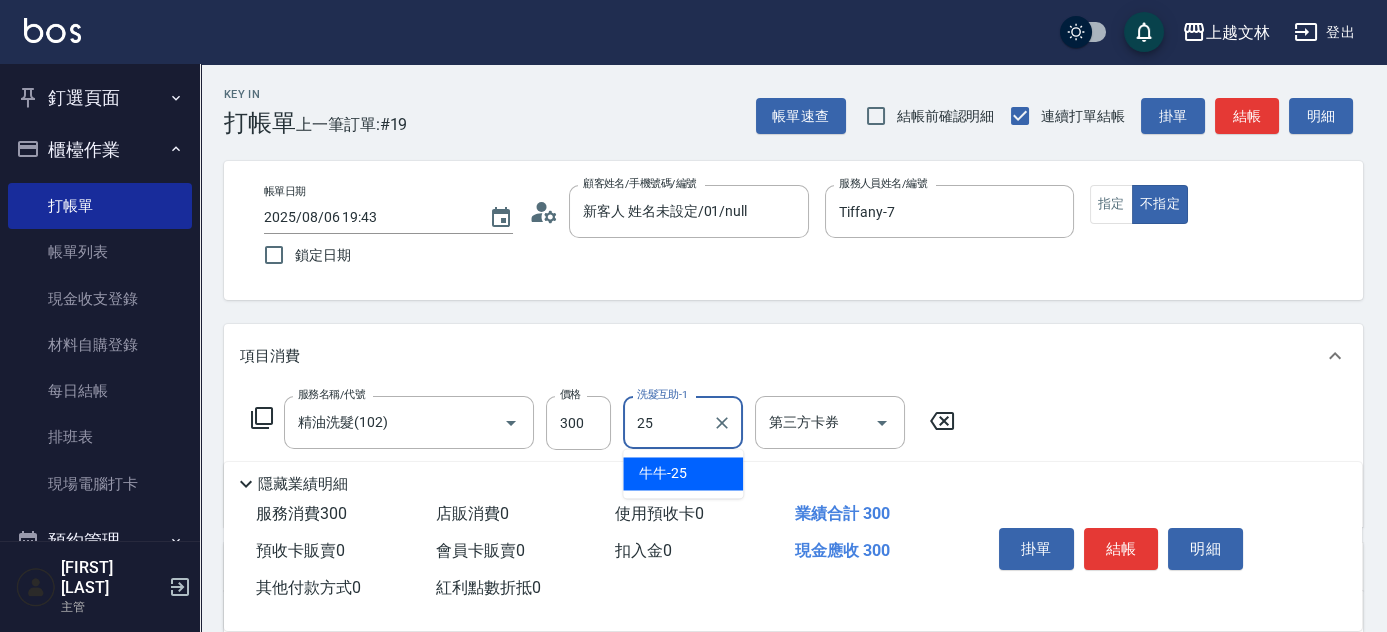 click on "牛牛 -25" at bounding box center [683, 473] 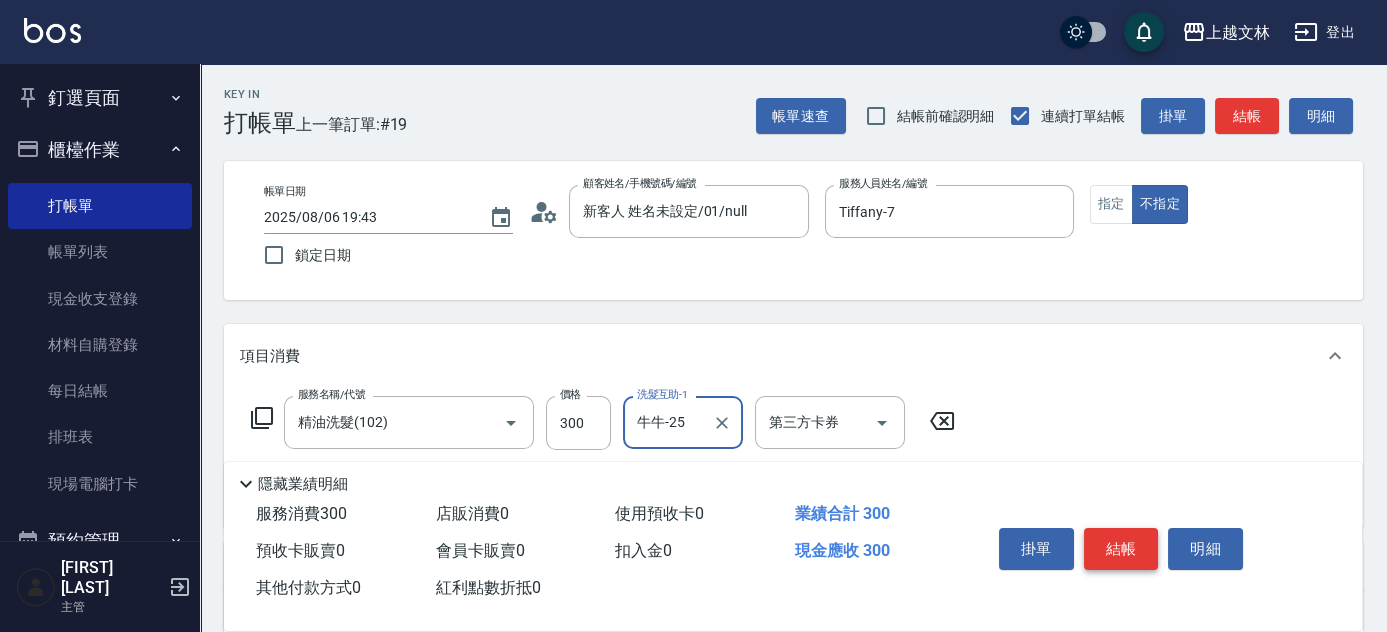 type on "牛牛-25" 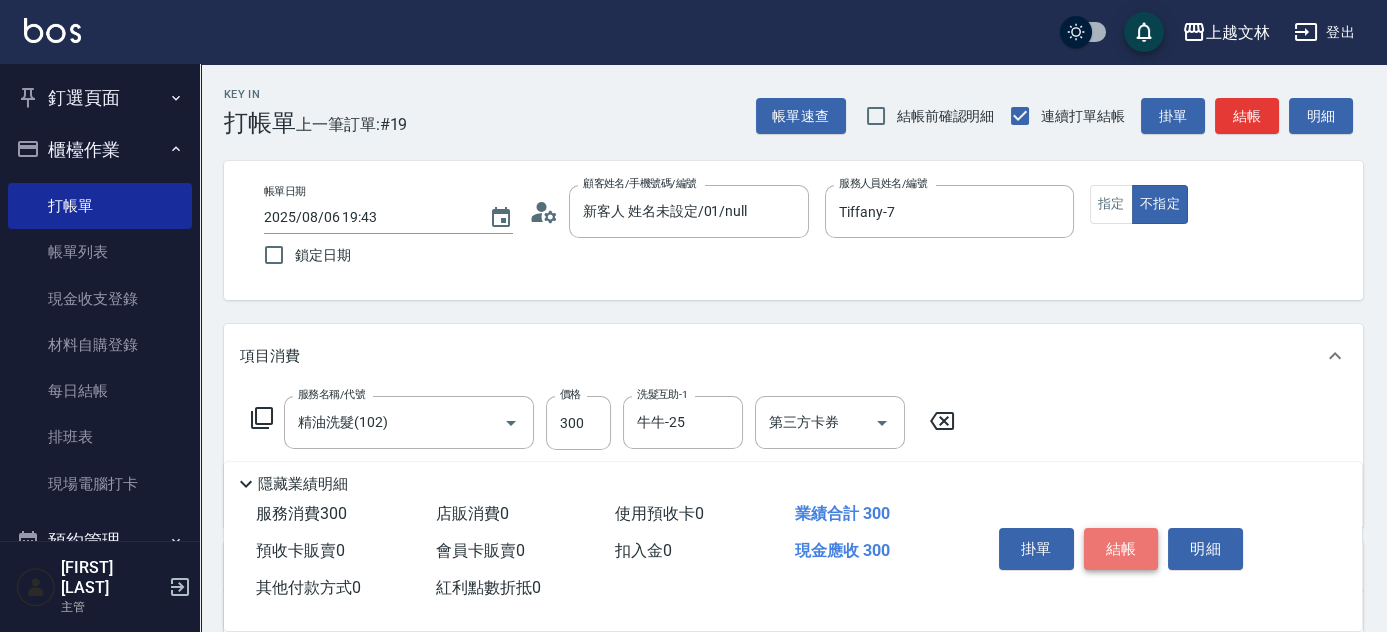 click on "結帳" at bounding box center (1121, 549) 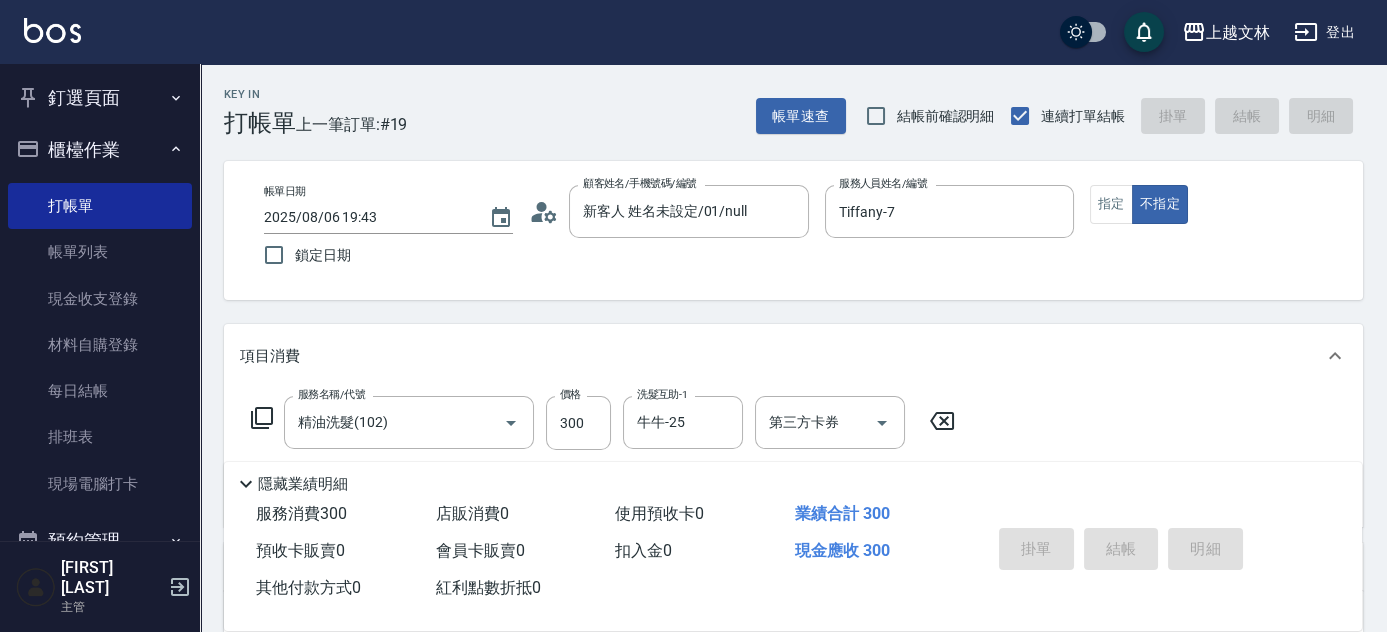 type on "2025/08/06 19:50" 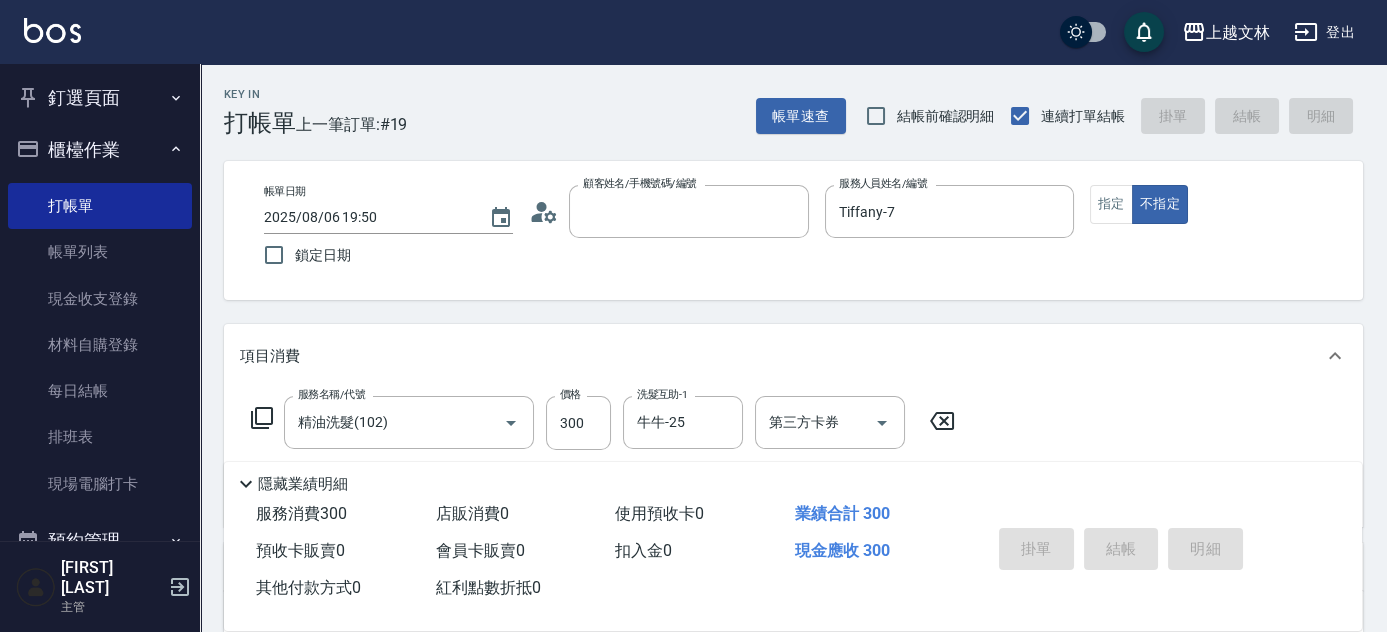 type 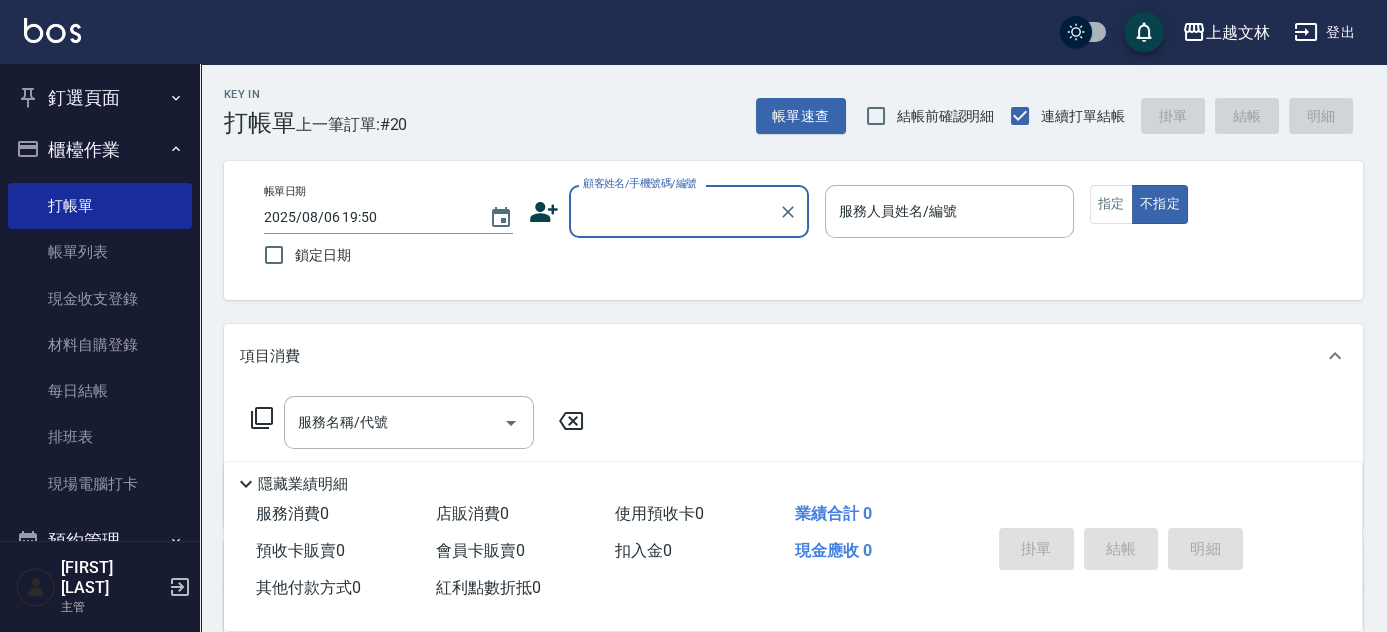 click on "櫃檯作業" at bounding box center [100, 150] 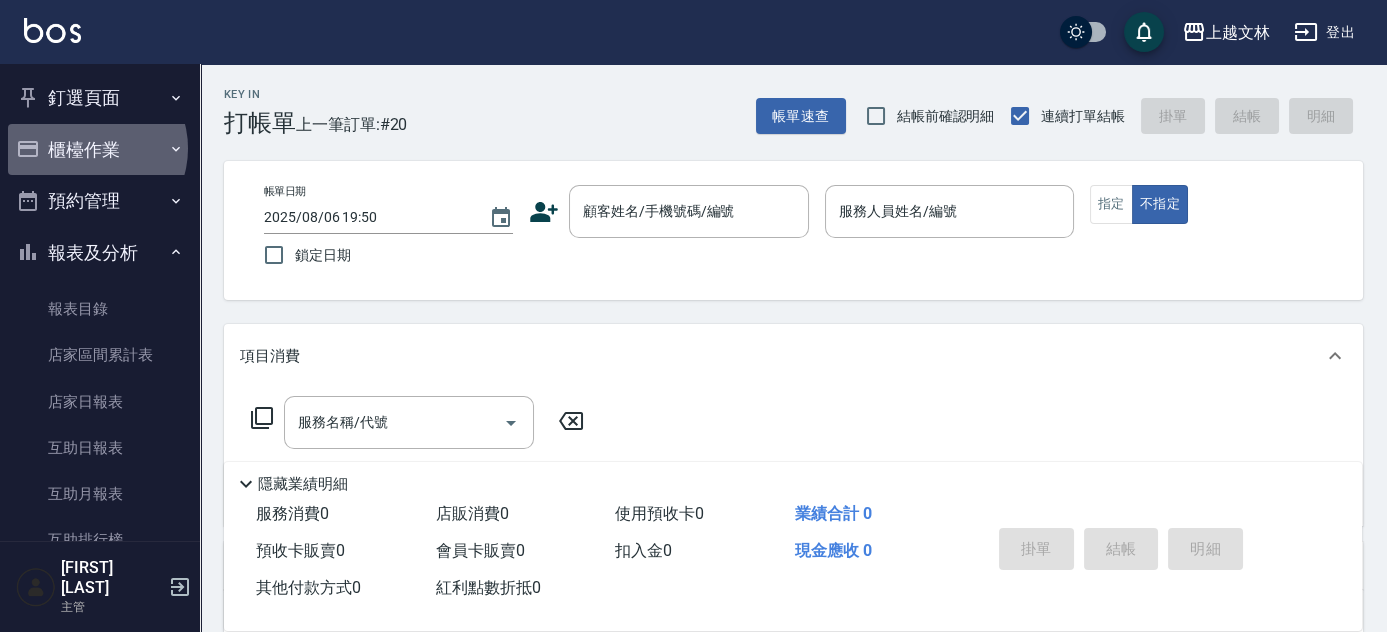 click on "櫃檯作業" at bounding box center (100, 150) 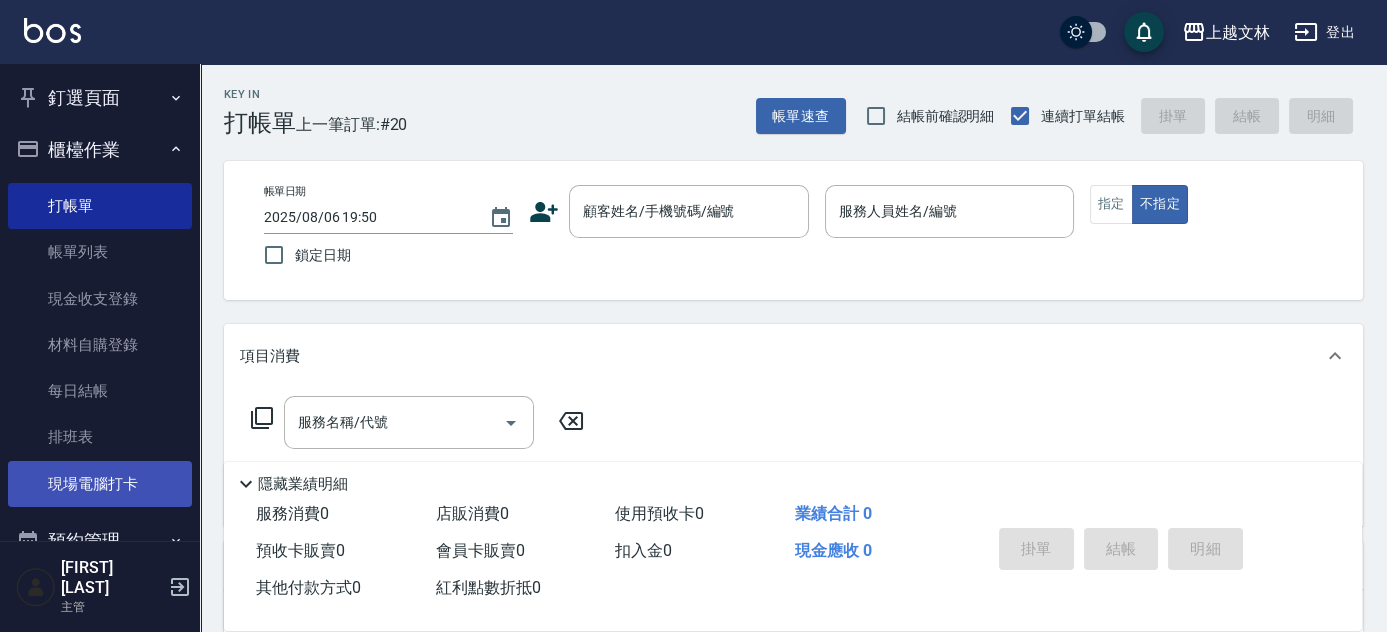 click on "現場電腦打卡" at bounding box center (100, 484) 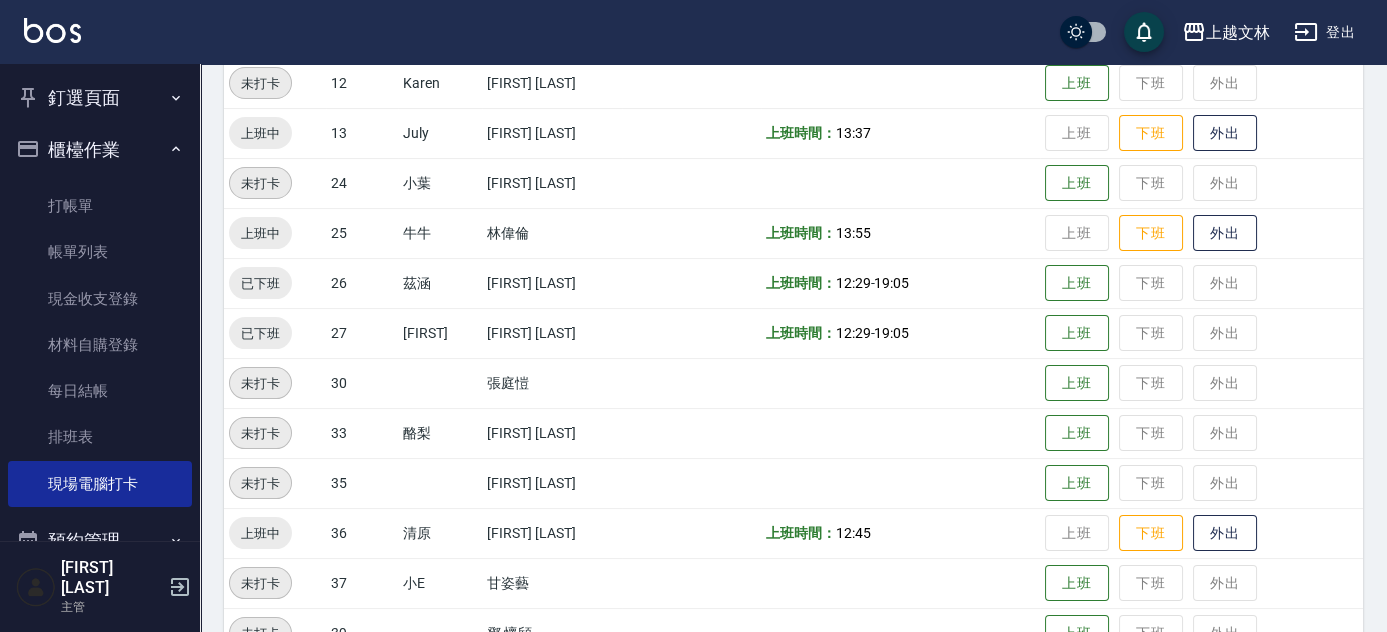 scroll, scrollTop: 713, scrollLeft: 0, axis: vertical 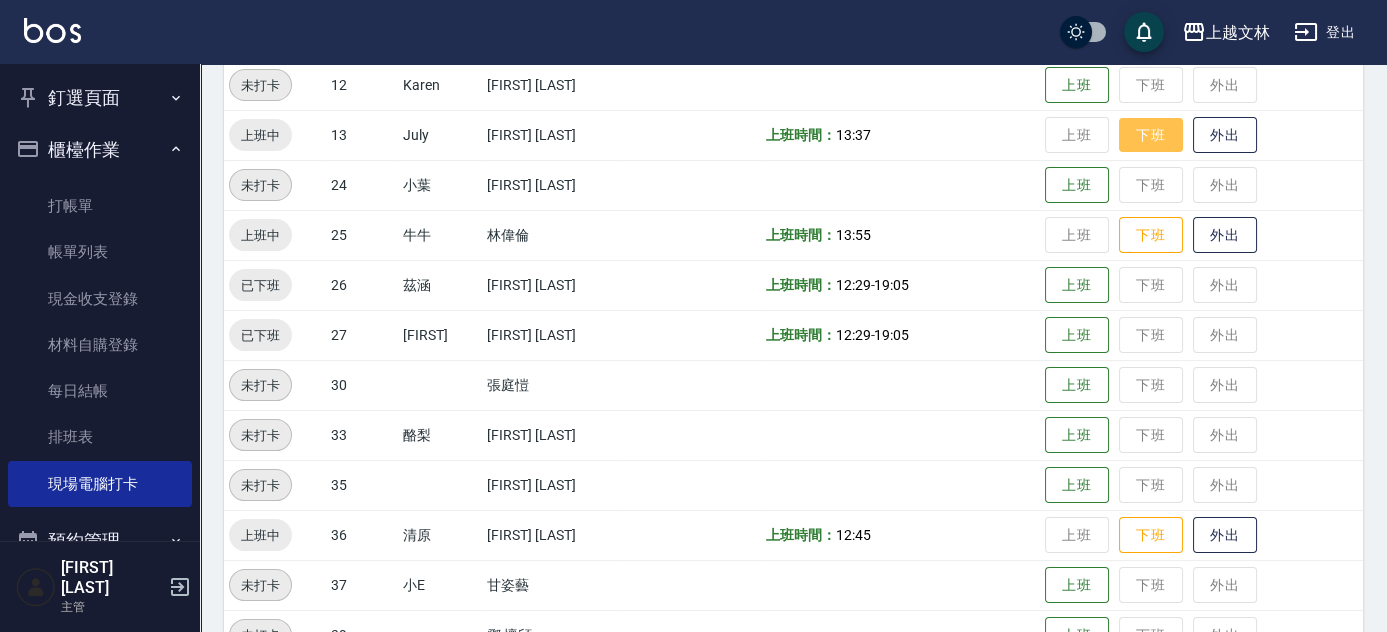click on "下班" at bounding box center [1151, 135] 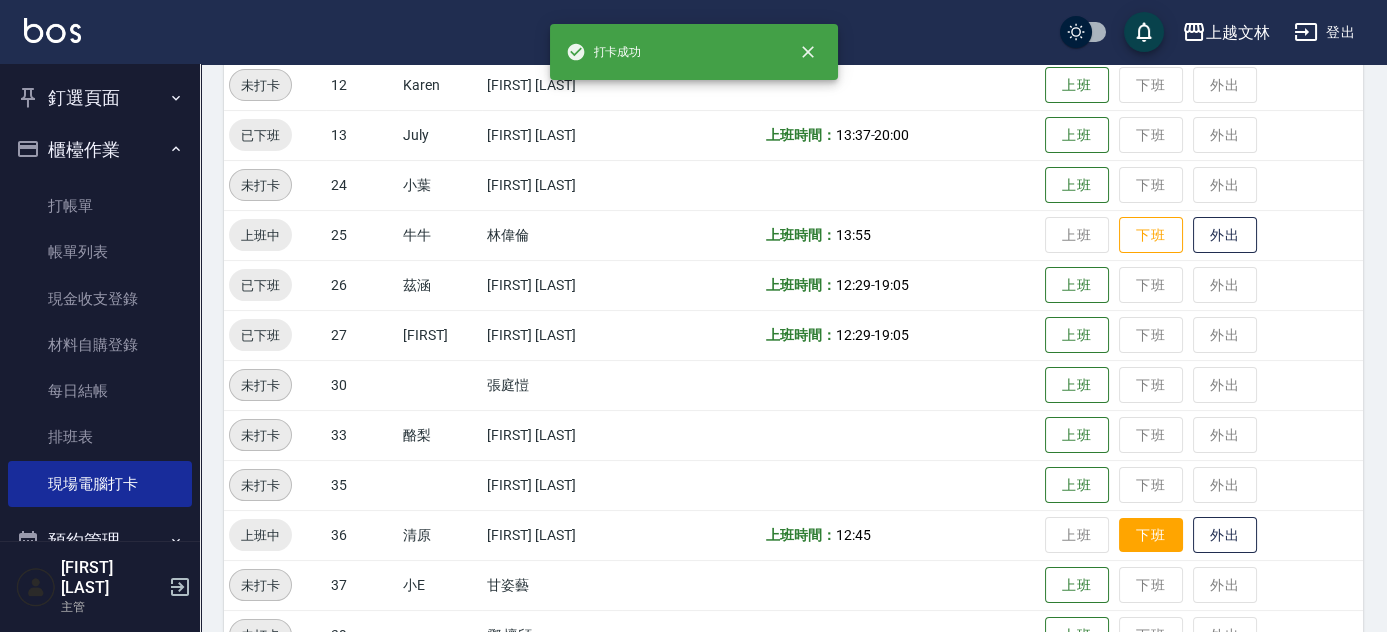 click on "下班" at bounding box center (1151, 535) 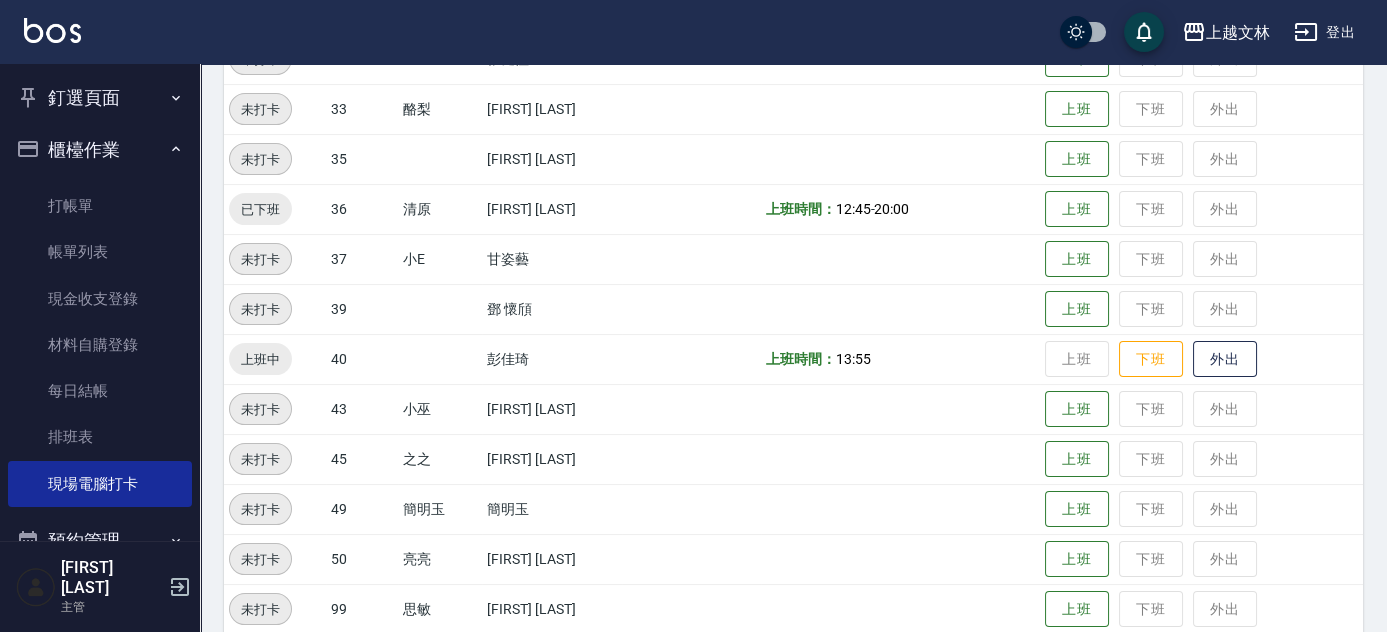 scroll, scrollTop: 1077, scrollLeft: 0, axis: vertical 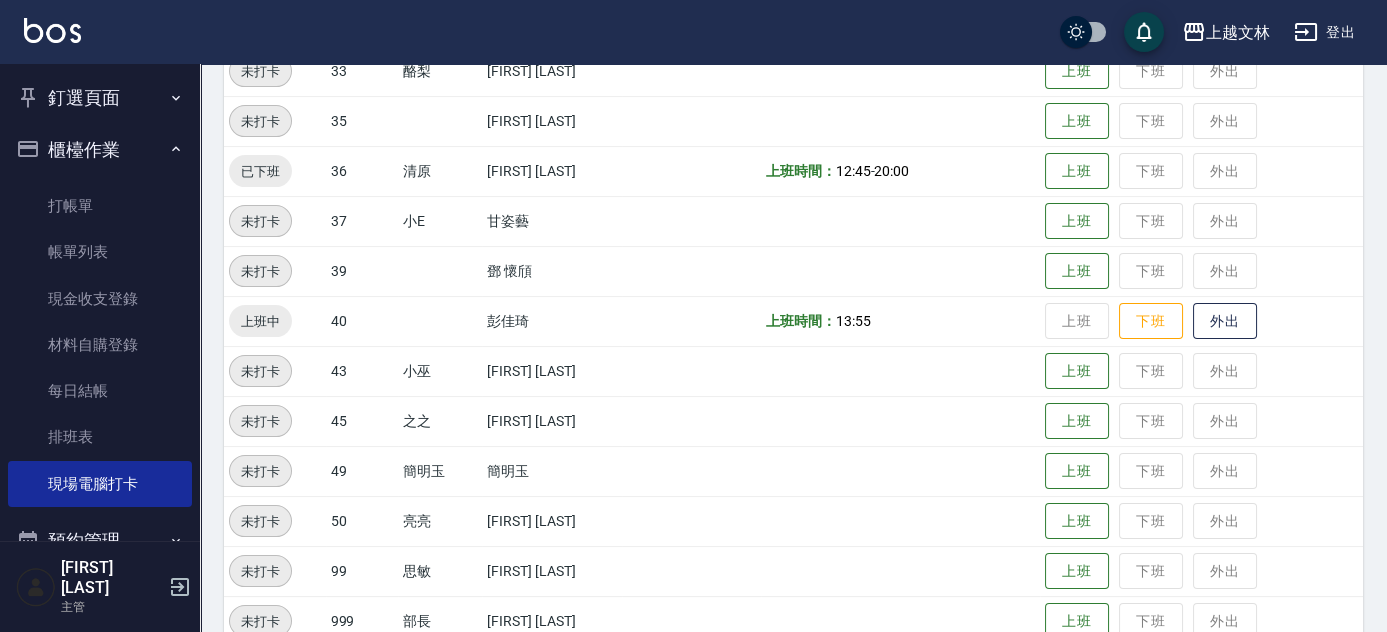 click on "上班 下班 外出" at bounding box center (1201, 171) 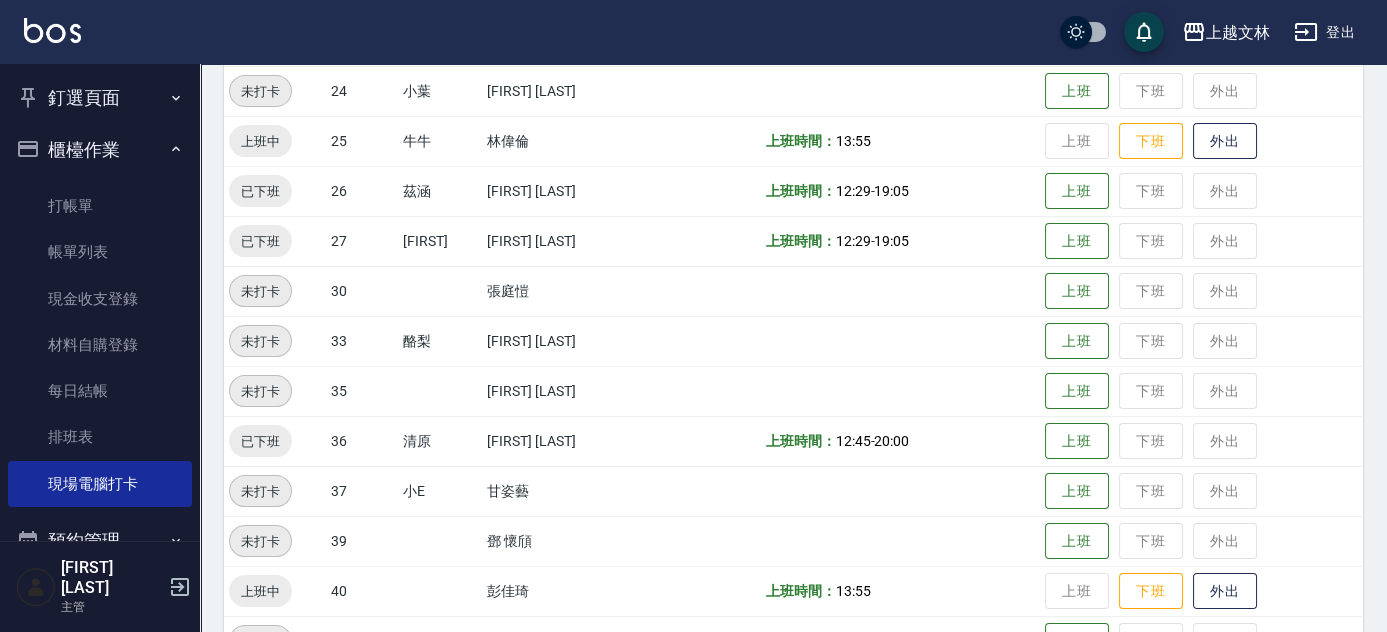 scroll, scrollTop: 804, scrollLeft: 0, axis: vertical 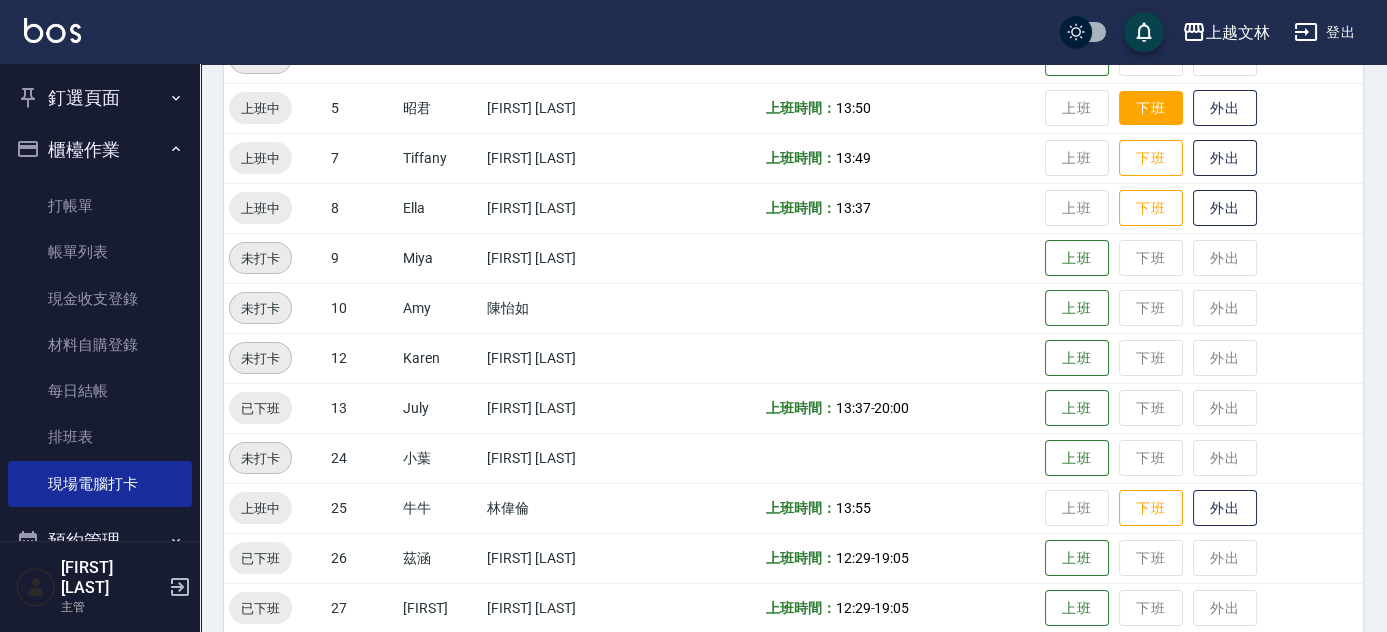 click on "下班" at bounding box center [1151, 108] 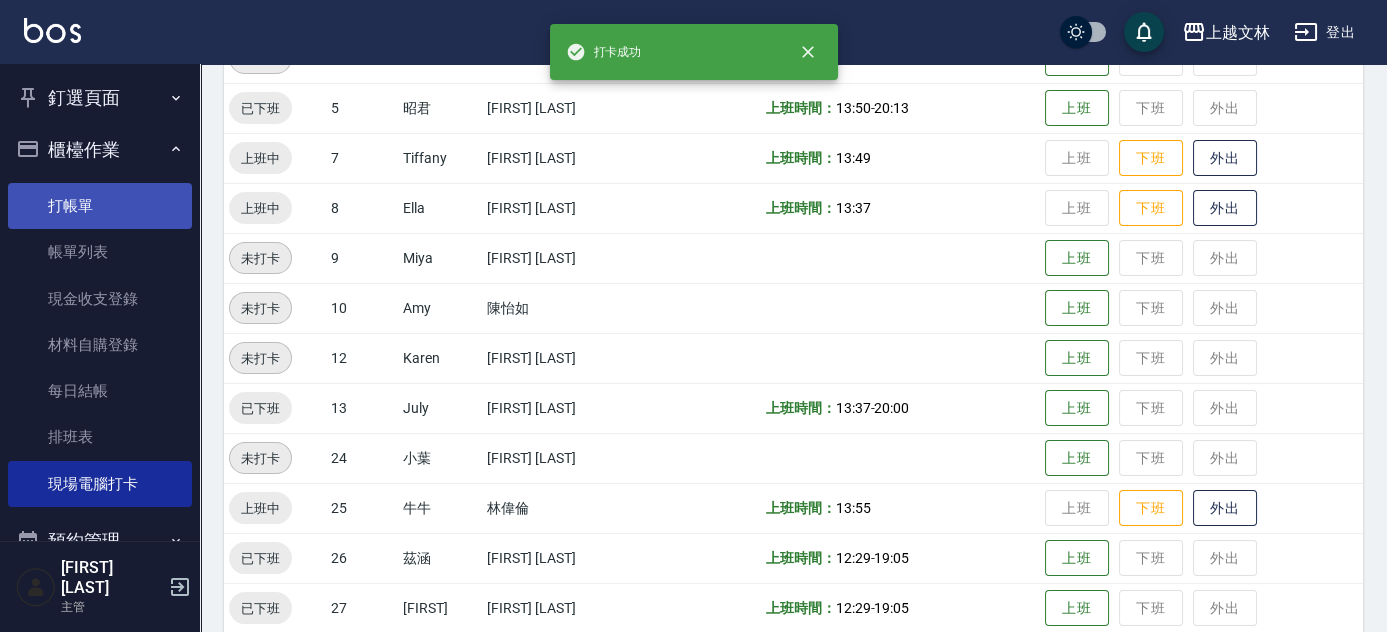 click on "打帳單" at bounding box center (100, 206) 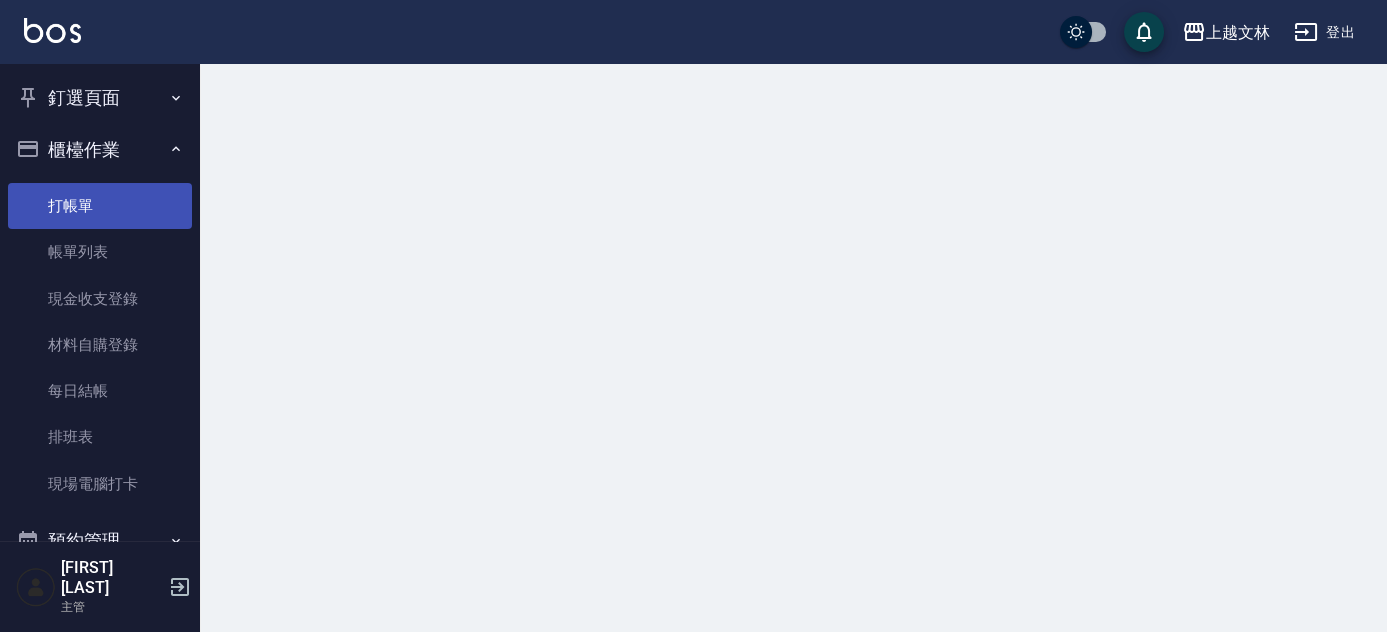 scroll, scrollTop: 0, scrollLeft: 0, axis: both 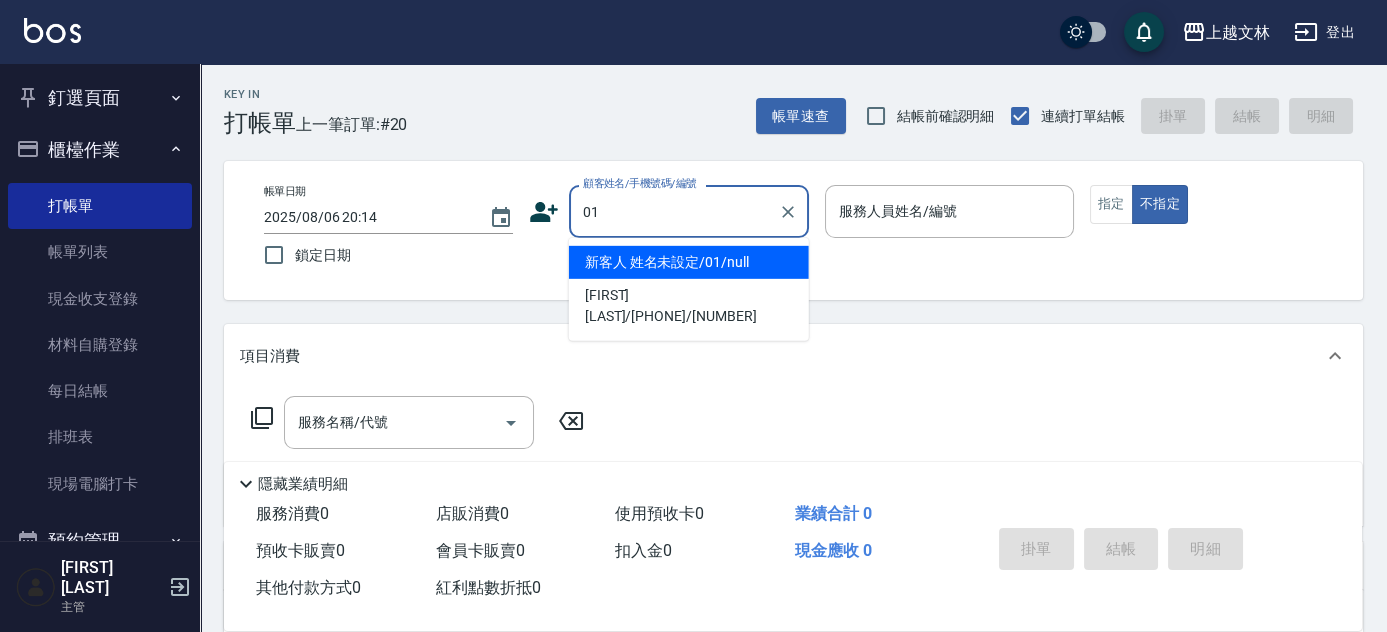 type on "新客人 姓名未設定/01/null" 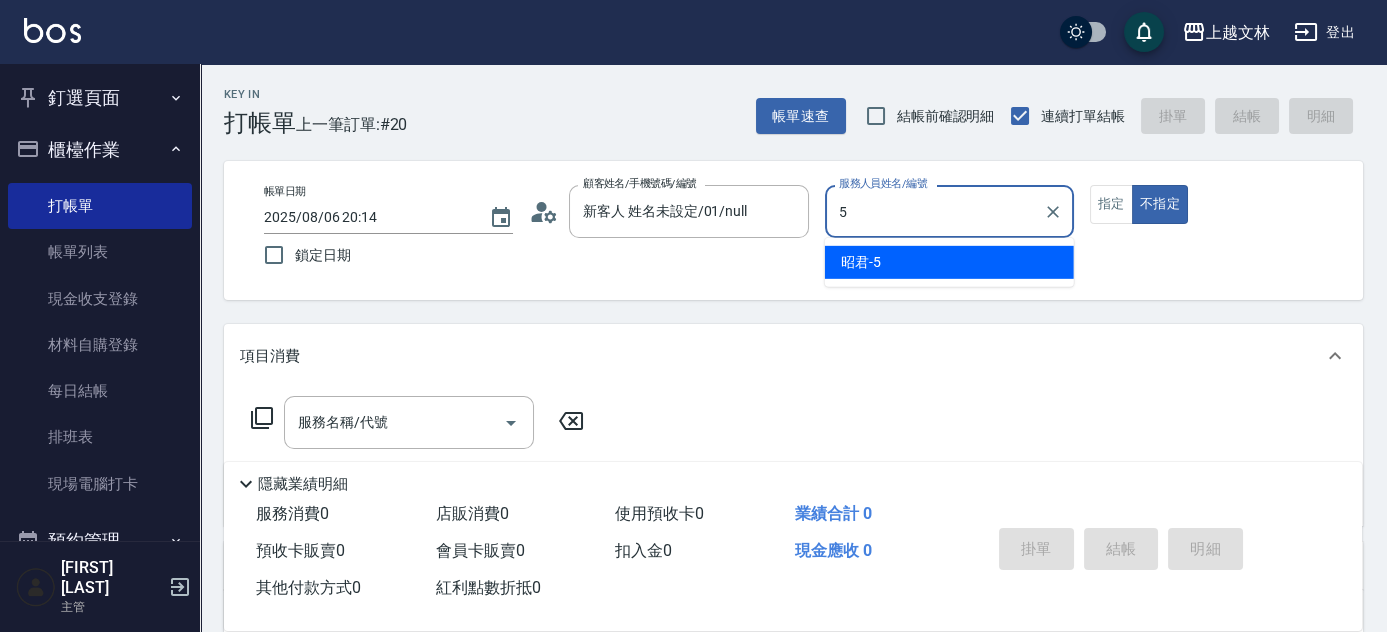type on "5" 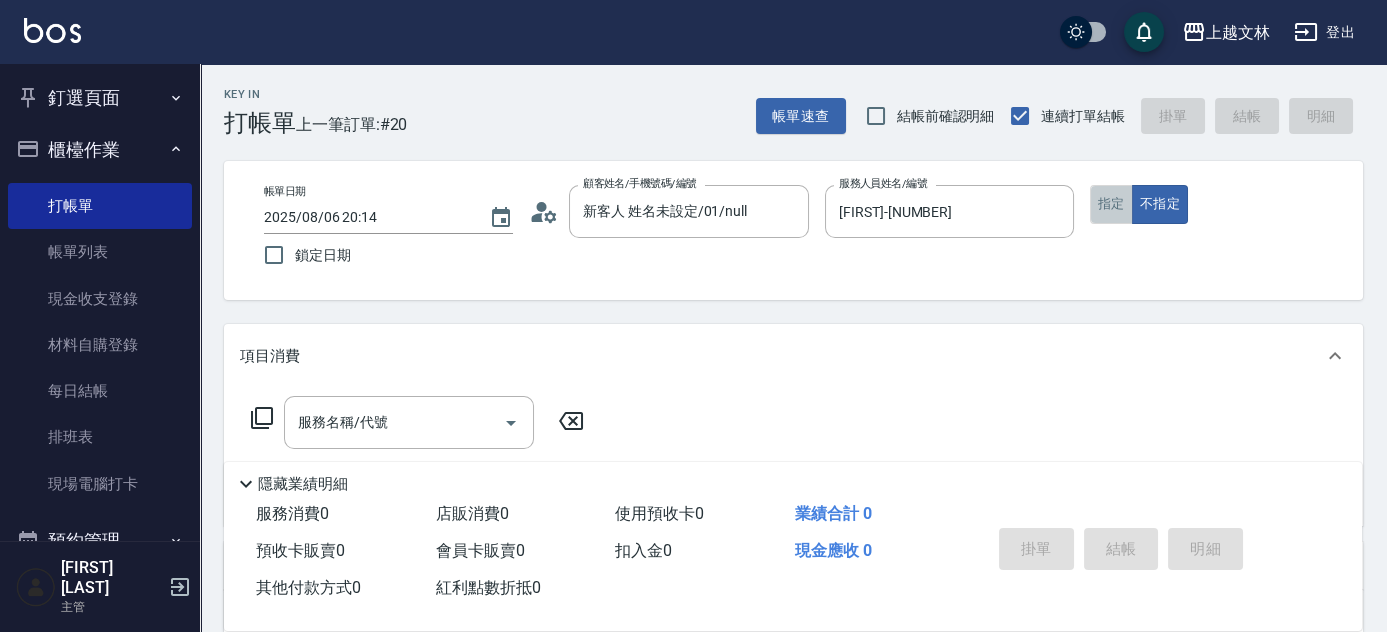 click on "指定" at bounding box center (1111, 204) 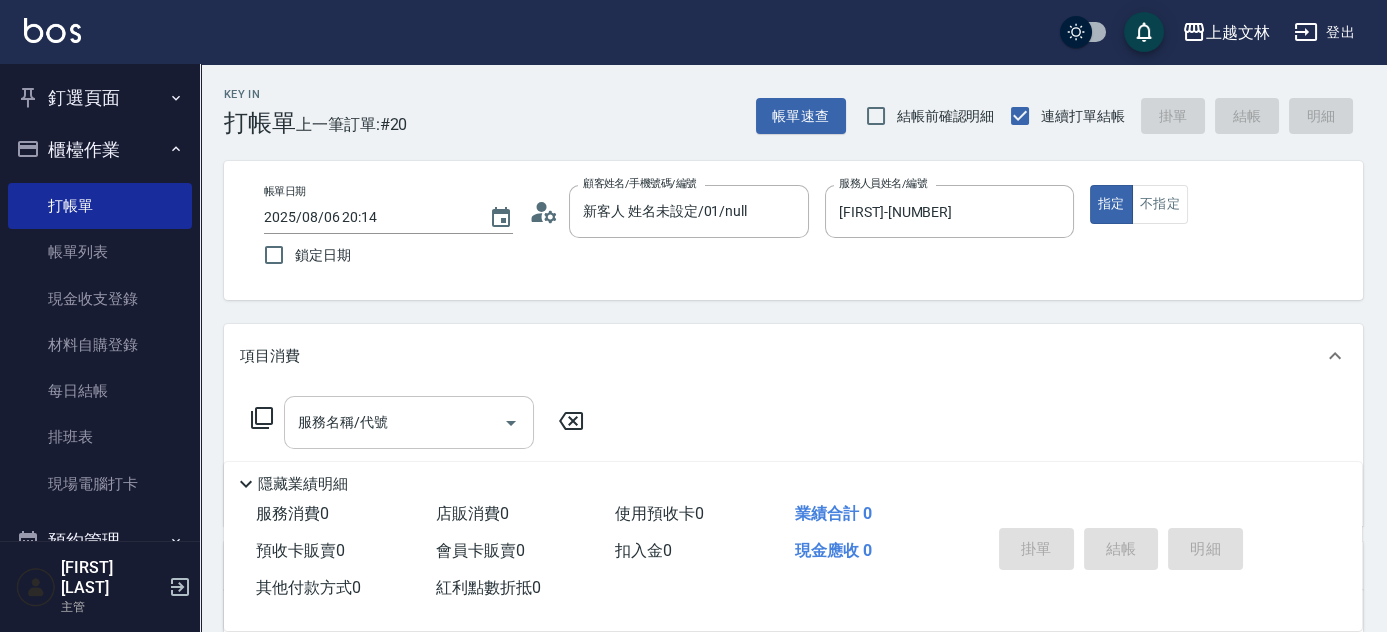 click on "服務名稱/代號" at bounding box center [394, 422] 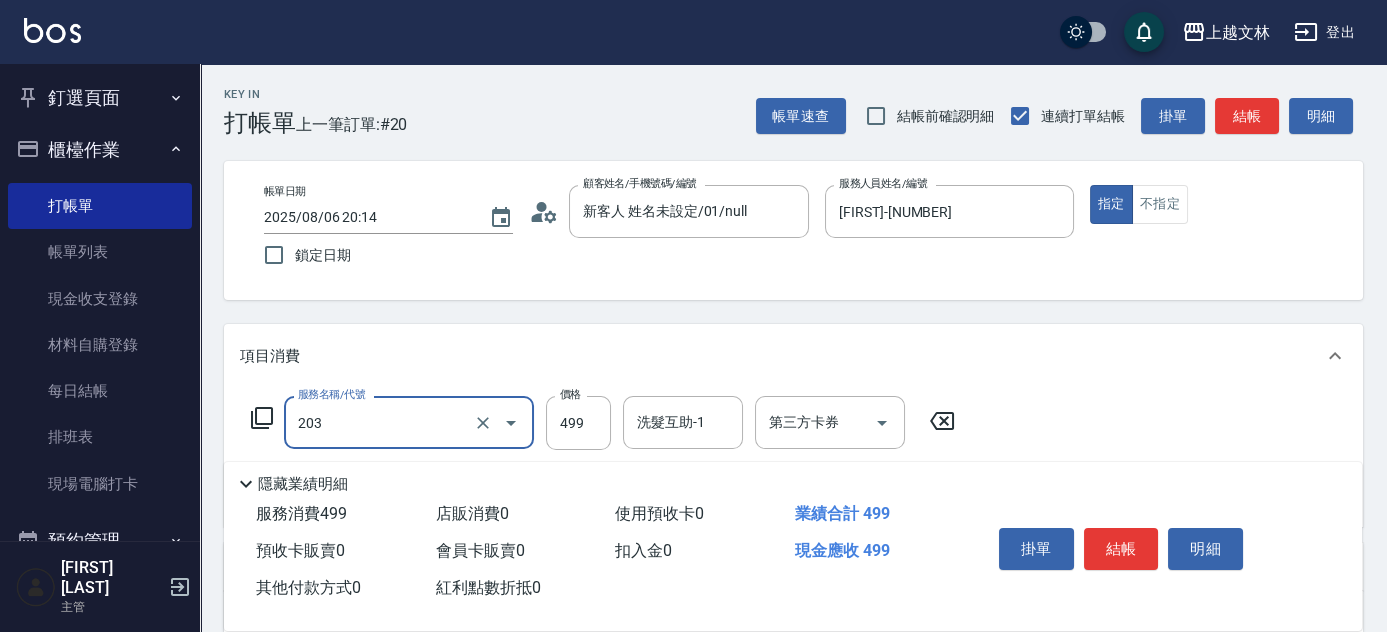 type on "B級洗+剪(203)" 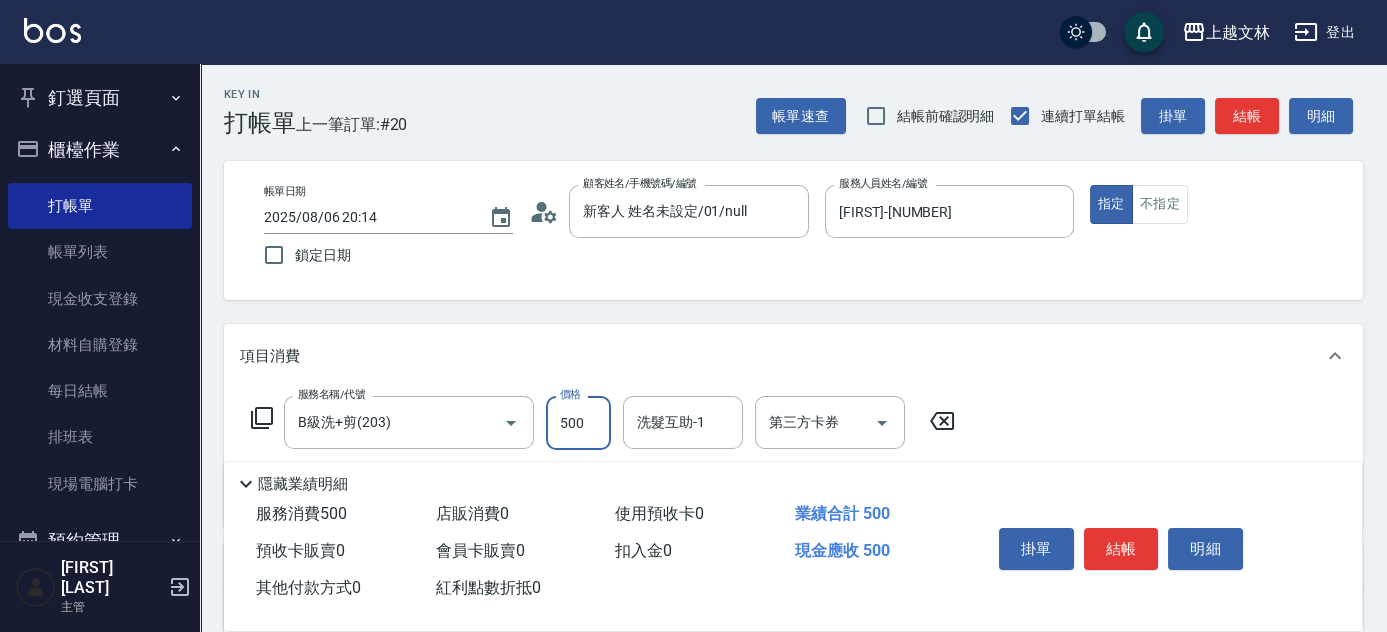 type on "500" 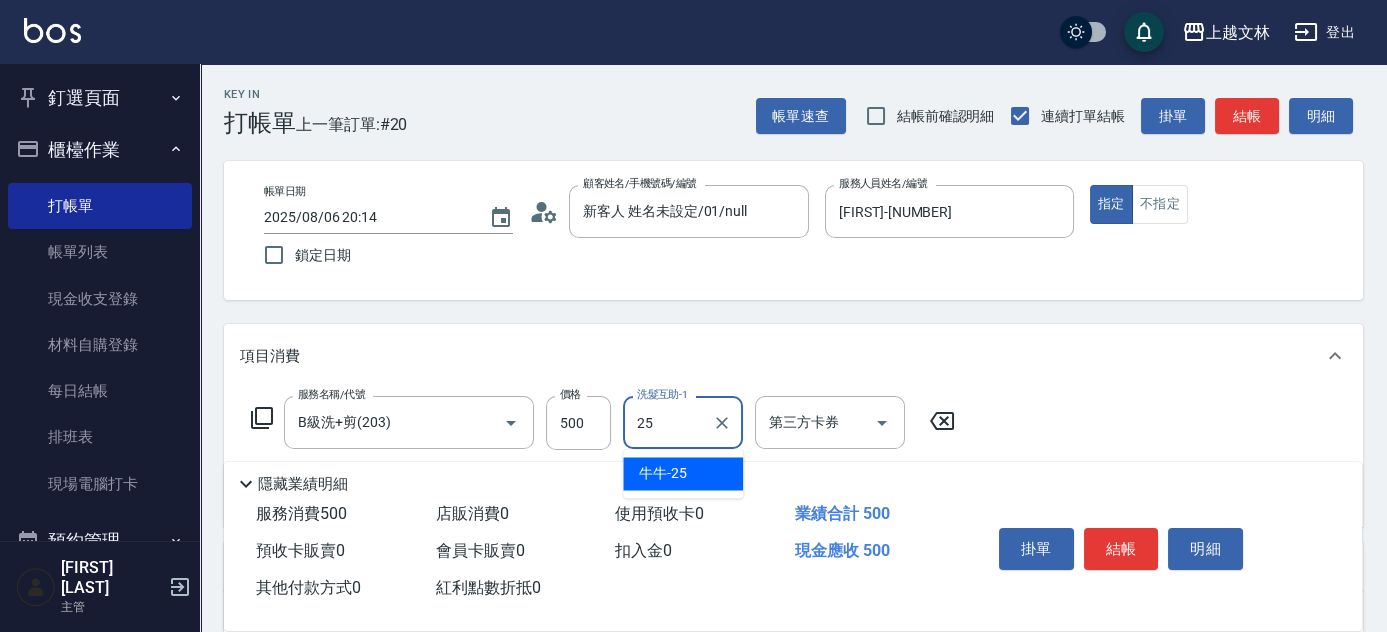 type on "牛牛-25" 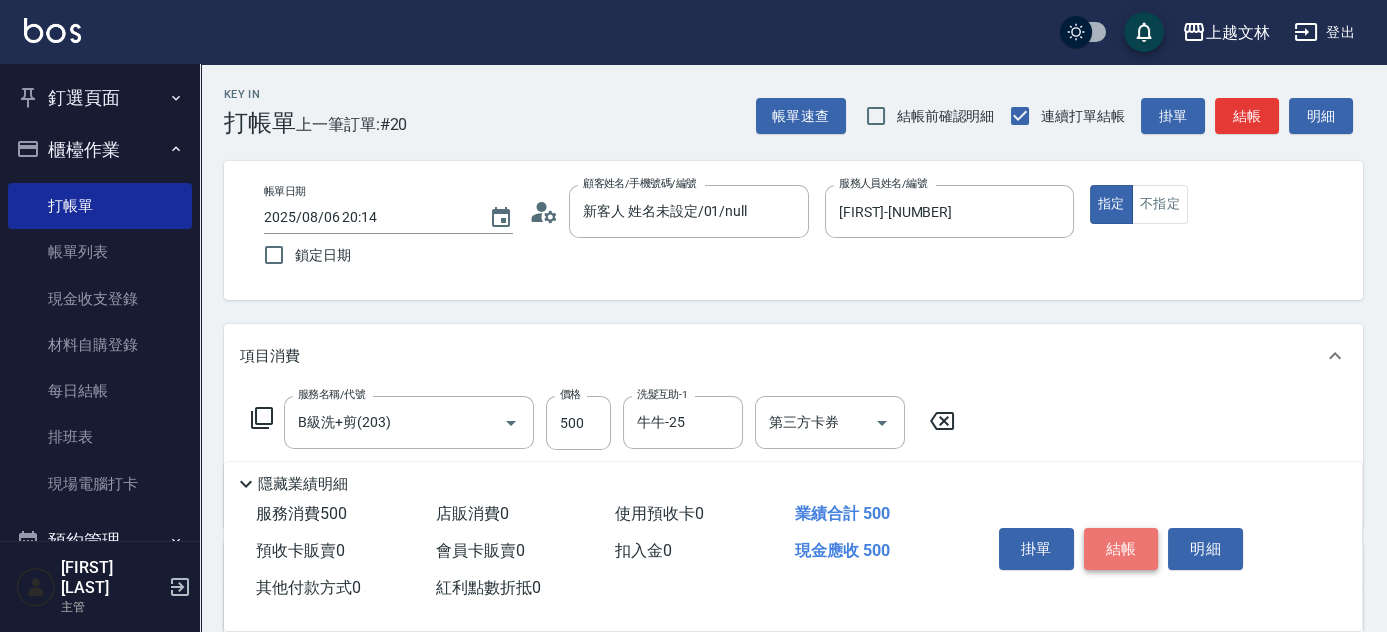 click on "結帳" at bounding box center (1121, 549) 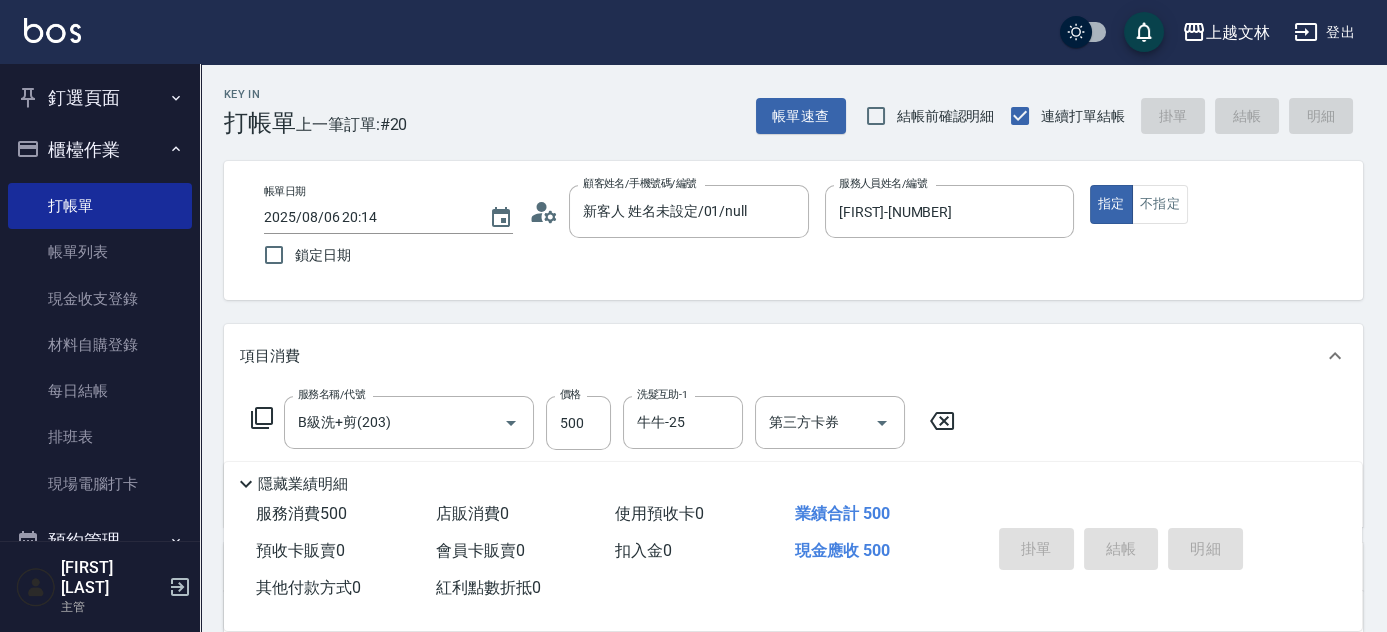 type 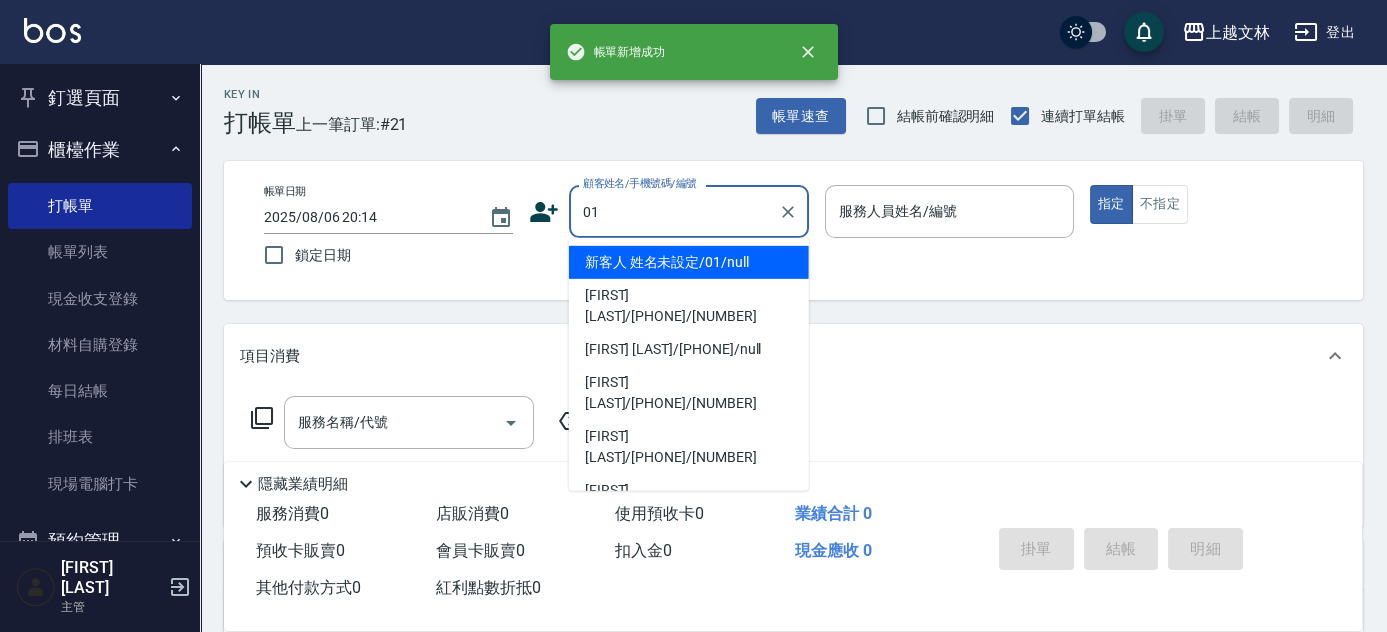 type on "新客人 姓名未設定/01/null" 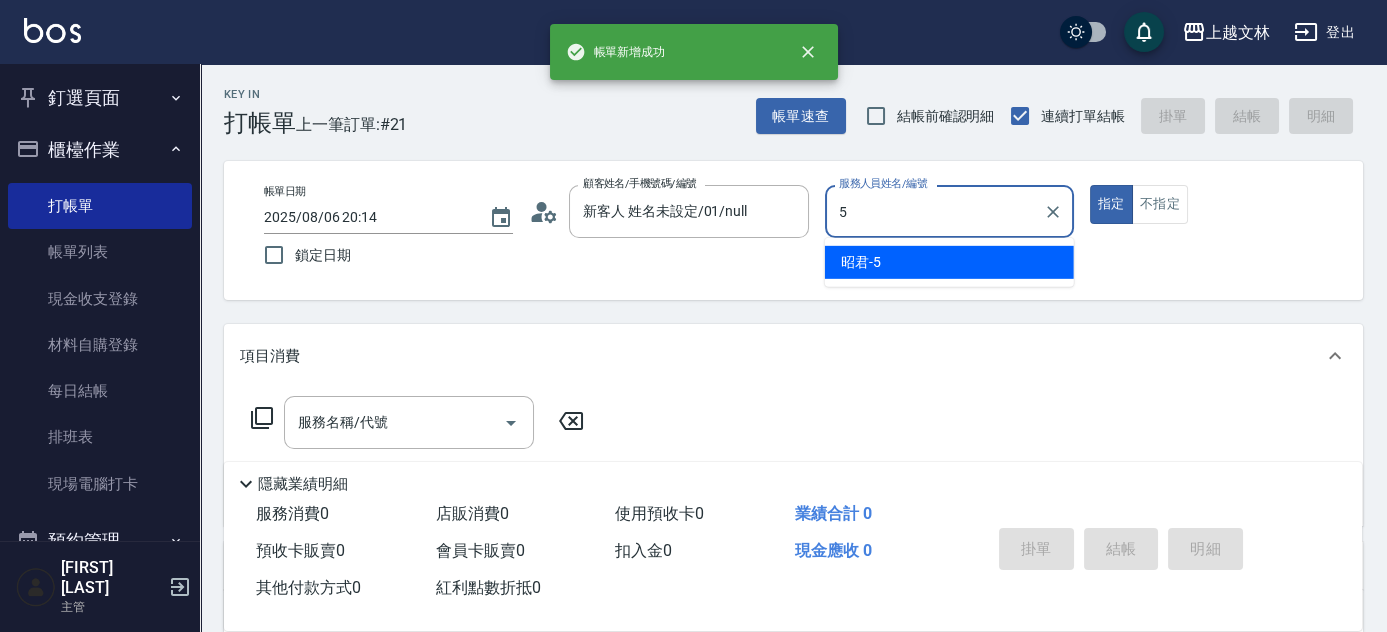 type on "[FIRST]-[NUMBER]" 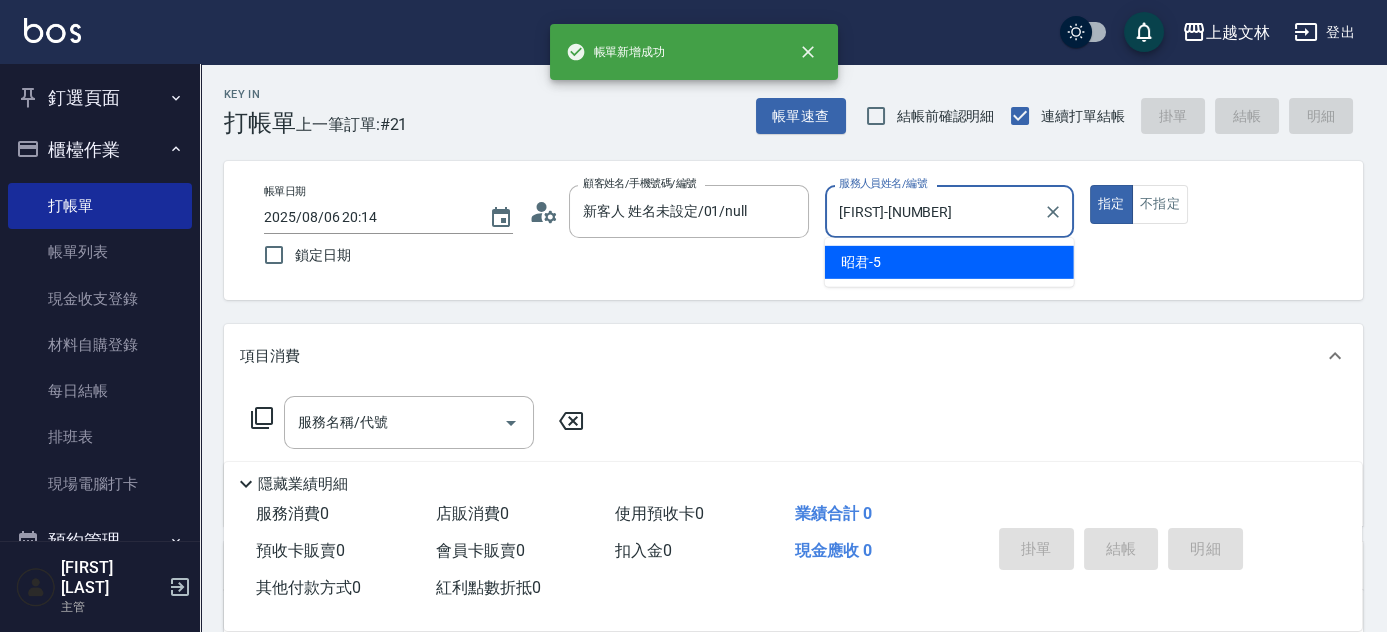 type on "true" 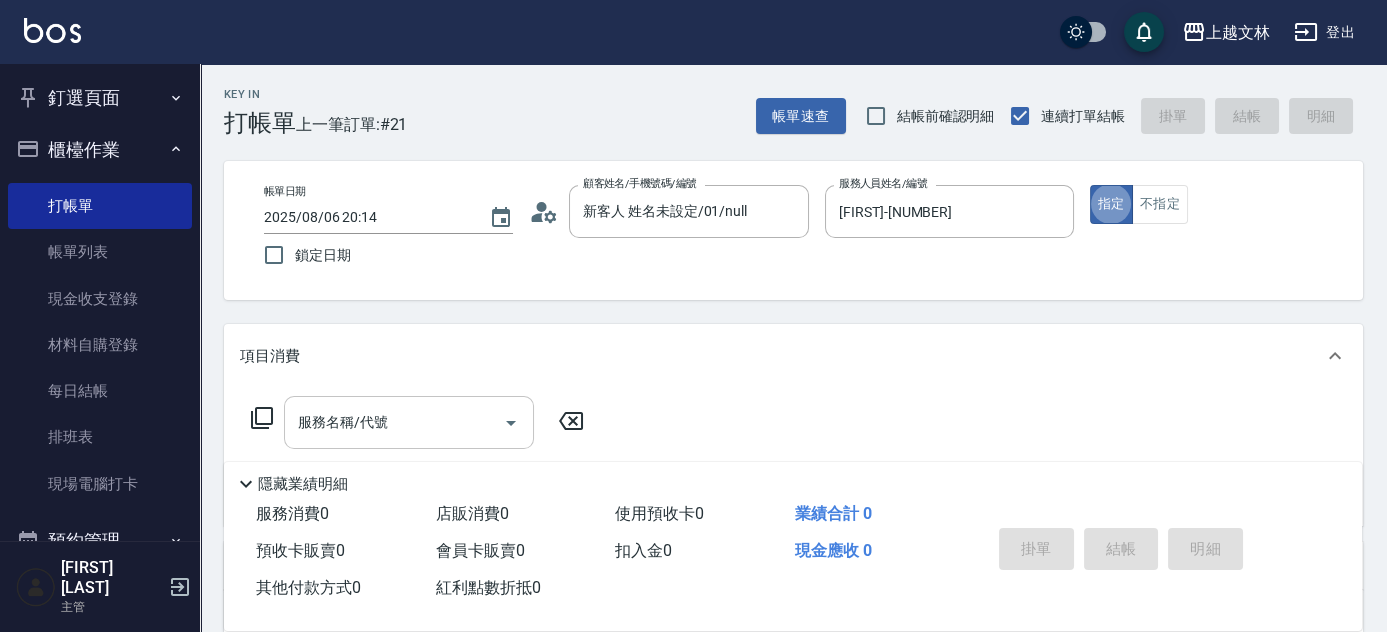 click on "服務名稱/代號" at bounding box center [394, 422] 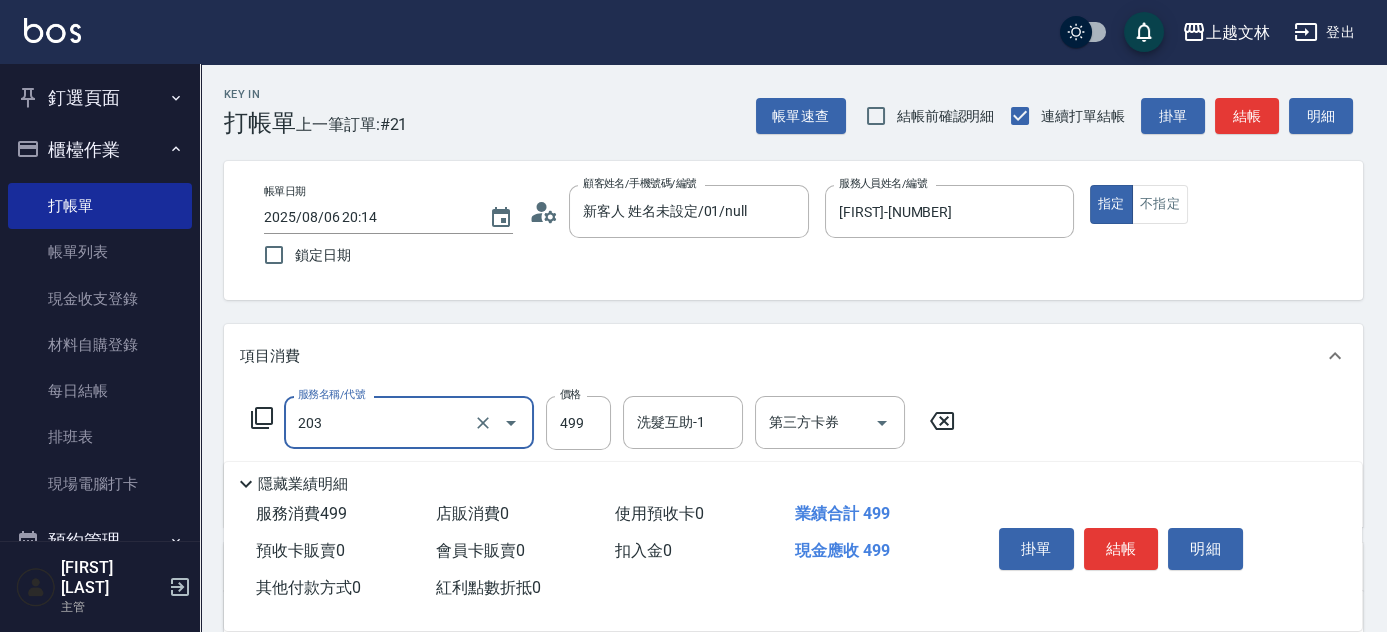 type on "B級洗+剪(203)" 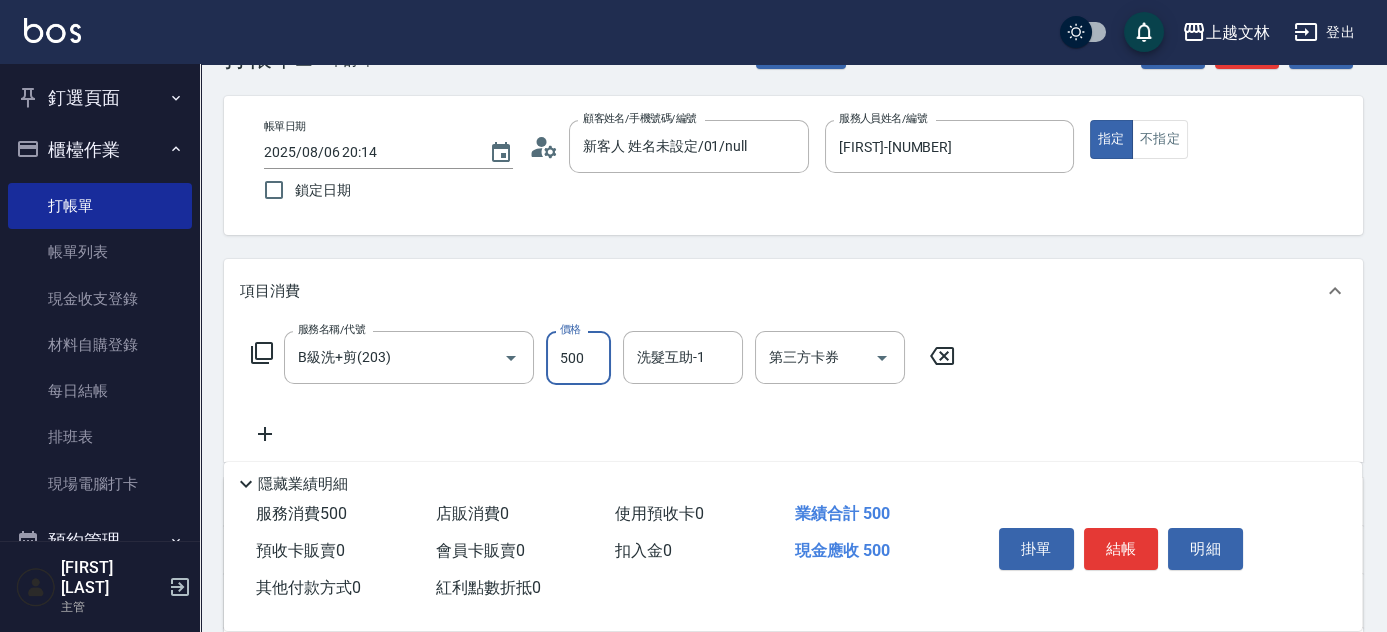 scroll, scrollTop: 90, scrollLeft: 0, axis: vertical 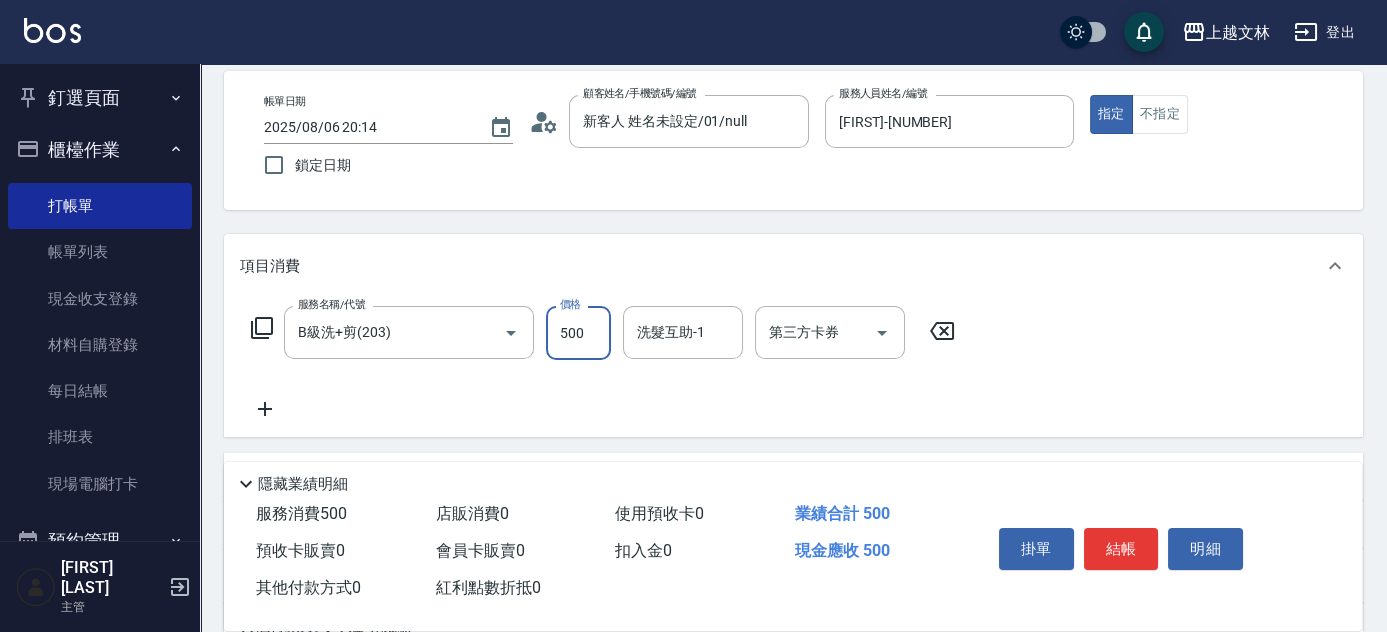 type on "500" 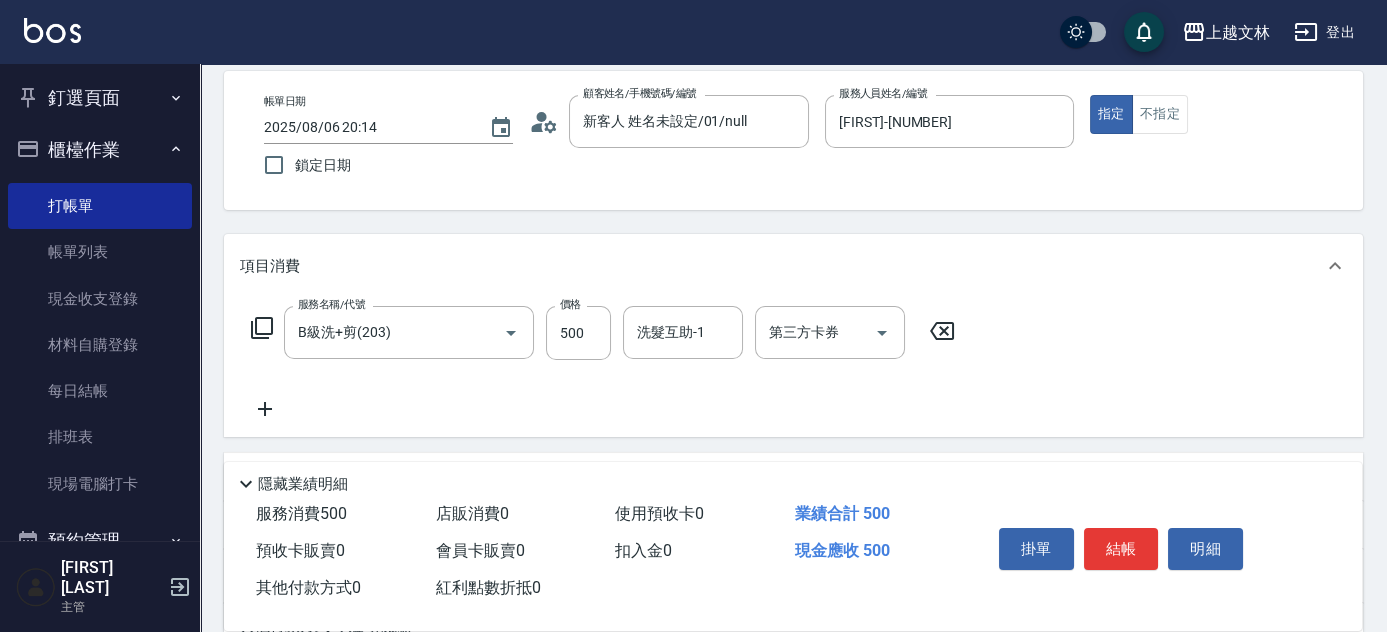 click 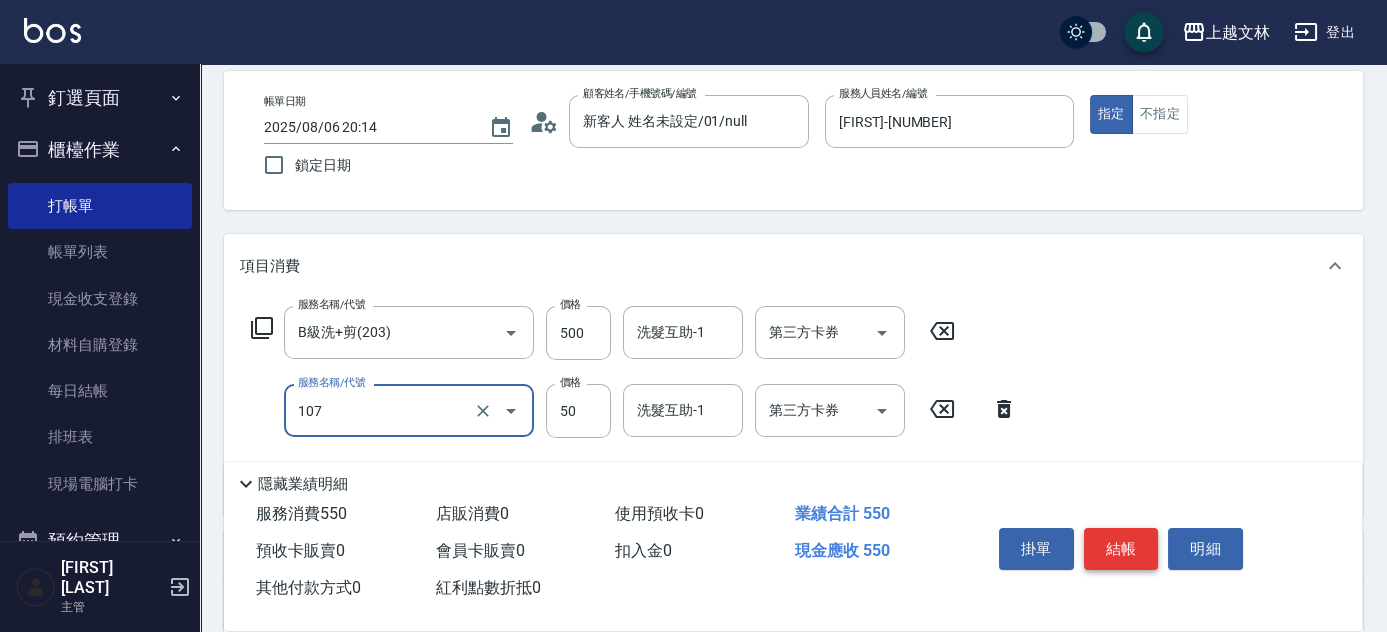 type on "精油(107)" 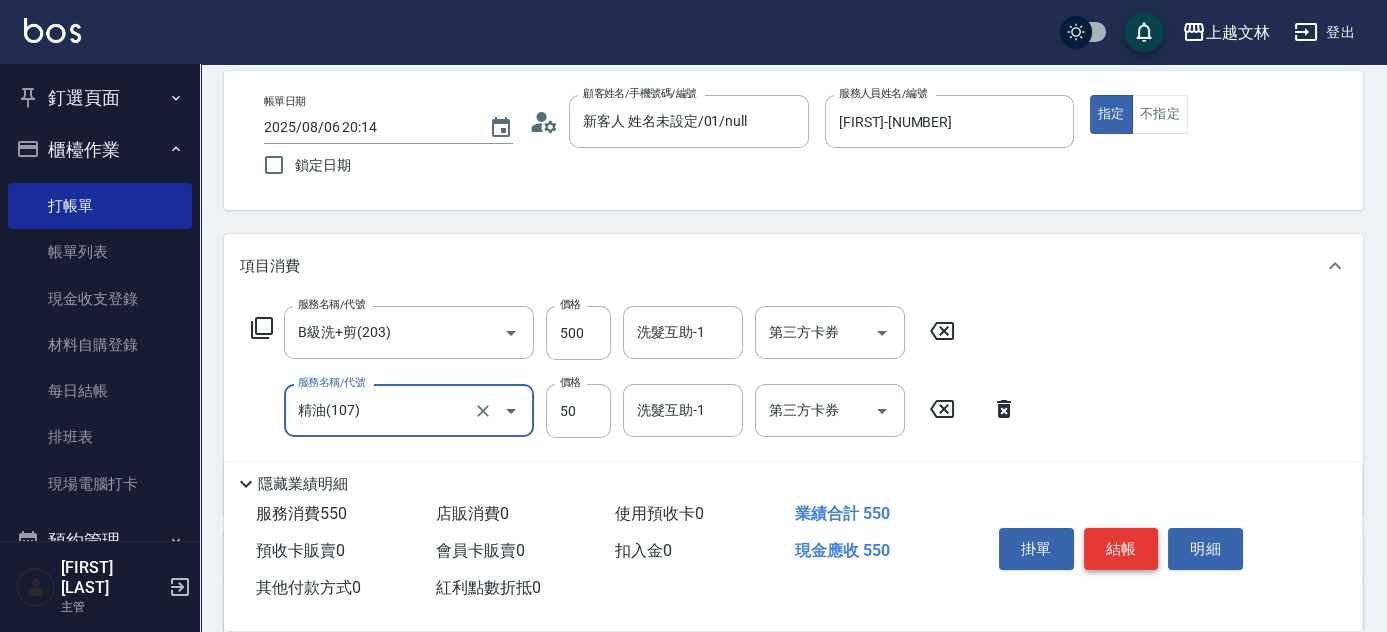 click on "結帳" at bounding box center (1121, 549) 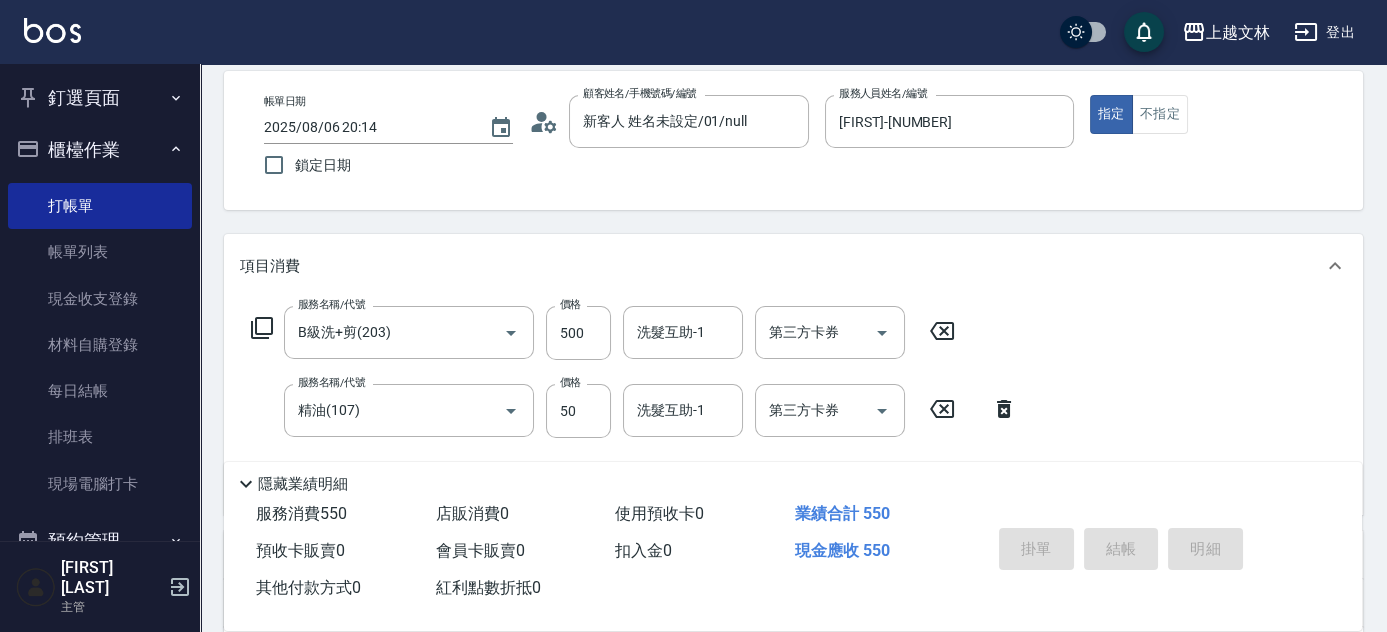 type 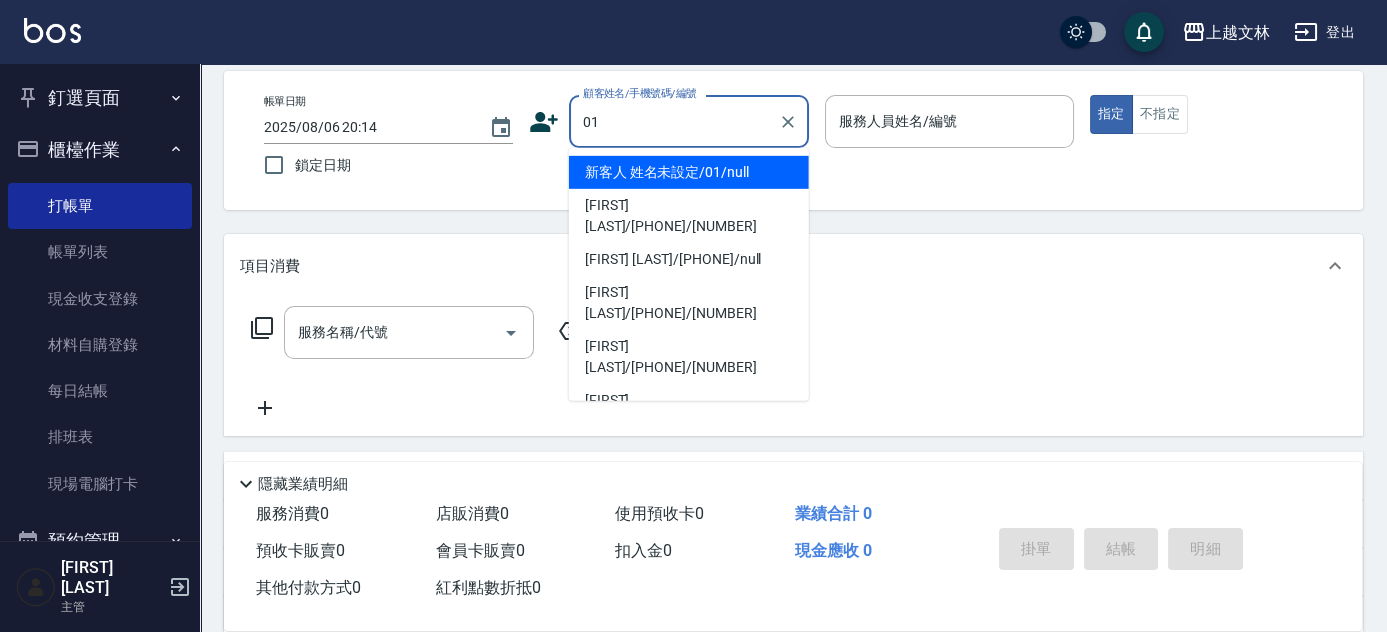 type on "01" 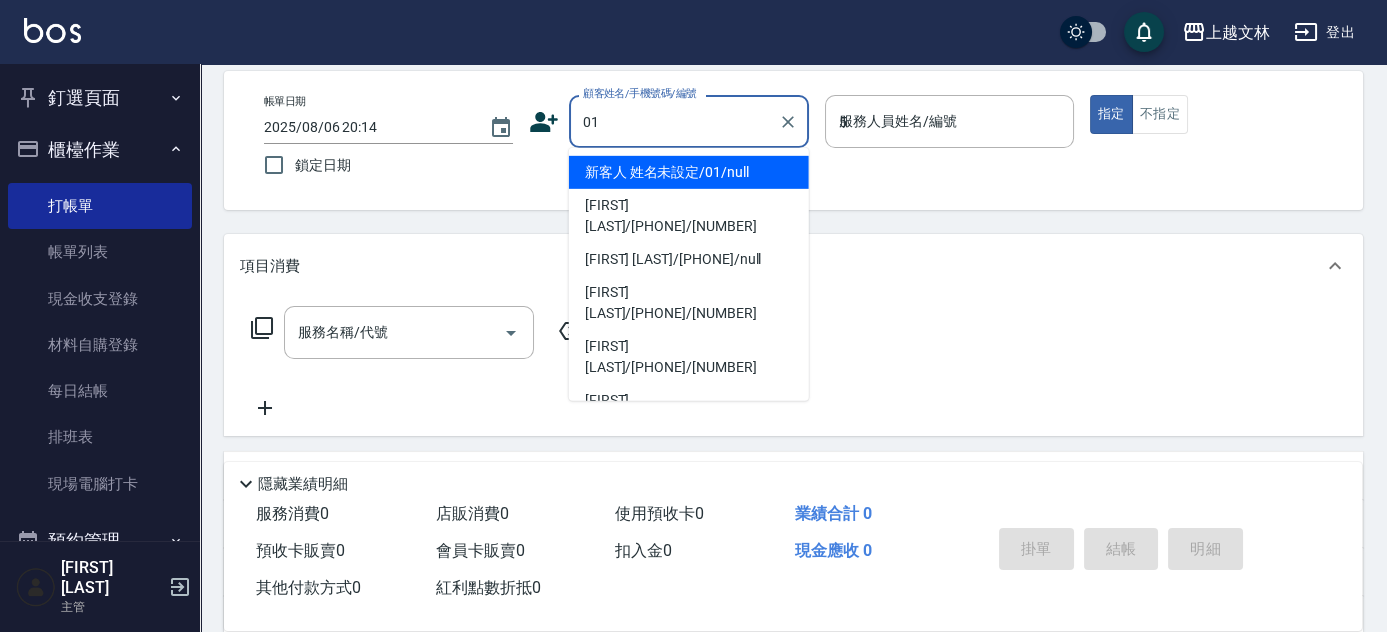 type on "新客人 姓名未設定/01/null" 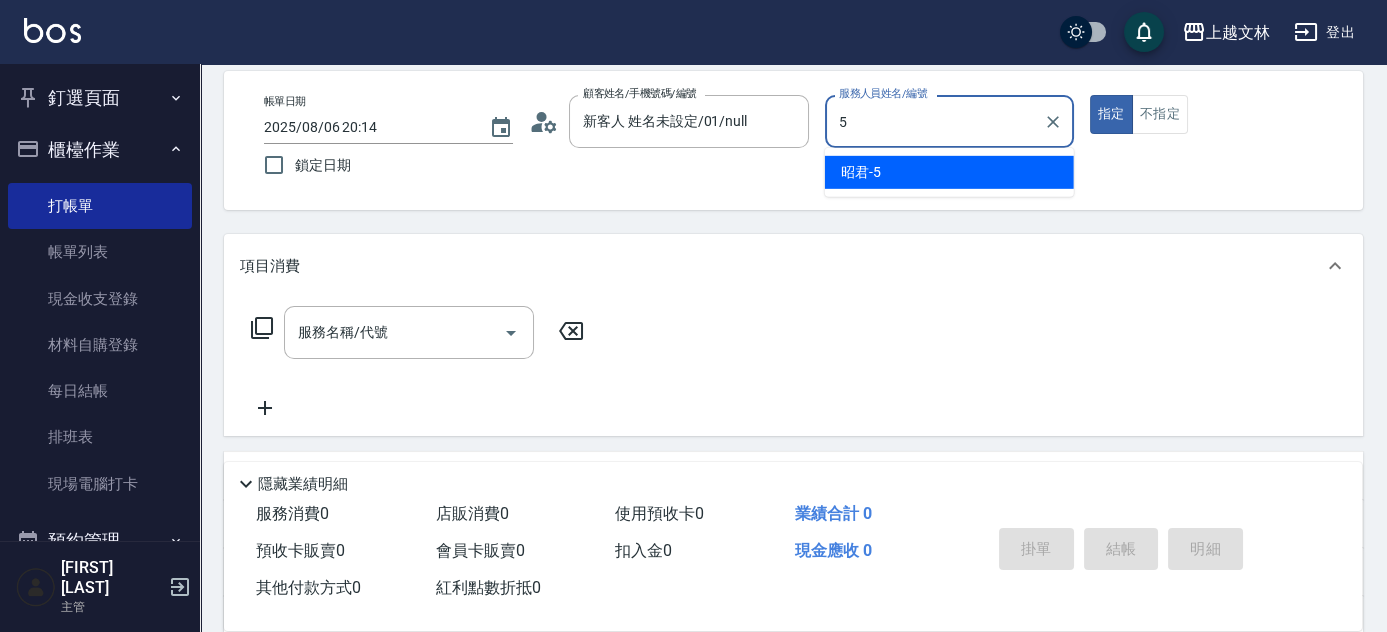 type on "[FIRST]-[NUMBER]" 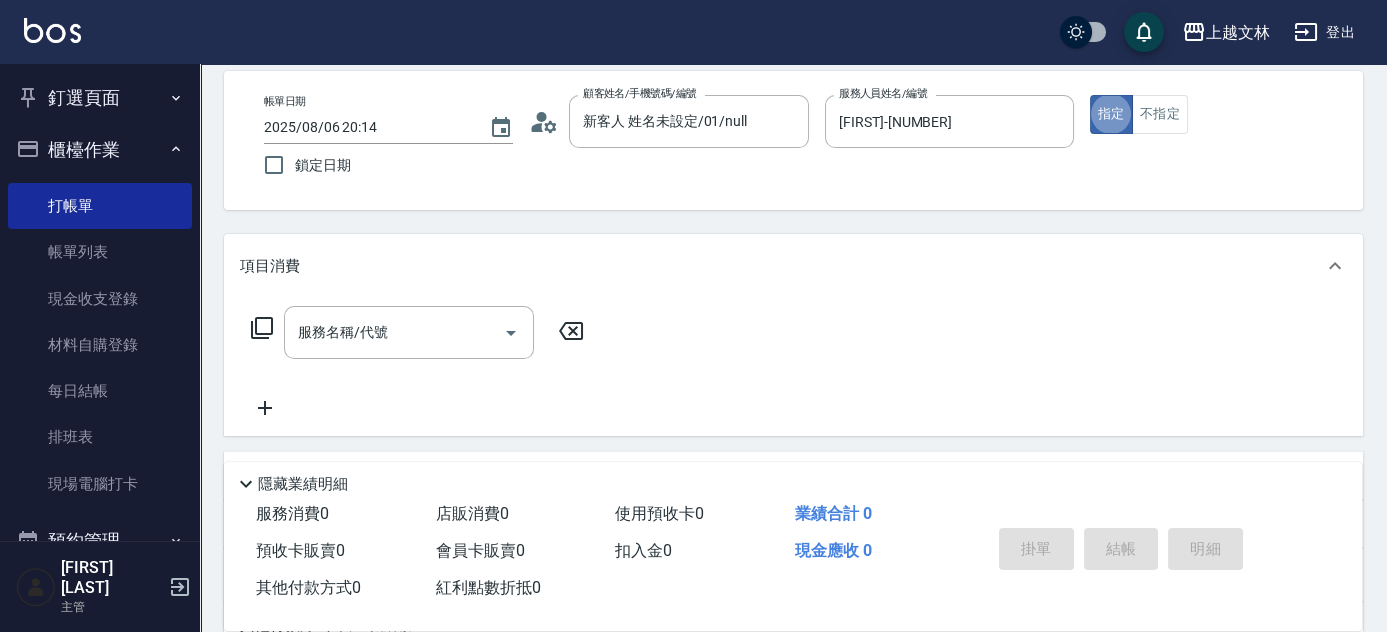 click 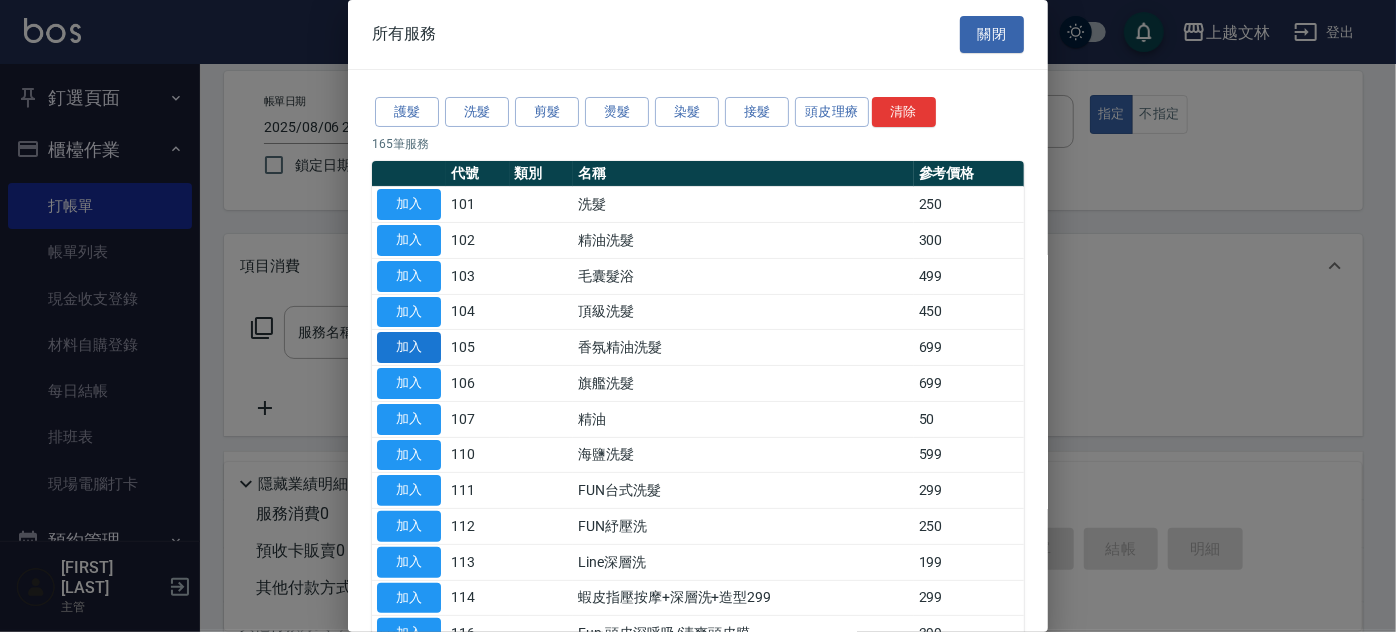 click on "加入" at bounding box center [409, 347] 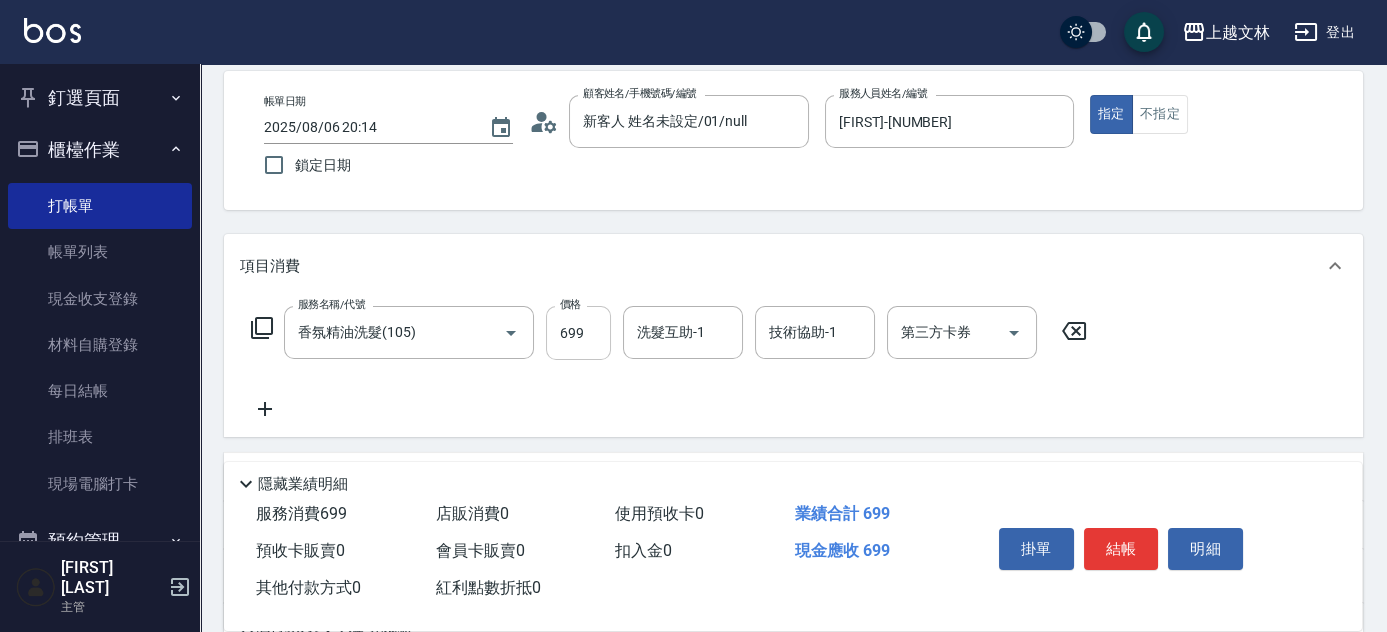 click on "699" at bounding box center [578, 333] 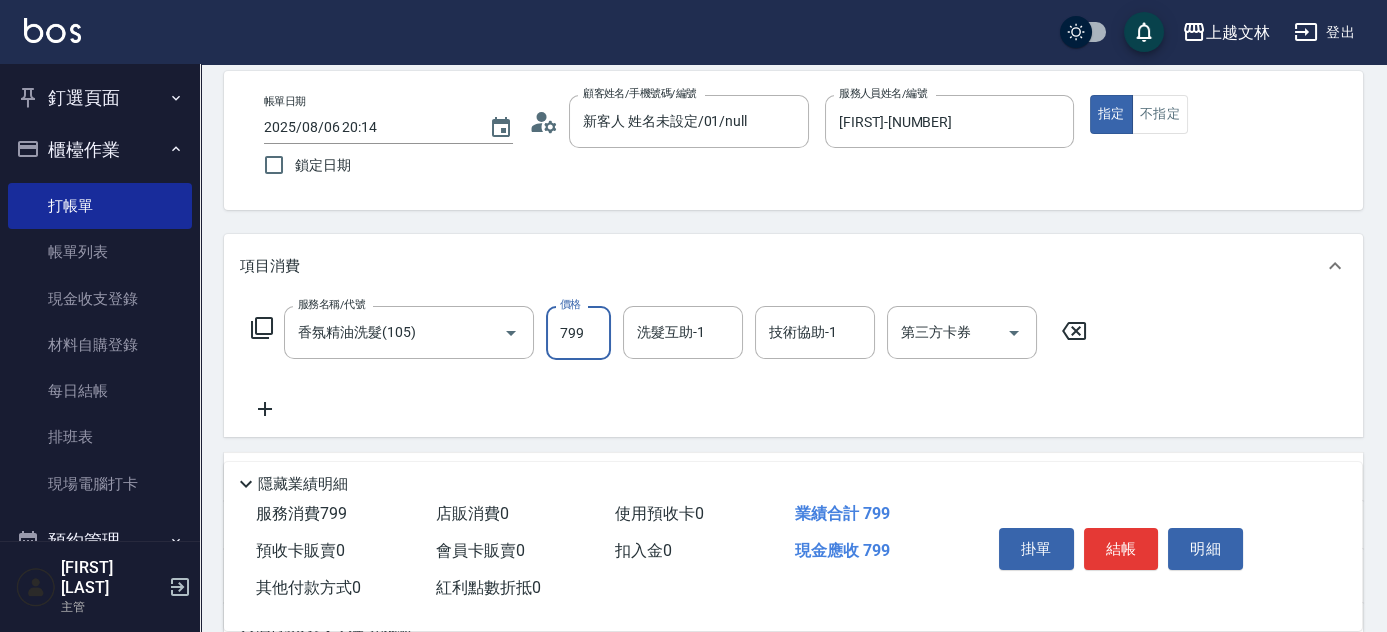 type on "799" 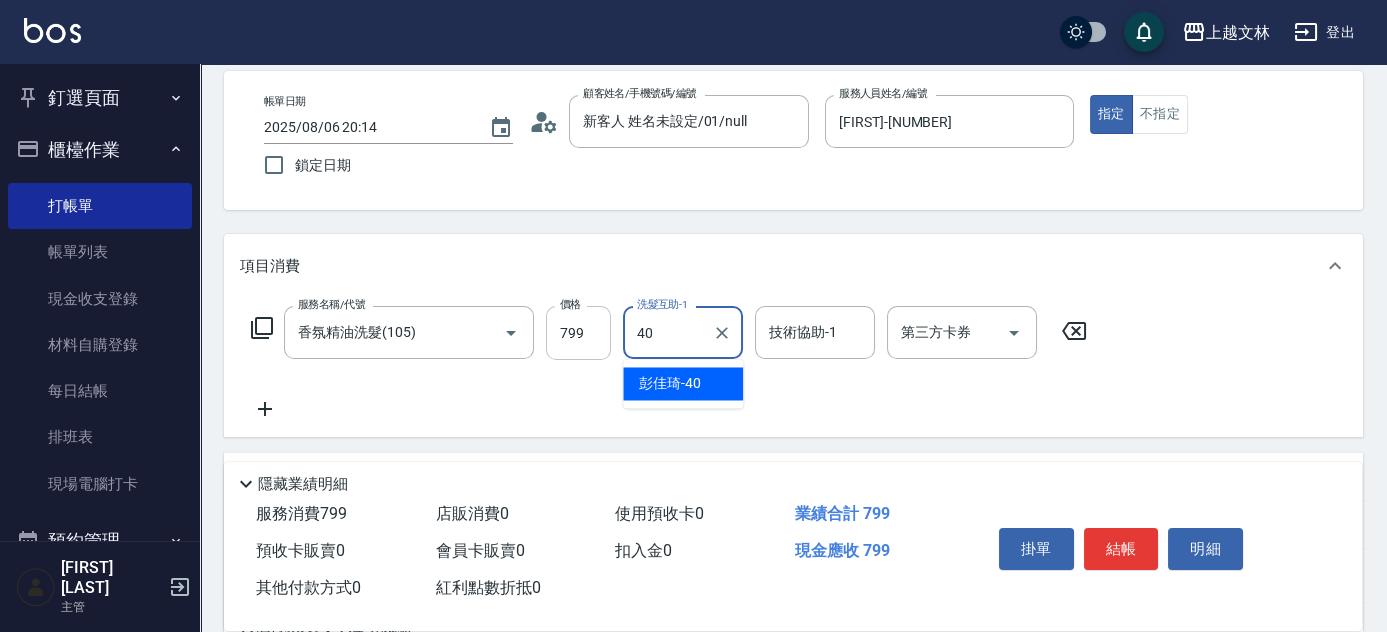 type on "[FIRST] [LAST]-[NUMBER]" 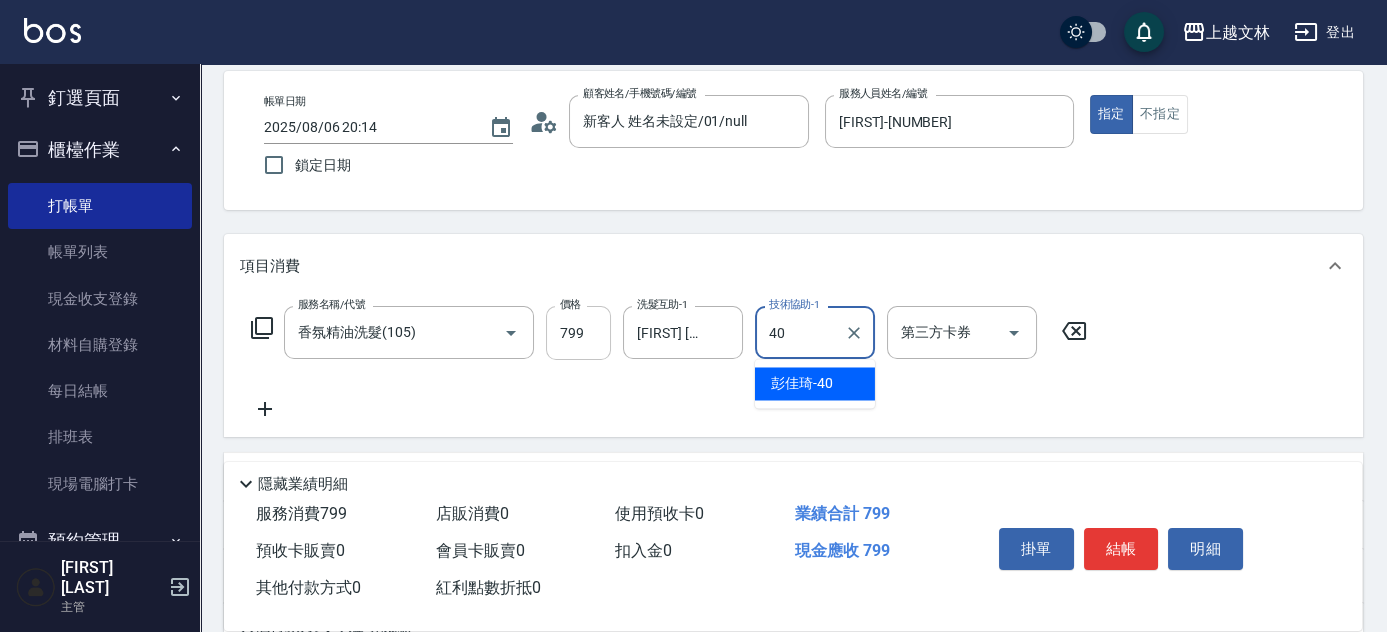 type on "[FIRST] [LAST]-[NUMBER]" 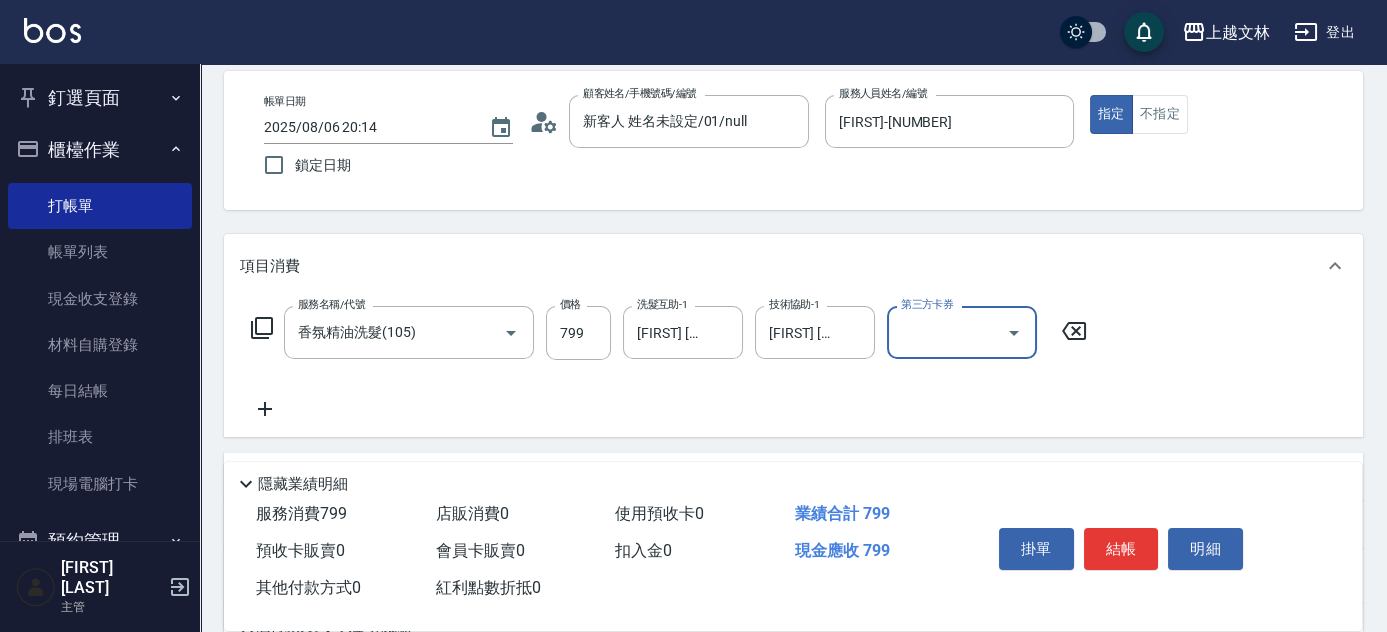 click on "結帳" at bounding box center (1121, 549) 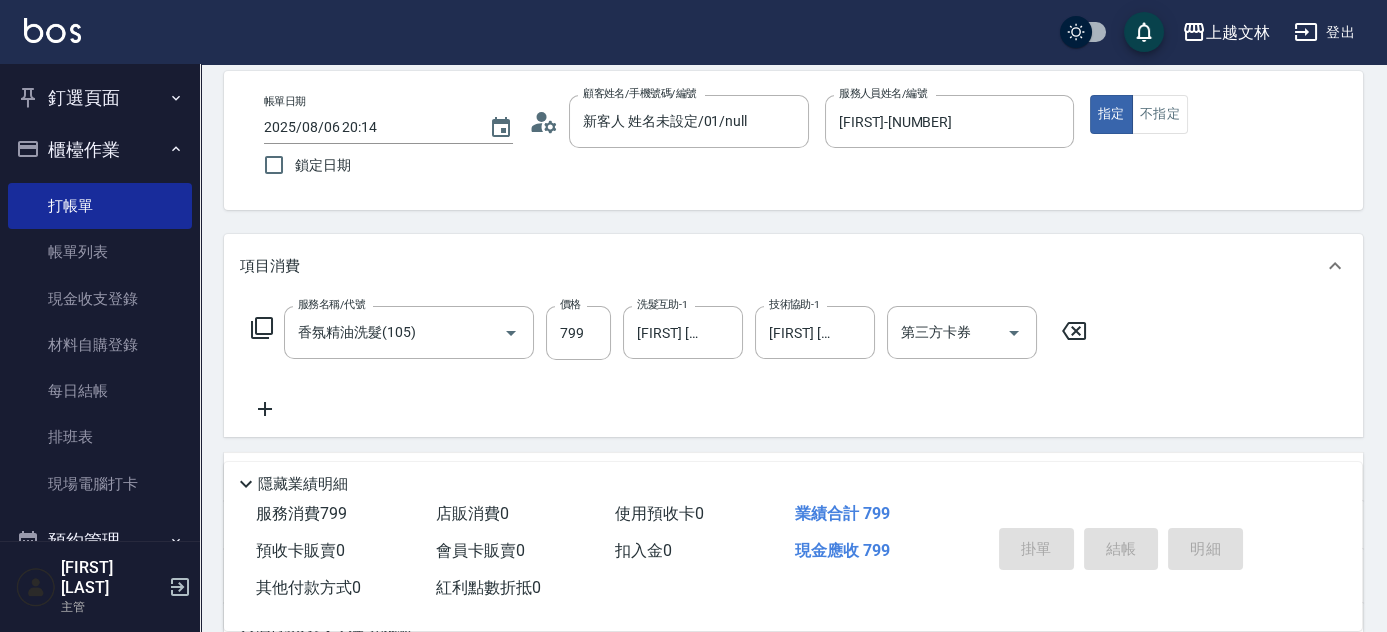type on "2025/08/06 20:35" 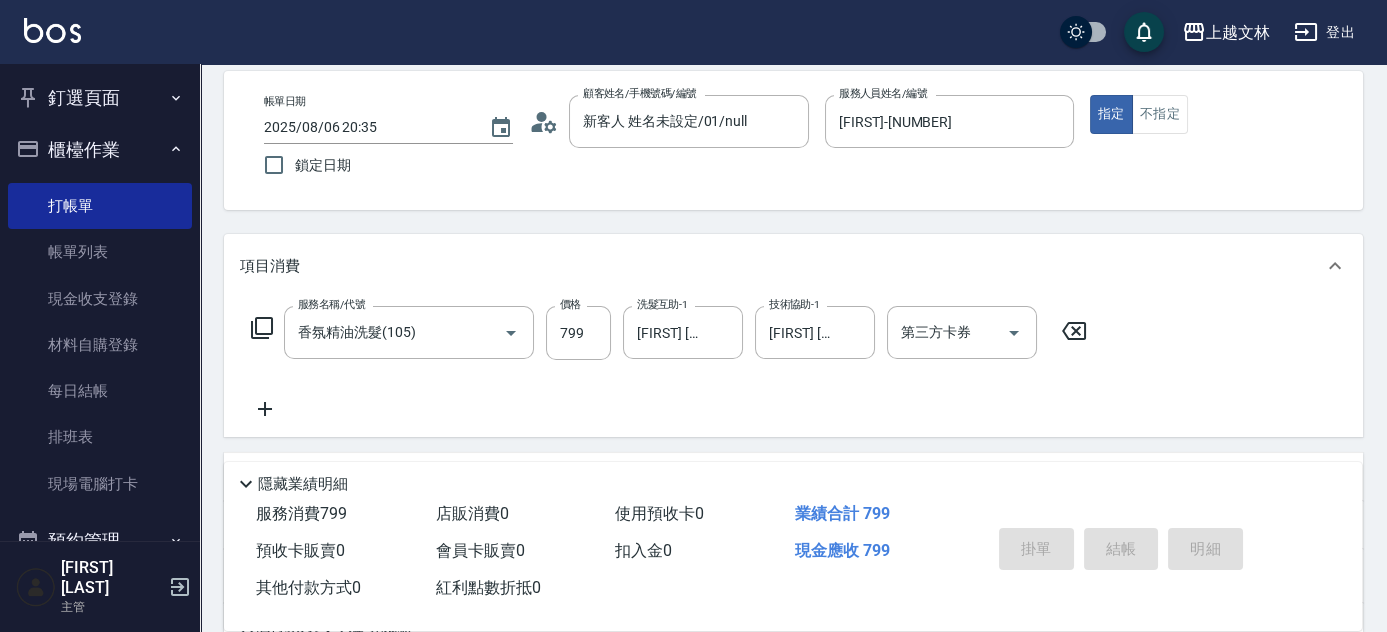type 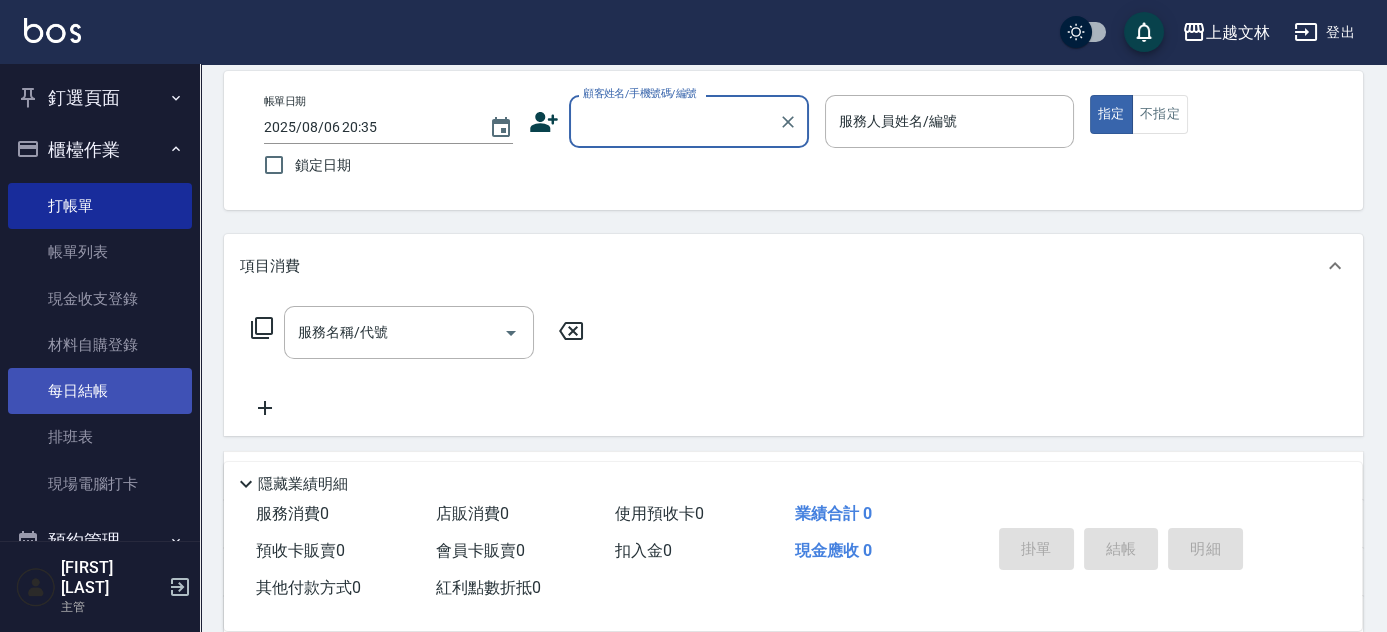 click on "每日結帳" at bounding box center [100, 391] 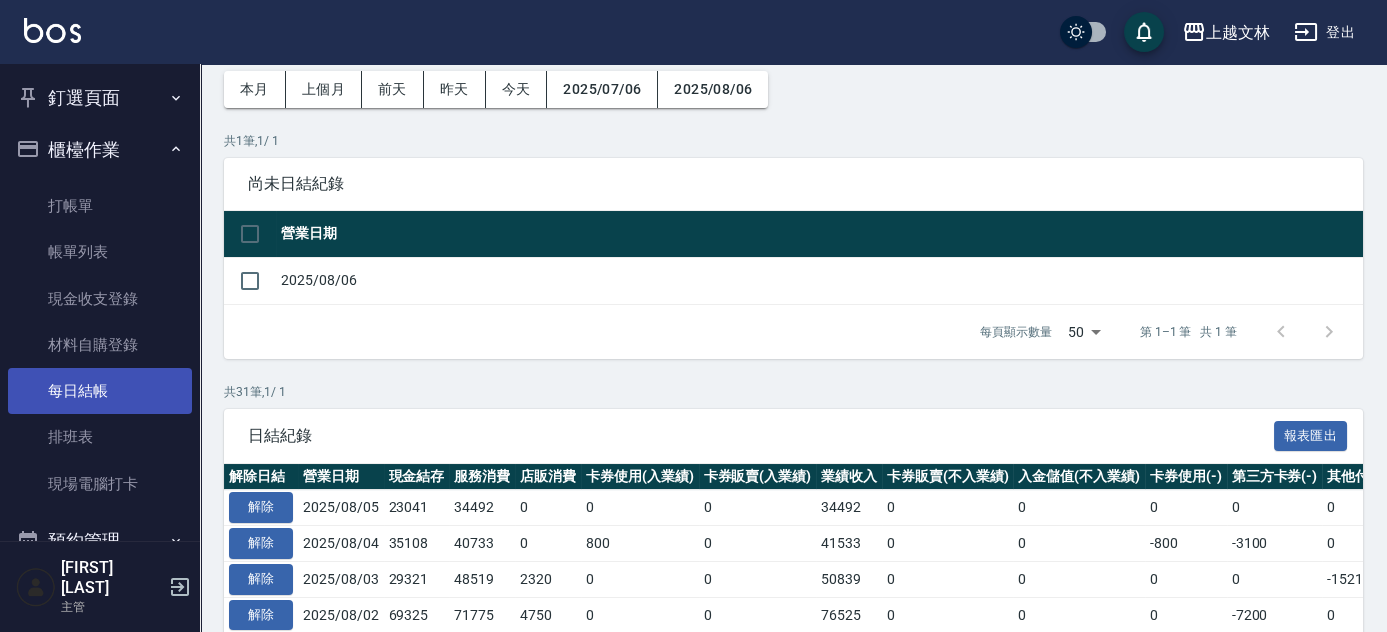 scroll, scrollTop: 0, scrollLeft: 0, axis: both 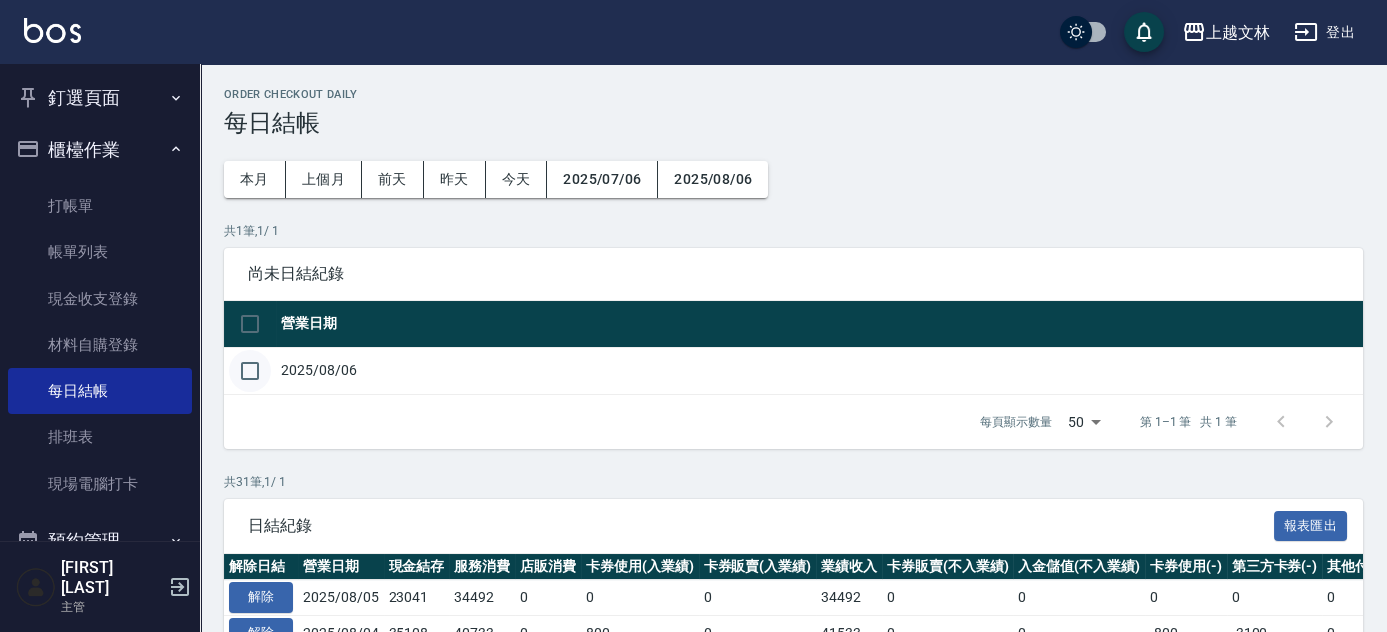 click at bounding box center [250, 371] 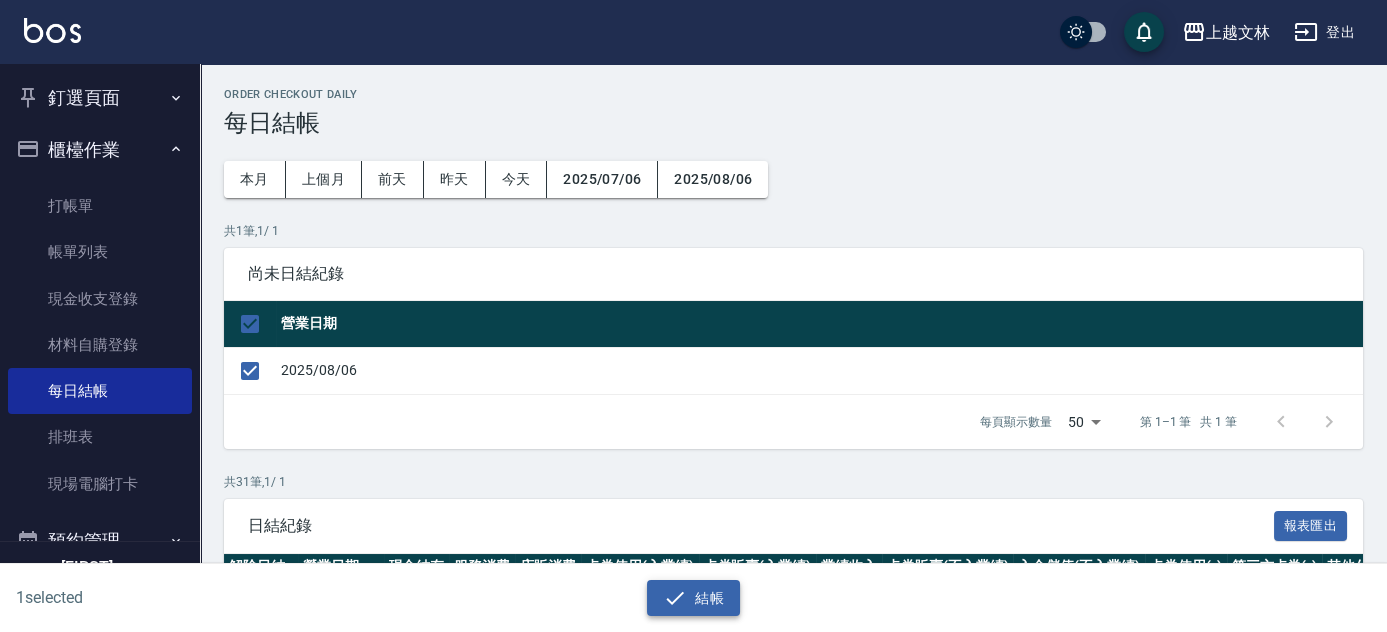 click 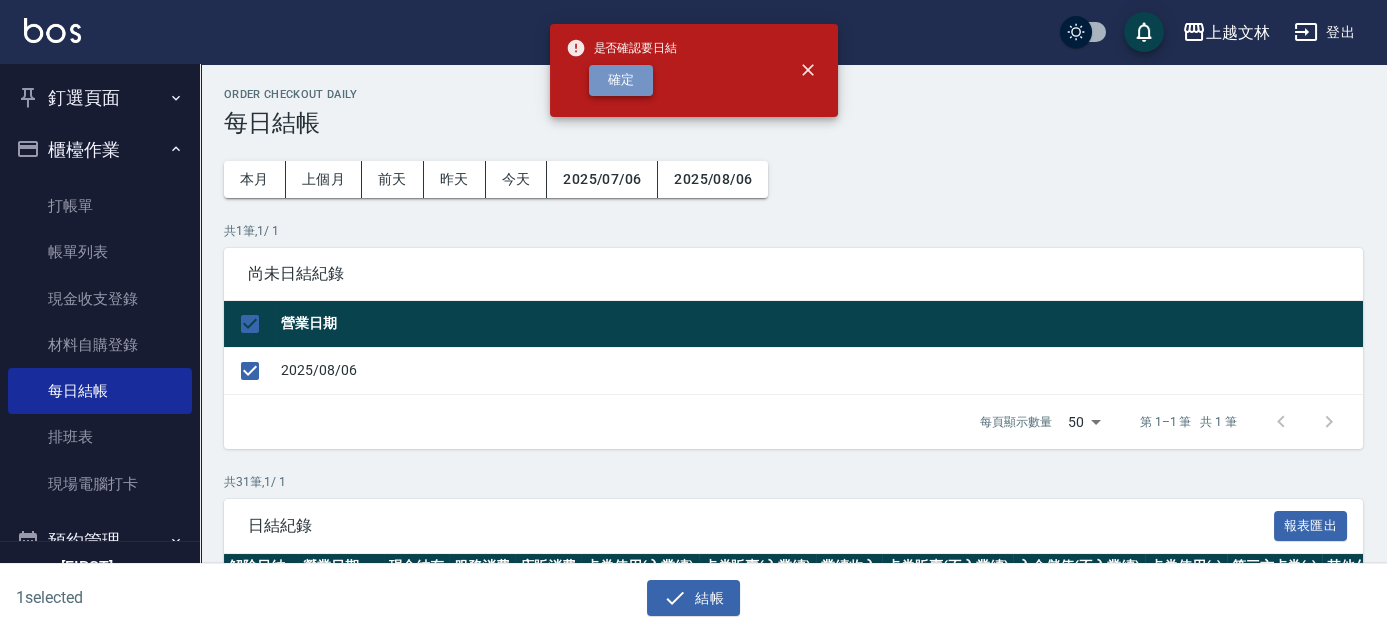 click on "確定" at bounding box center [621, 80] 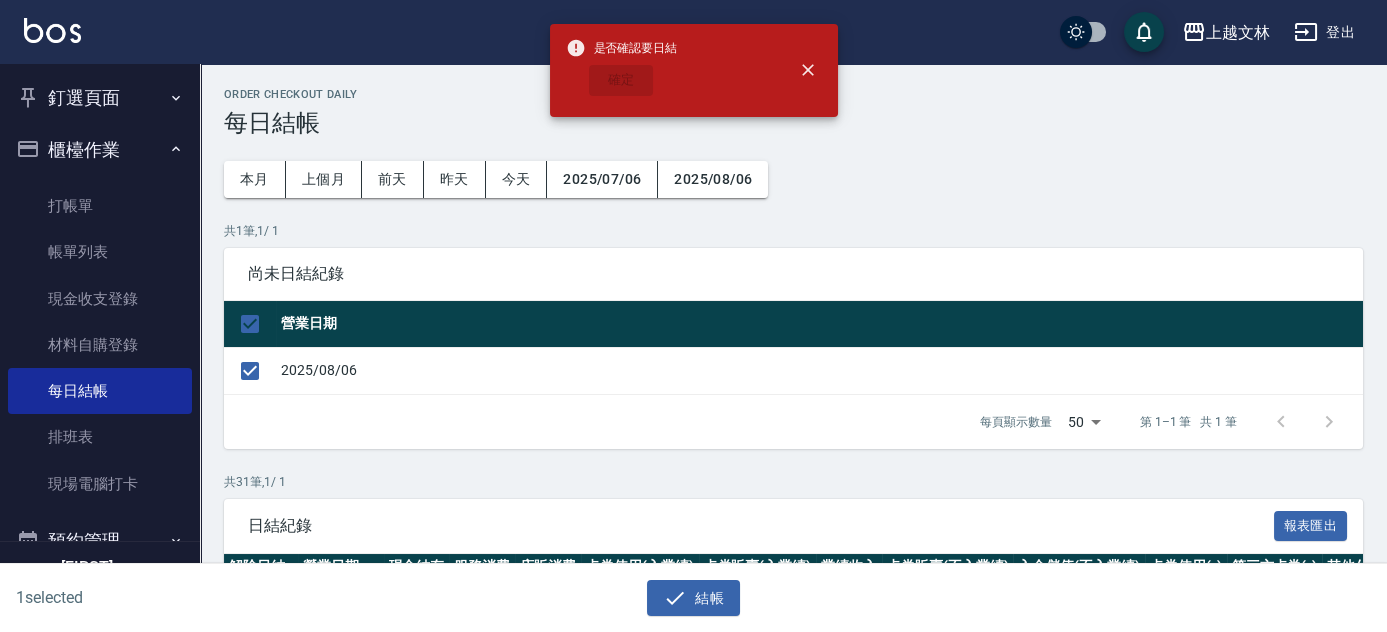 checkbox on "false" 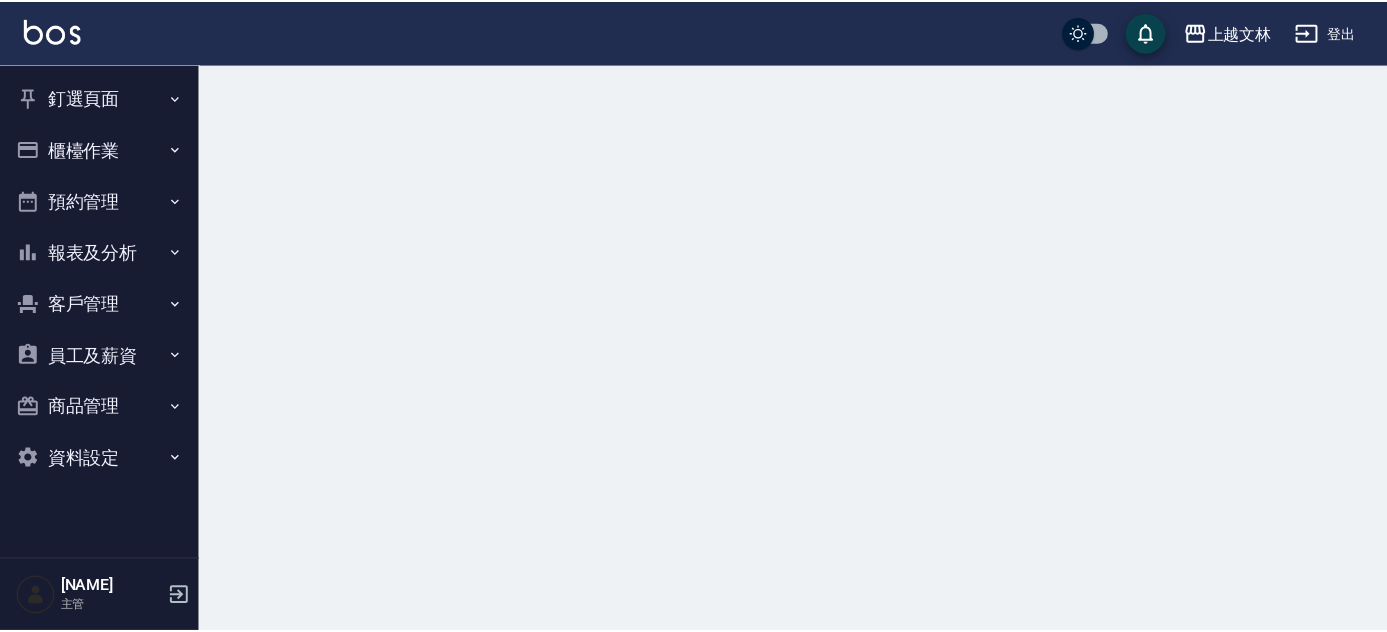 scroll, scrollTop: 0, scrollLeft: 0, axis: both 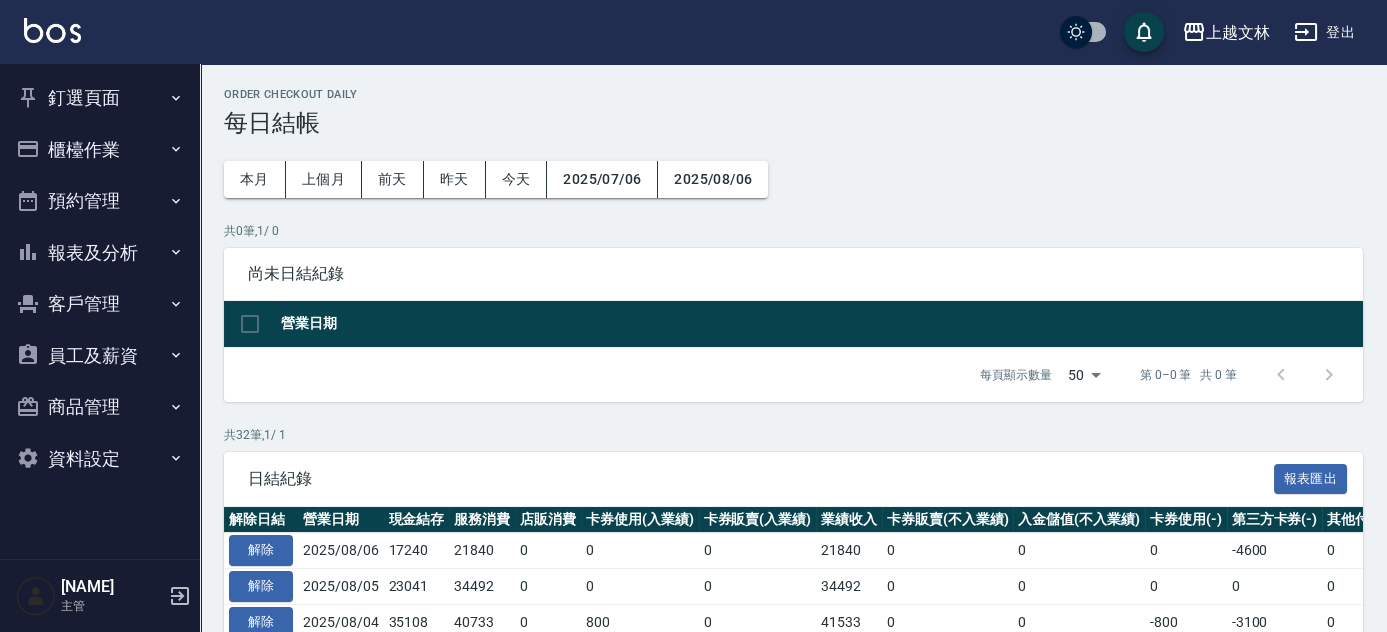 click on "報表及分析" at bounding box center (100, 253) 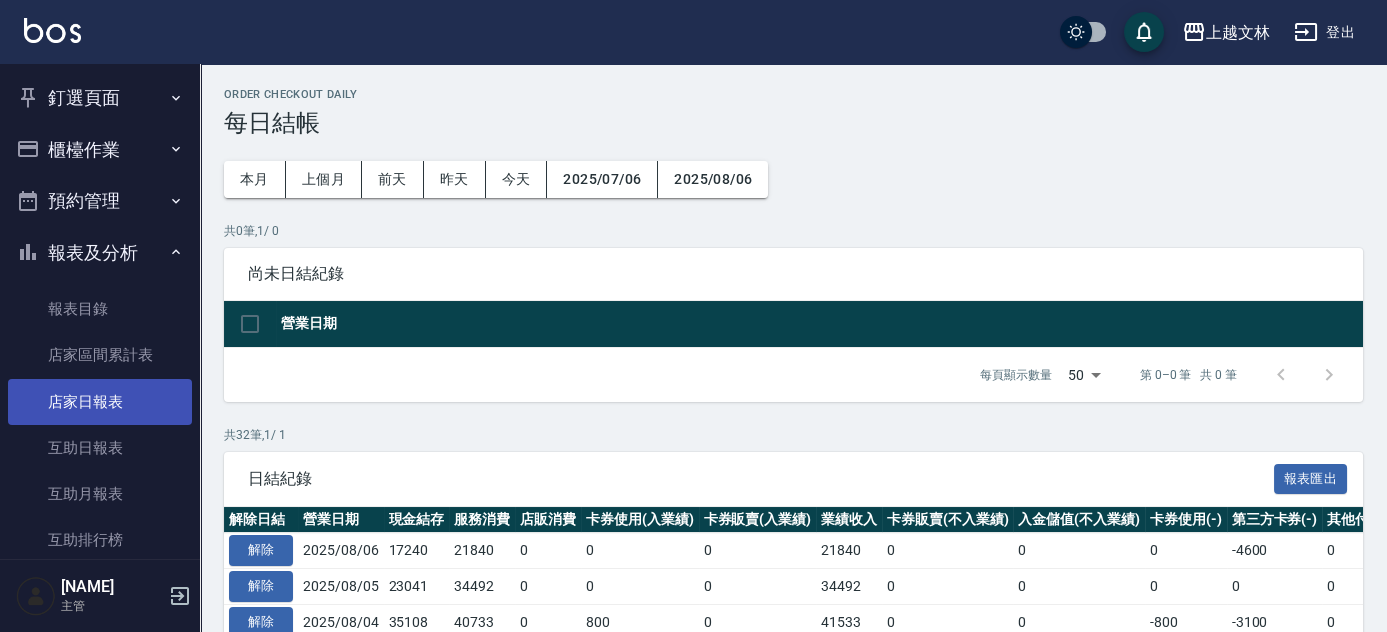 click on "店家日報表" at bounding box center [100, 402] 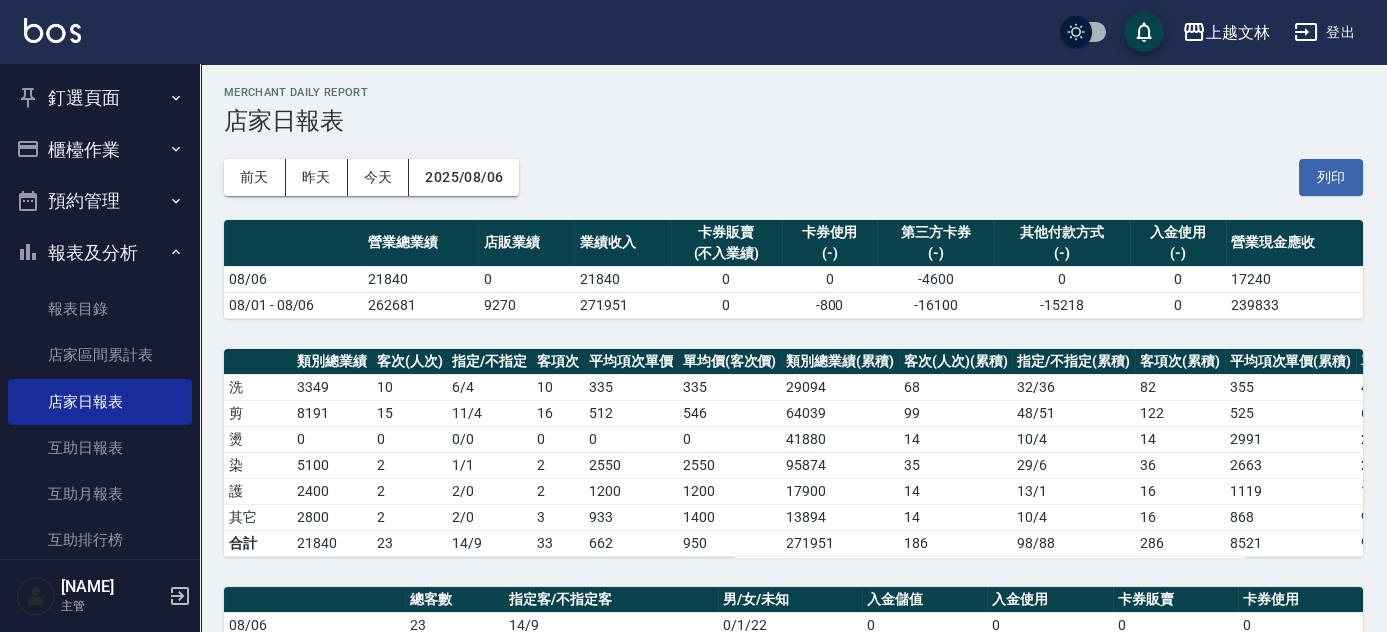 scroll, scrollTop: 0, scrollLeft: 0, axis: both 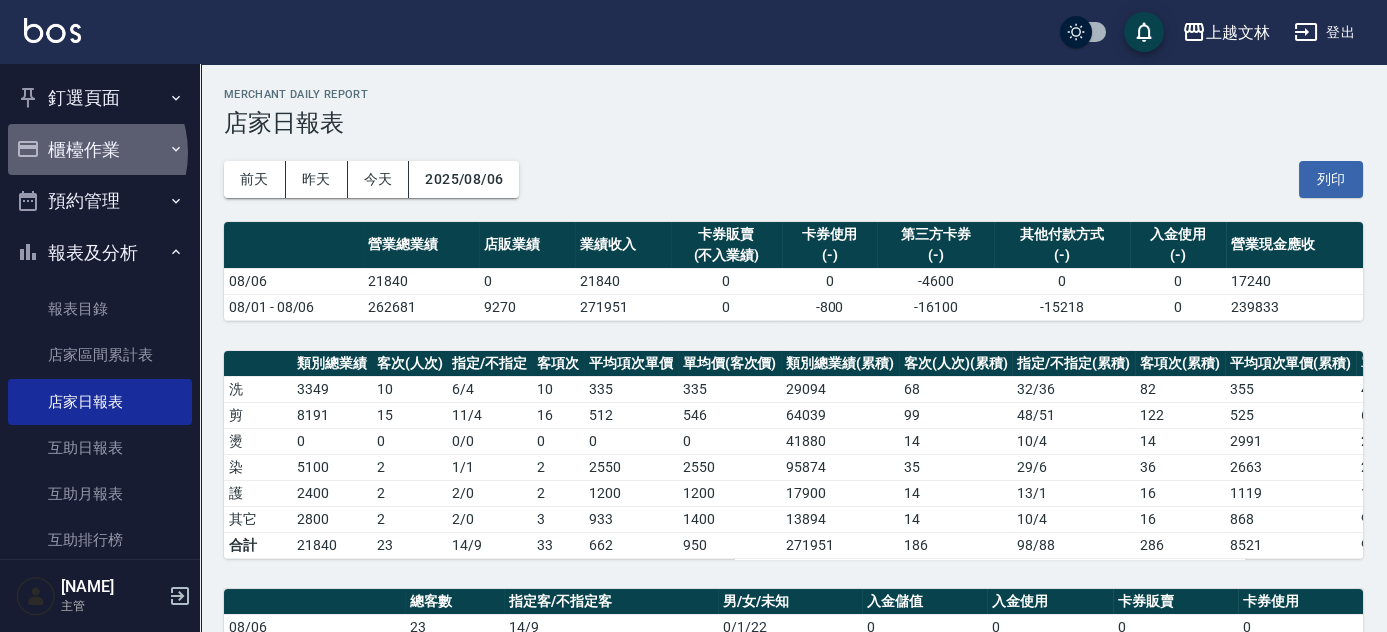 click on "櫃檯作業" at bounding box center [100, 150] 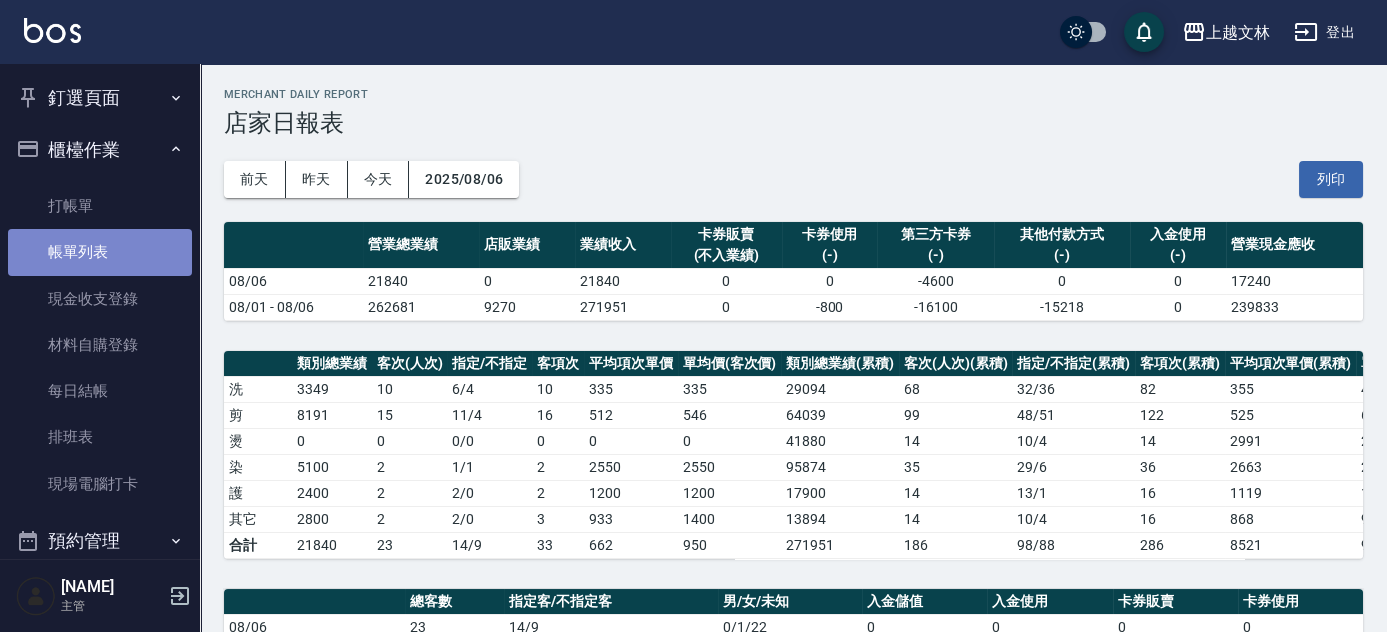 click on "帳單列表" at bounding box center [100, 252] 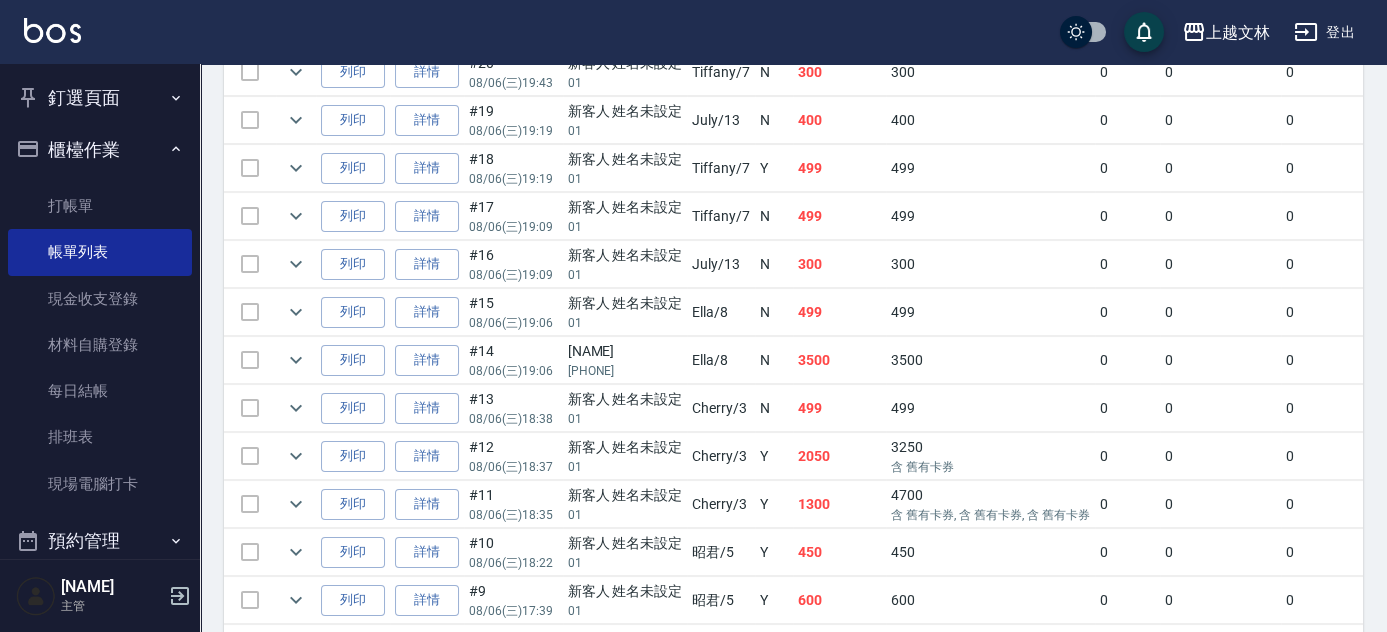 scroll, scrollTop: 818, scrollLeft: 0, axis: vertical 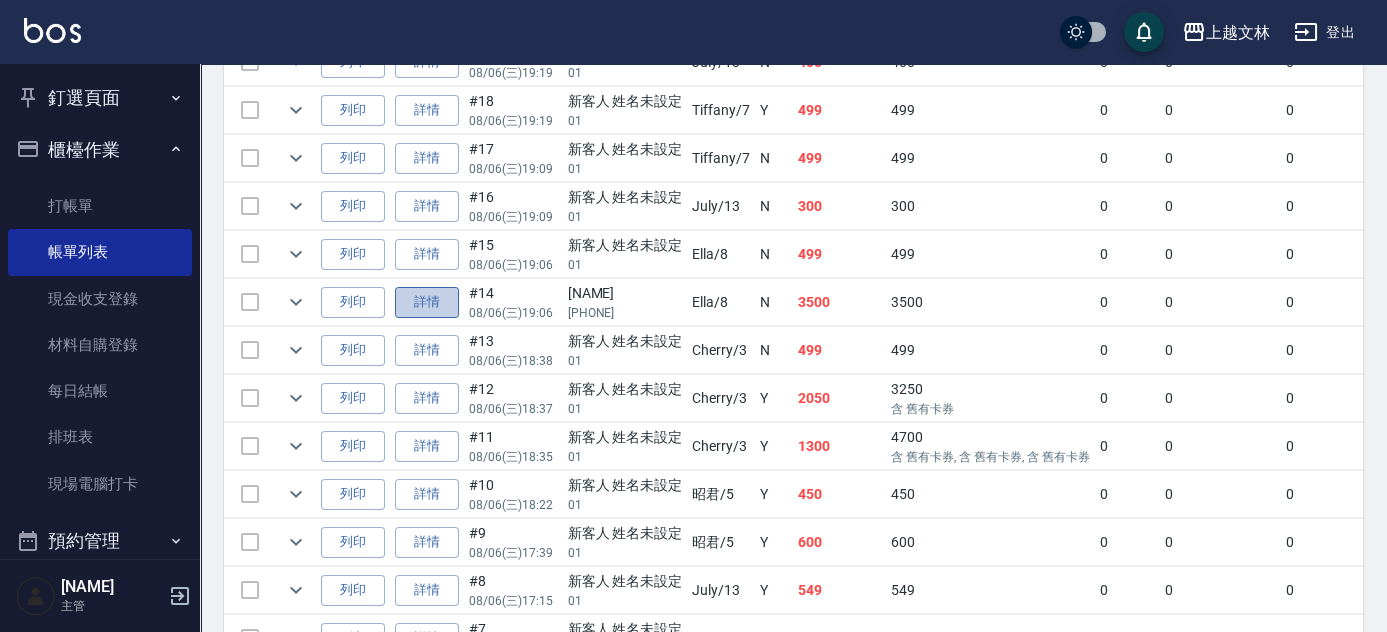 click on "詳情" at bounding box center [427, 302] 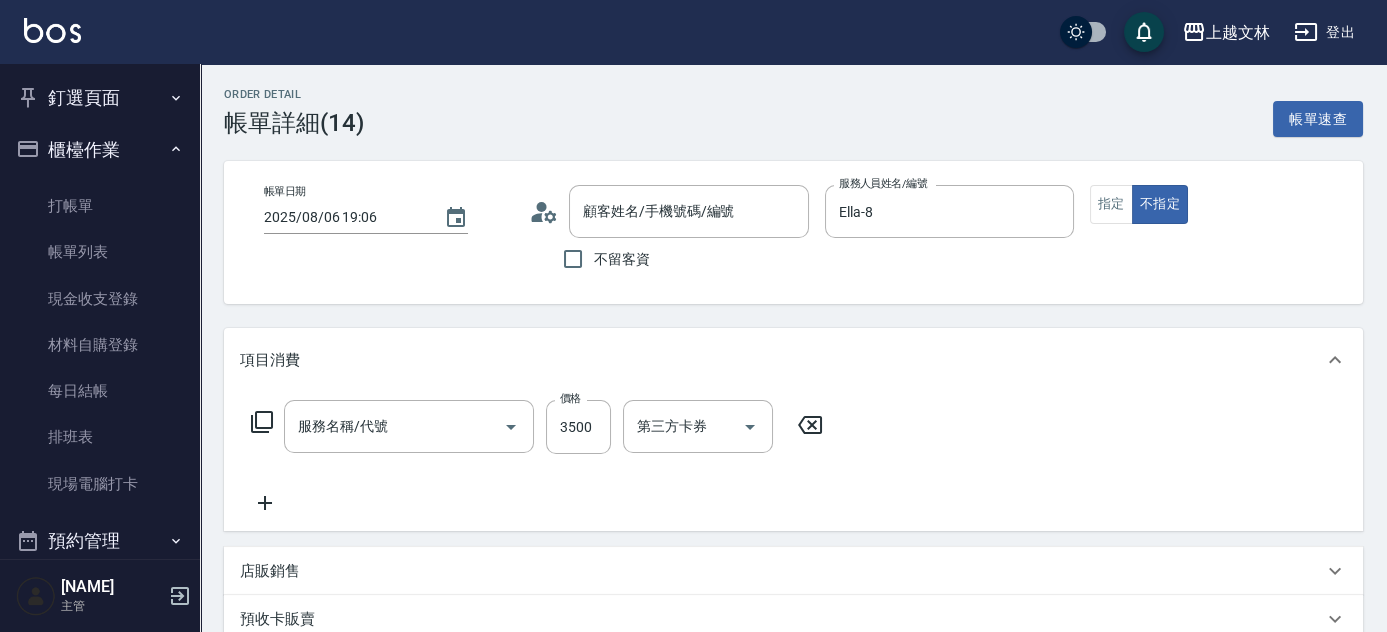 type on "2025/08/06 19:06" 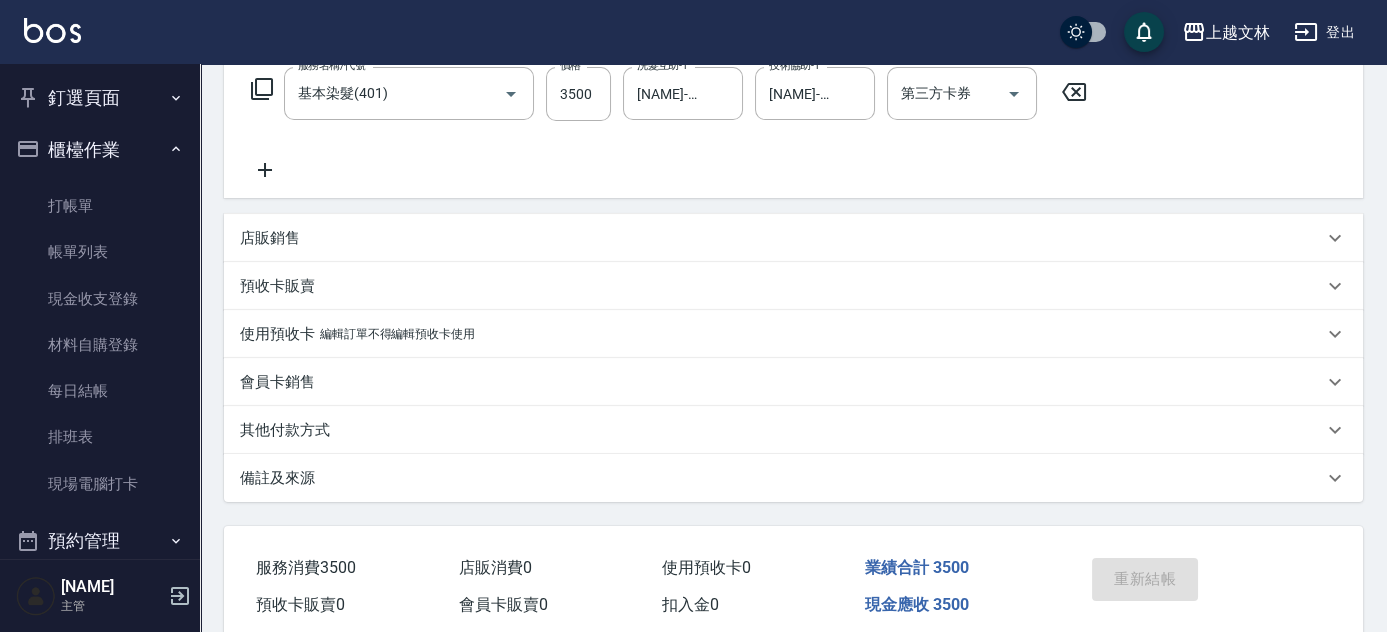 scroll, scrollTop: 416, scrollLeft: 0, axis: vertical 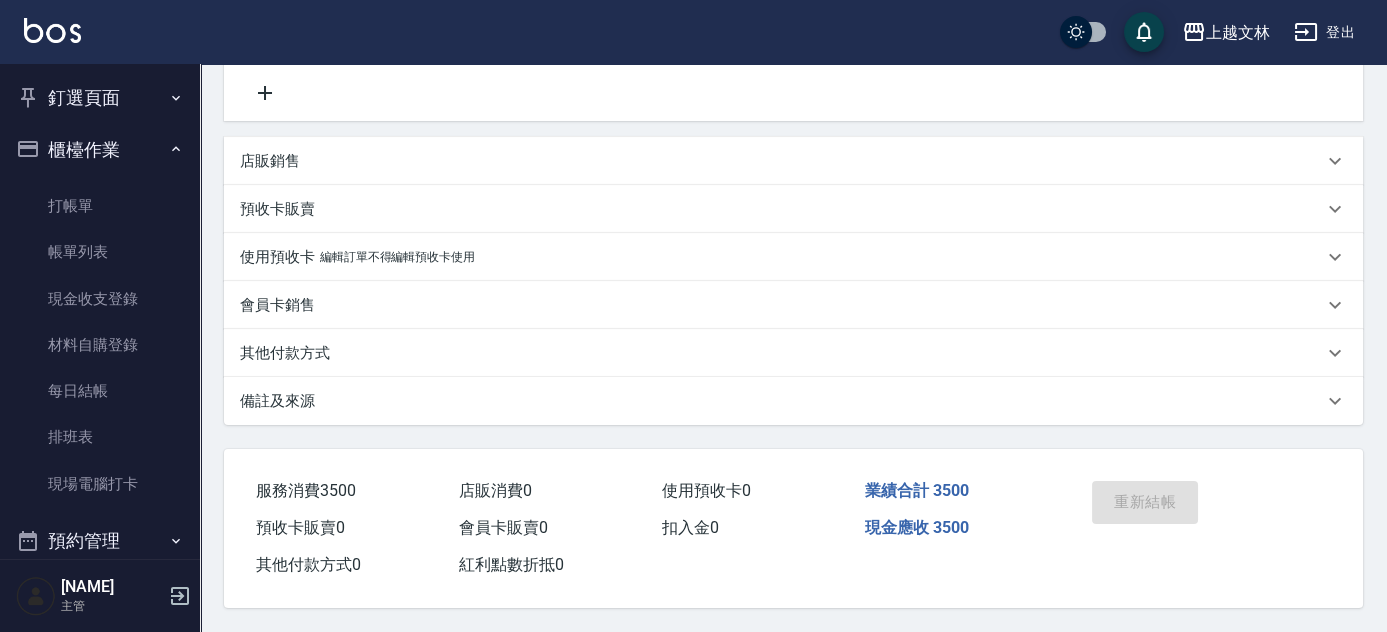 click on "其他付款方式" at bounding box center (285, 353) 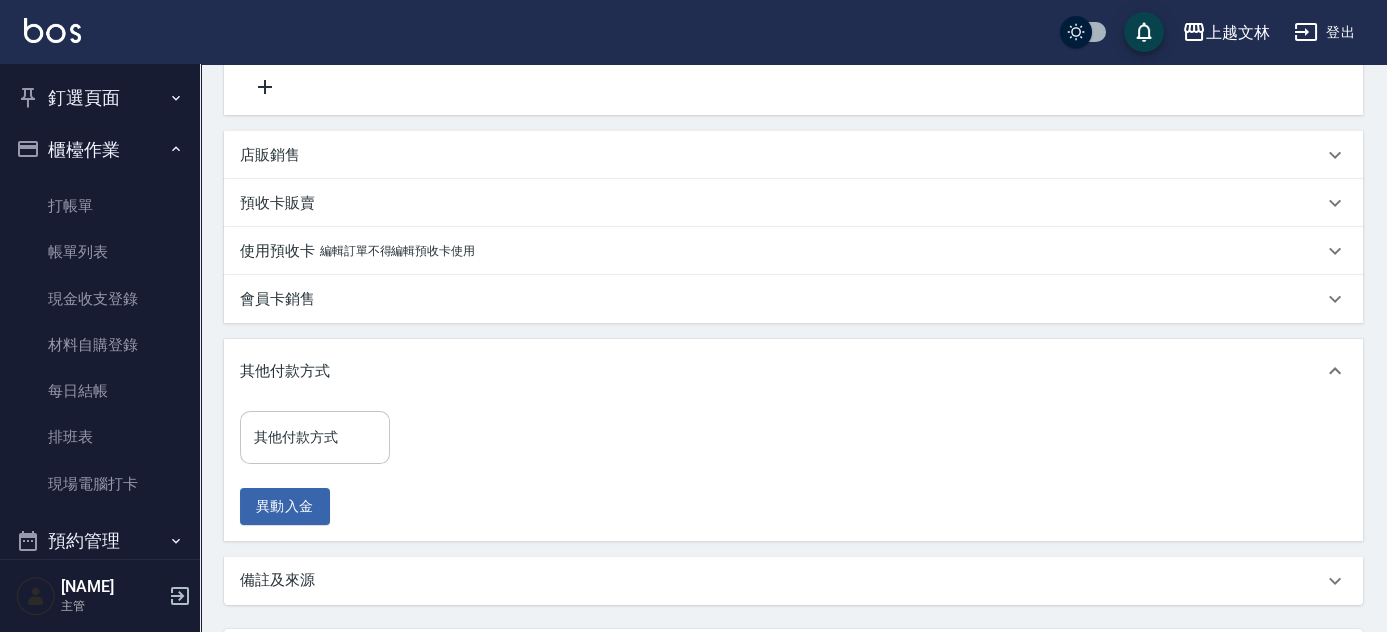 click on "其他付款方式" at bounding box center (315, 437) 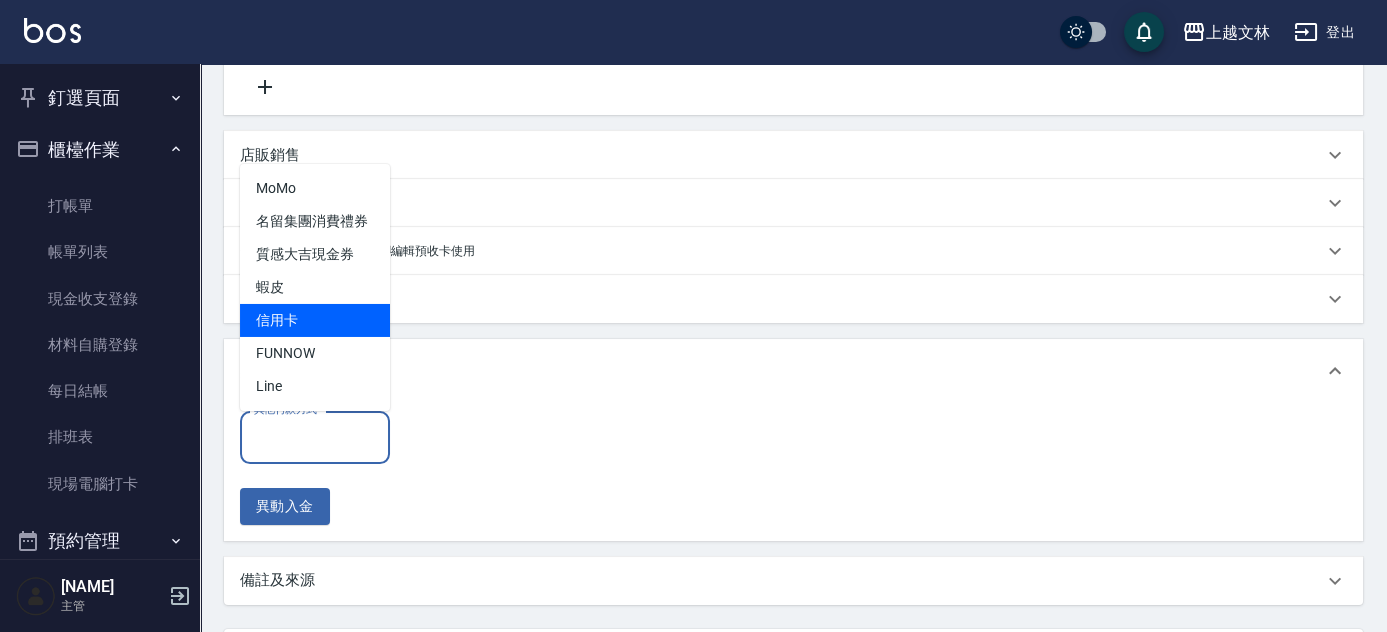 click on "信用卡" at bounding box center (315, 320) 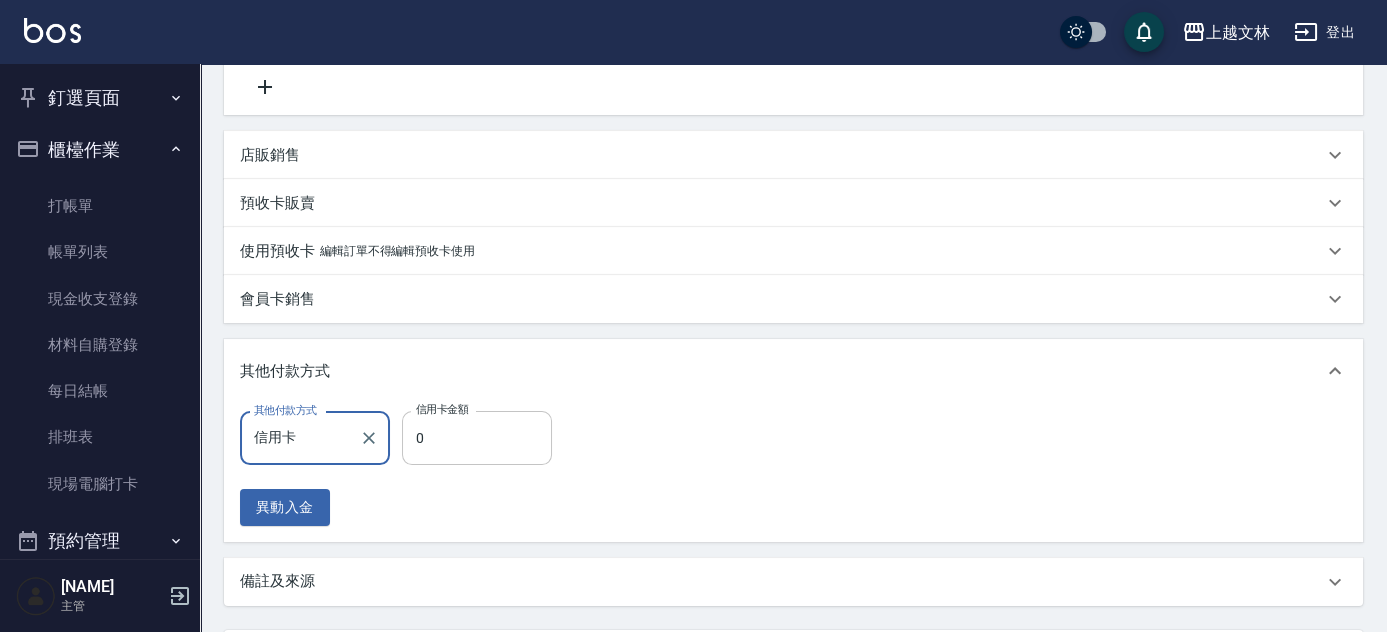 click on "0" at bounding box center [477, 438] 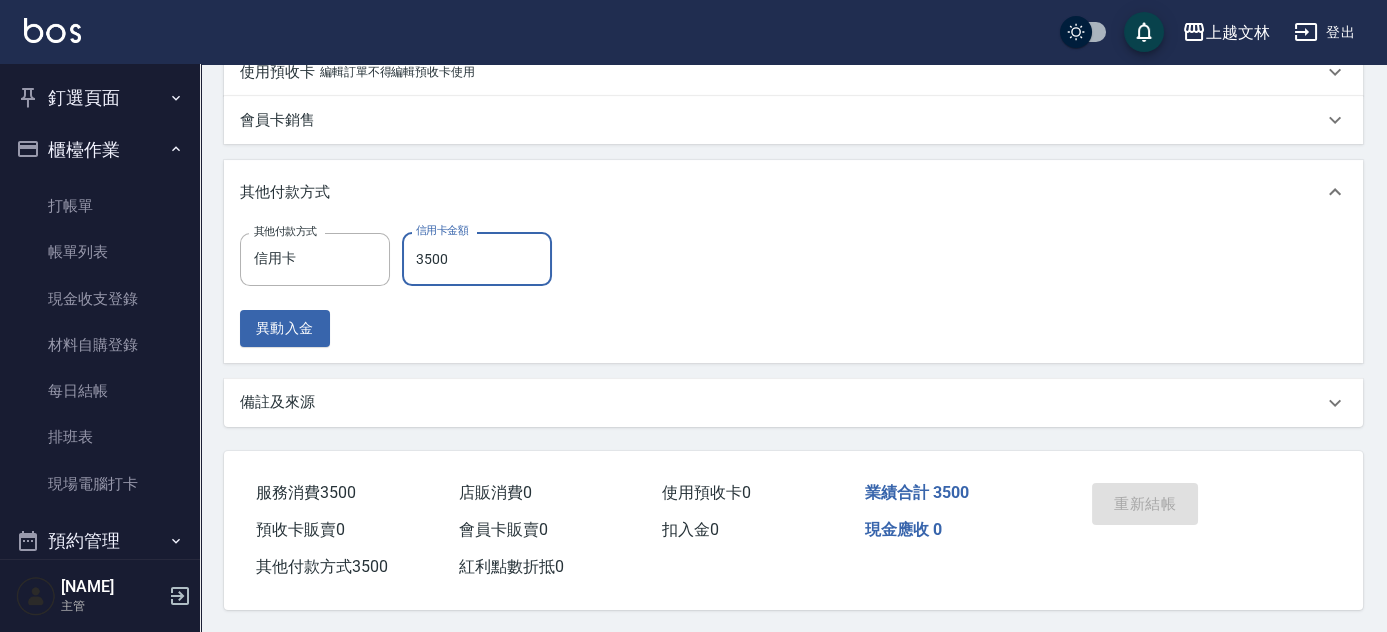 scroll, scrollTop: 603, scrollLeft: 0, axis: vertical 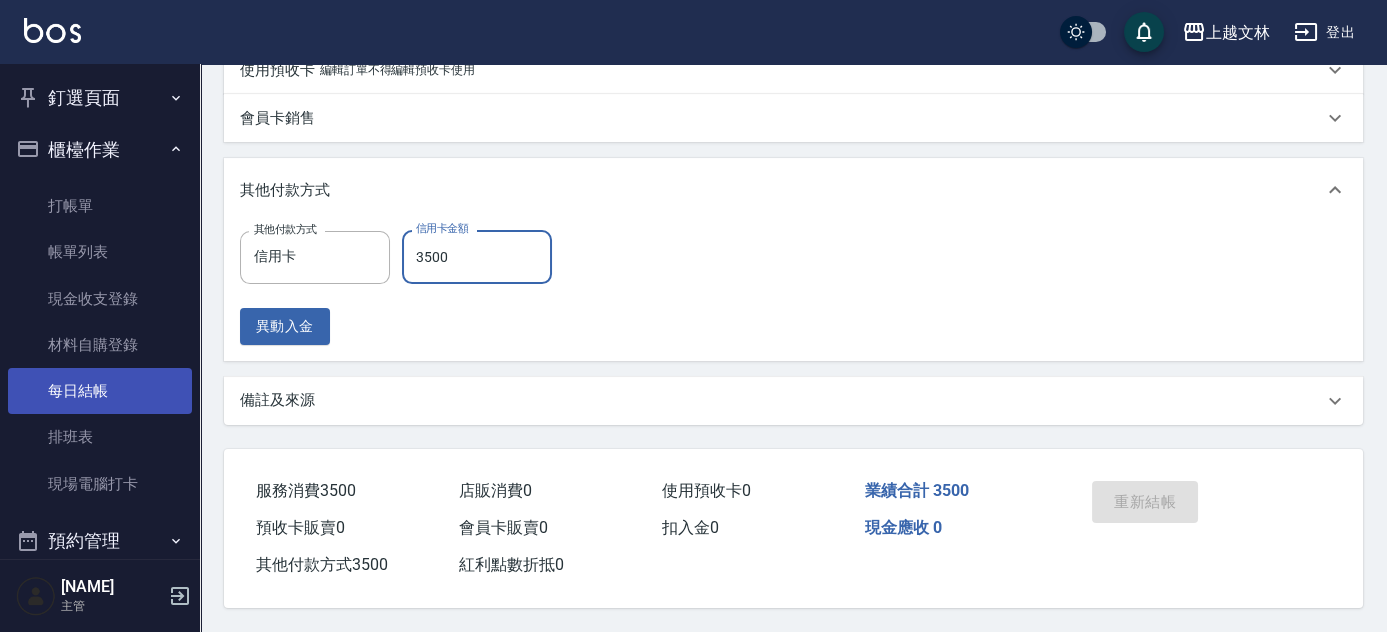 type on "3500" 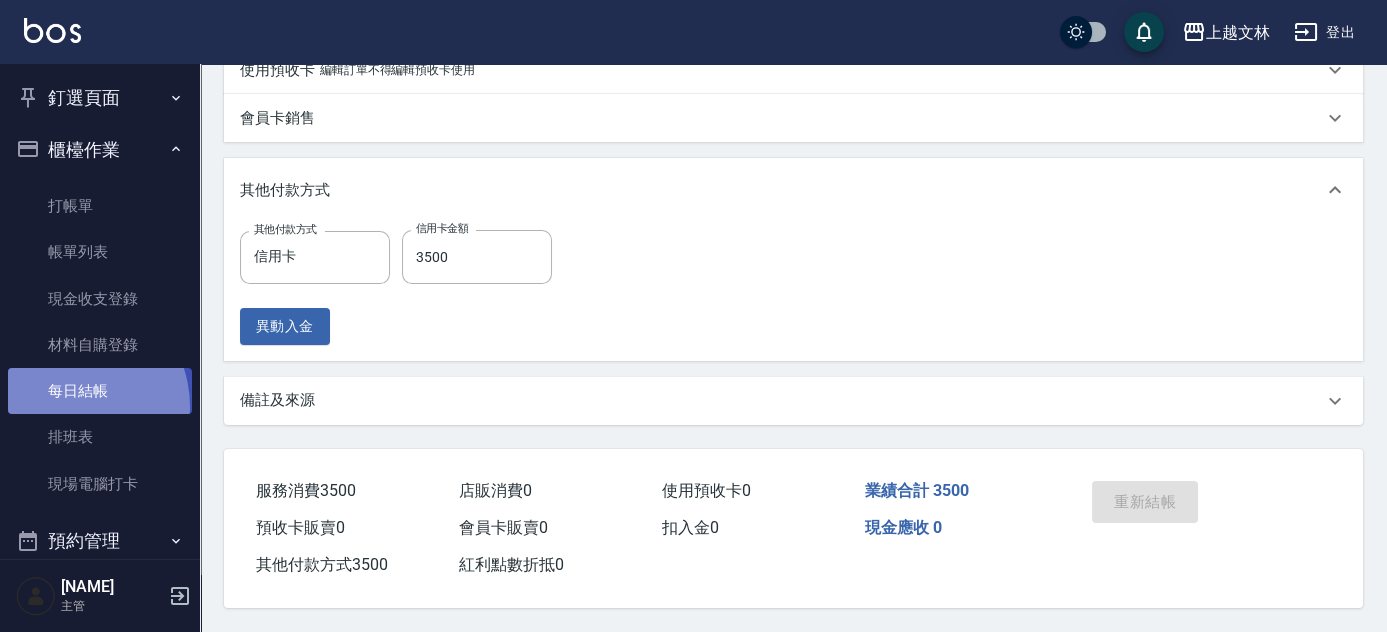 click on "每日結帳" at bounding box center (100, 391) 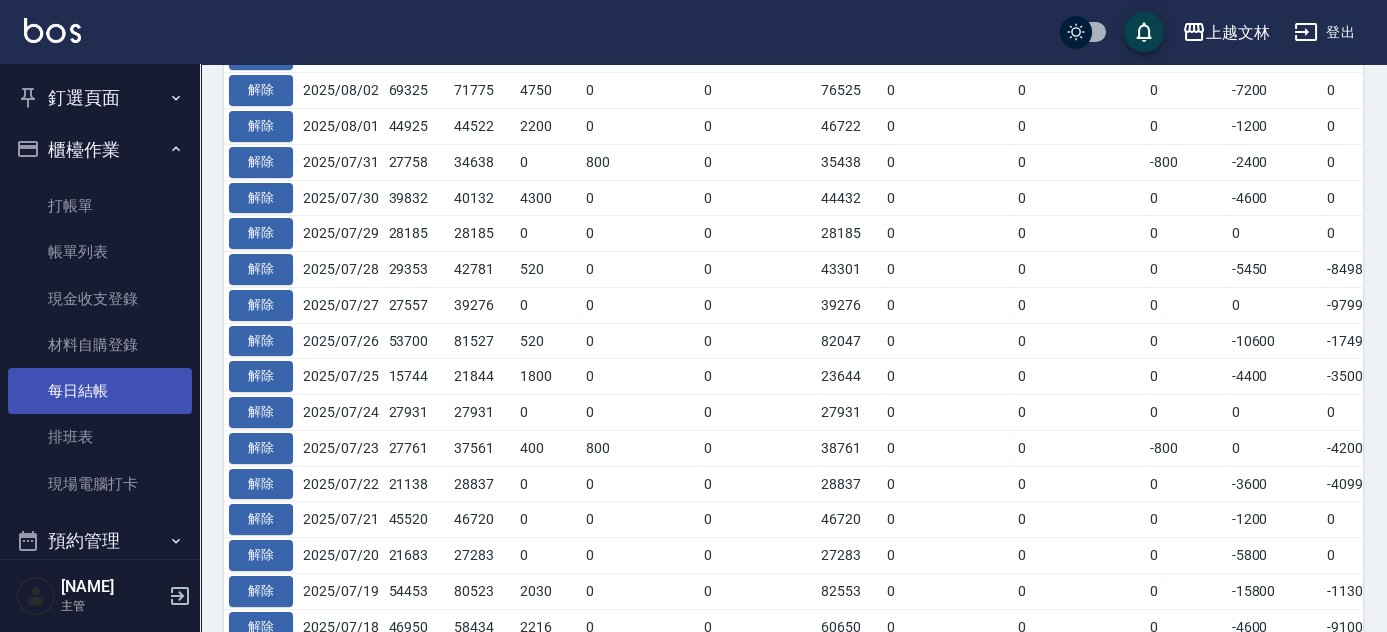 scroll, scrollTop: 0, scrollLeft: 0, axis: both 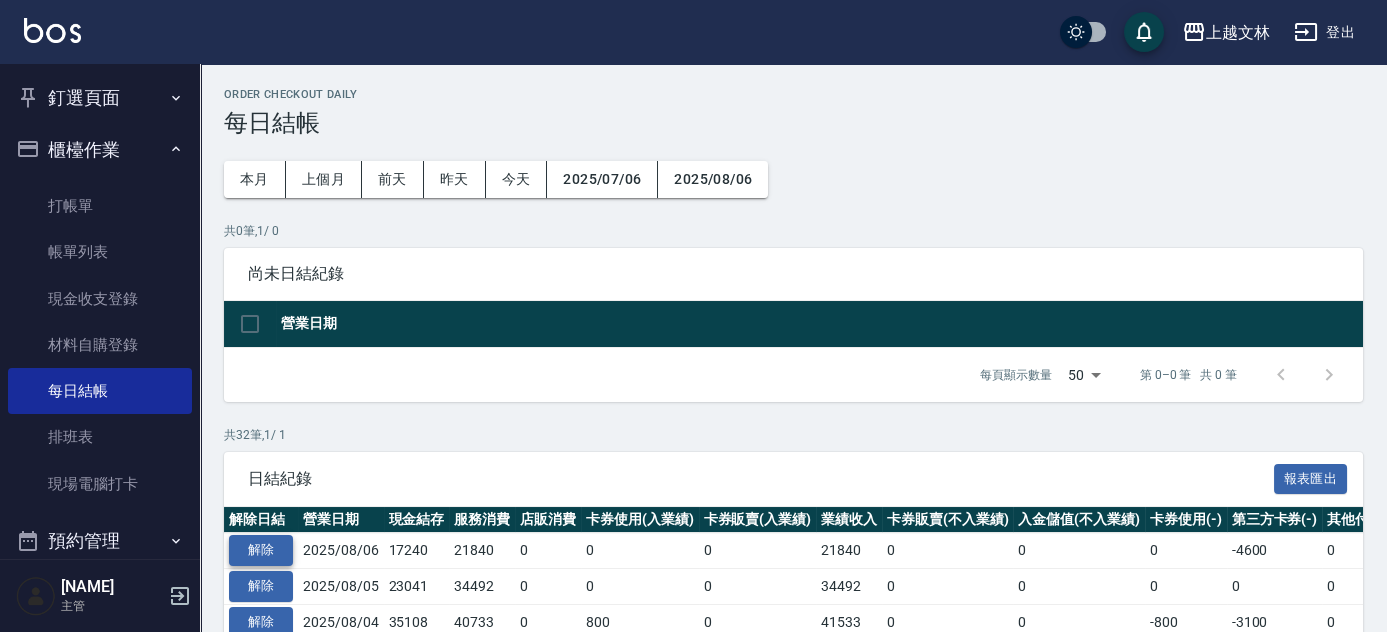 click on "解除" at bounding box center (261, 550) 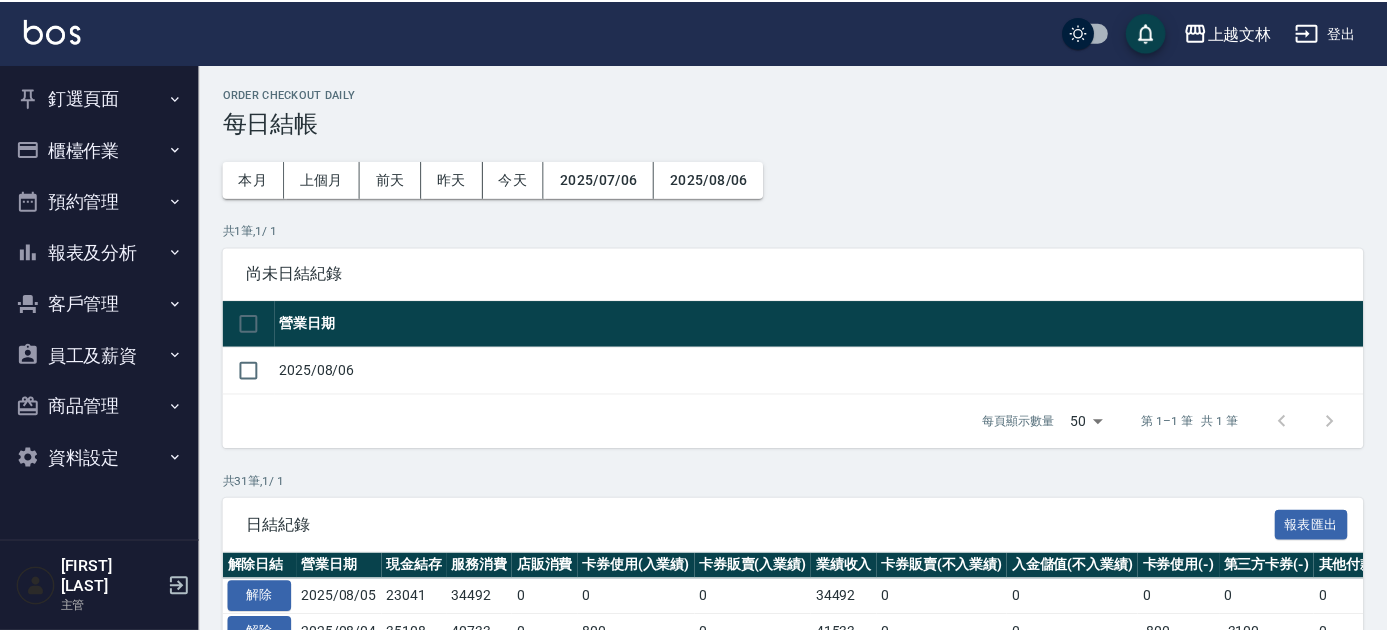 scroll, scrollTop: 0, scrollLeft: 0, axis: both 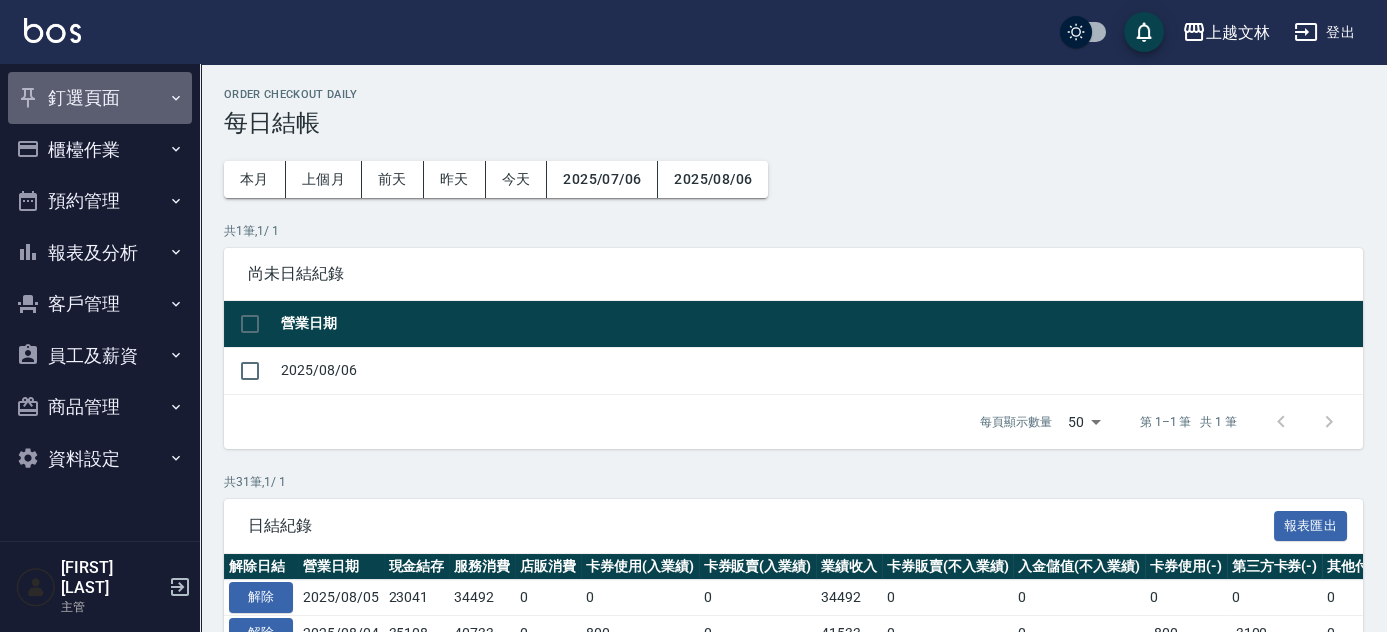 click on "釘選頁面" at bounding box center (100, 98) 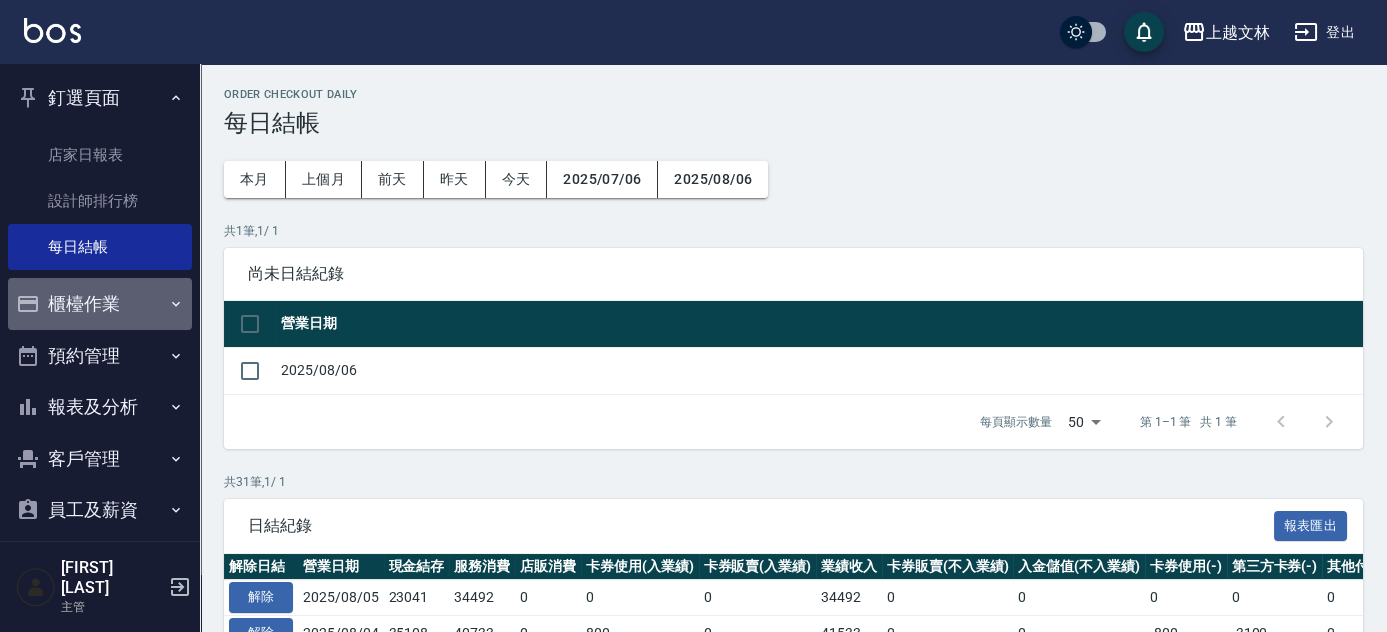 click on "櫃檯作業" at bounding box center [100, 304] 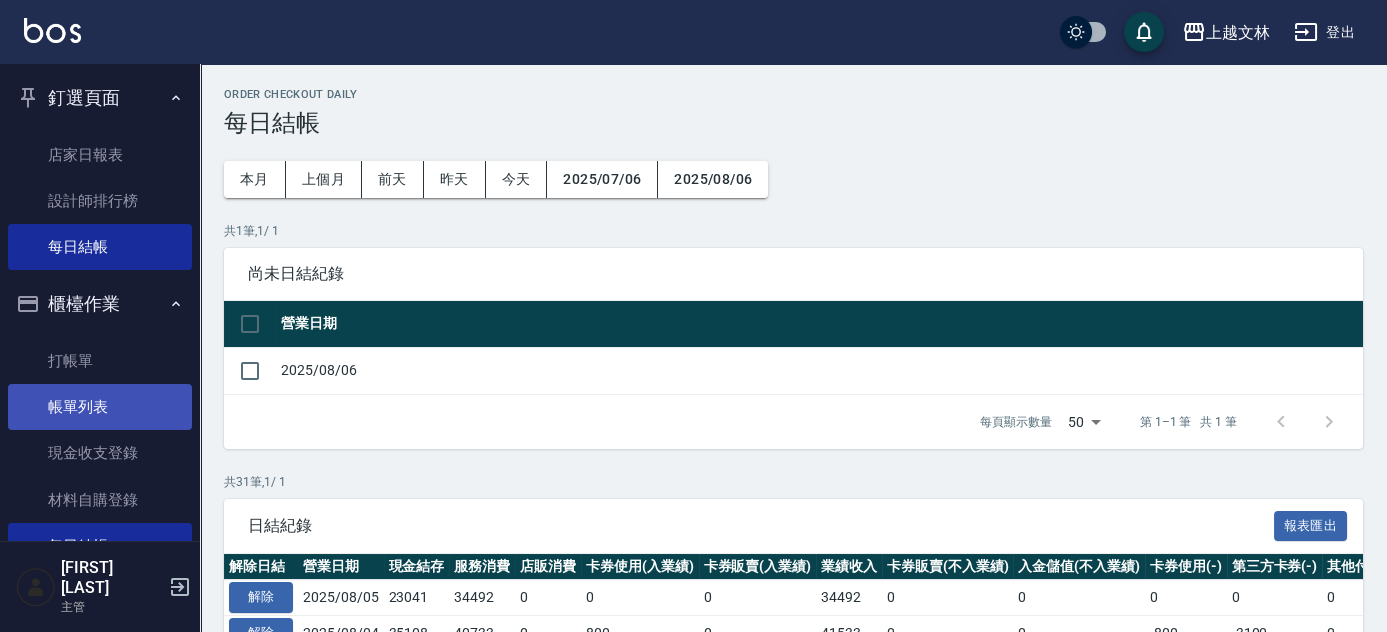 click on "帳單列表" at bounding box center [100, 407] 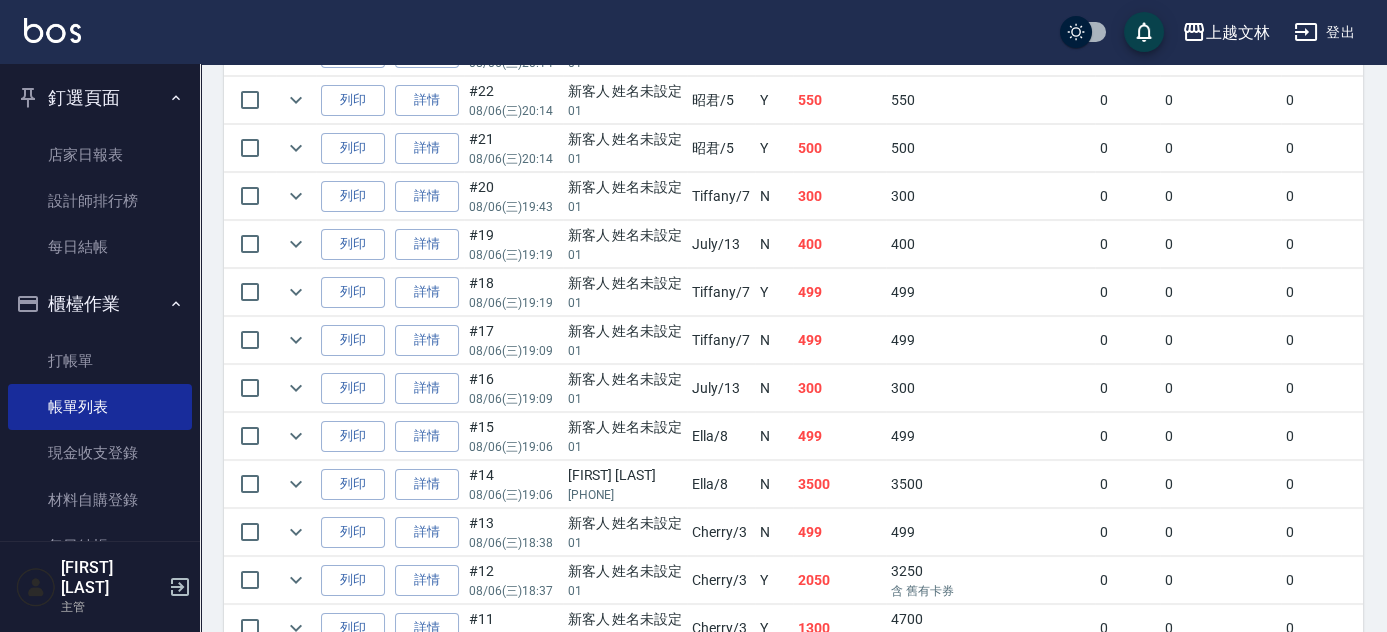 scroll, scrollTop: 727, scrollLeft: 0, axis: vertical 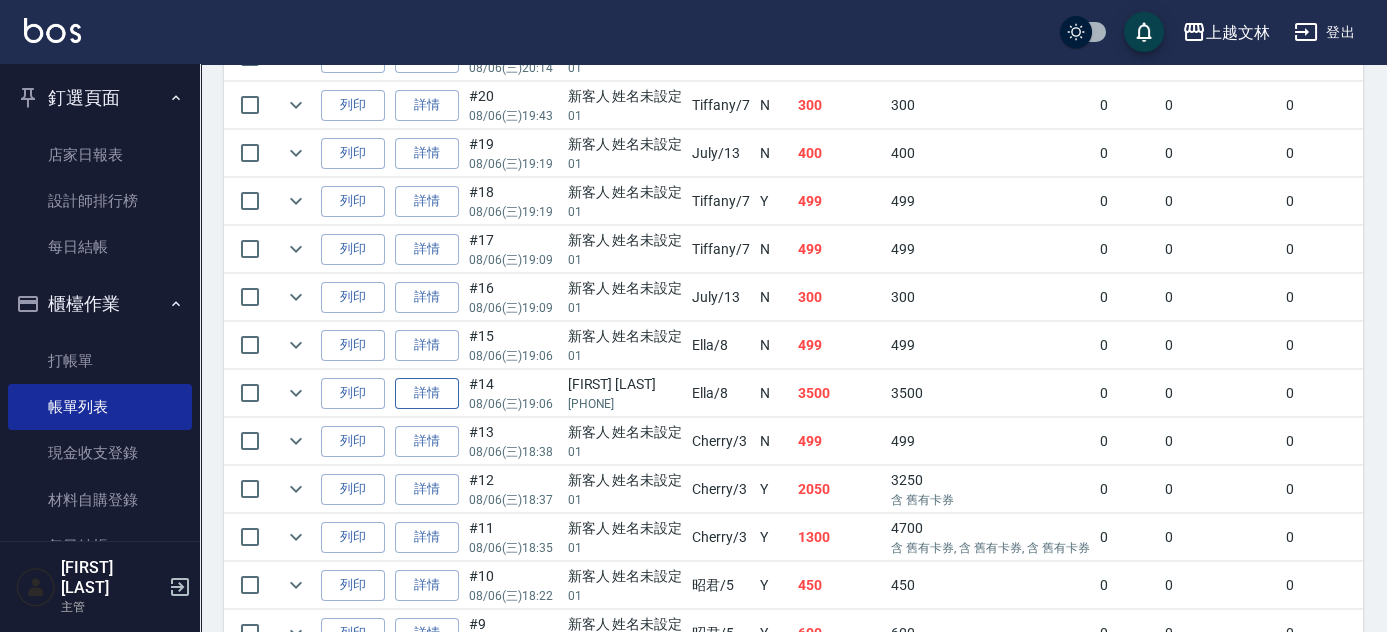 click on "詳情" at bounding box center (427, 393) 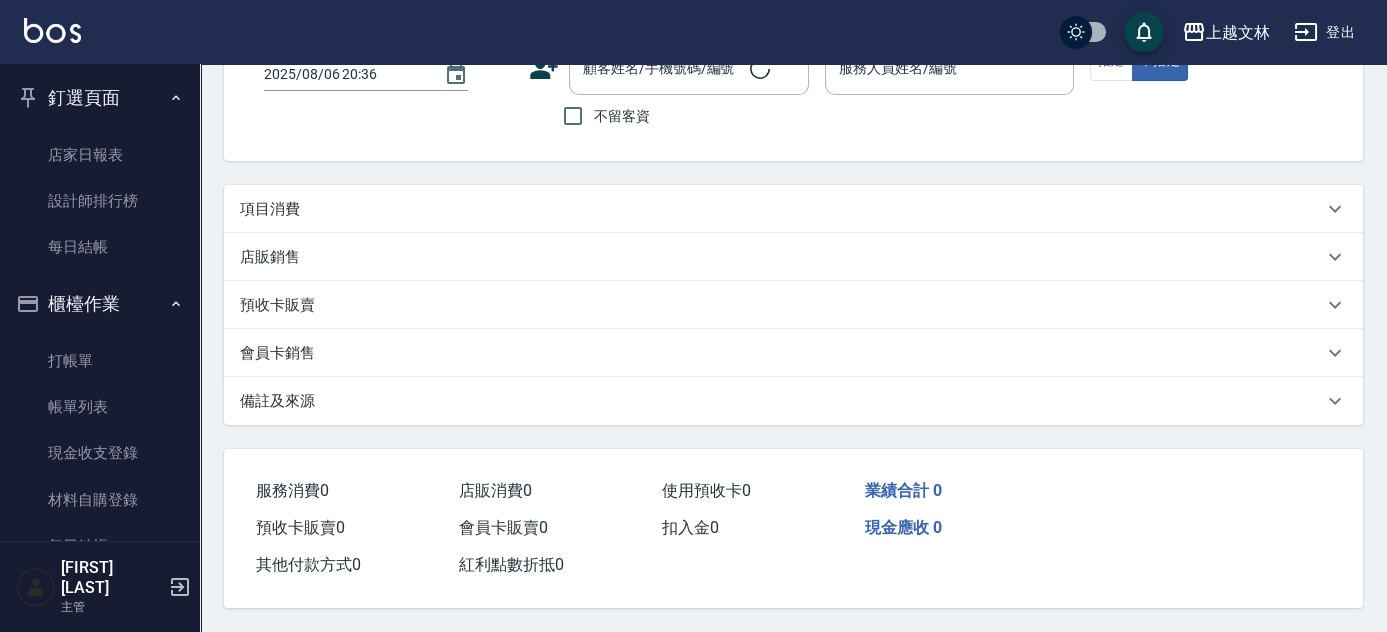 scroll, scrollTop: 0, scrollLeft: 0, axis: both 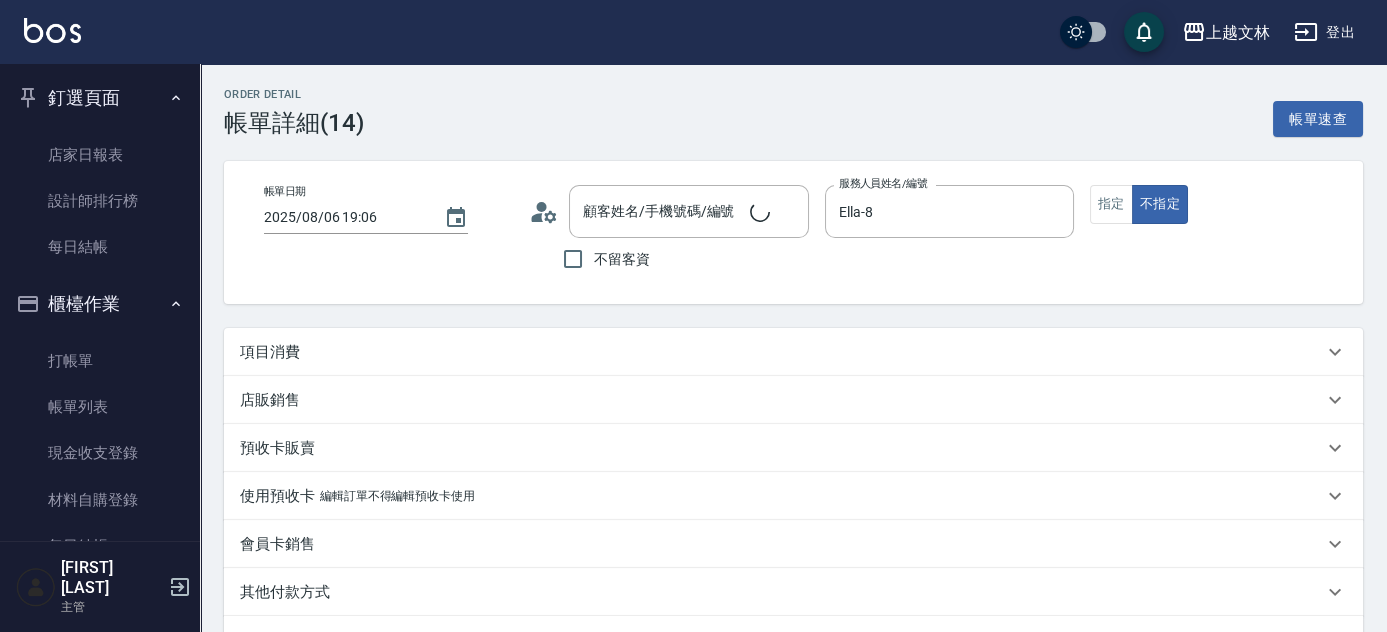 type on "2025/08/06 19:06" 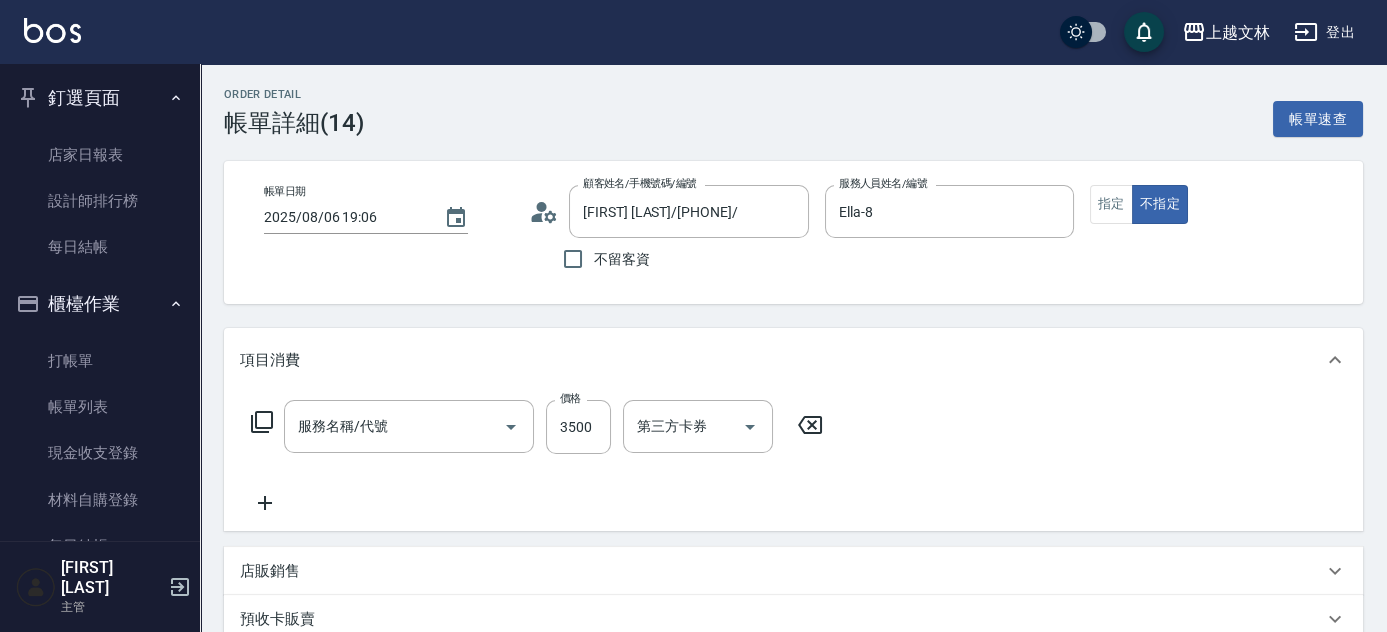 type on "[FIRST] [LAST]/[PHONE]/" 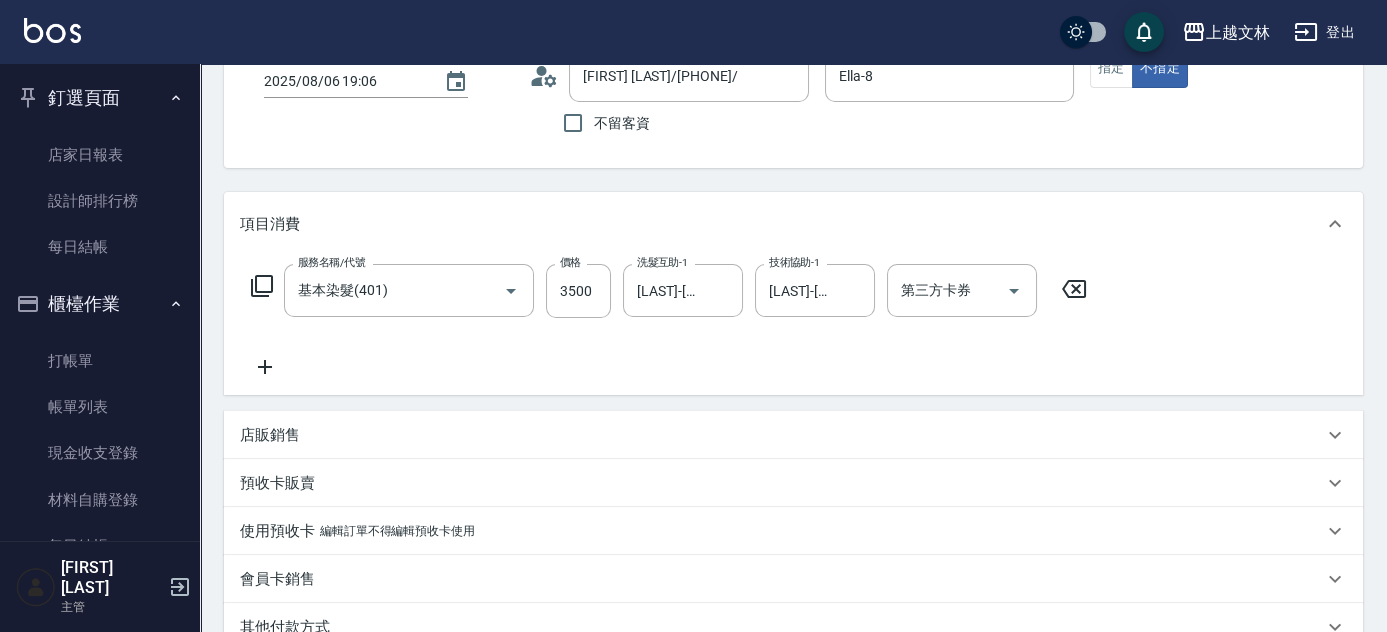 scroll, scrollTop: 181, scrollLeft: 0, axis: vertical 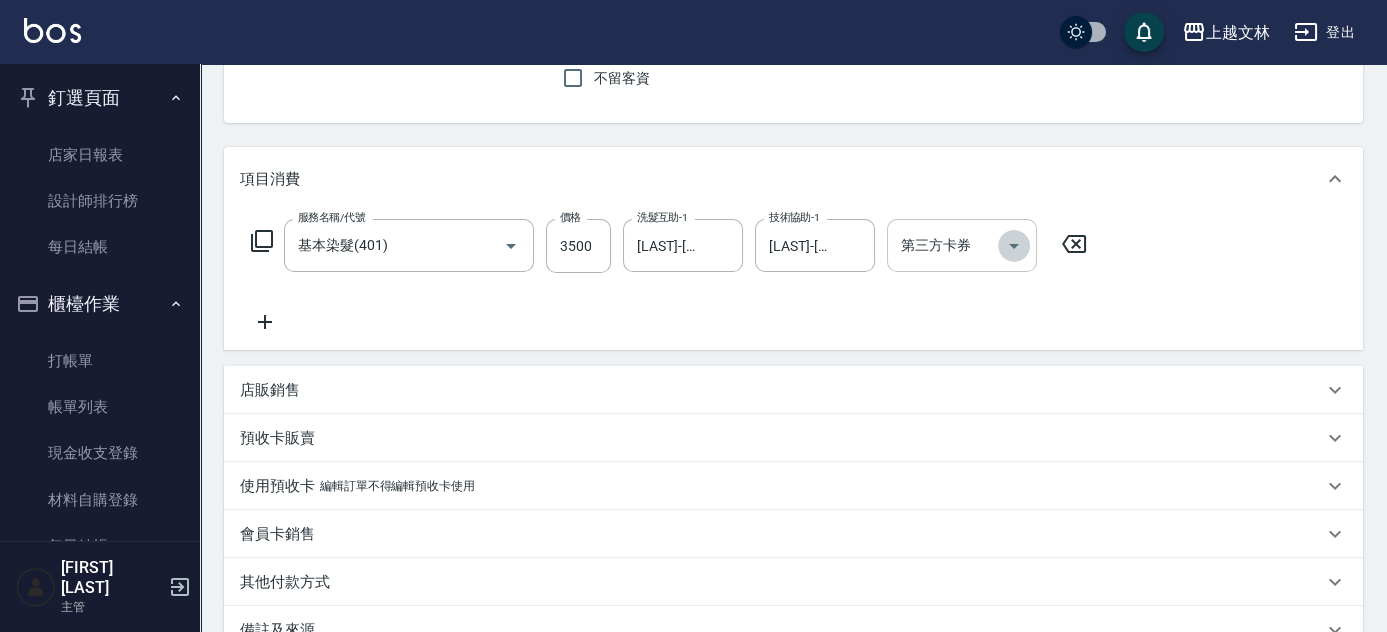 click 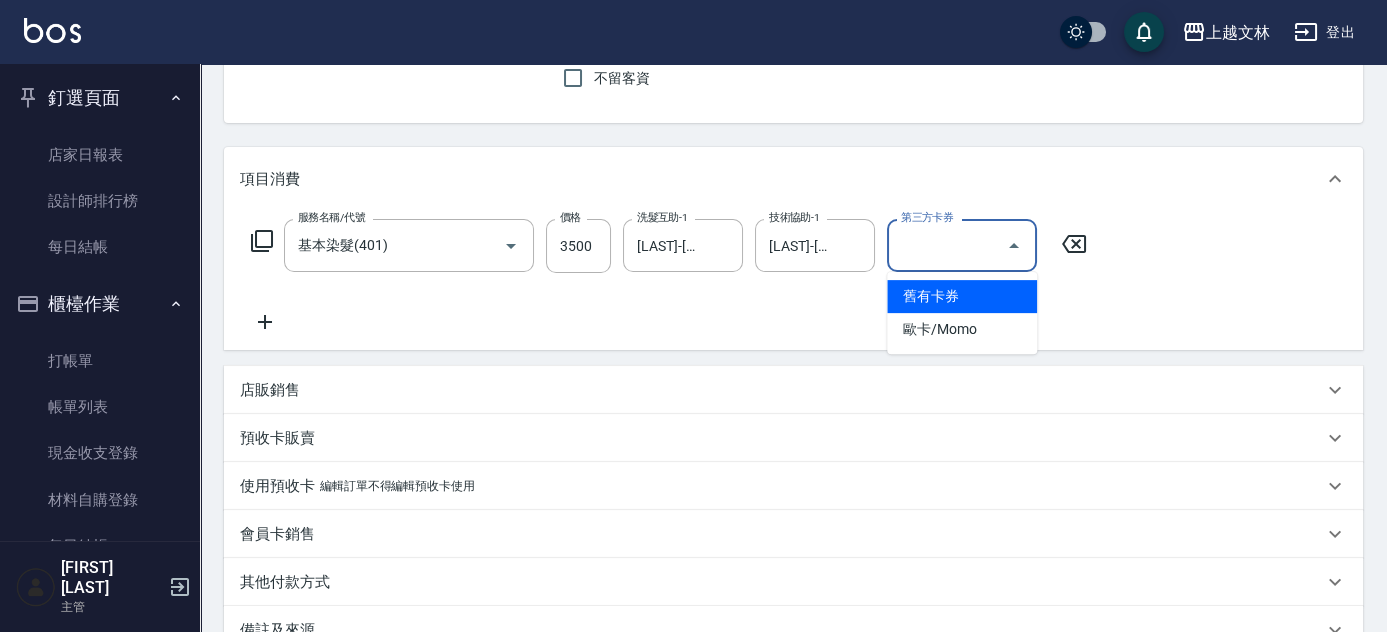 click on "項目消費" at bounding box center [793, 179] 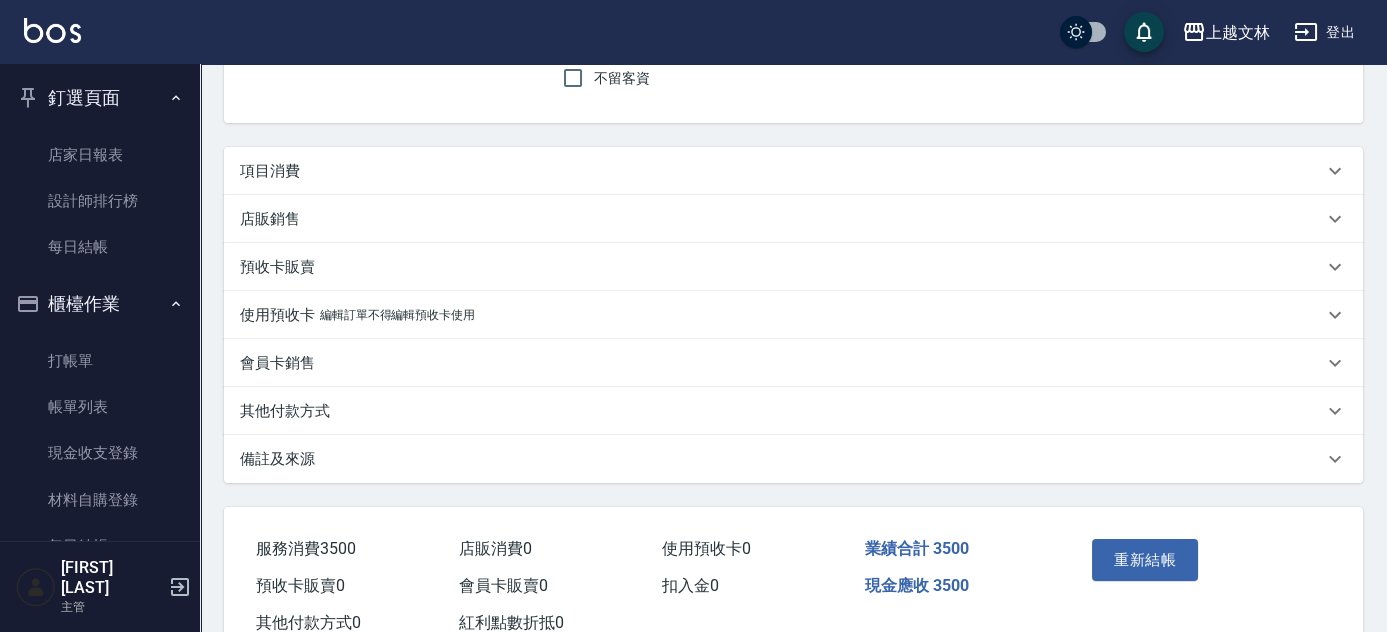 click on "項目消費" at bounding box center (270, 171) 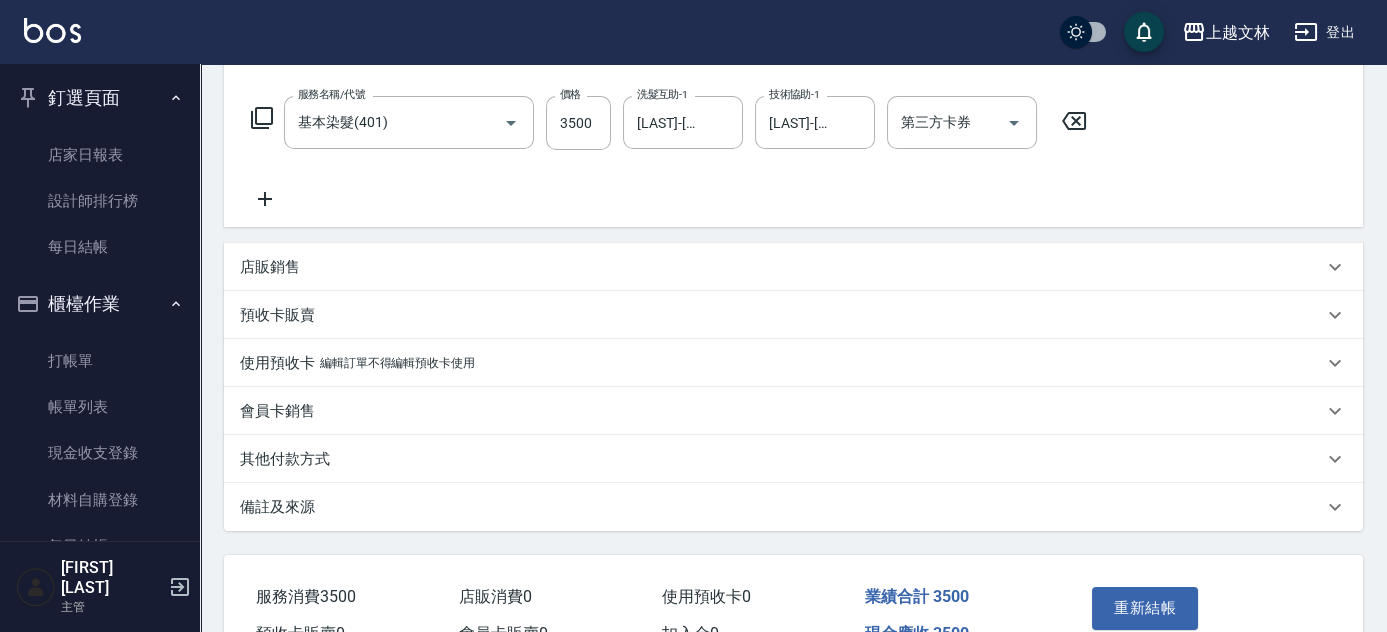 scroll, scrollTop: 416, scrollLeft: 0, axis: vertical 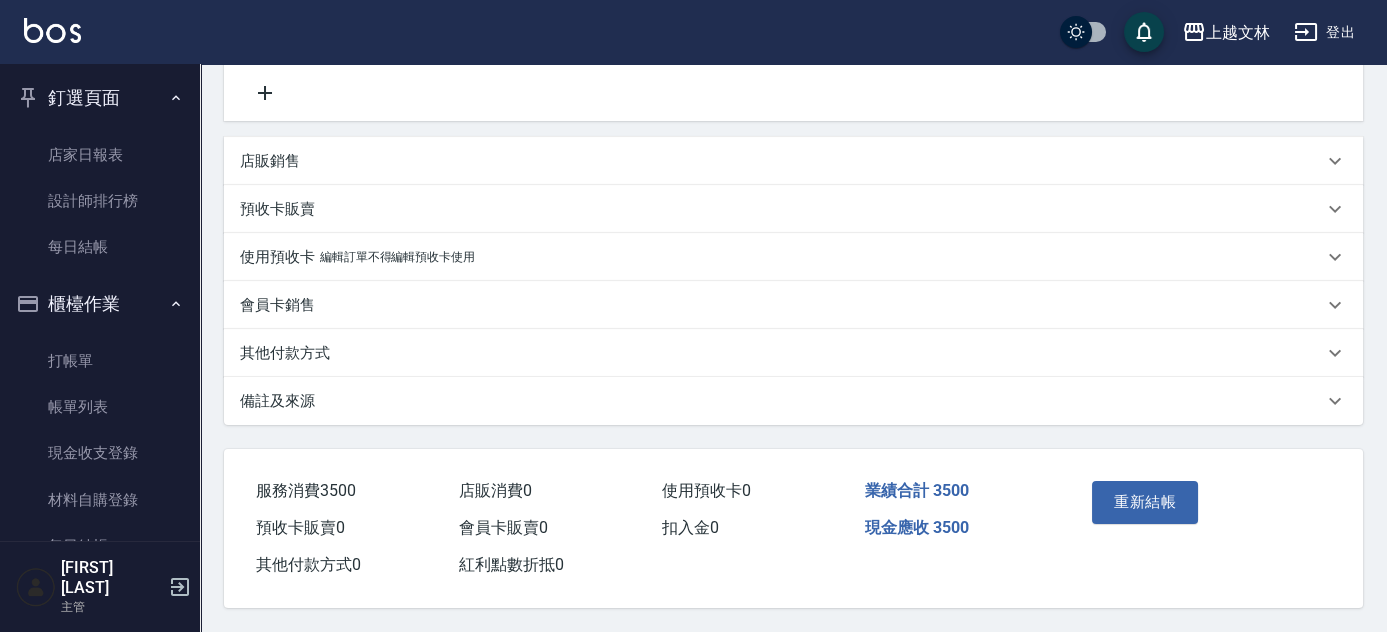 click on "其他付款方式" at bounding box center (285, 353) 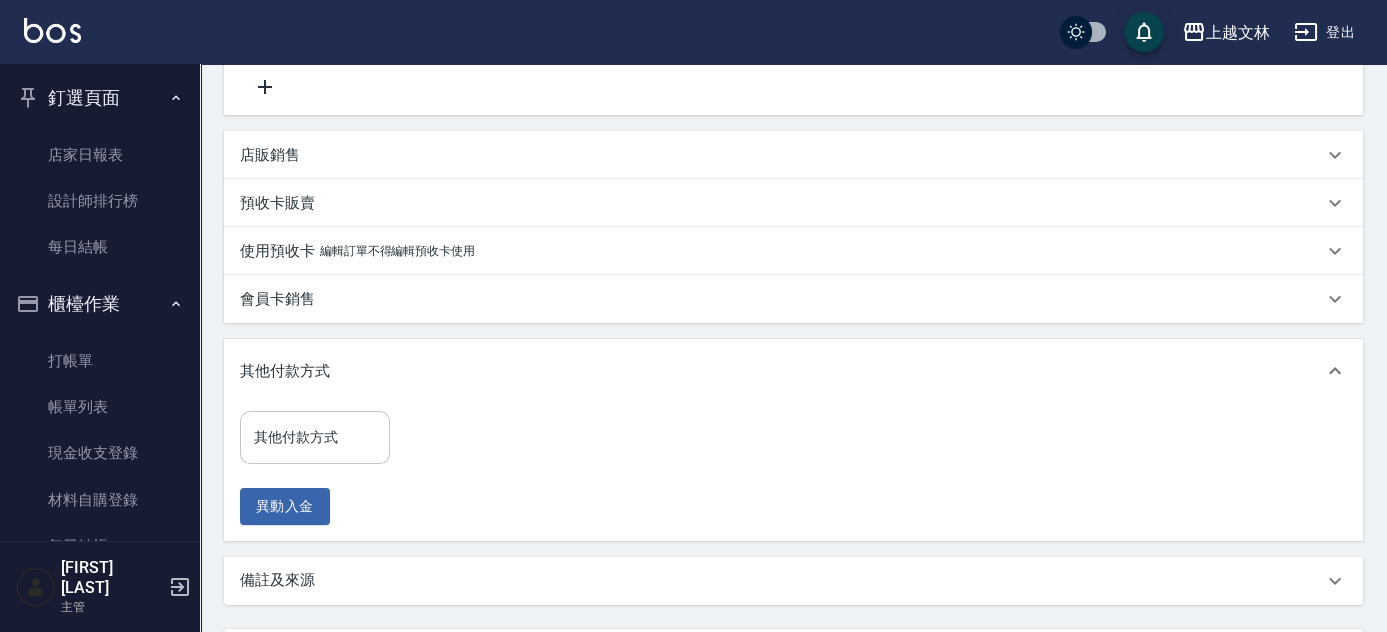 click on "其他付款方式 其他付款方式" at bounding box center [315, 437] 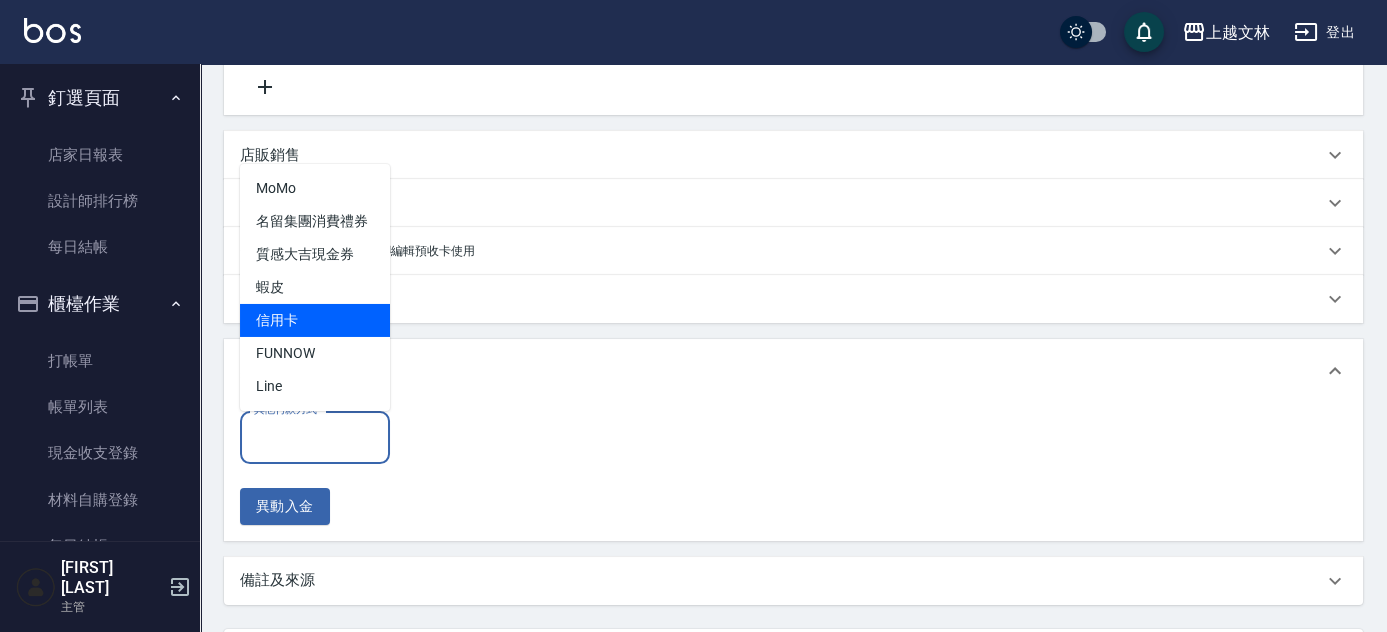 click on "信用卡" at bounding box center [315, 320] 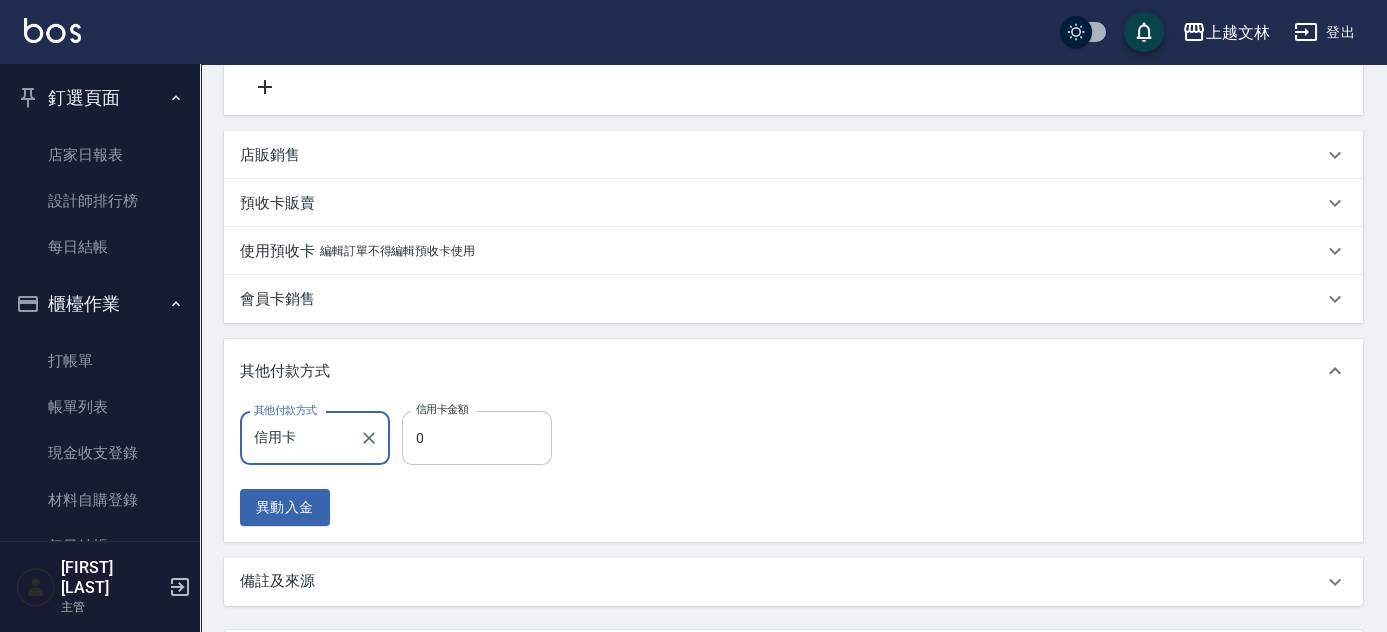 click on "0" at bounding box center (477, 438) 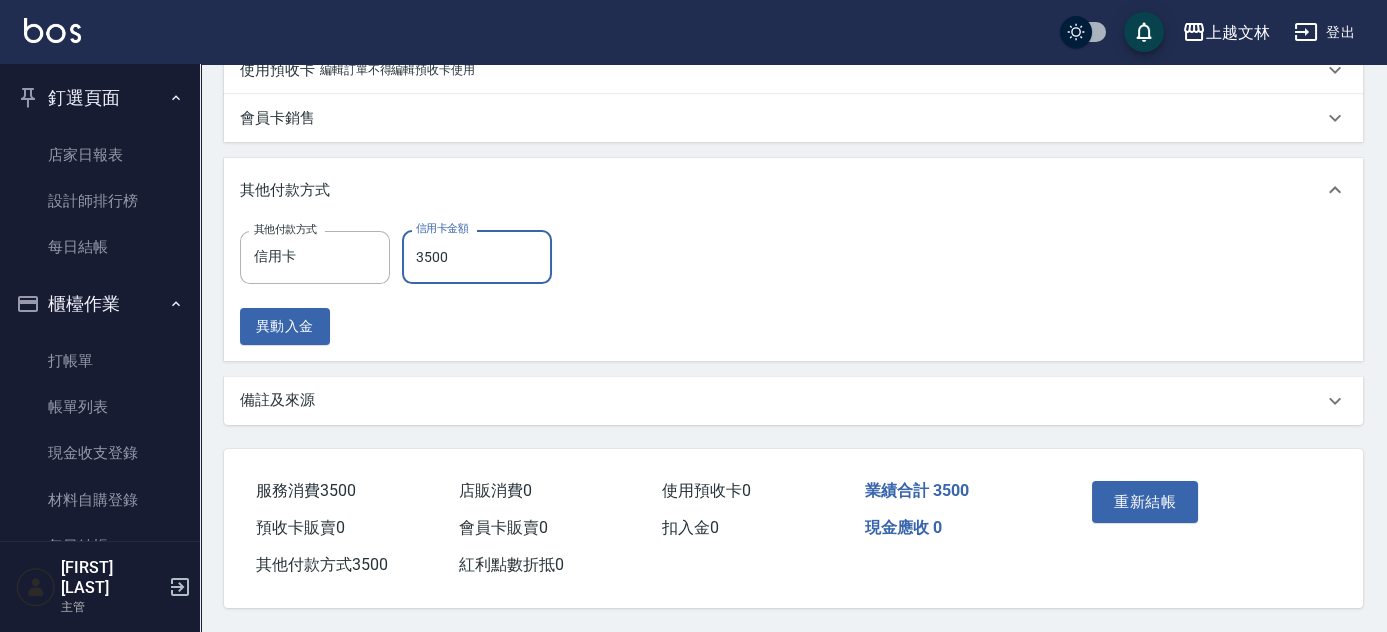 scroll, scrollTop: 603, scrollLeft: 0, axis: vertical 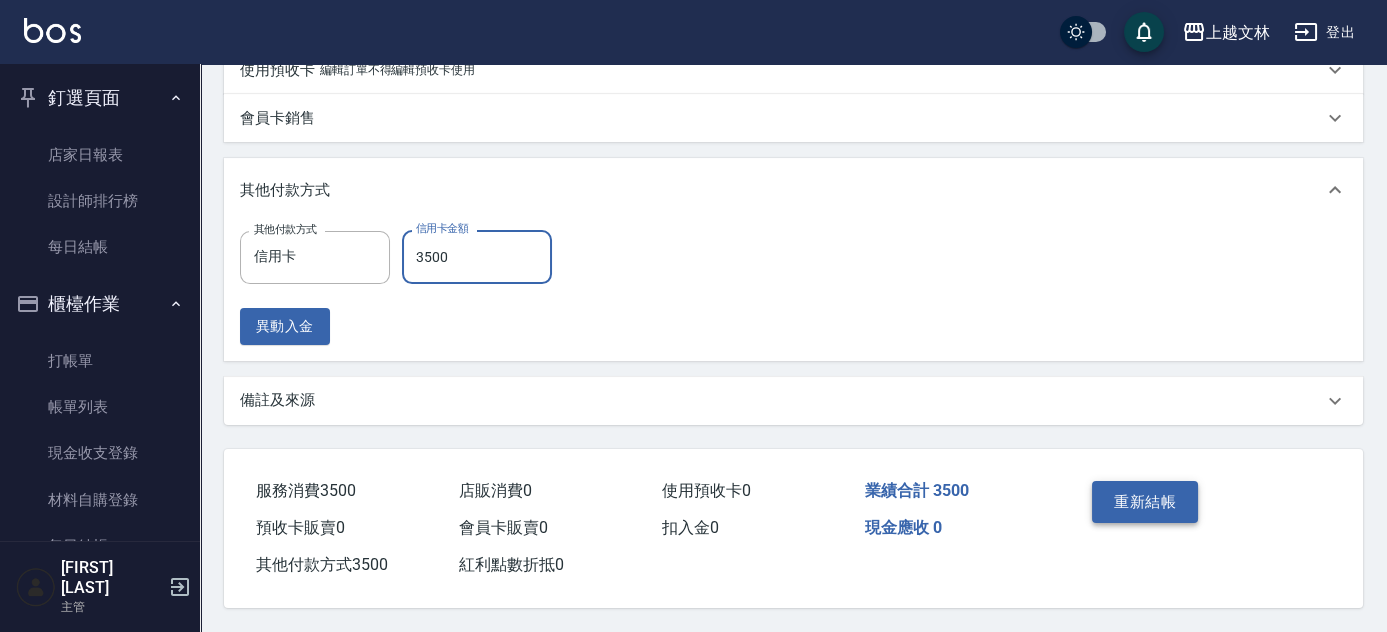 type on "3500" 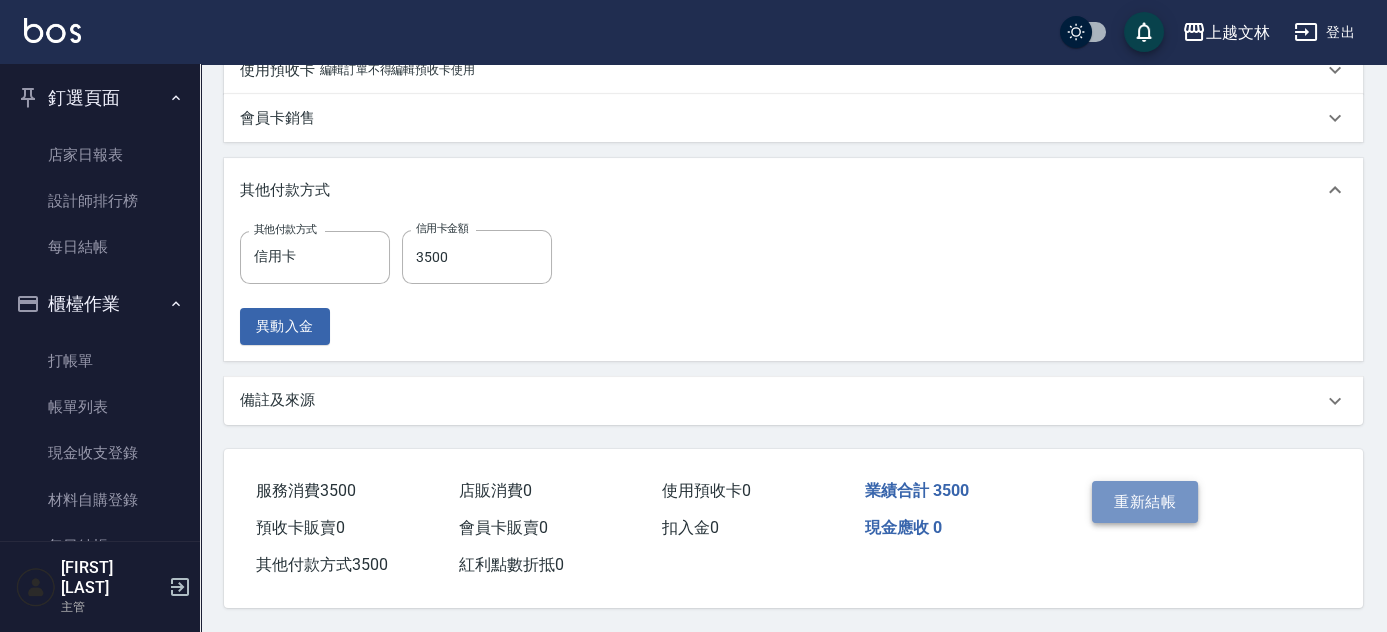 click on "重新結帳" at bounding box center [1145, 502] 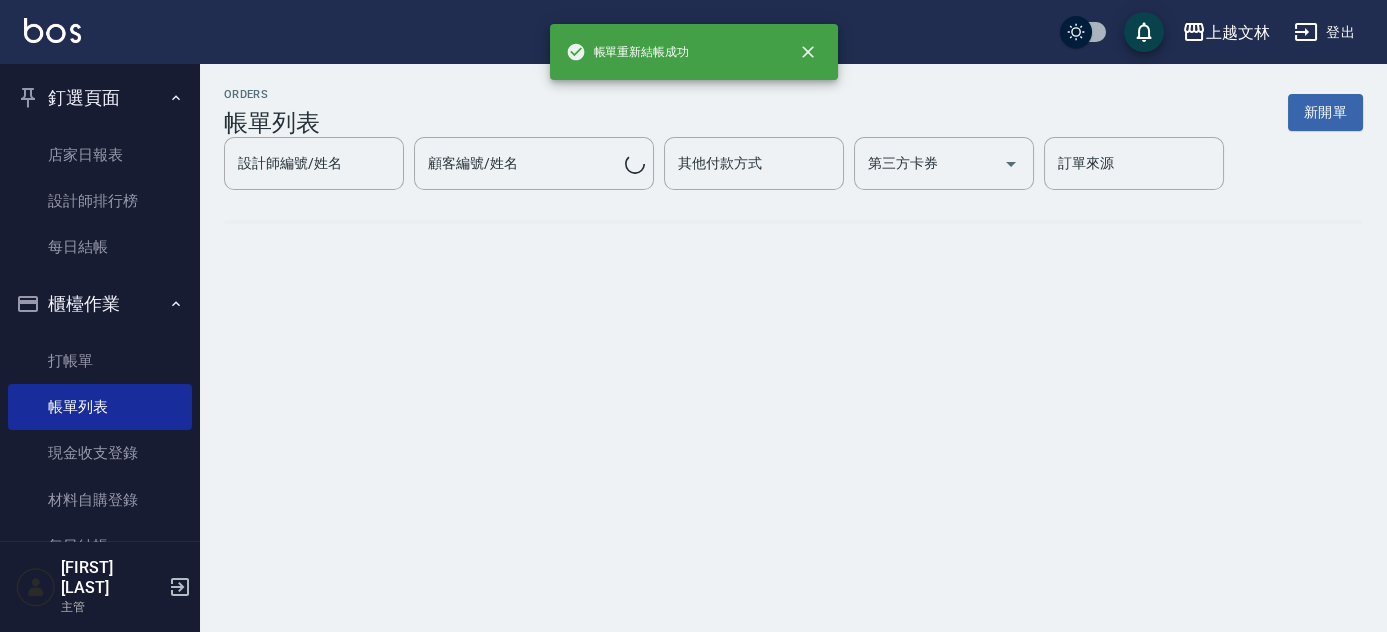 scroll, scrollTop: 0, scrollLeft: 0, axis: both 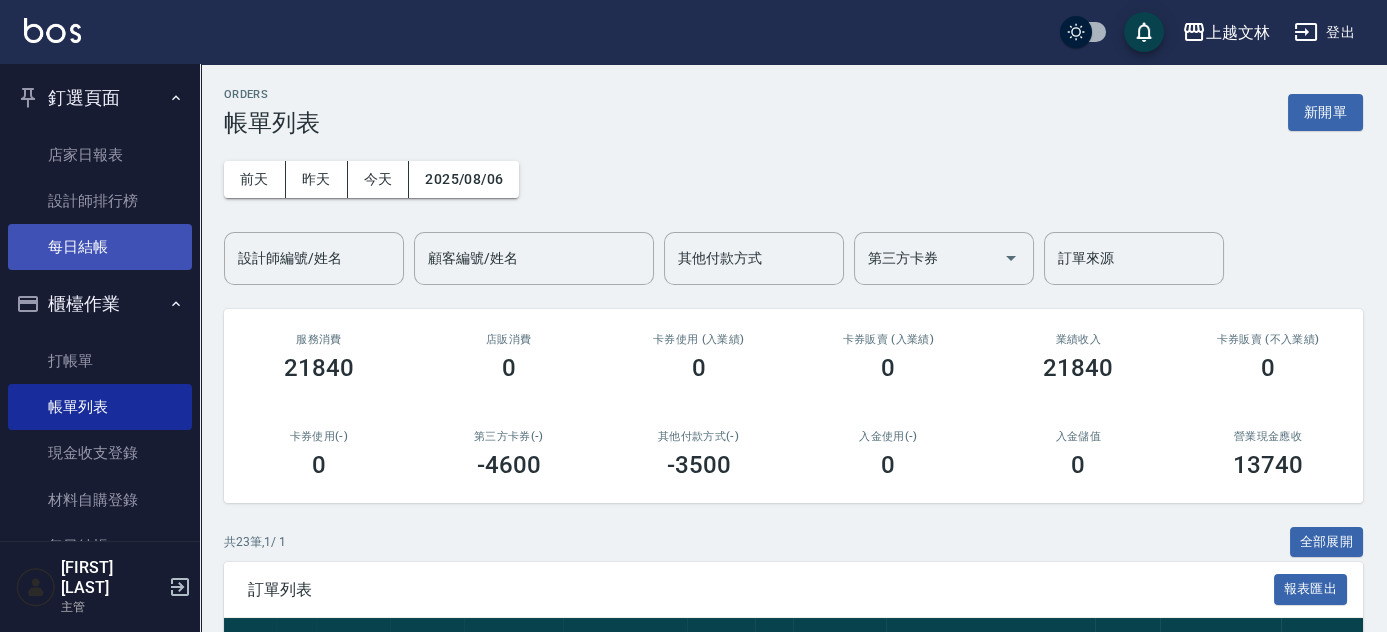 click on "每日結帳" at bounding box center (100, 247) 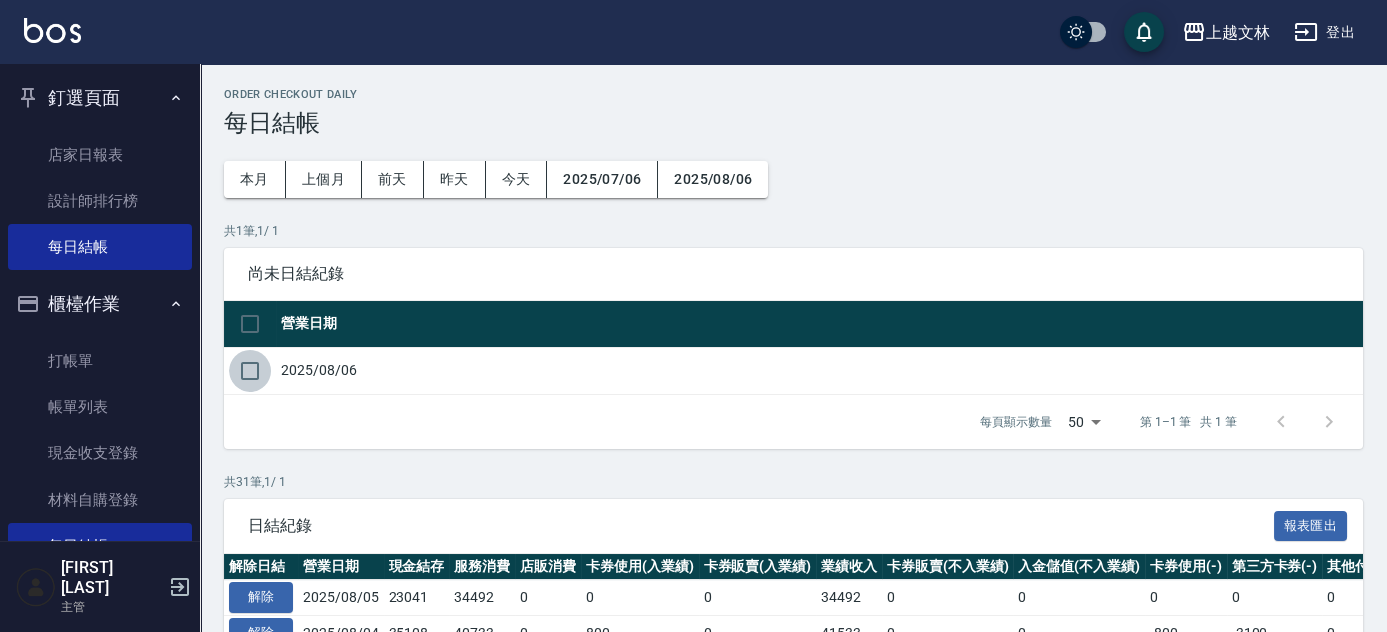 click at bounding box center (250, 371) 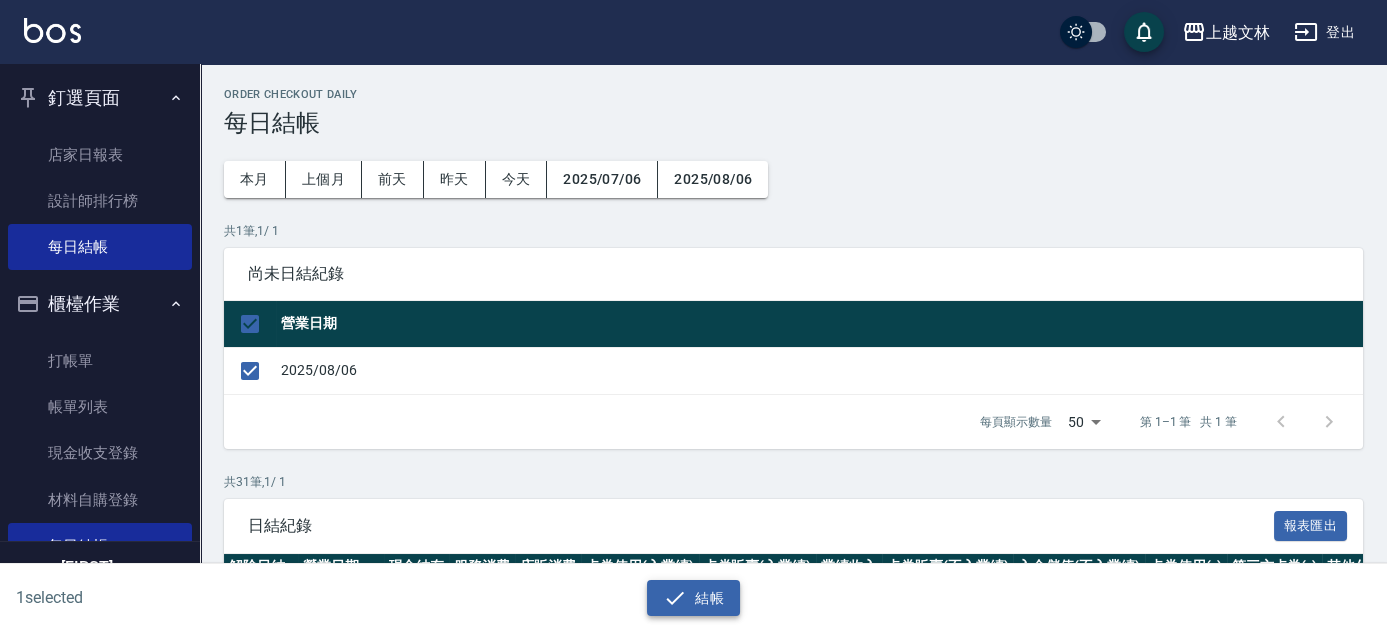 click on "結帳" at bounding box center (693, 598) 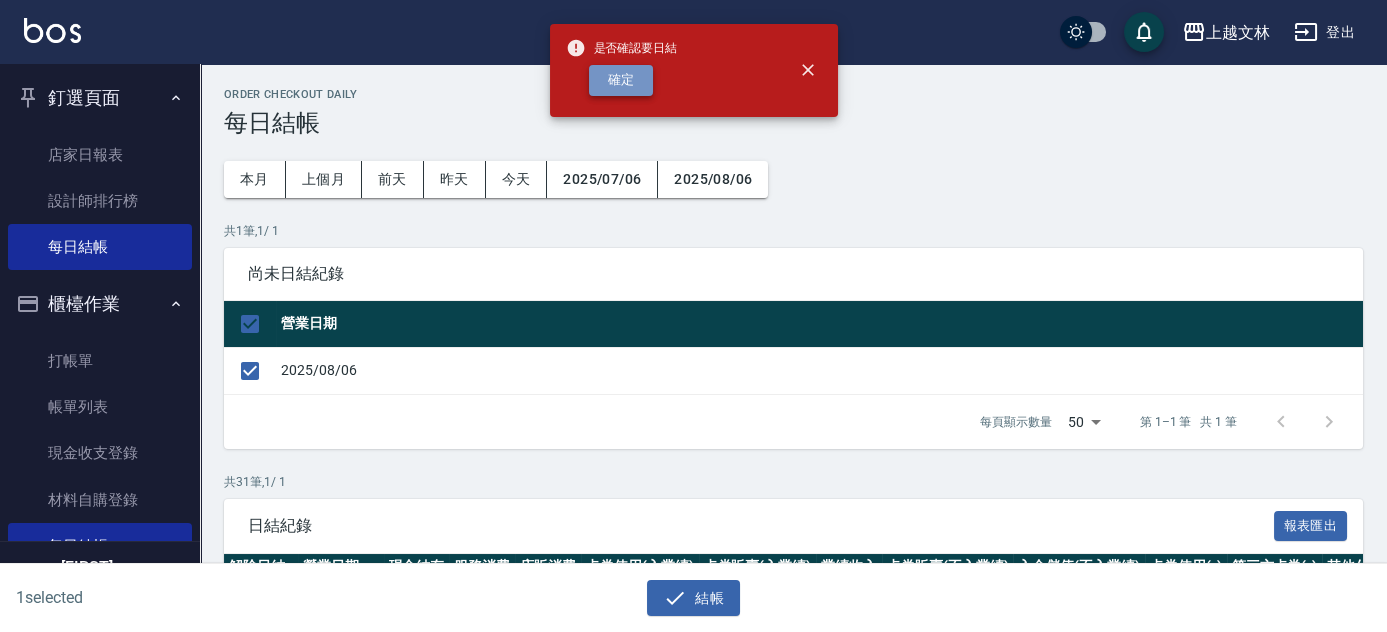 click on "確定" at bounding box center [621, 80] 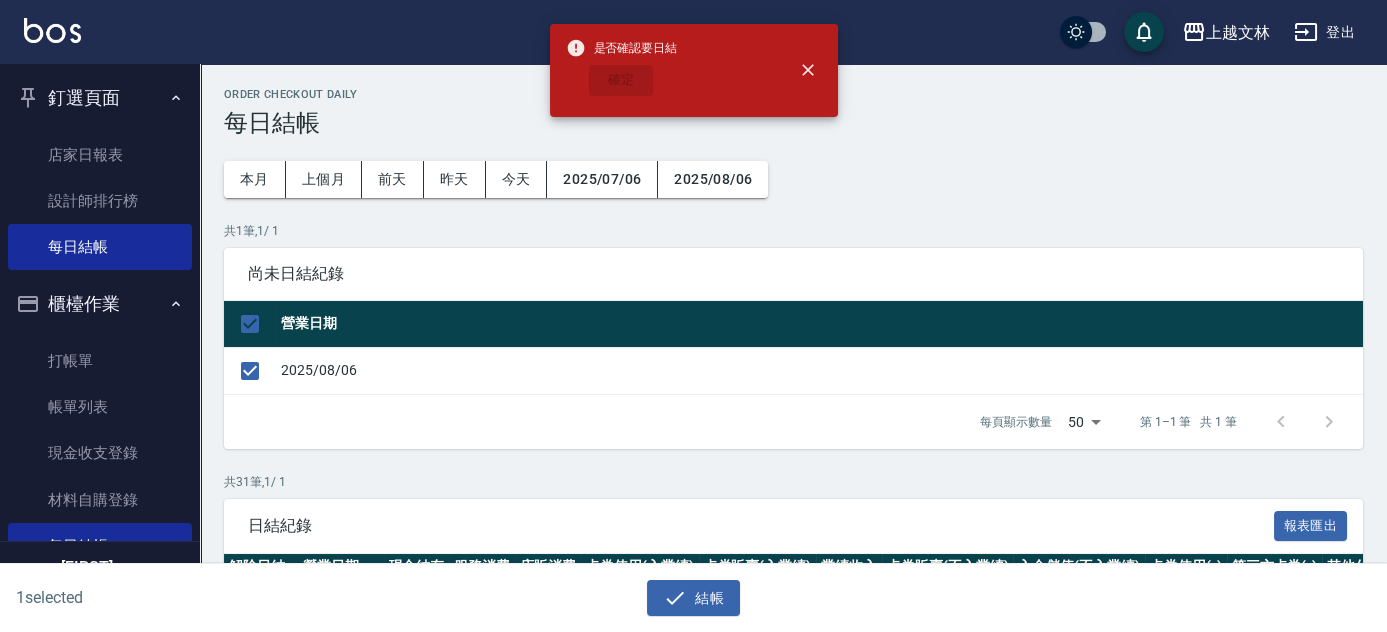checkbox on "false" 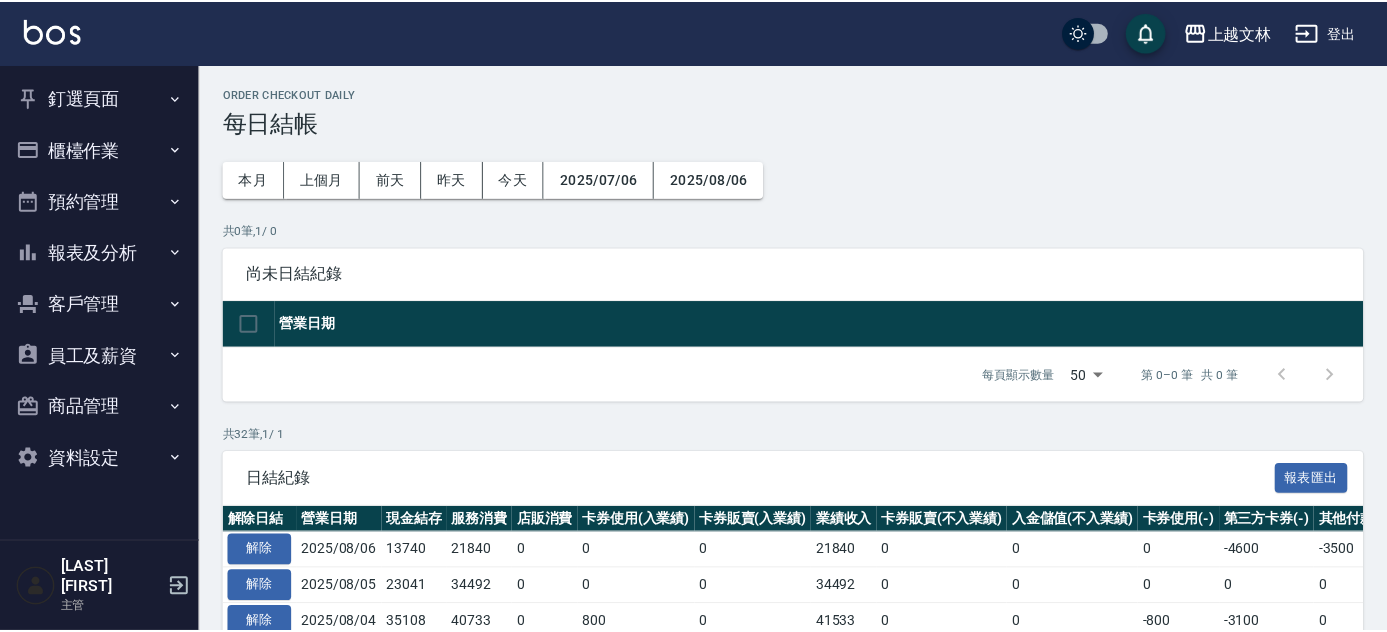 scroll, scrollTop: 0, scrollLeft: 0, axis: both 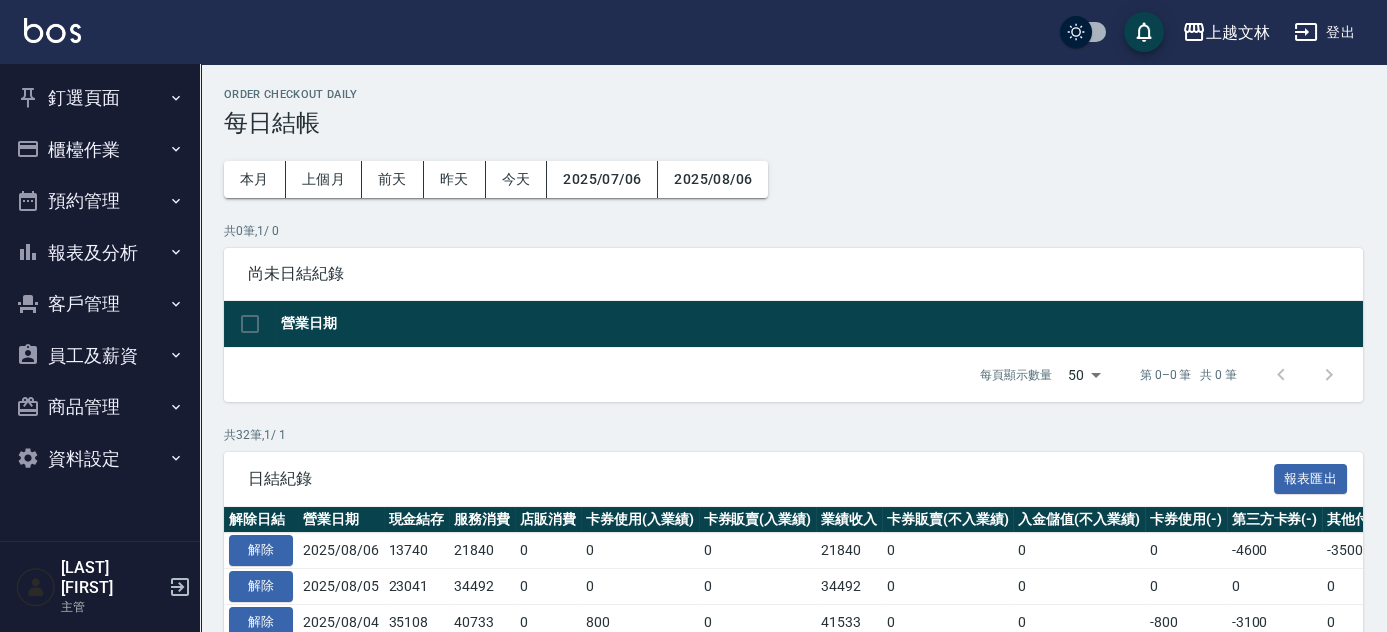 click on "報表及分析" at bounding box center (100, 253) 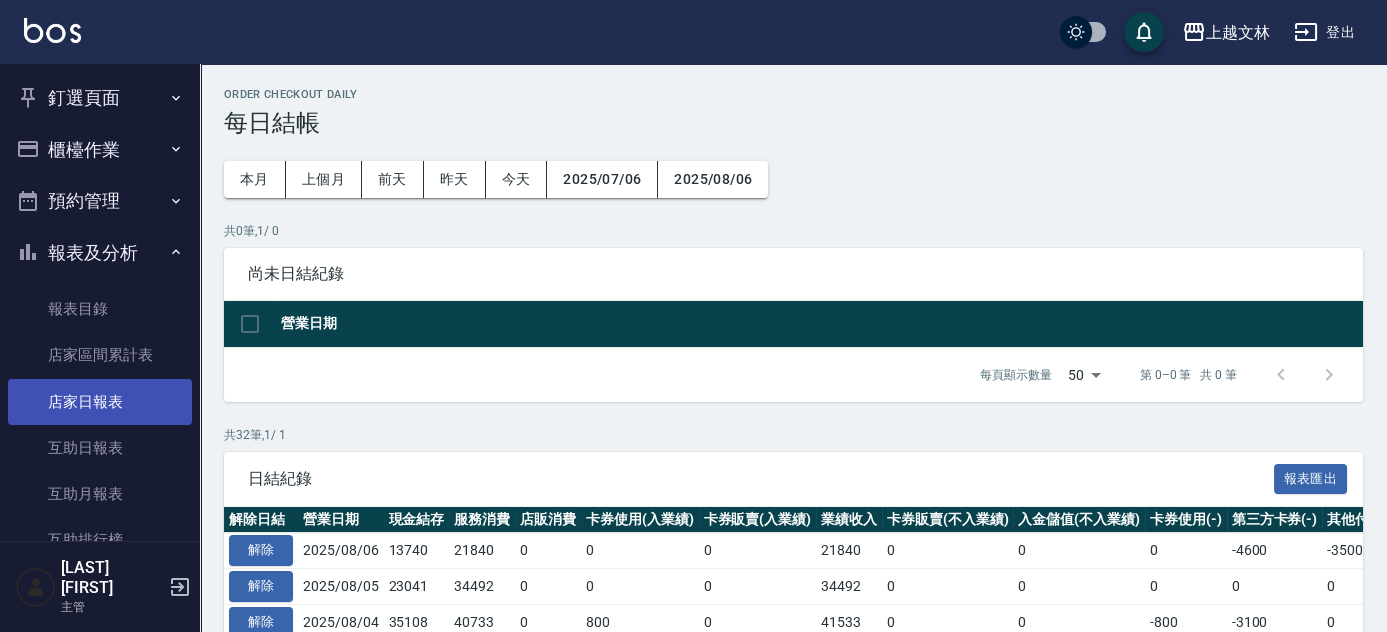 click on "店家日報表" at bounding box center [100, 402] 